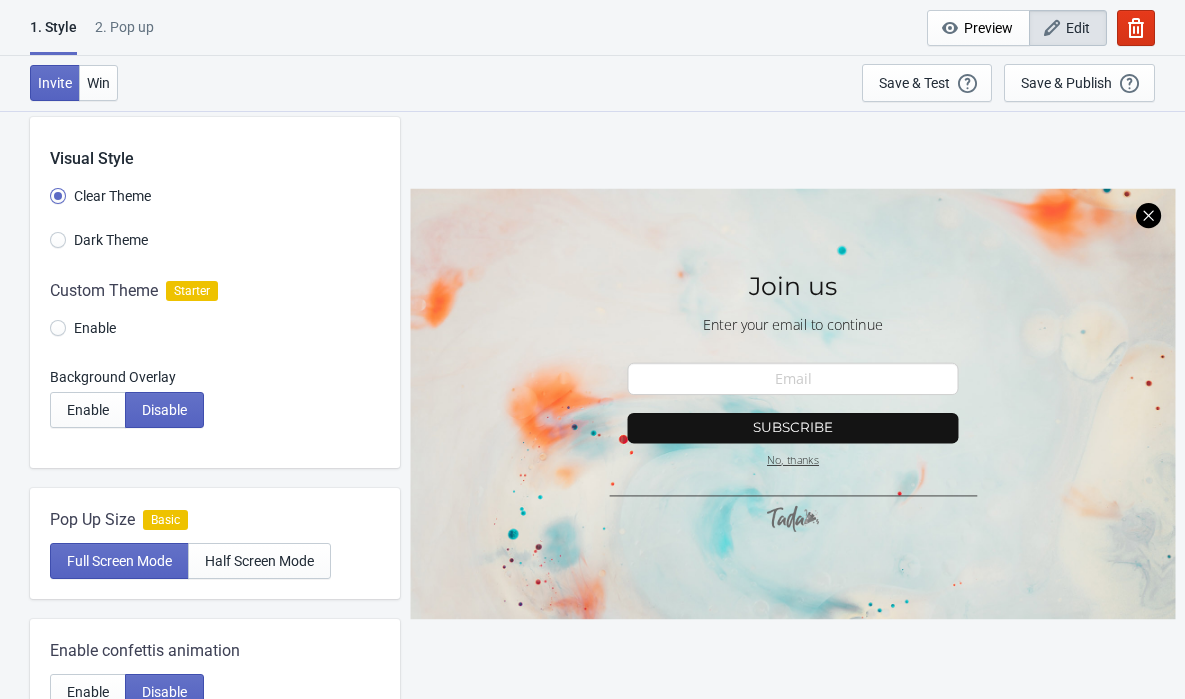 scroll, scrollTop: 31, scrollLeft: 0, axis: vertical 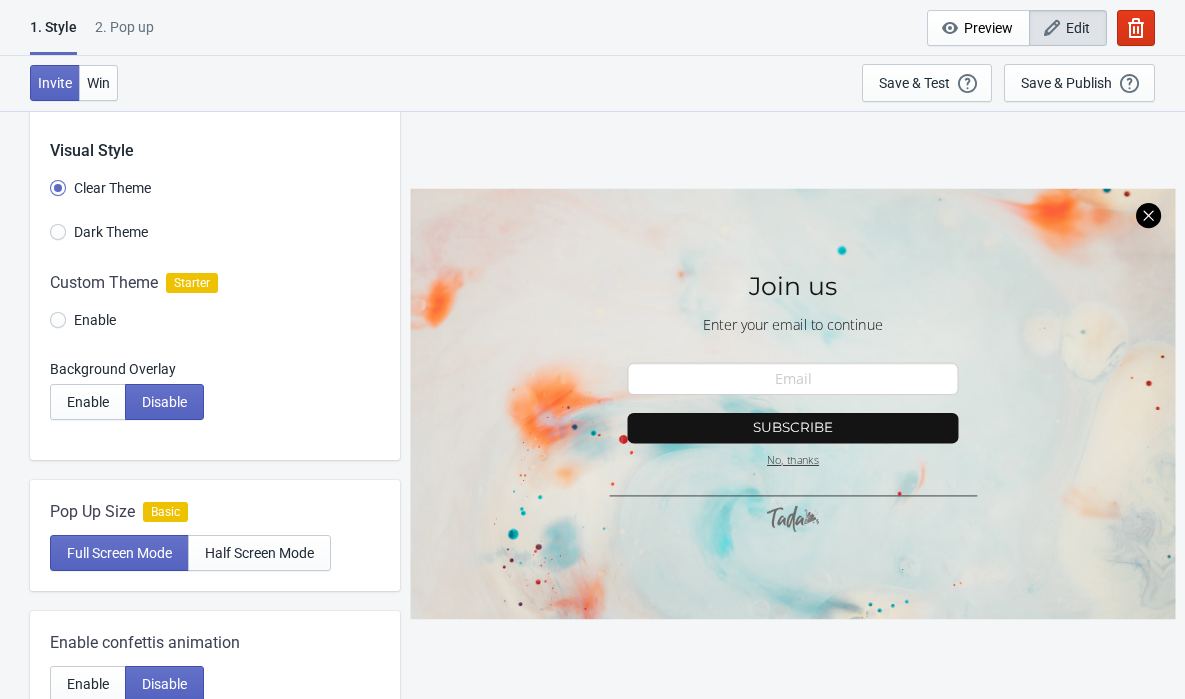 click on "Dark Theme" at bounding box center (225, 234) 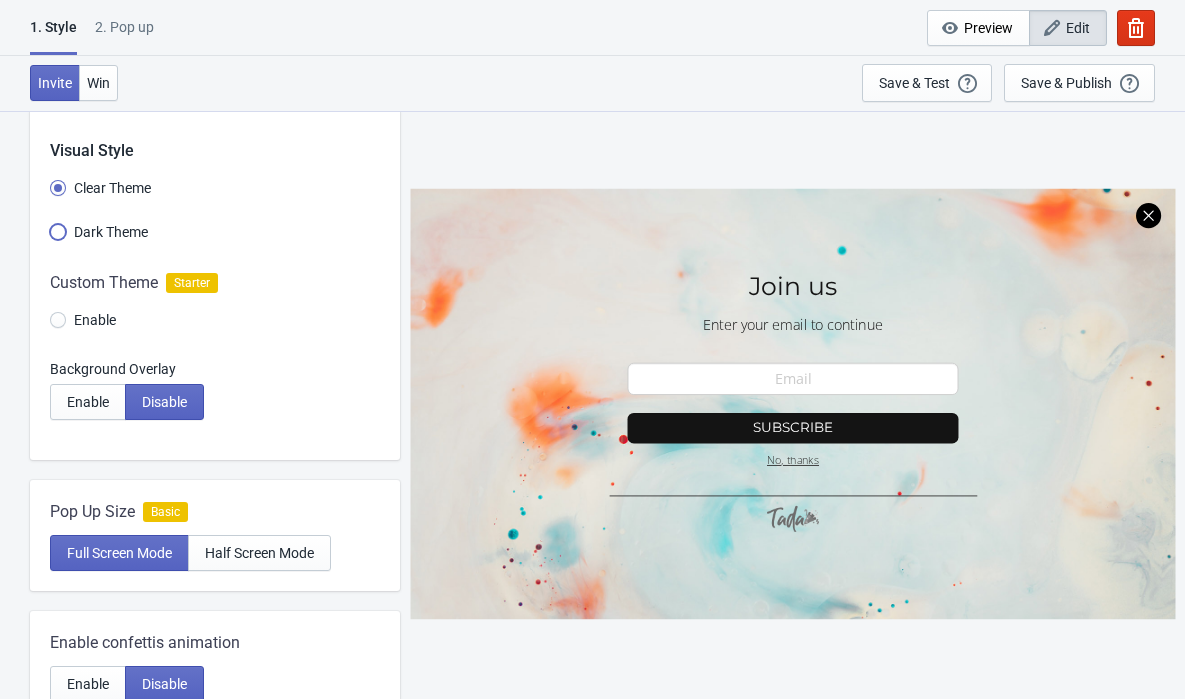 click on "Dark Theme" at bounding box center (58, 242) 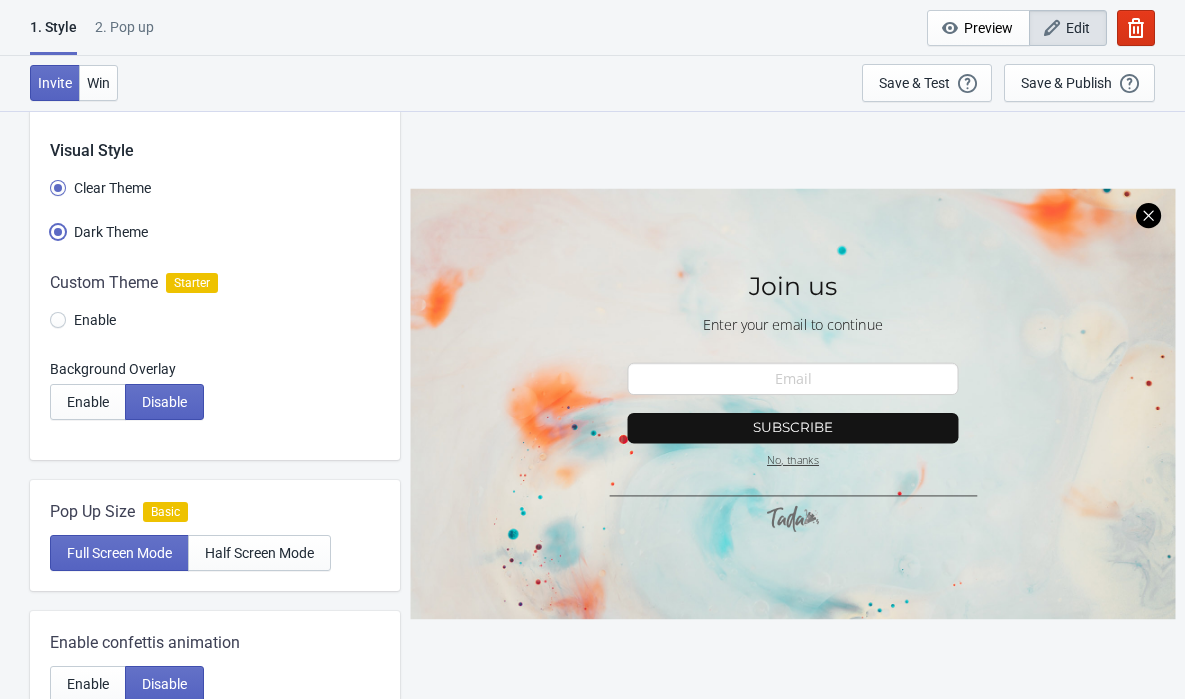 radio on "true" 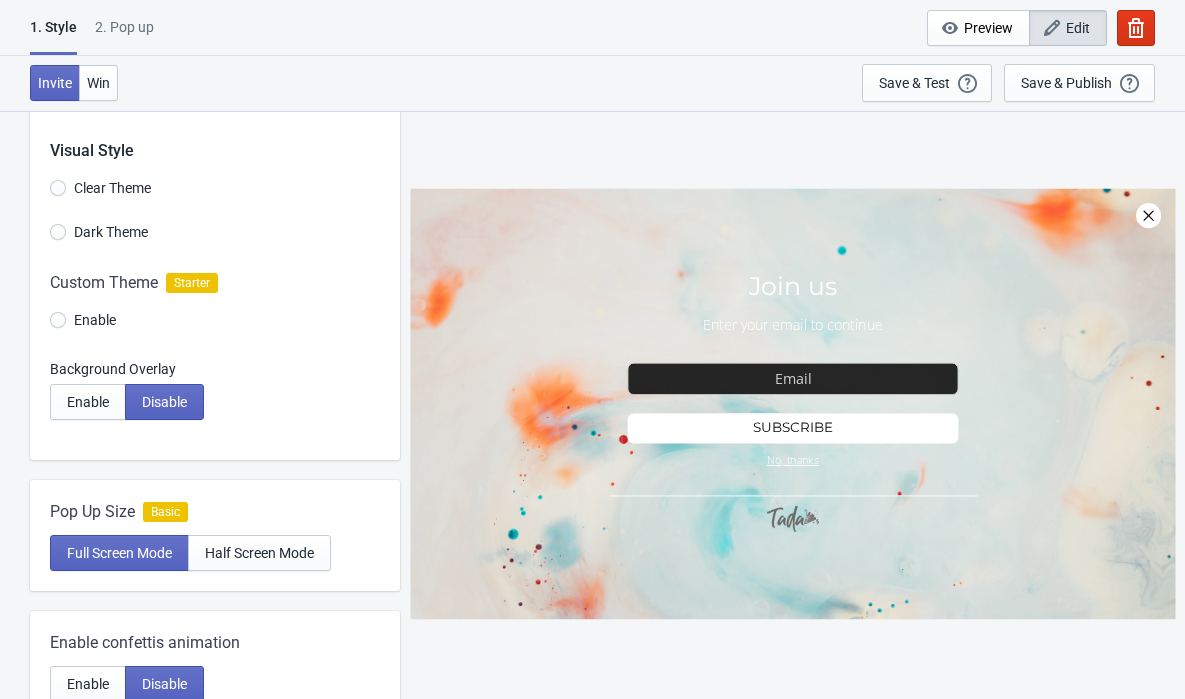 click on "Clear Theme" at bounding box center [100, 188] 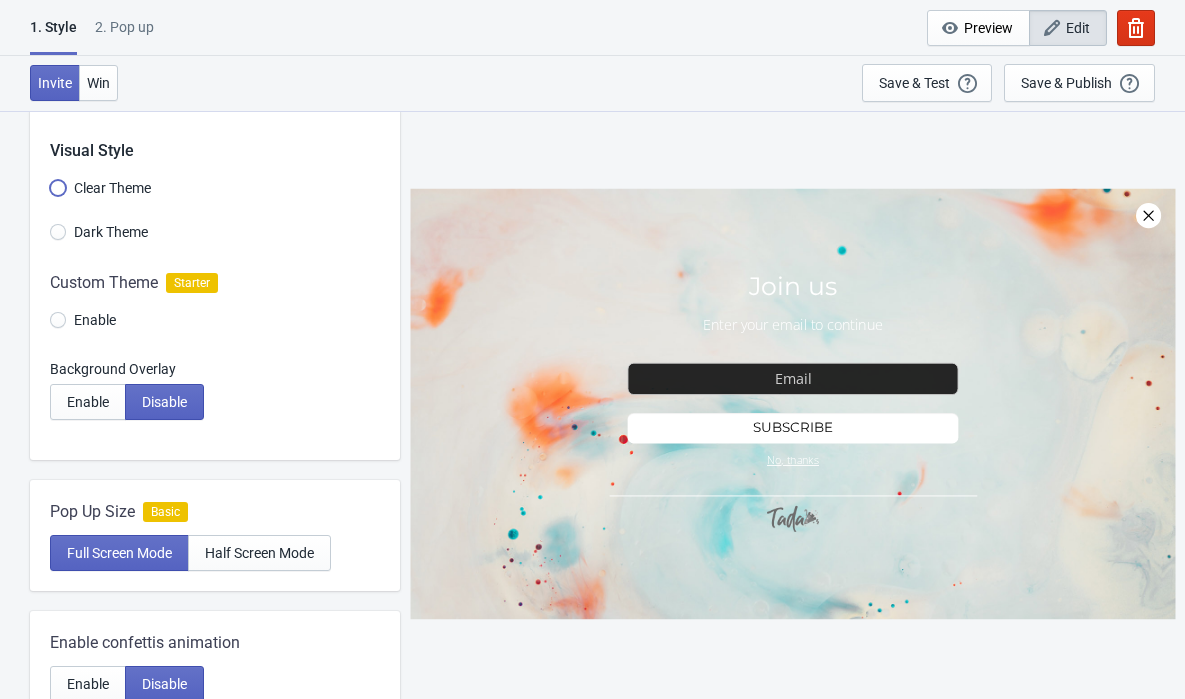 click on "Clear Theme" at bounding box center (58, 198) 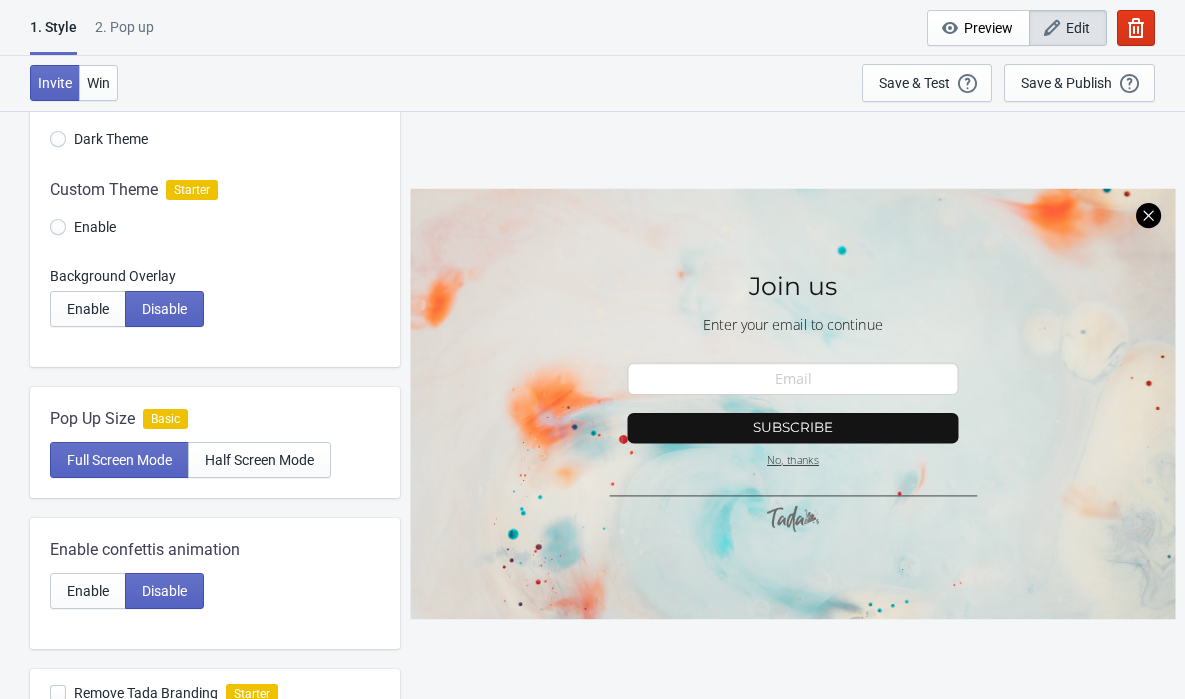 scroll, scrollTop: 131, scrollLeft: 0, axis: vertical 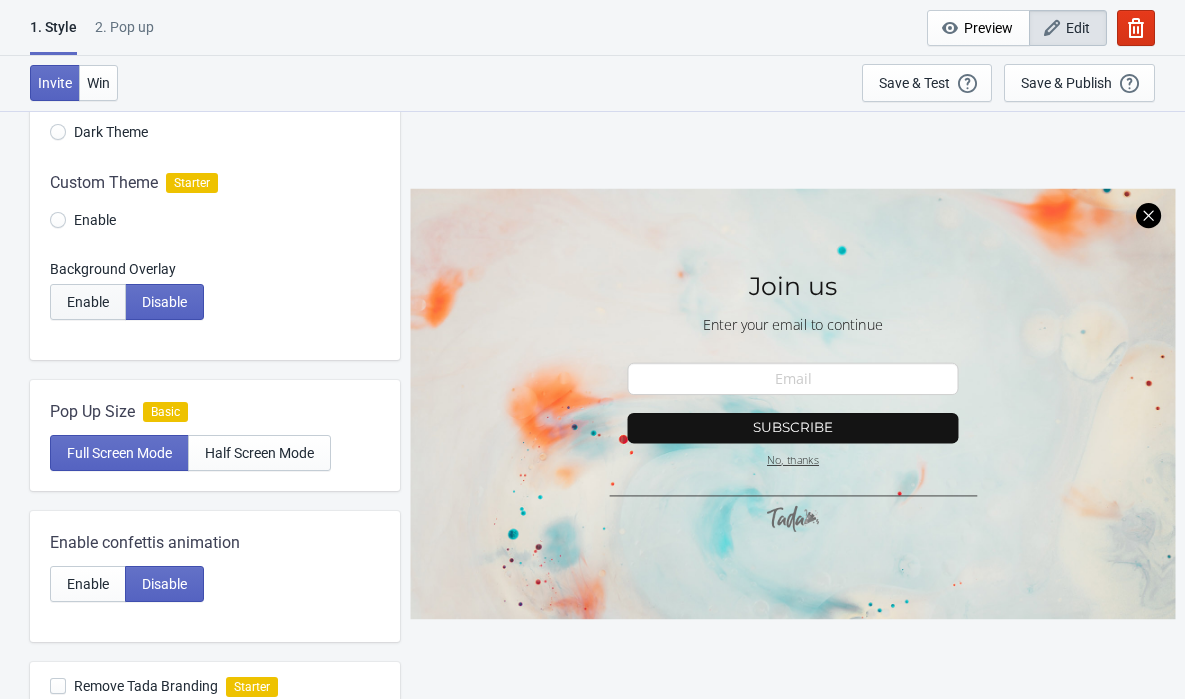click on "Enable" at bounding box center (88, 302) 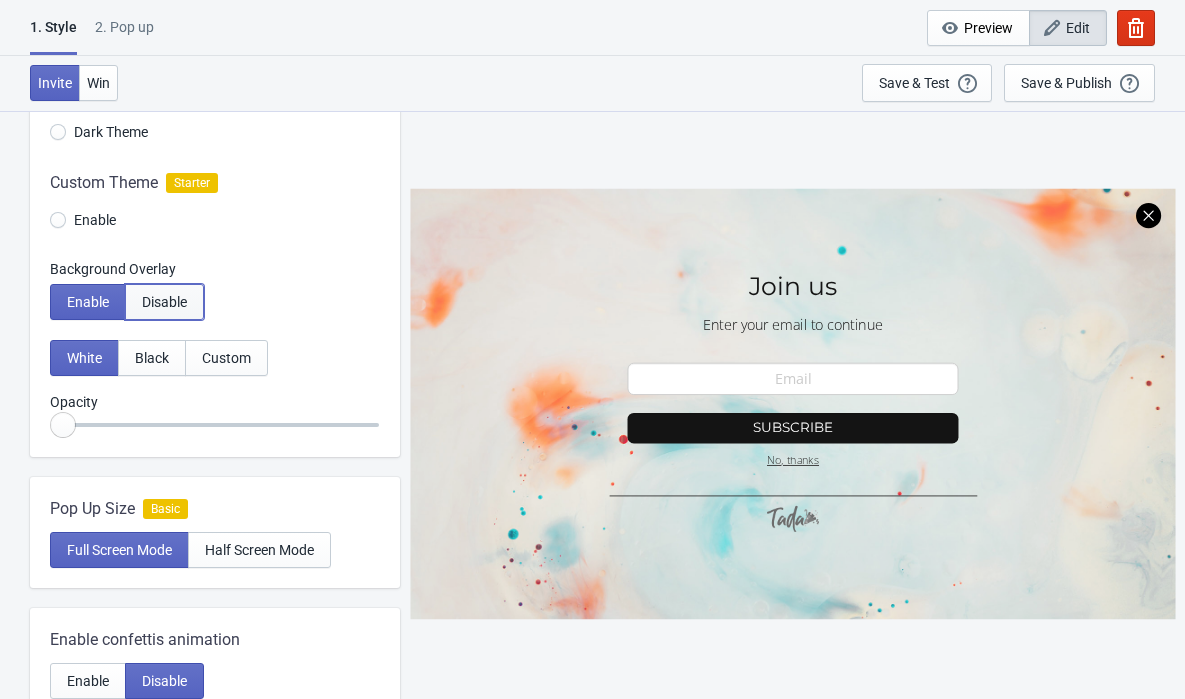 click on "Disable" at bounding box center [164, 302] 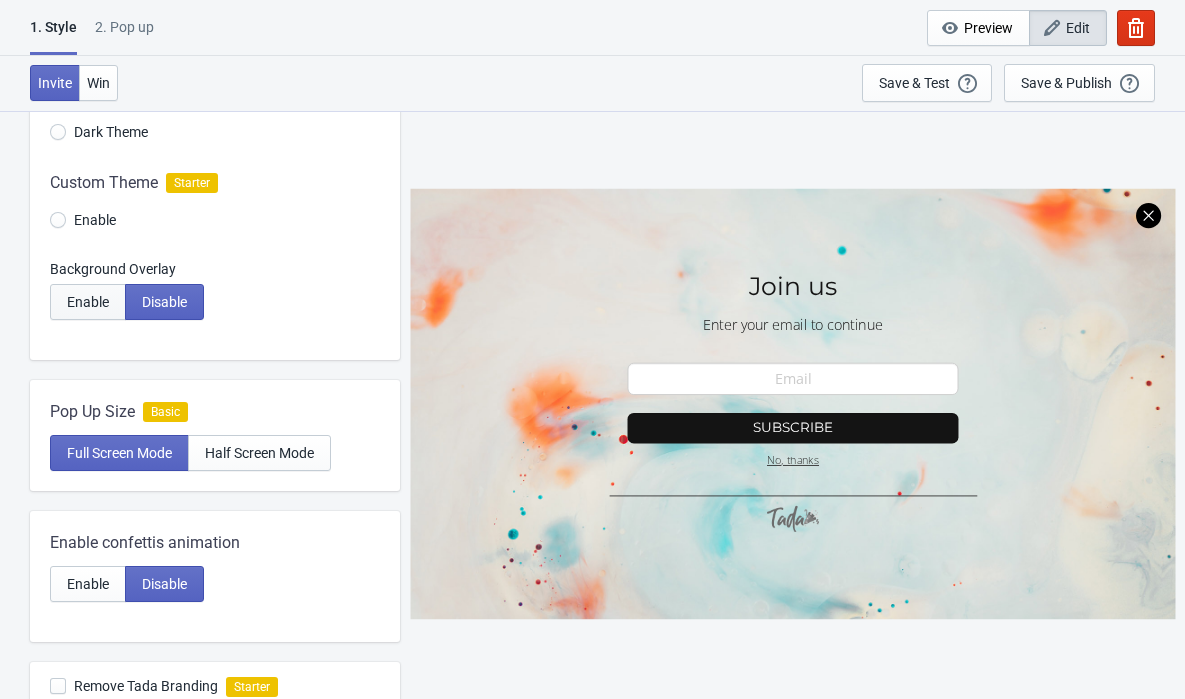 click on "Enable" at bounding box center (88, 302) 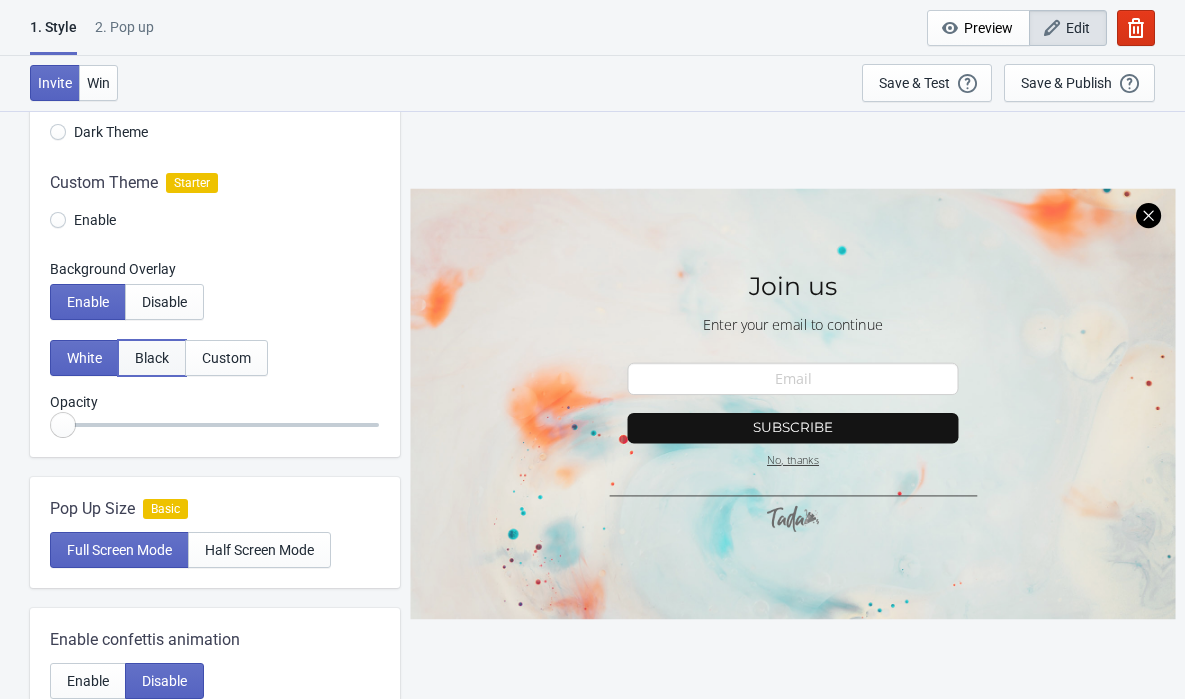 click on "Black" at bounding box center (152, 358) 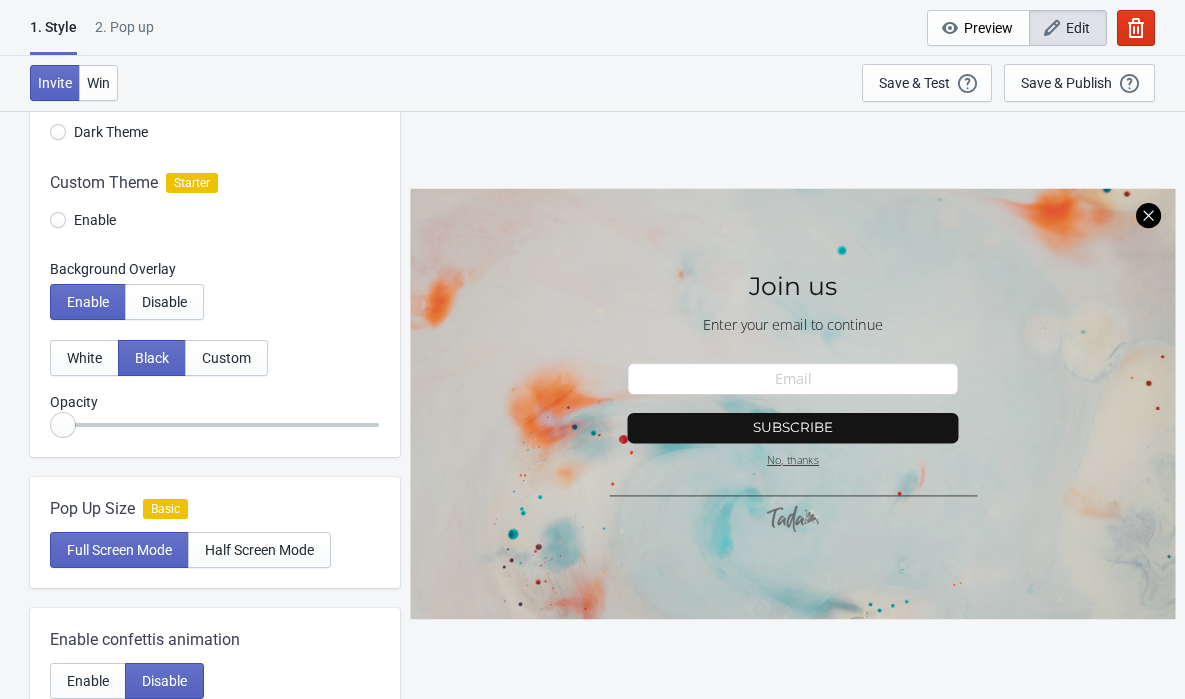 radio on "true" 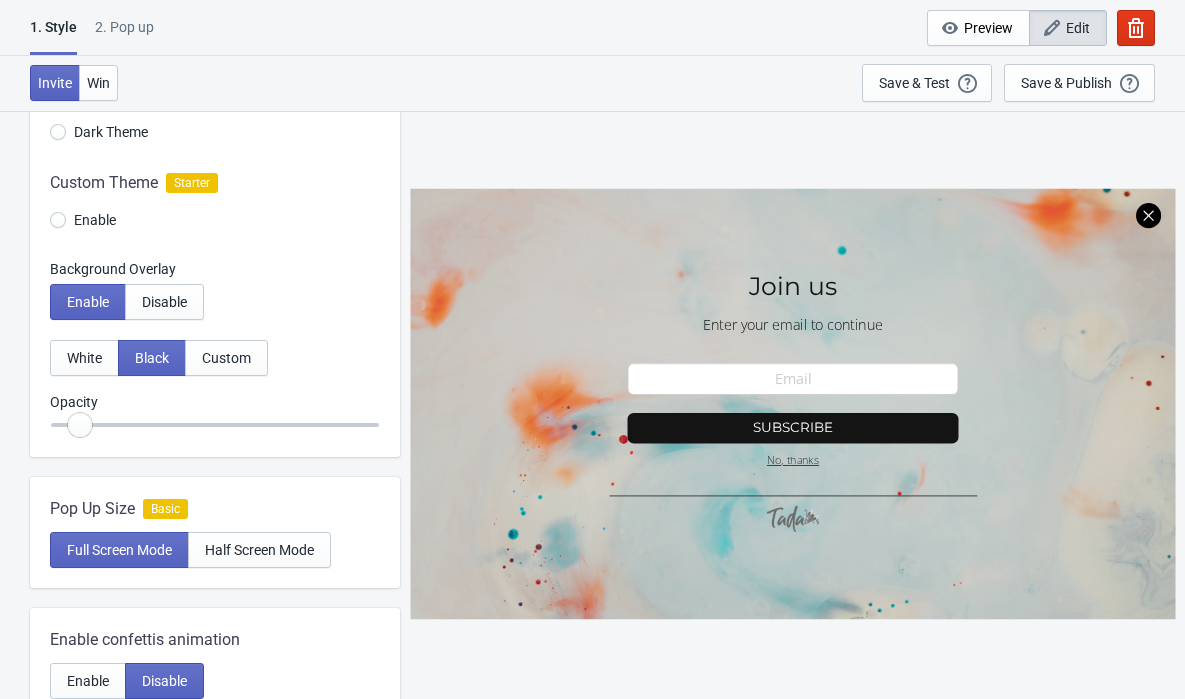 radio on "true" 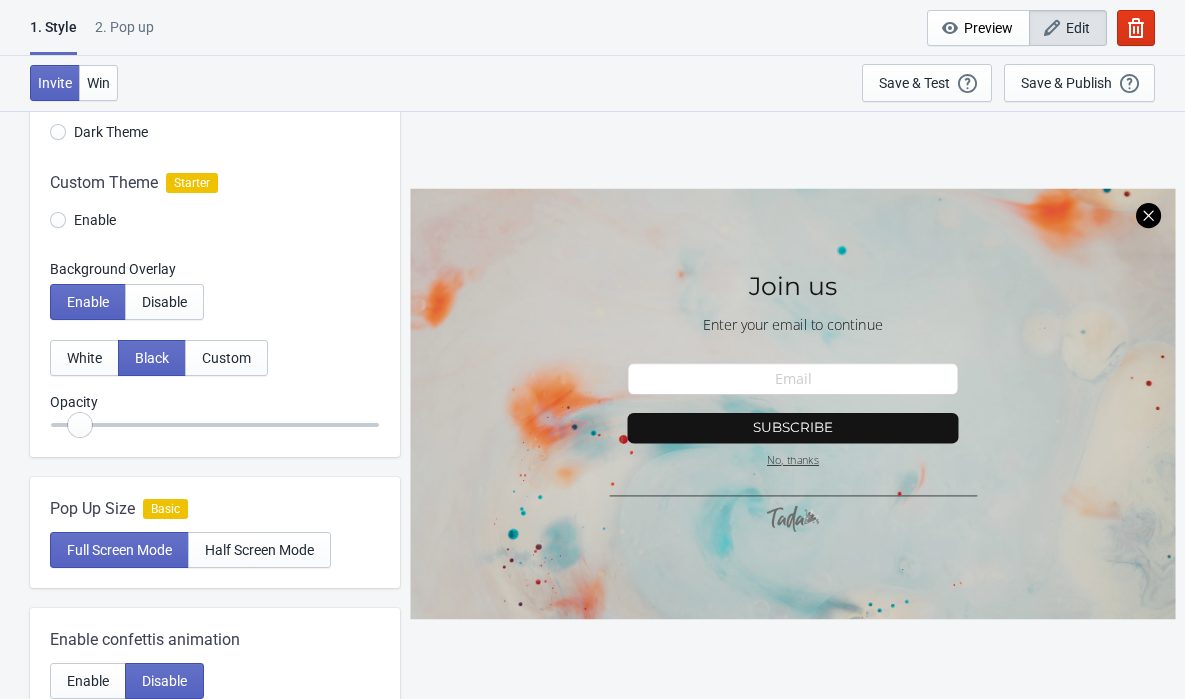 type on "0.2" 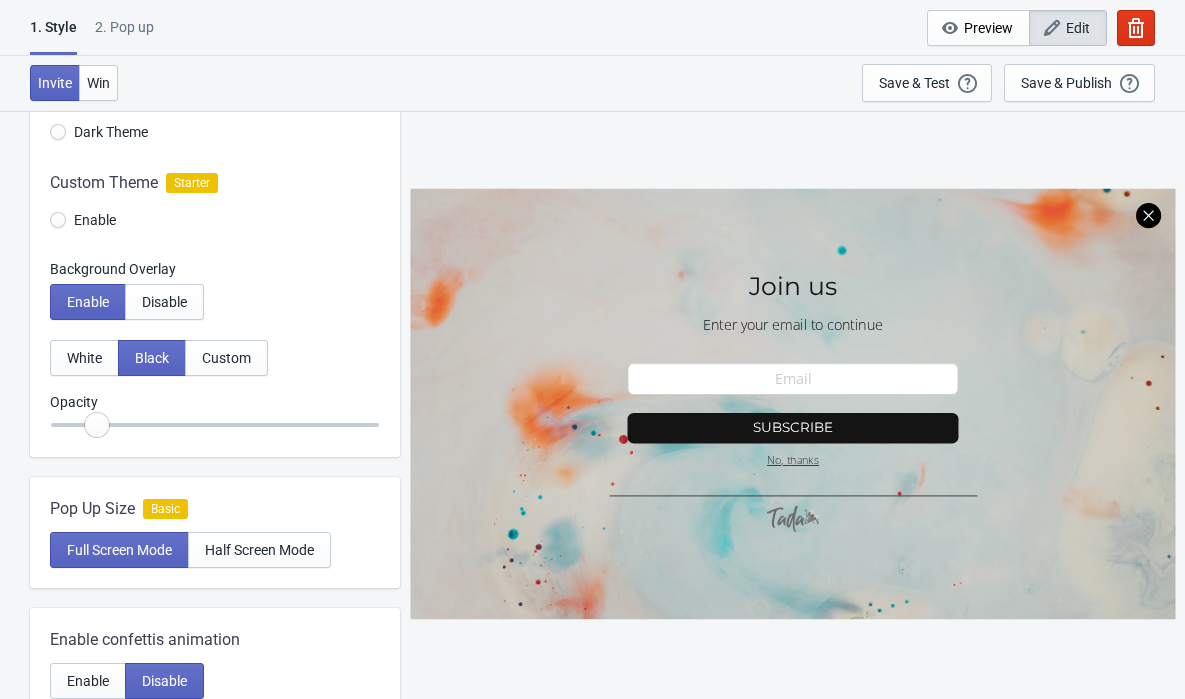 radio on "true" 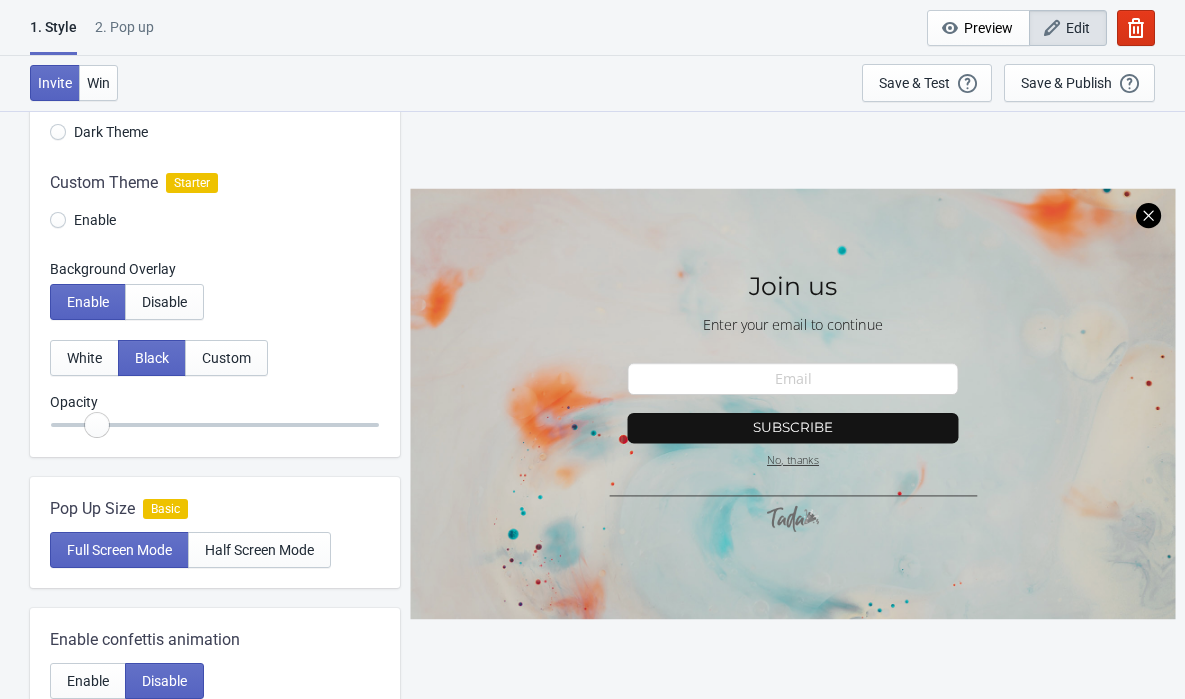 type on "0.25" 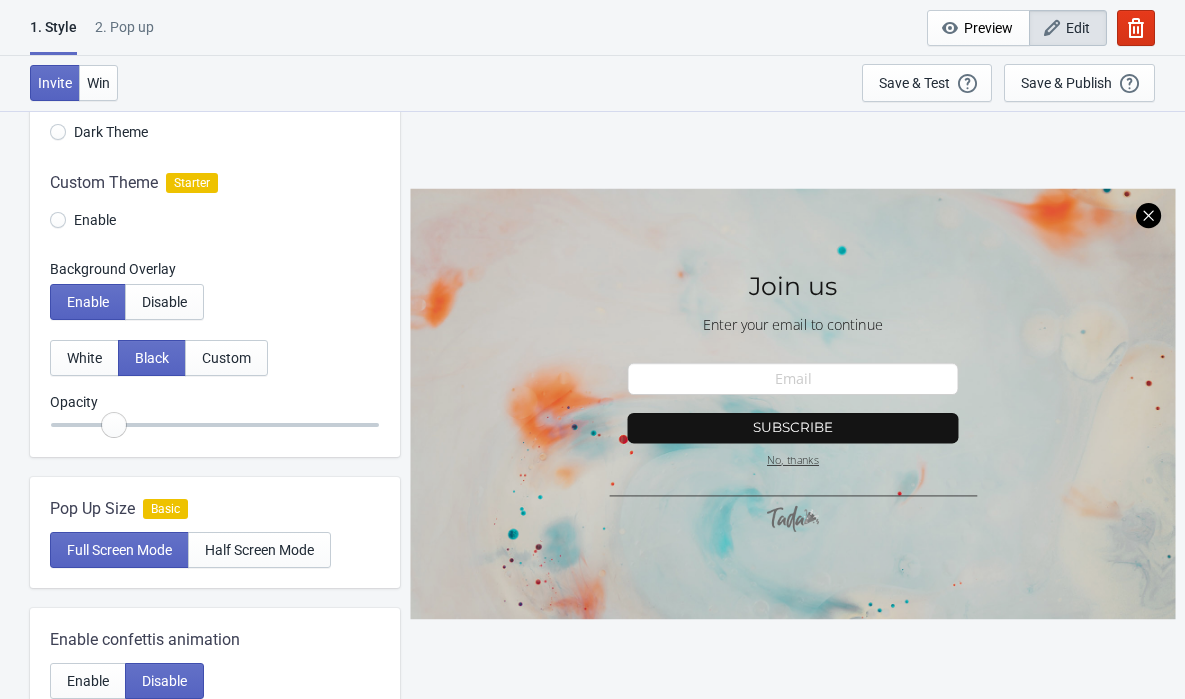 radio on "true" 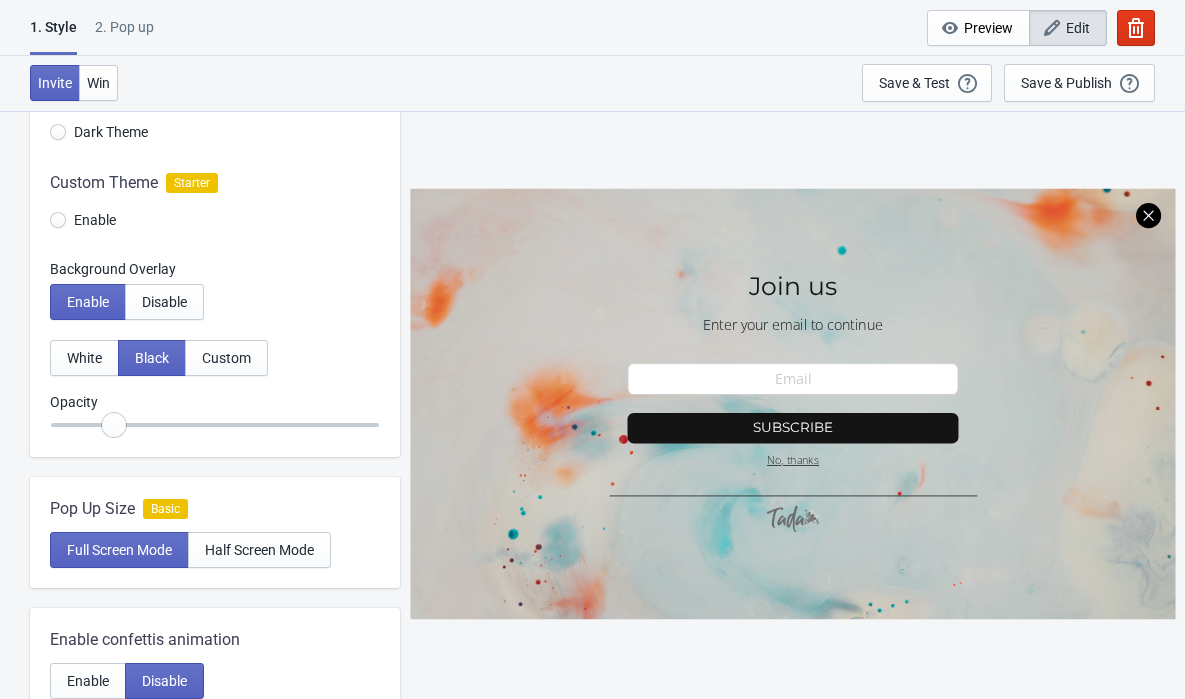 type on "0.3" 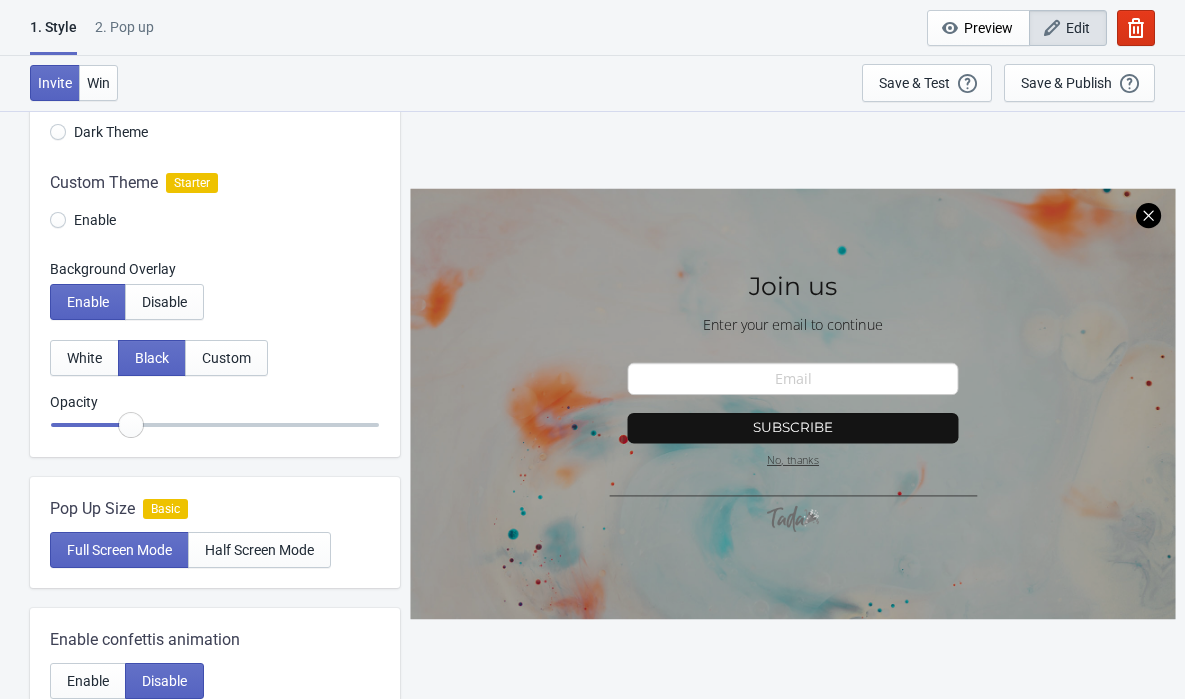 radio on "true" 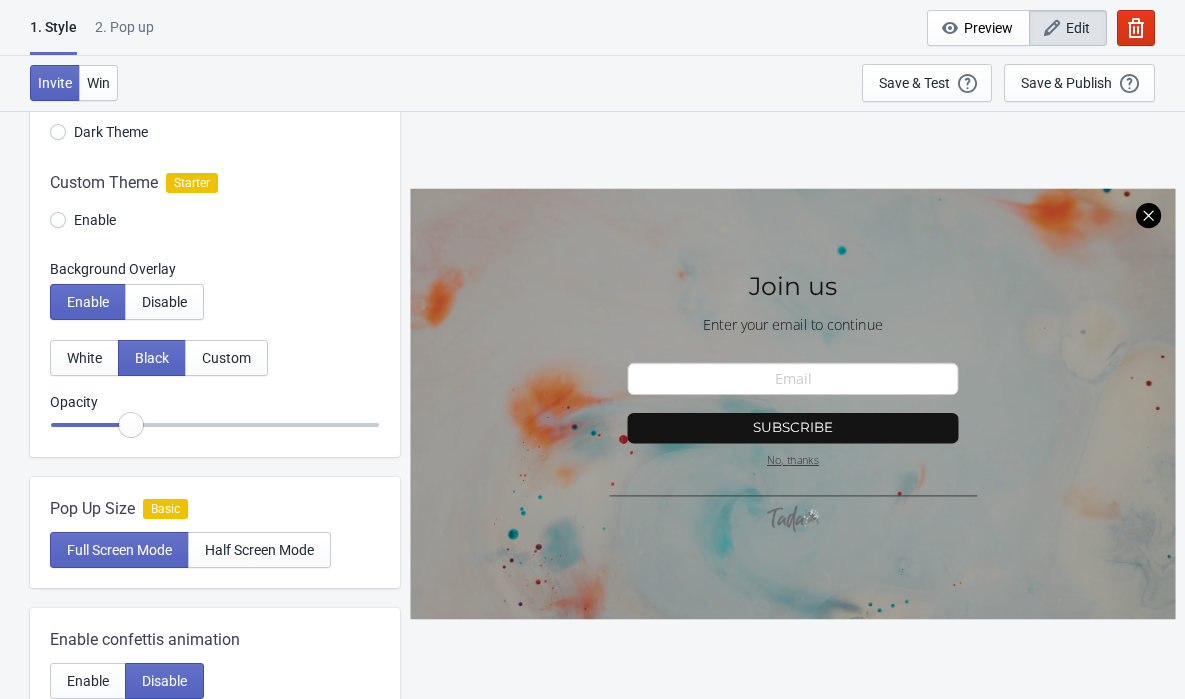 type on "0.35" 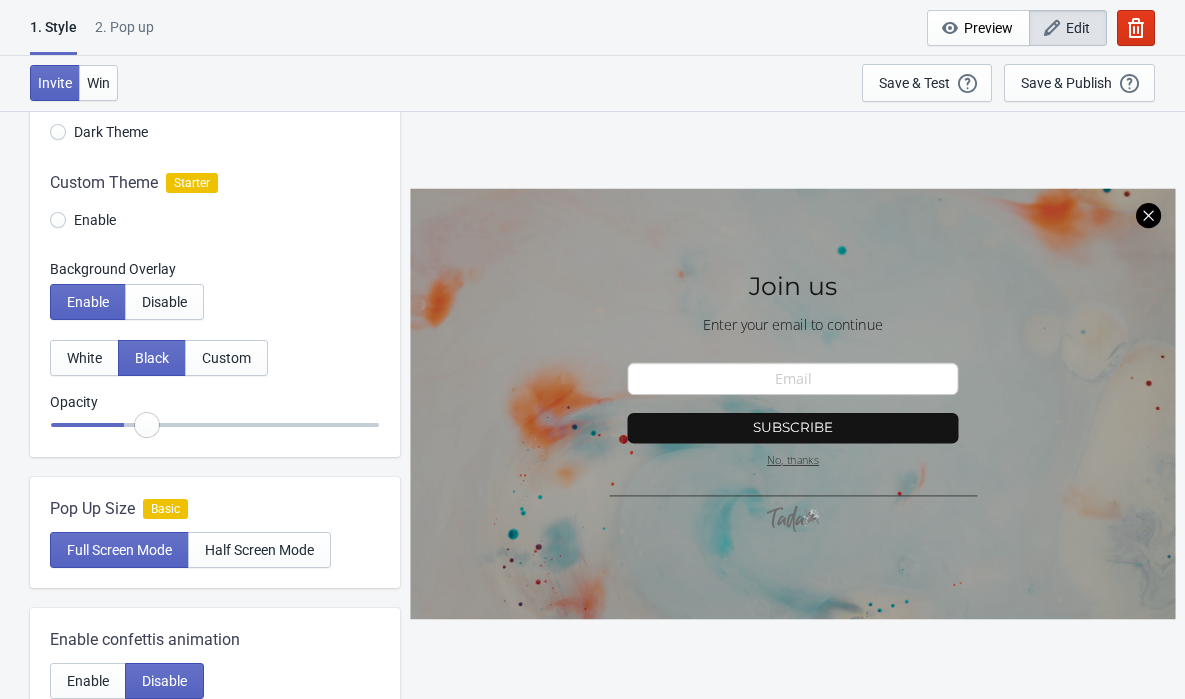 radio on "true" 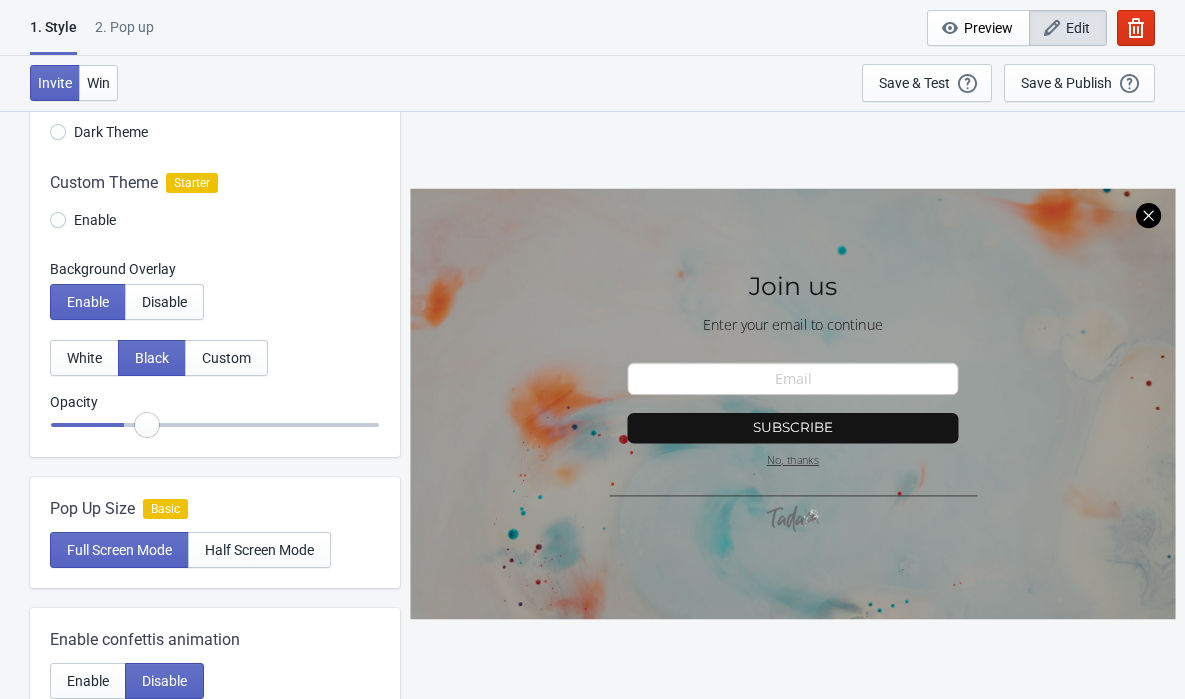 type on "0.4" 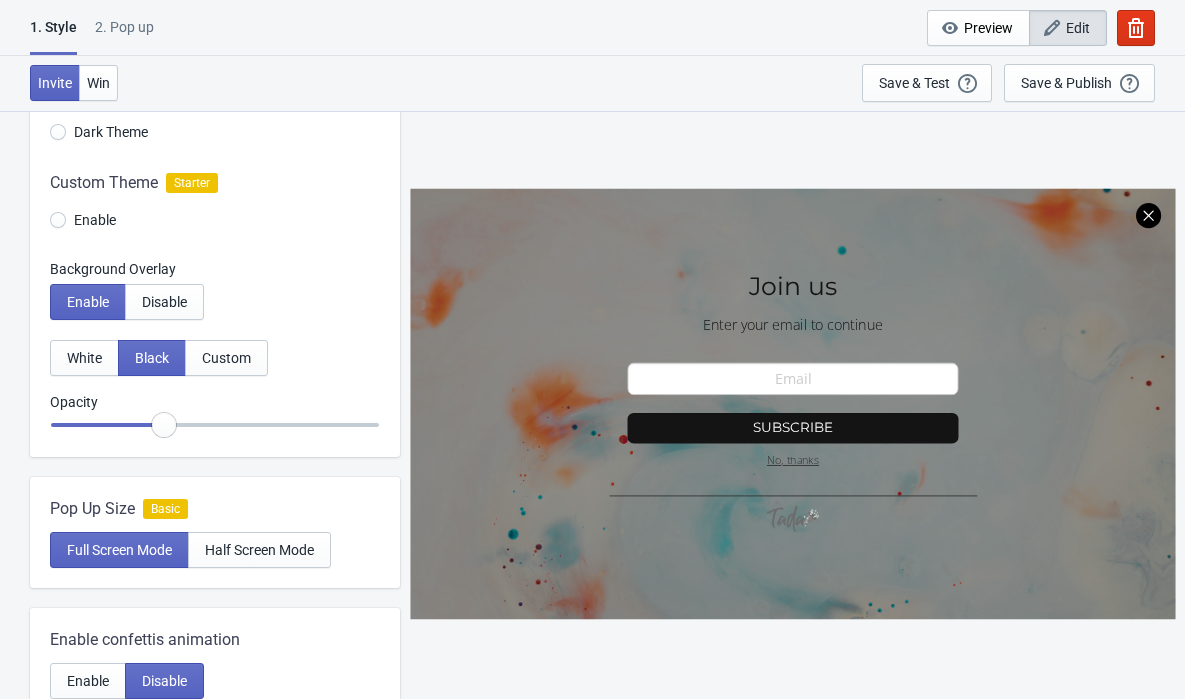 radio on "true" 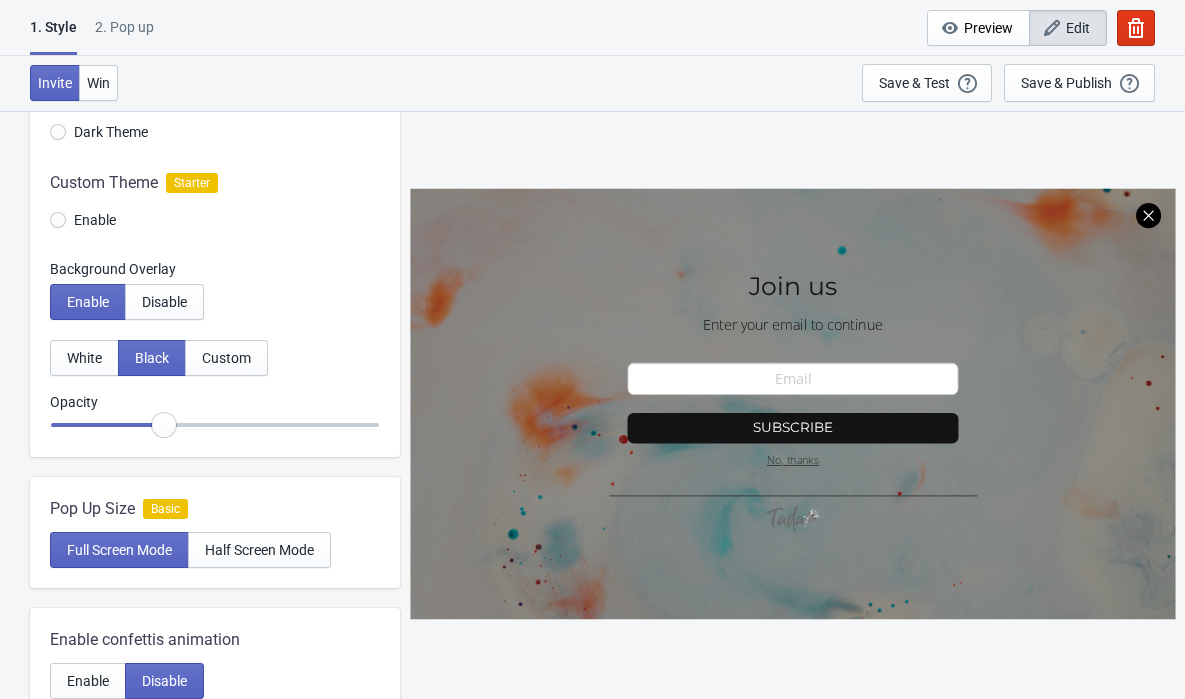 type on "0.35" 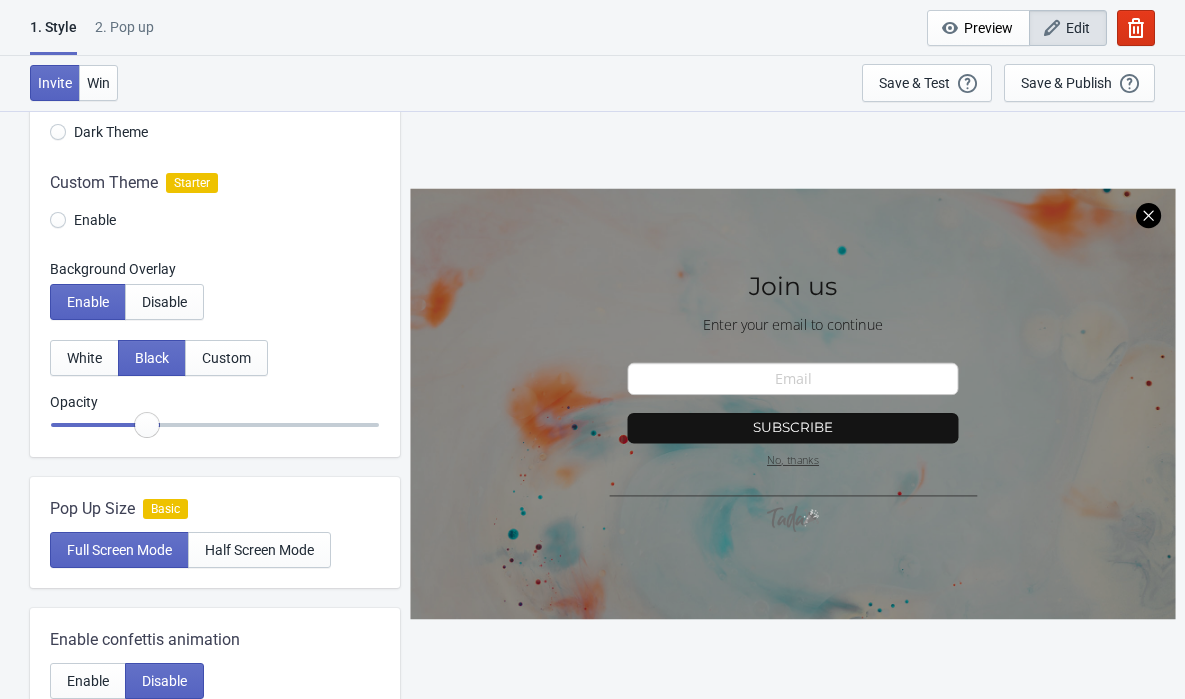 radio on "true" 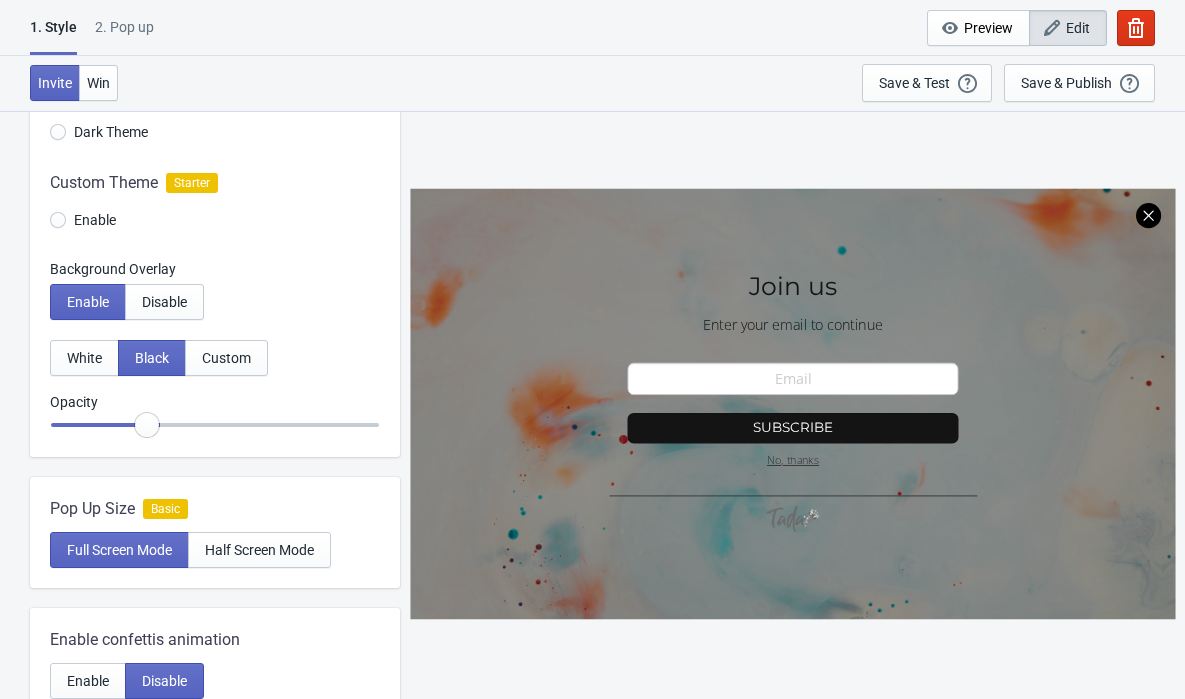 type on "0.25" 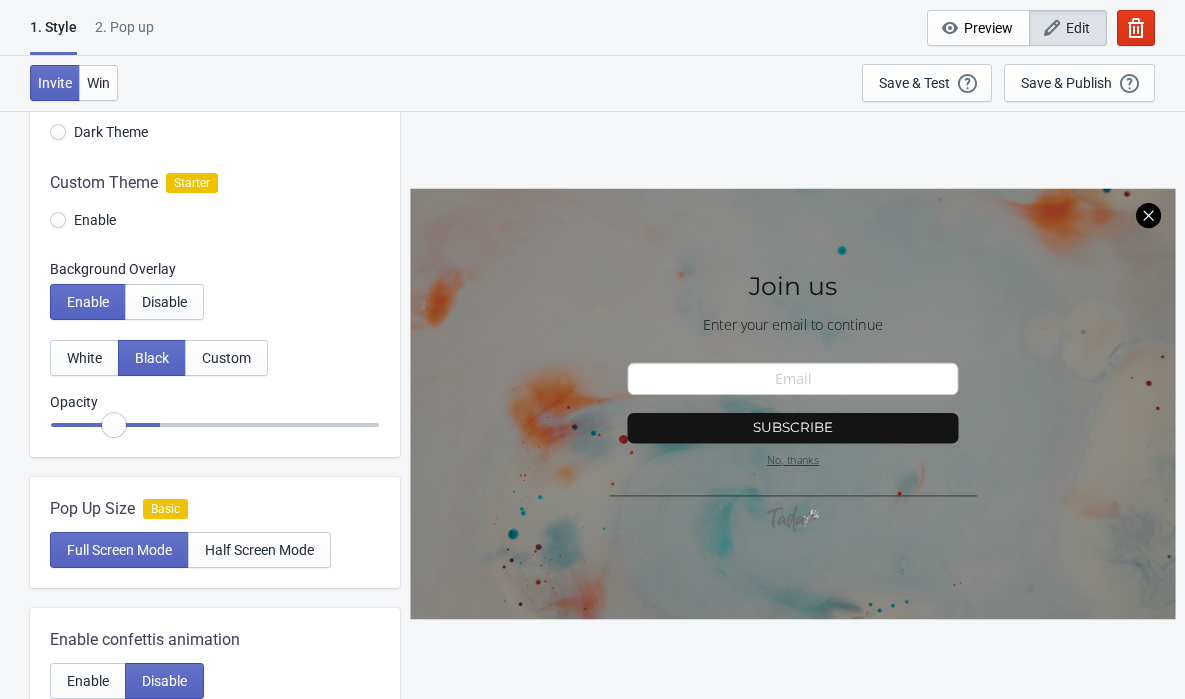 radio on "true" 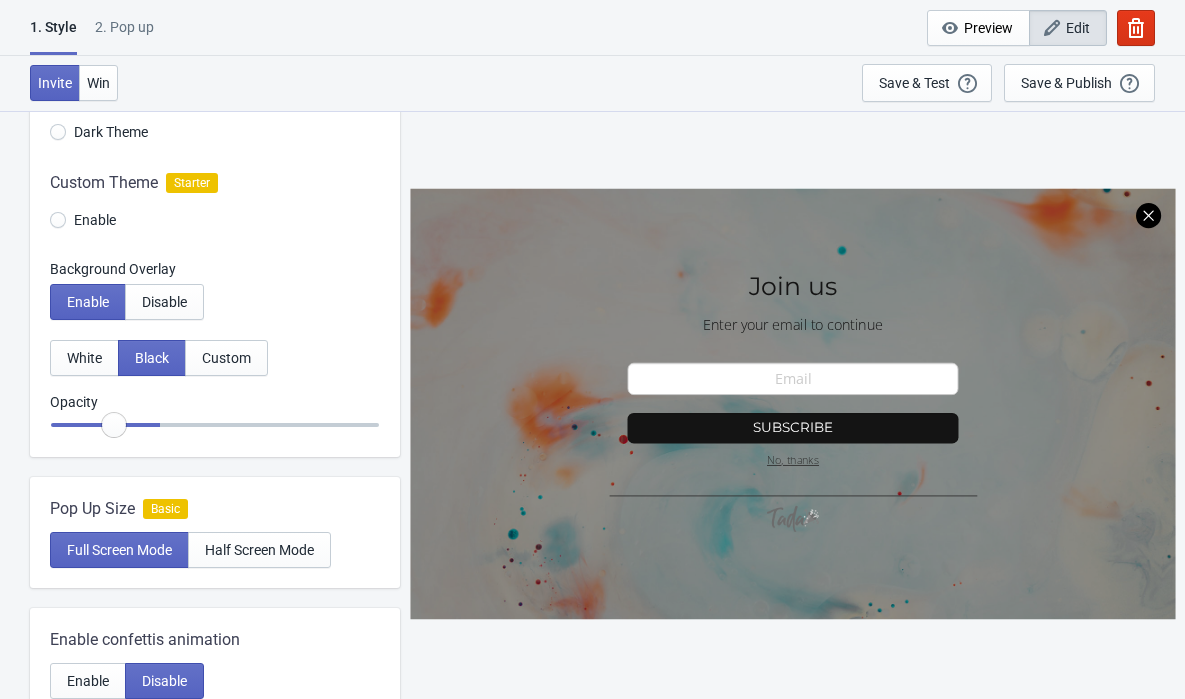 type on "0.2" 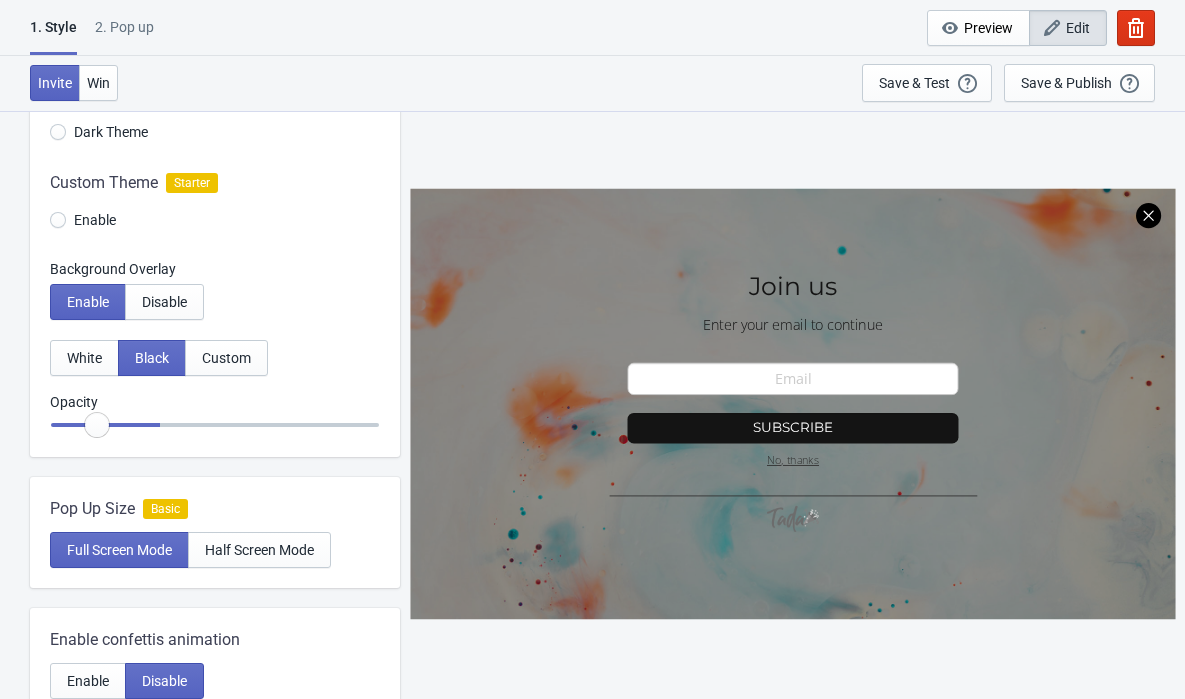 radio on "true" 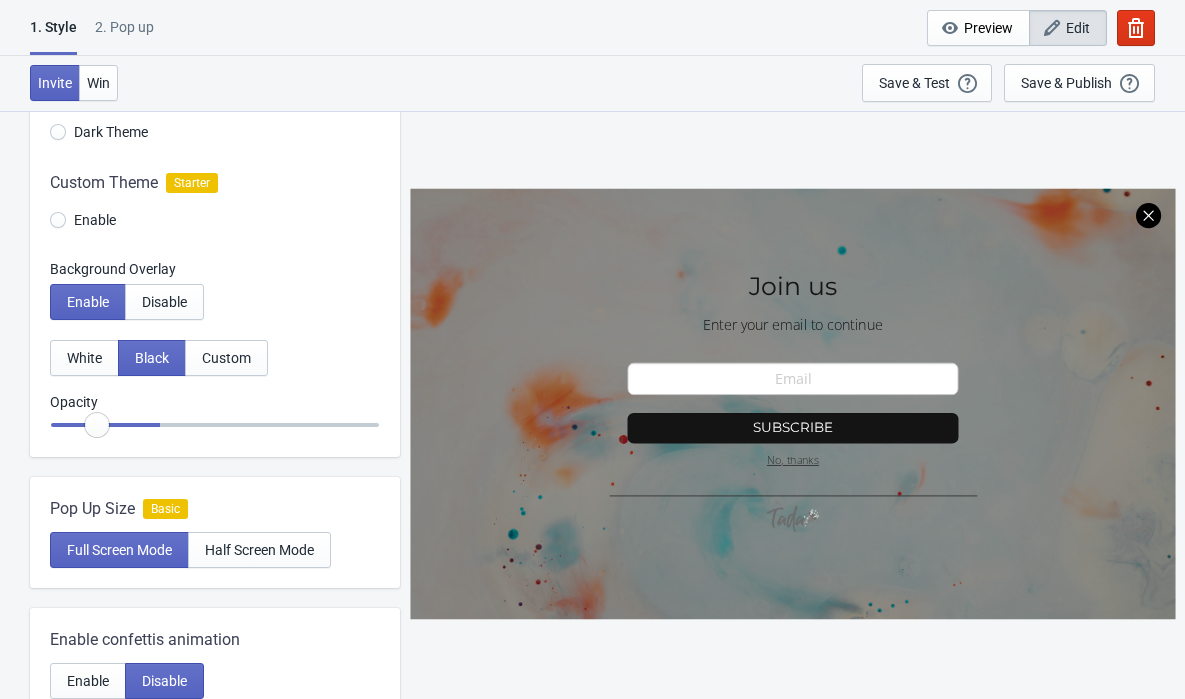 type on "0.1" 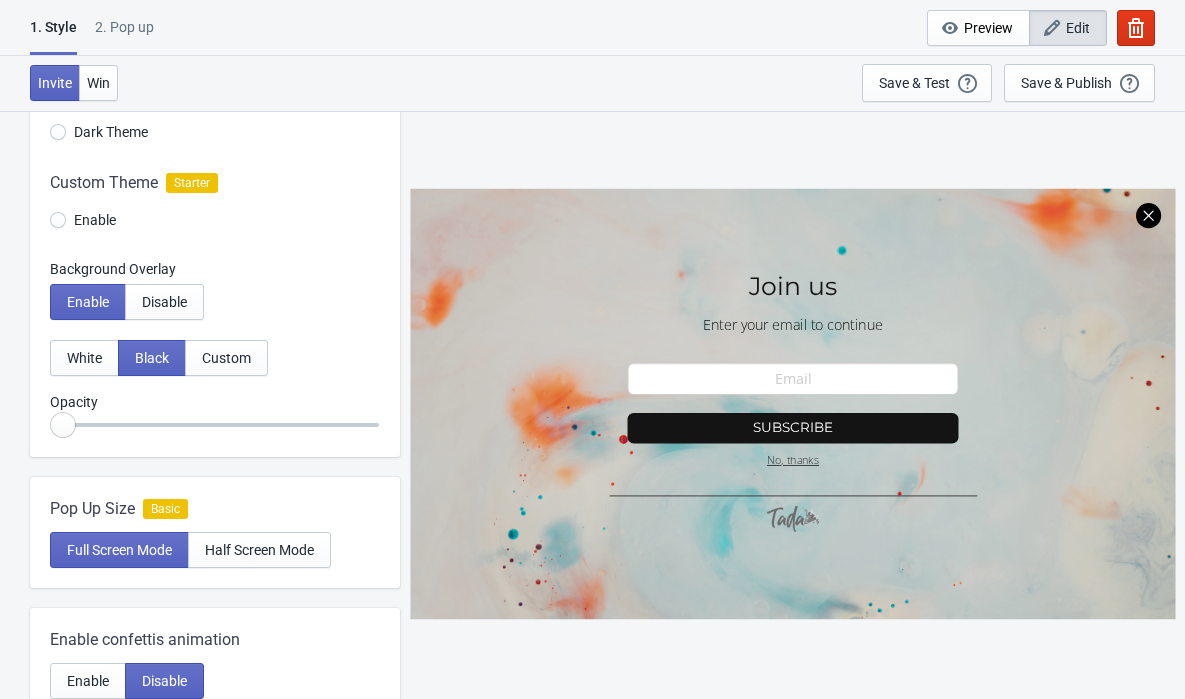 drag, startPoint x: 70, startPoint y: 425, endPoint x: -26, endPoint y: 435, distance: 96.519424 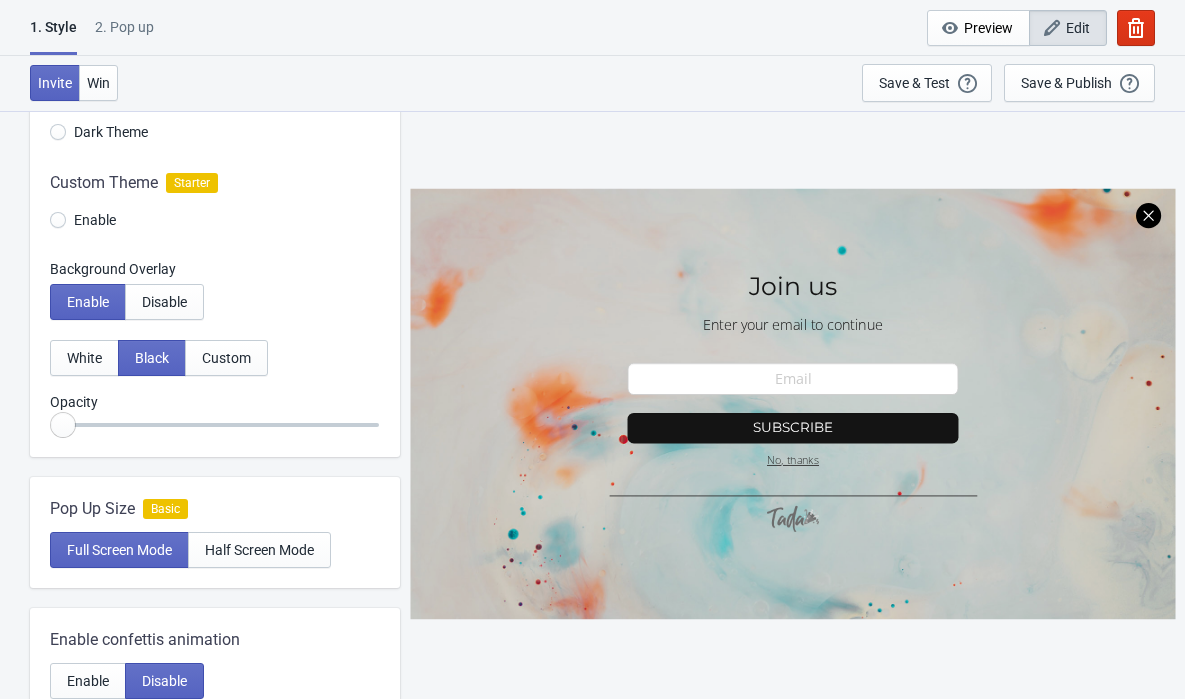 click at bounding box center (215, 425) 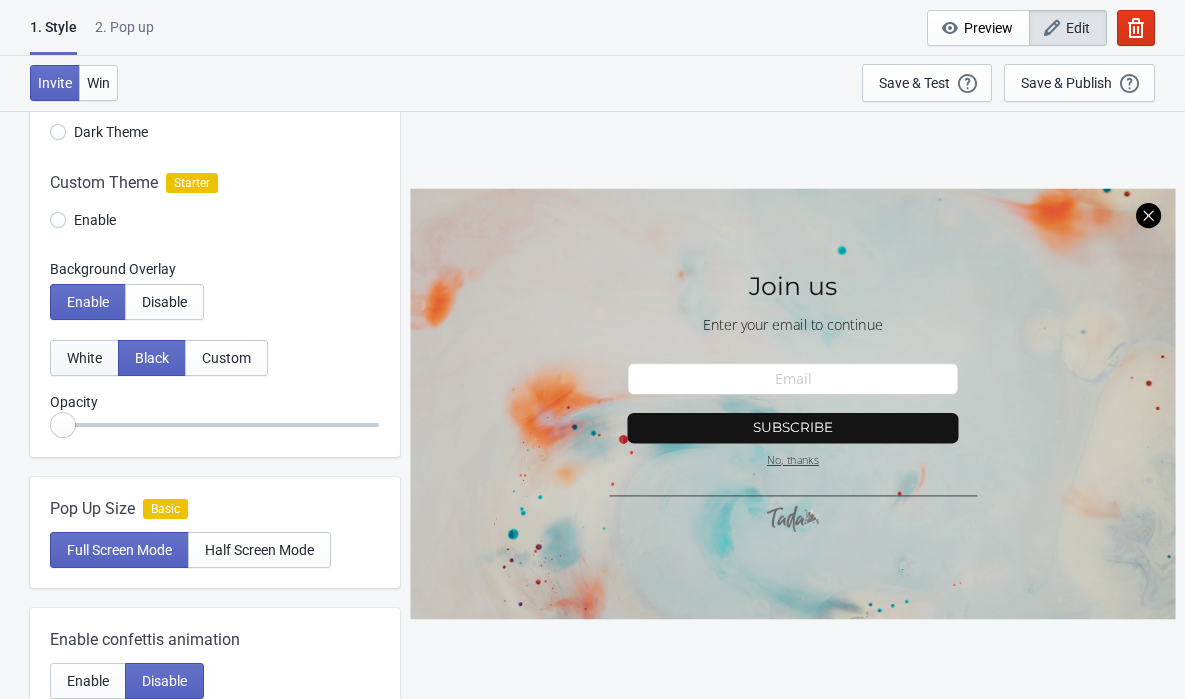 click on "White" at bounding box center (84, 358) 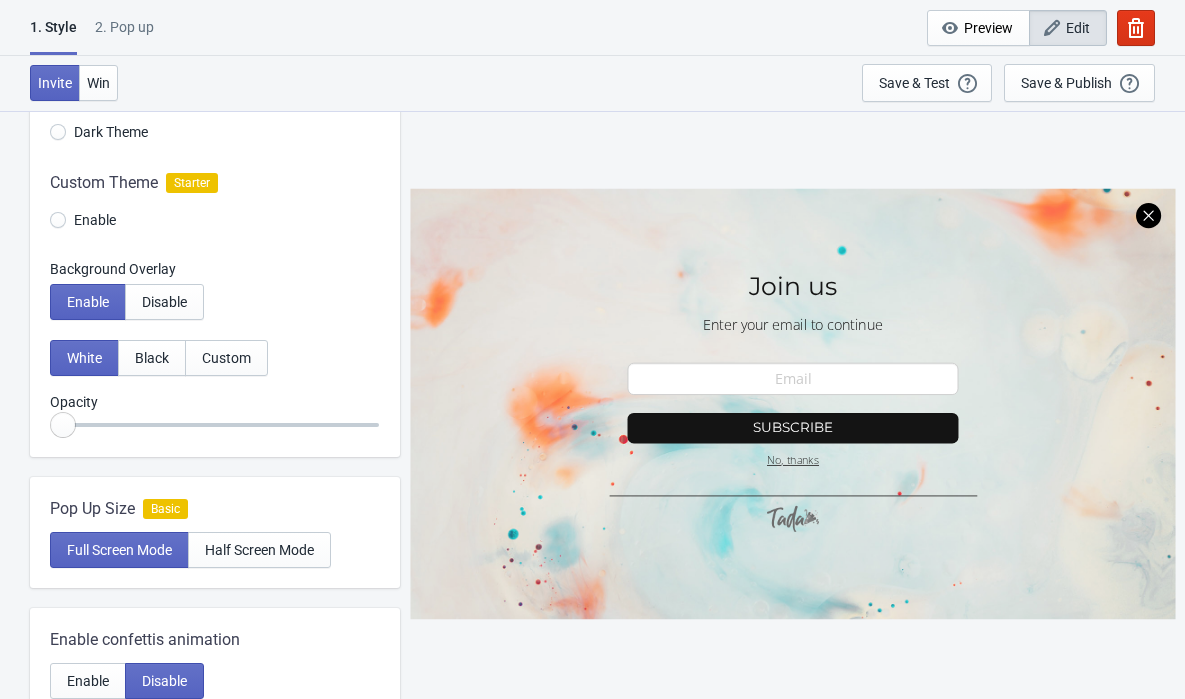 radio on "true" 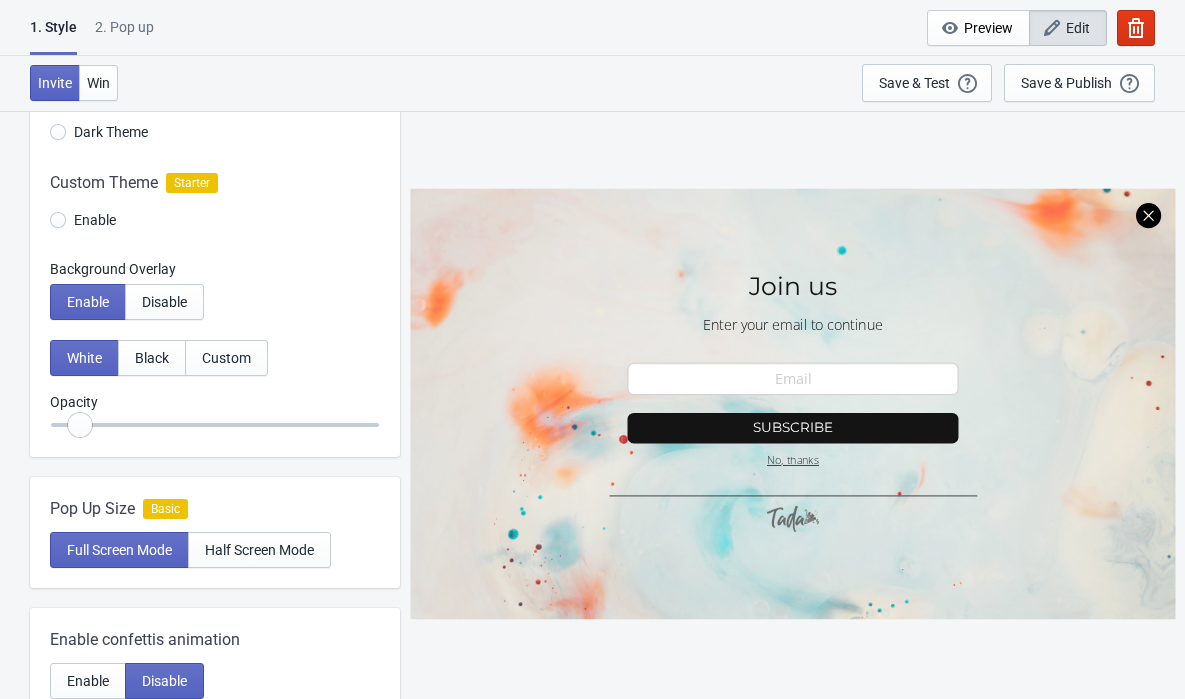 radio on "true" 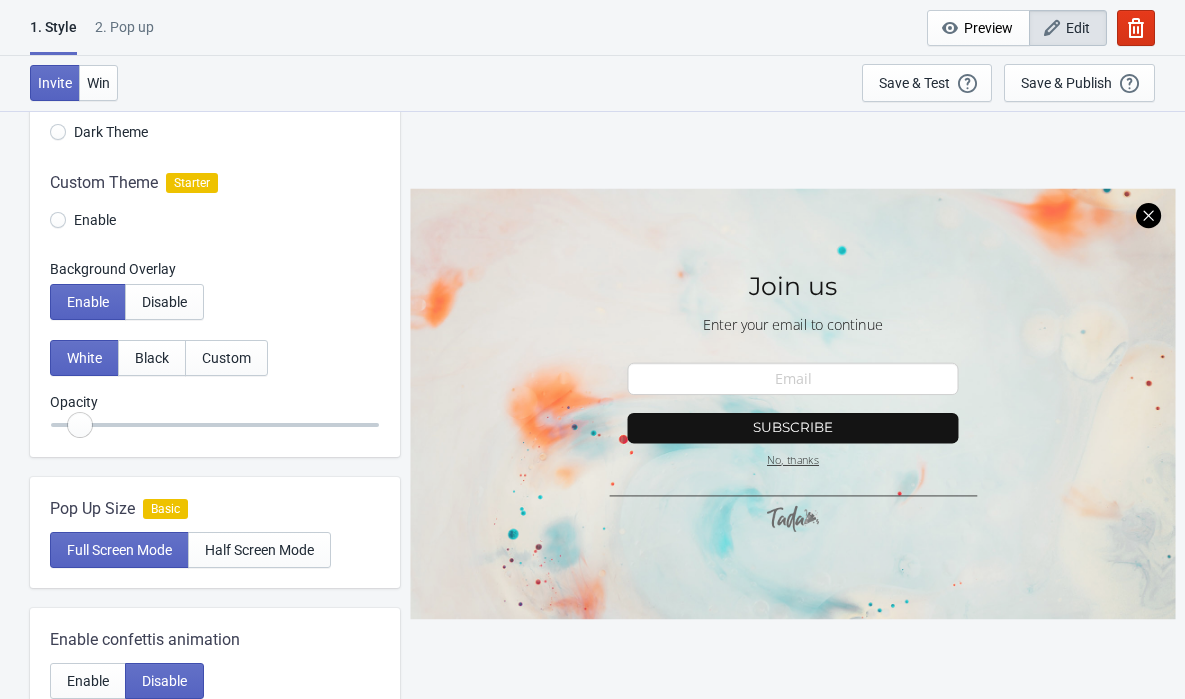 type on "0.2" 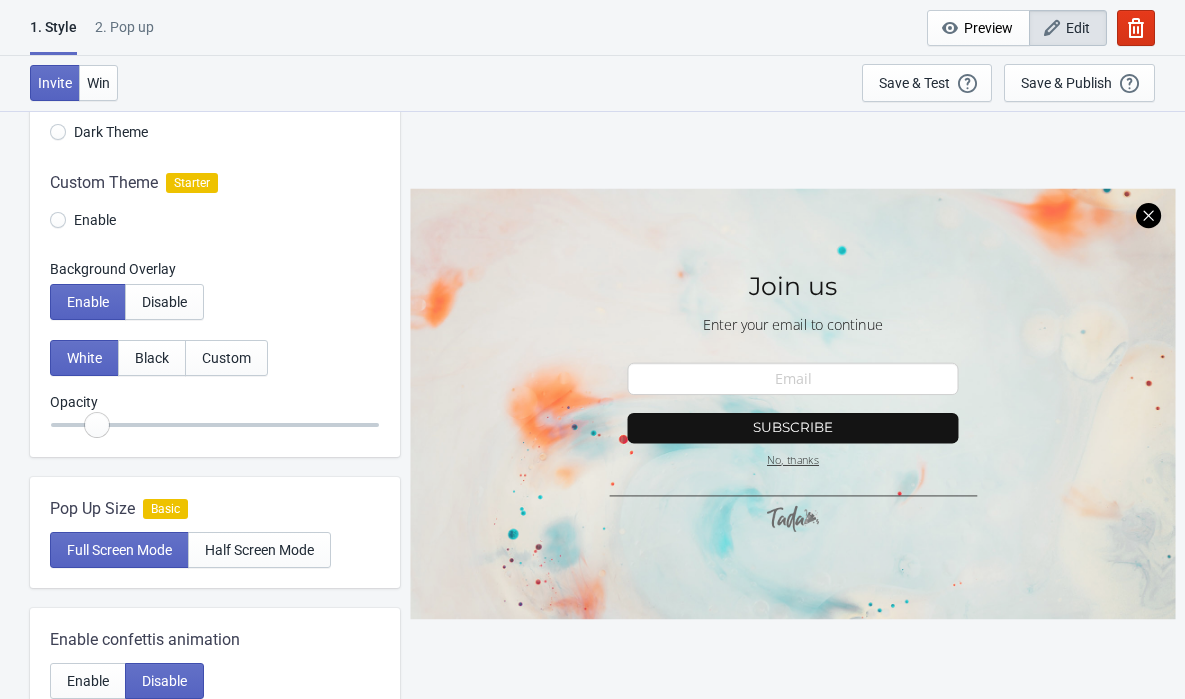 radio on "true" 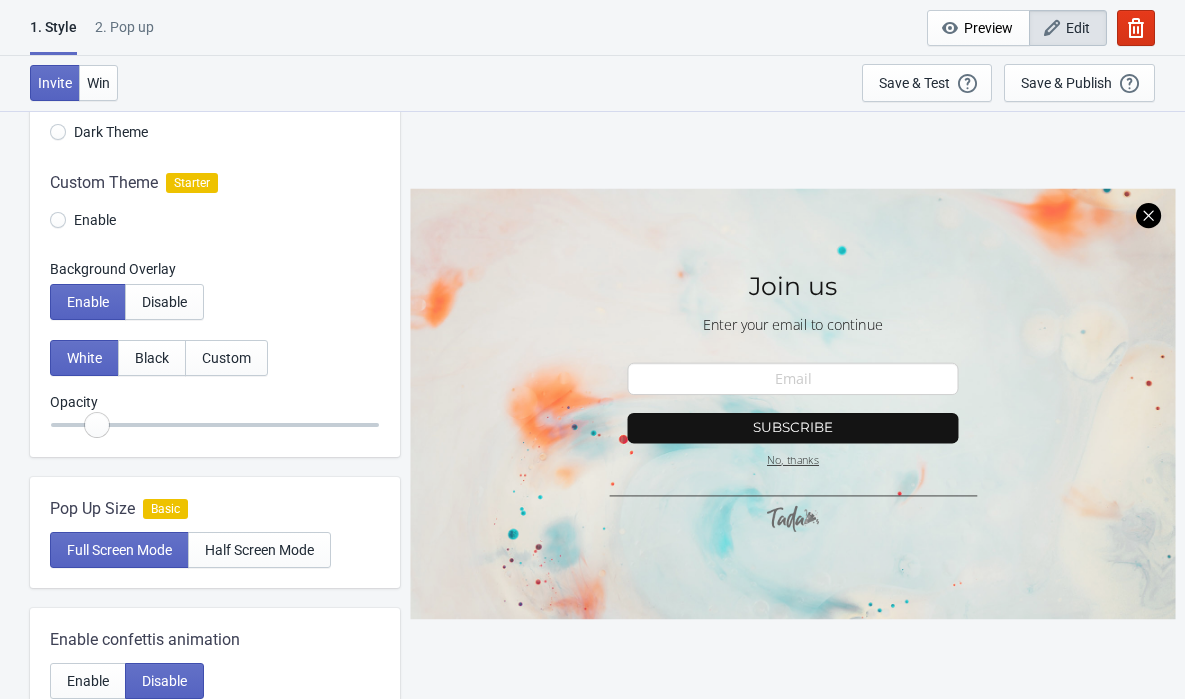 type on "0.25" 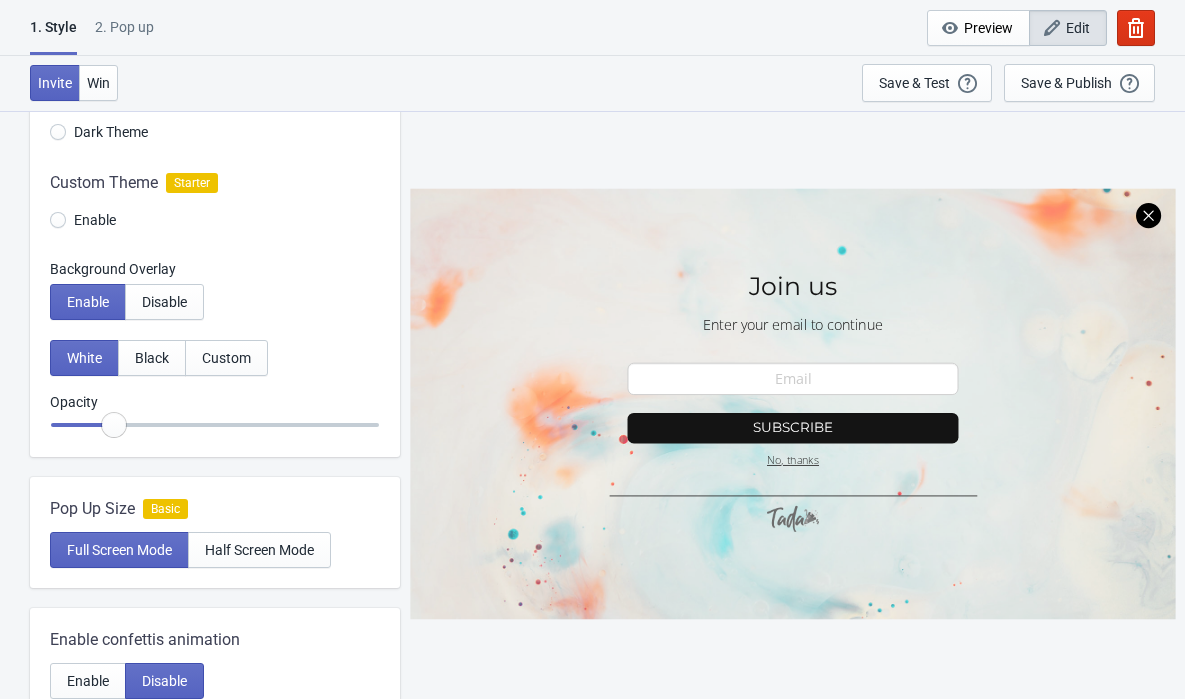 radio on "true" 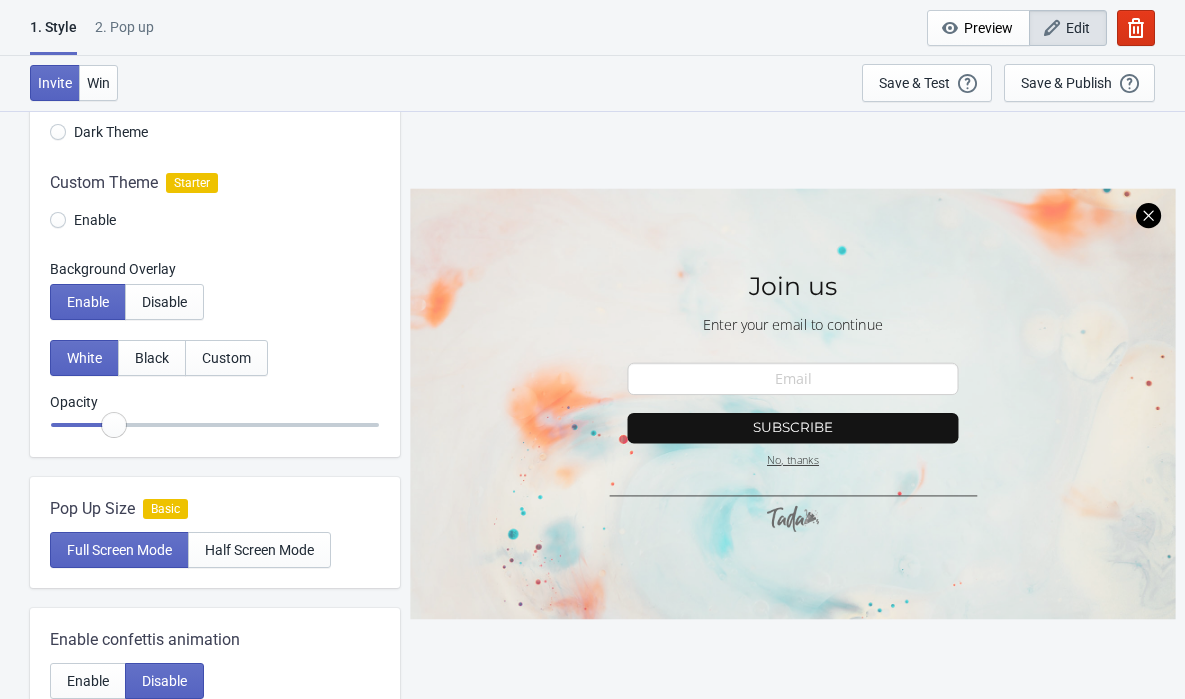 type on "0.3" 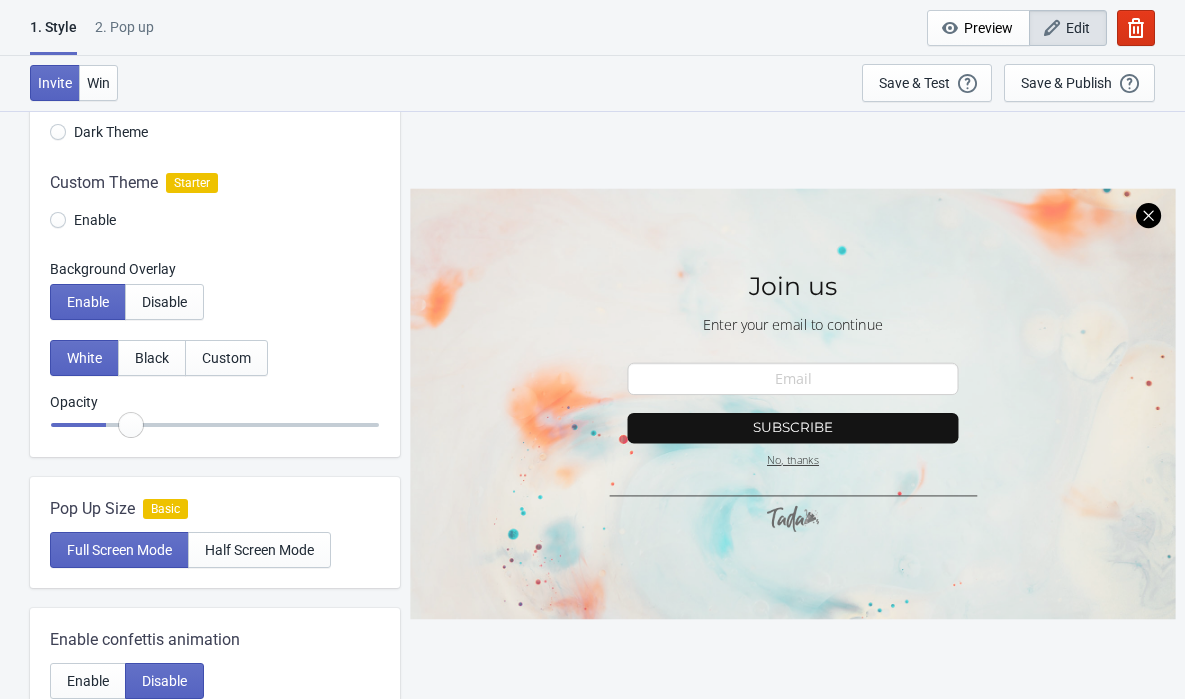 radio on "true" 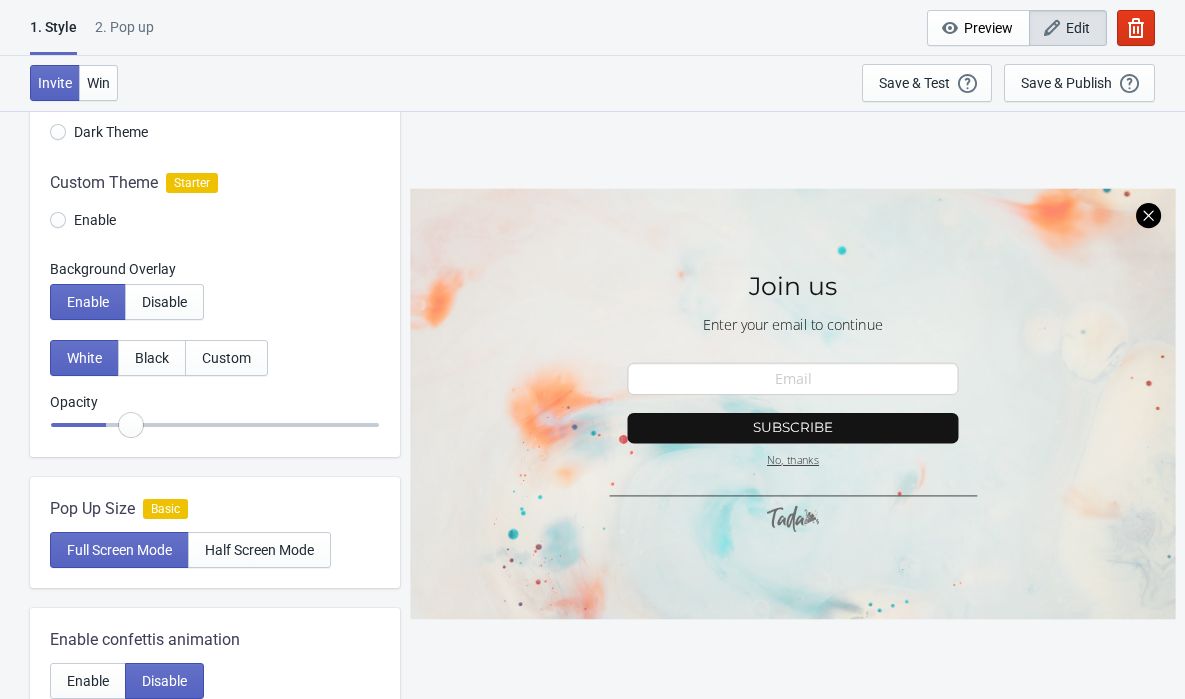 type on "0.35" 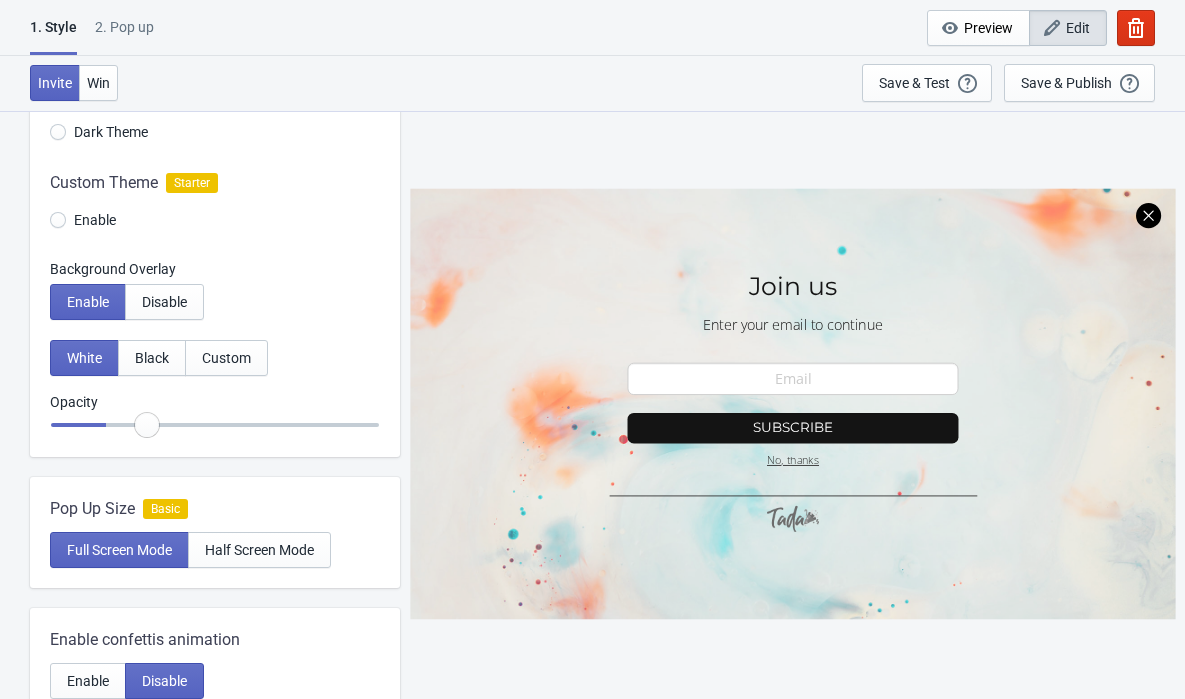 radio on "true" 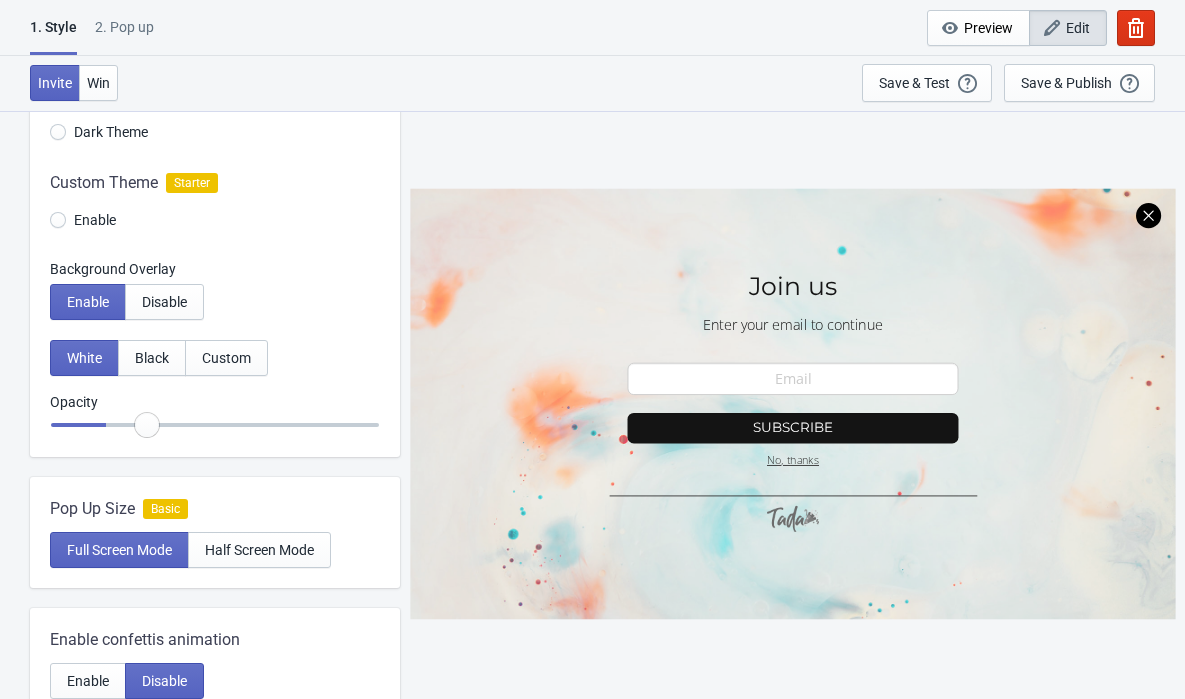 type on "0.4" 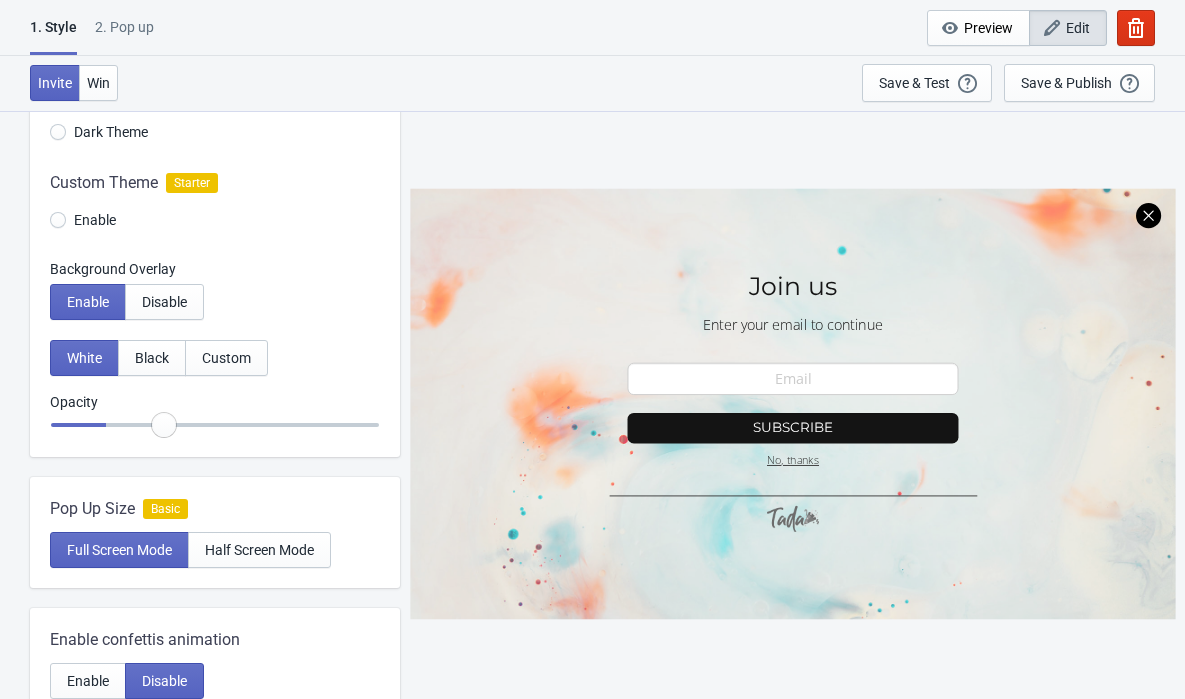 radio on "true" 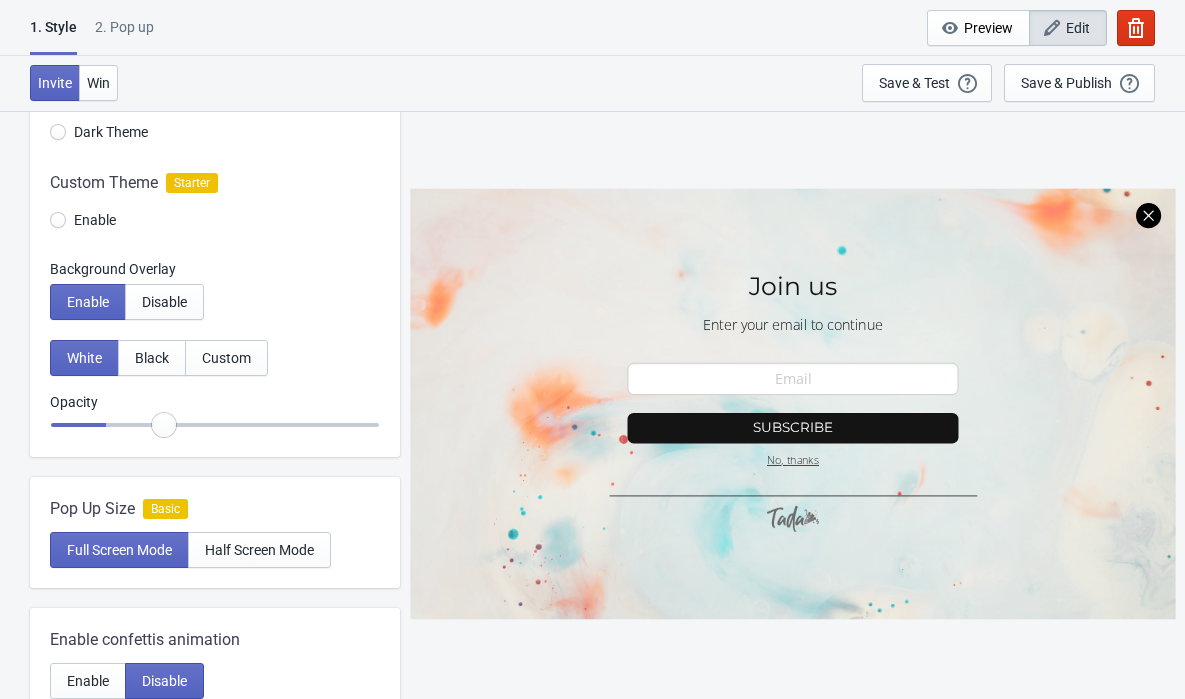 type on "0.45" 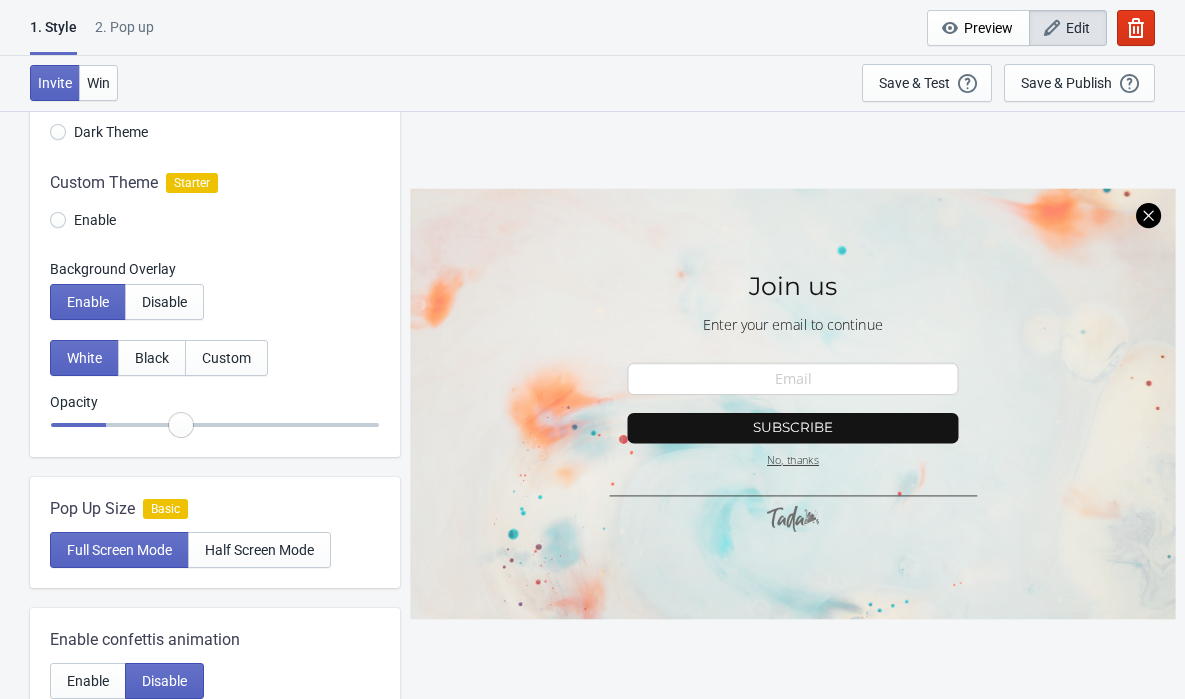 radio on "true" 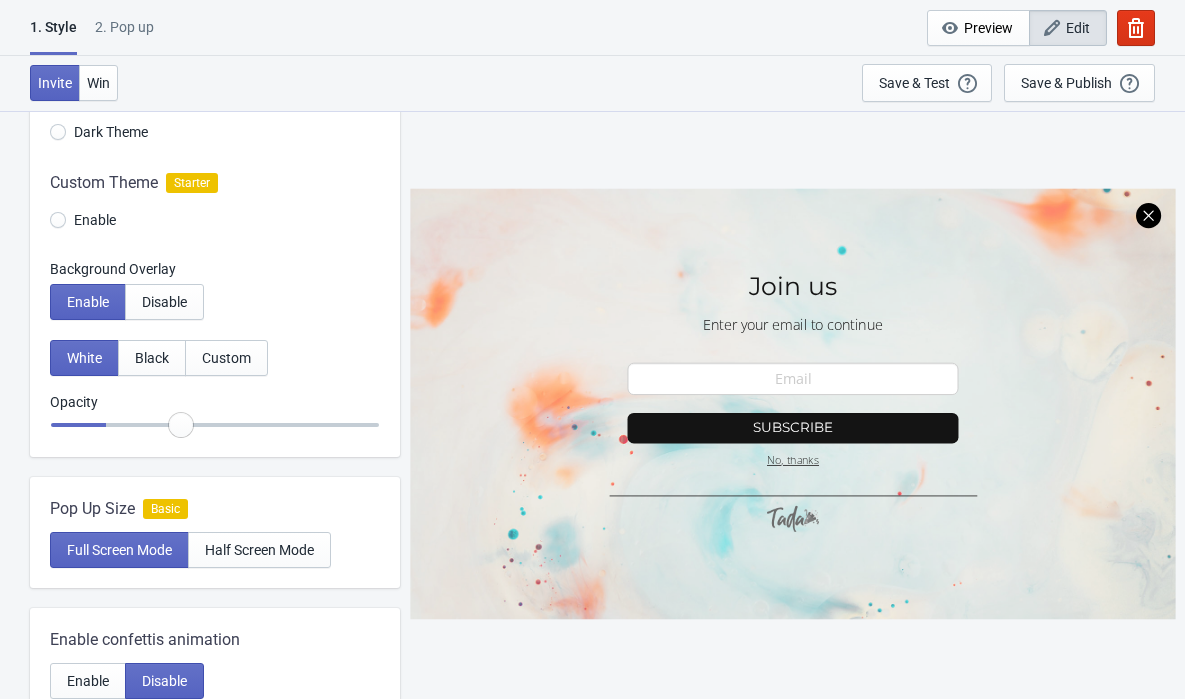 type on "0.5" 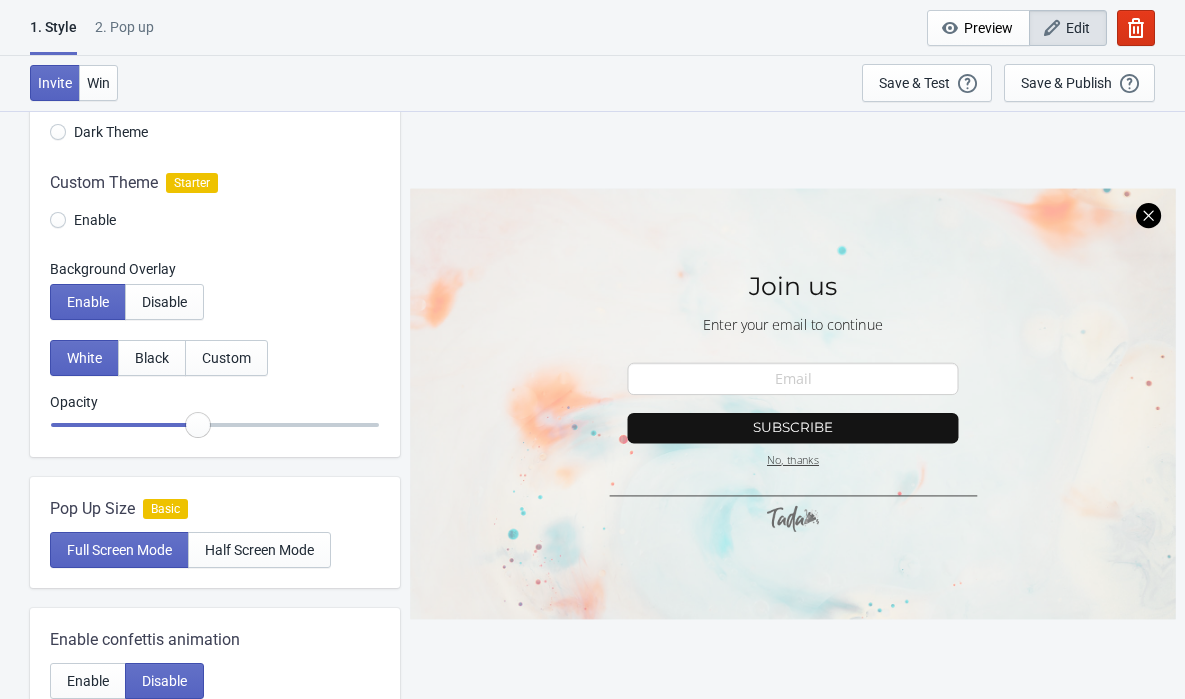 radio on "true" 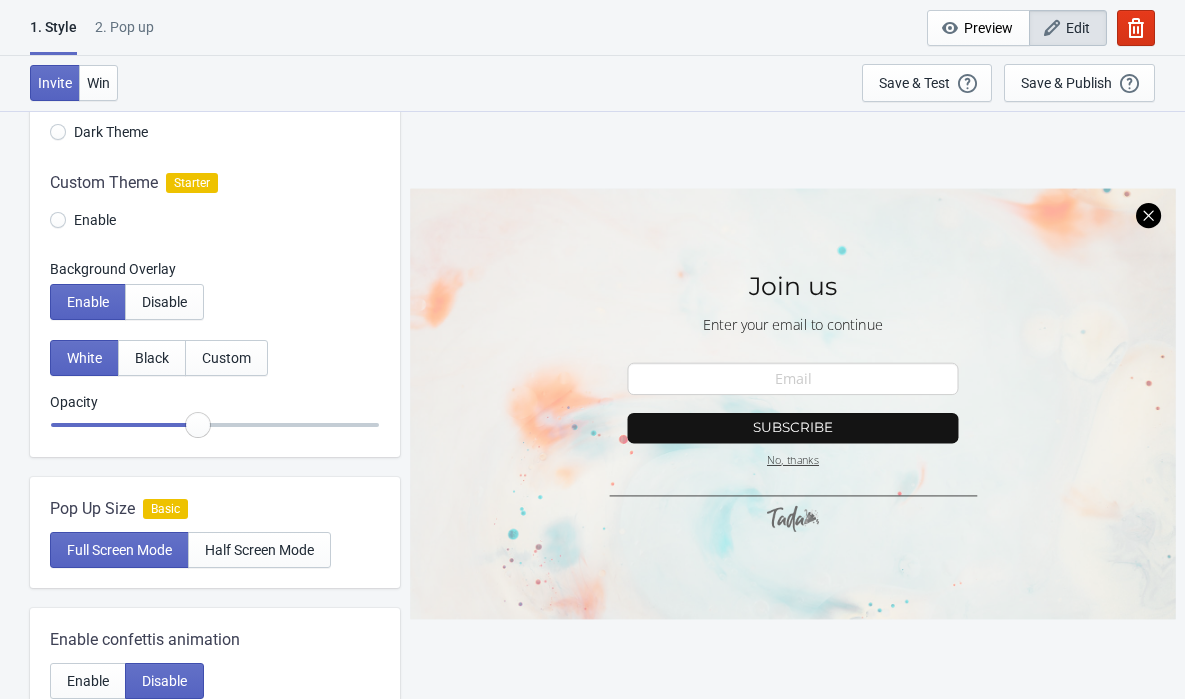 type on "0.55" 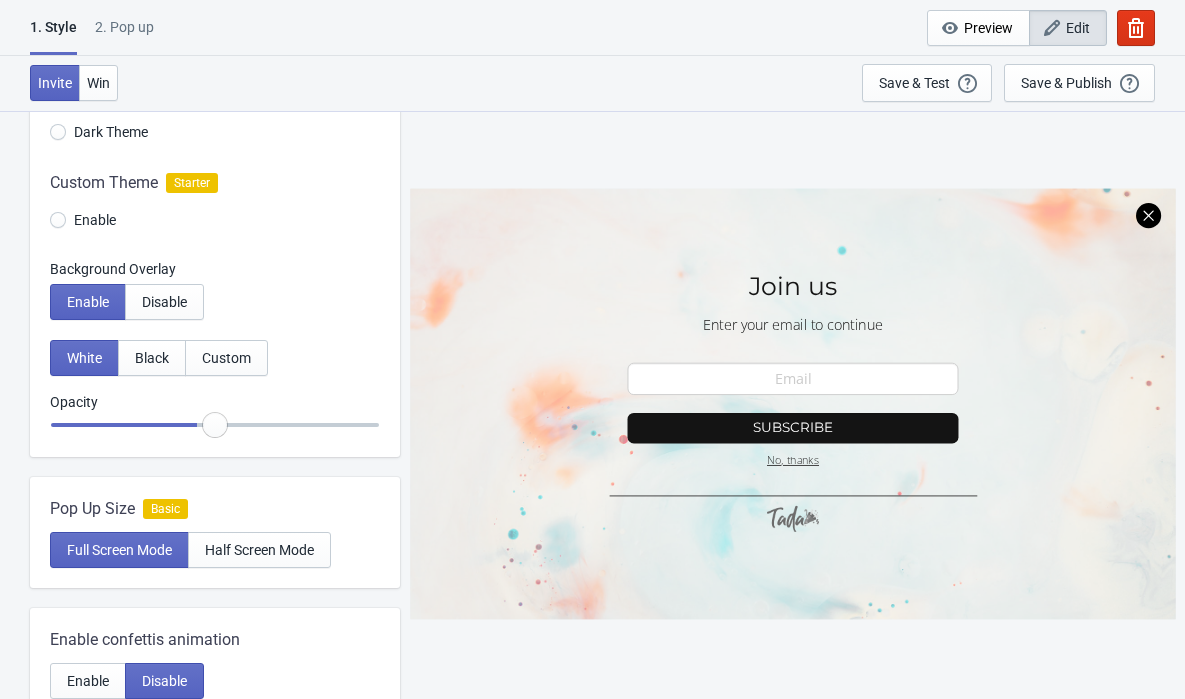 radio on "true" 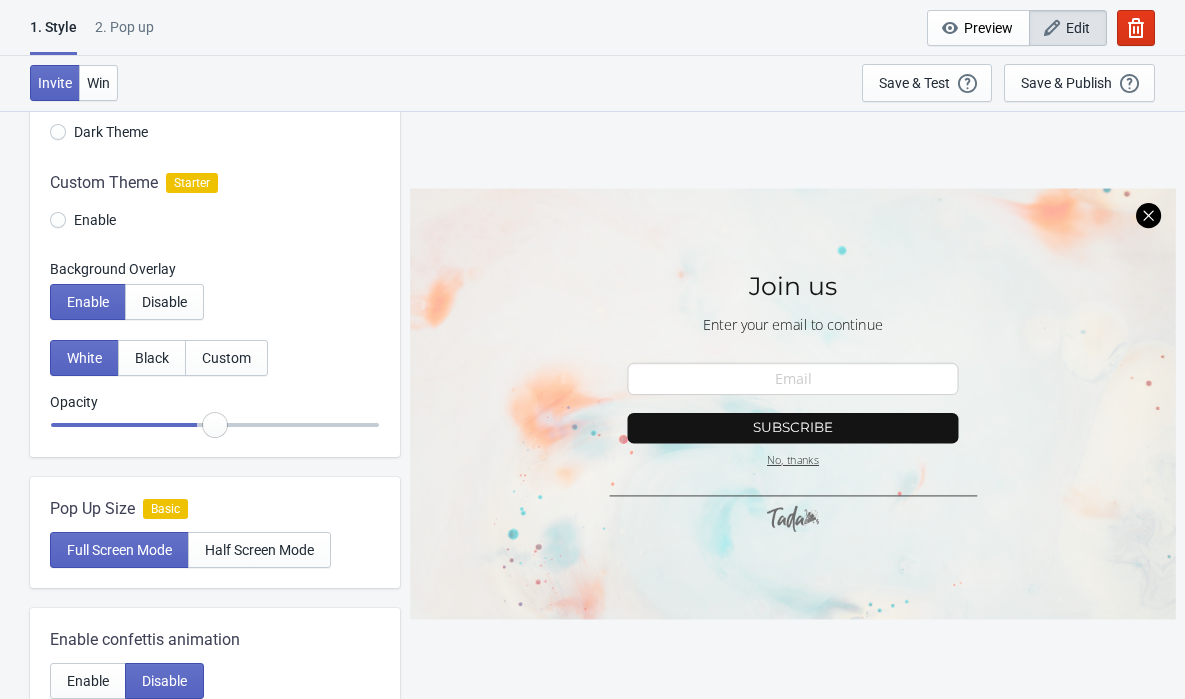 type on "0.6" 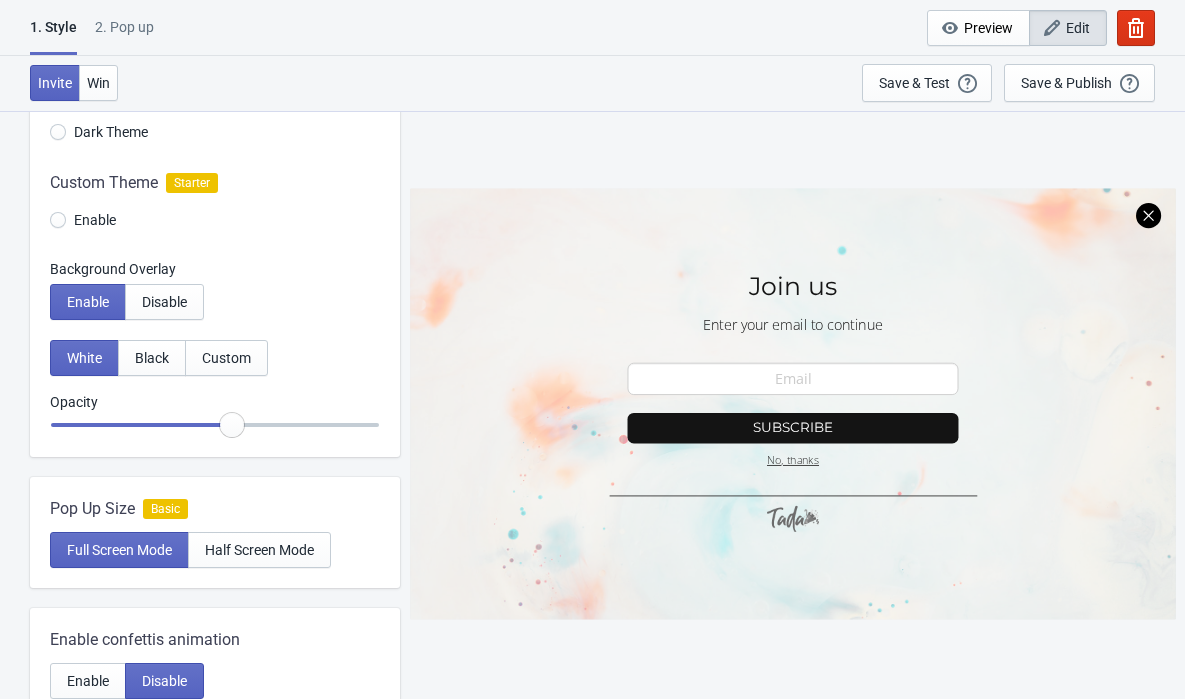 radio on "true" 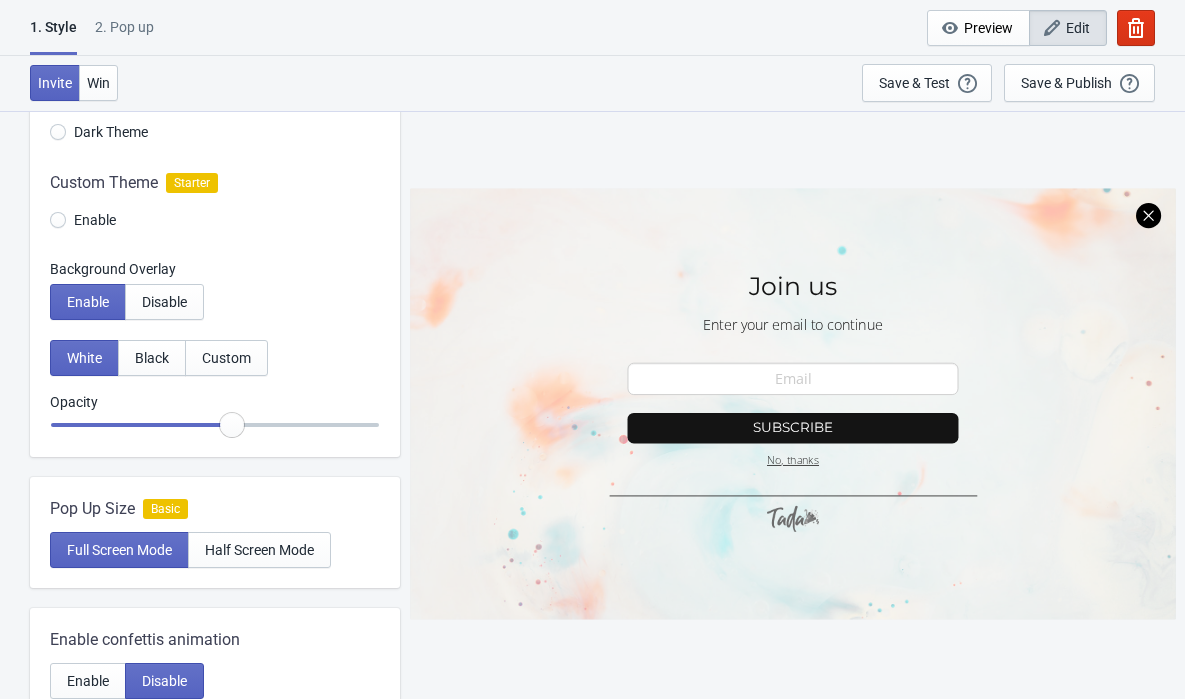 type on "0.55" 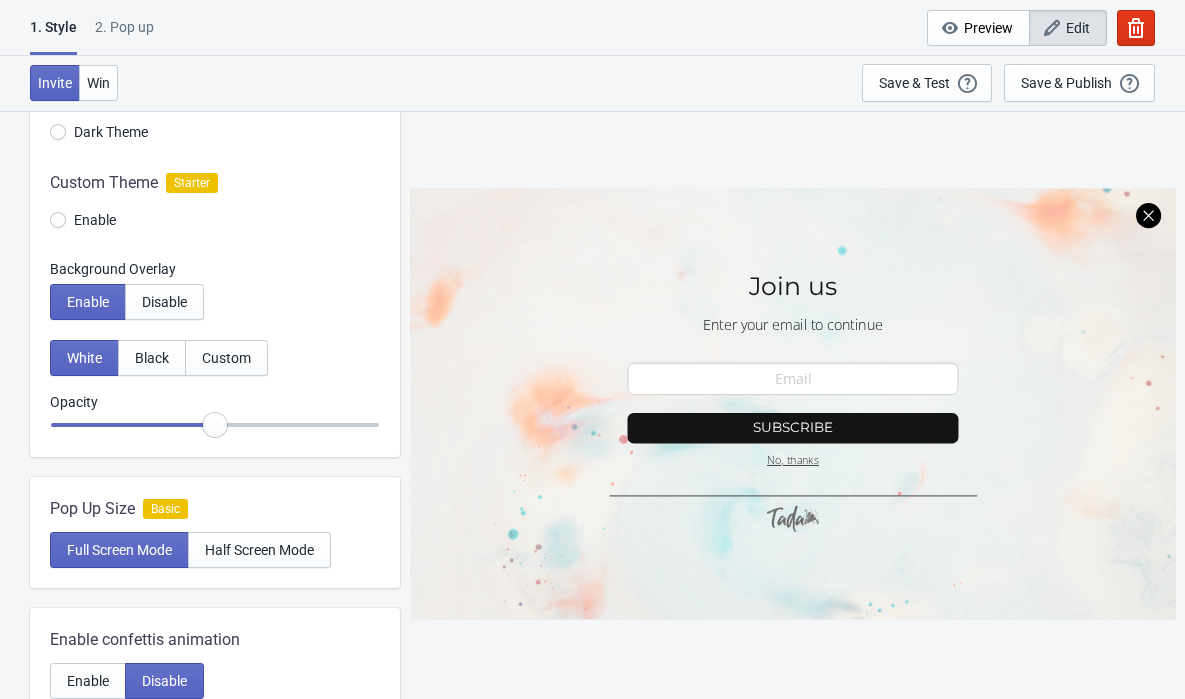 radio on "true" 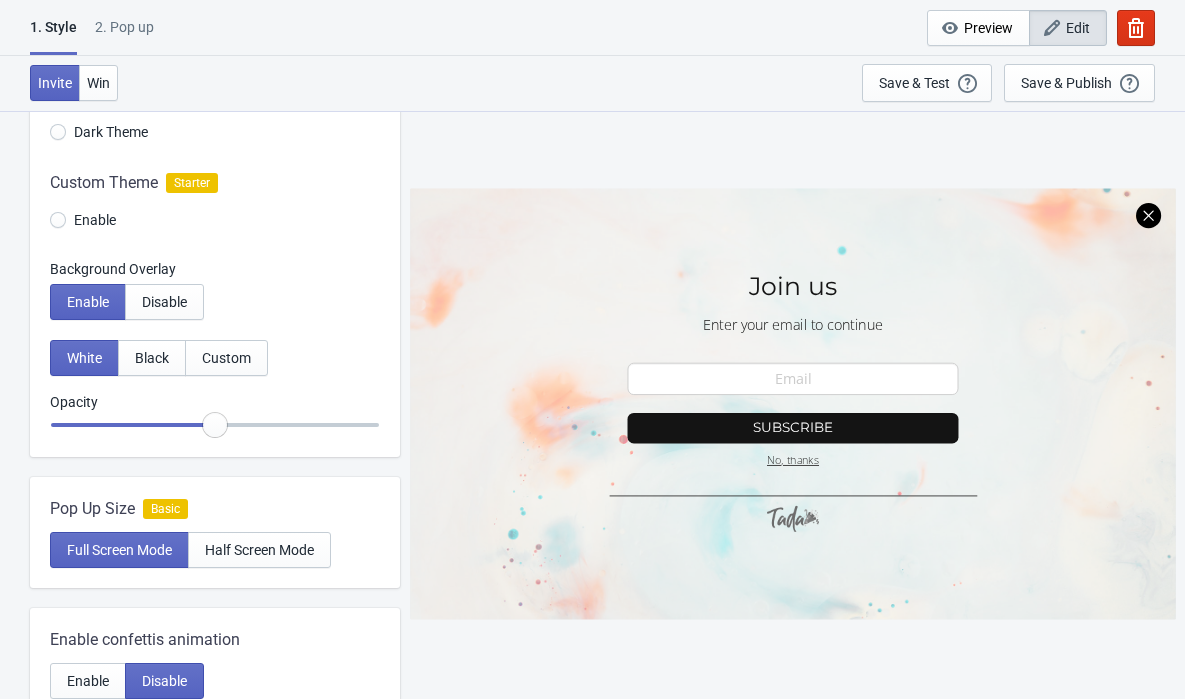 type on "0.5" 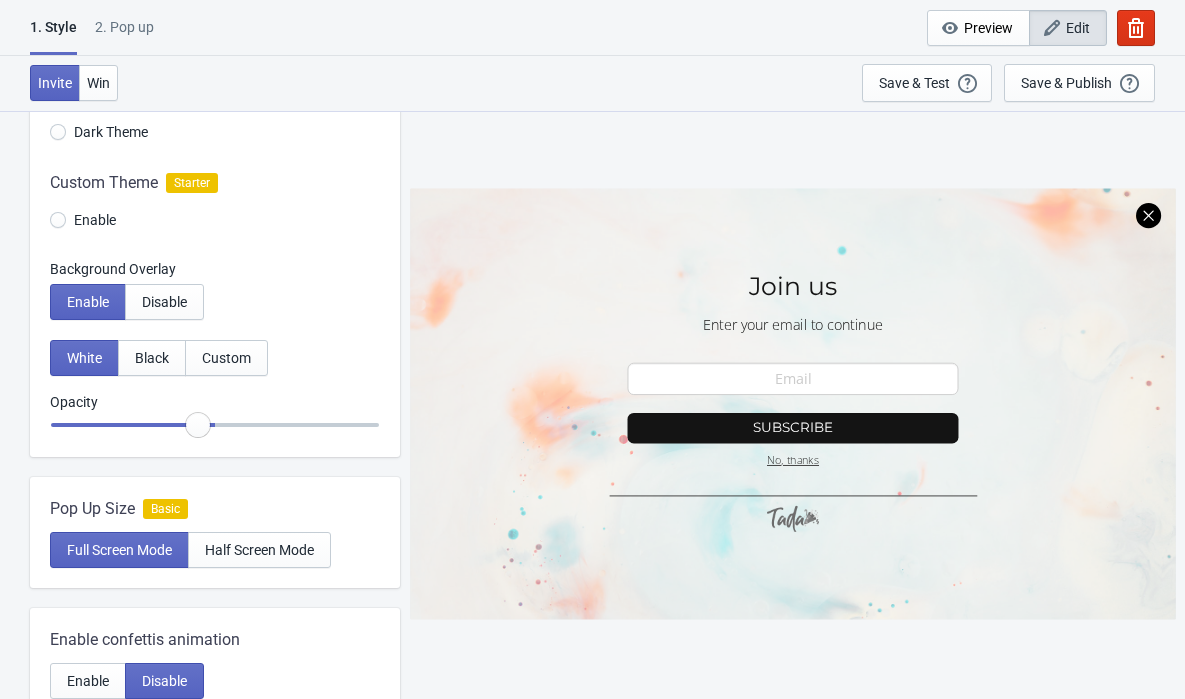 radio on "true" 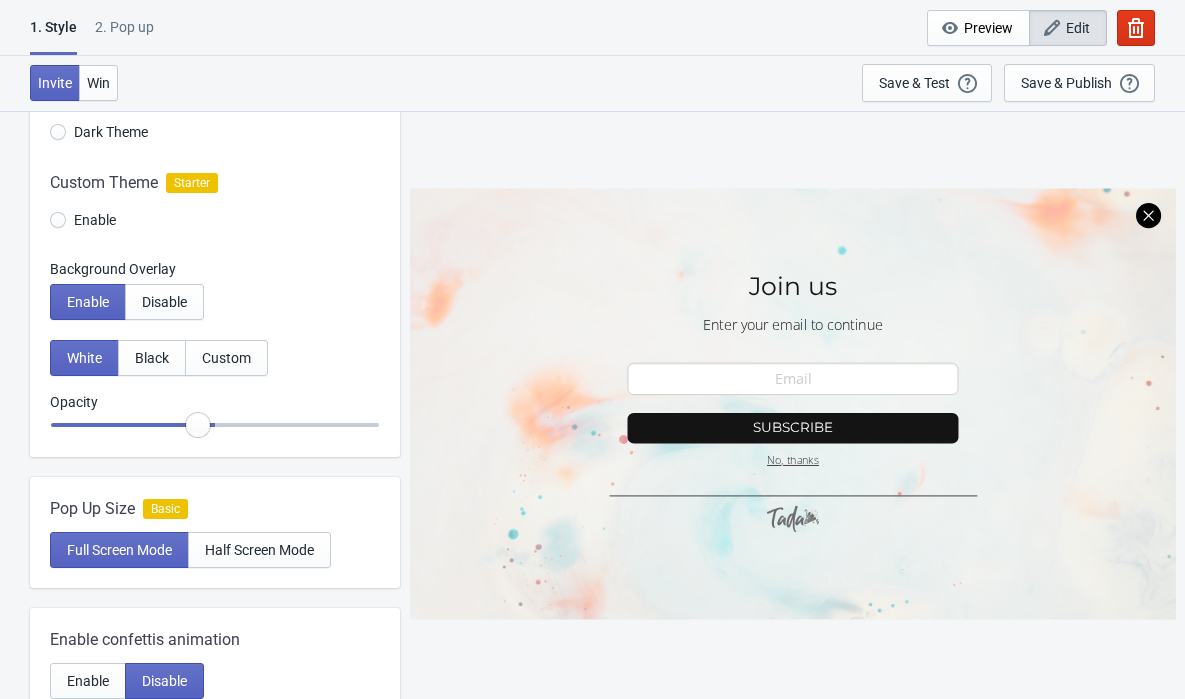 type on "0.45" 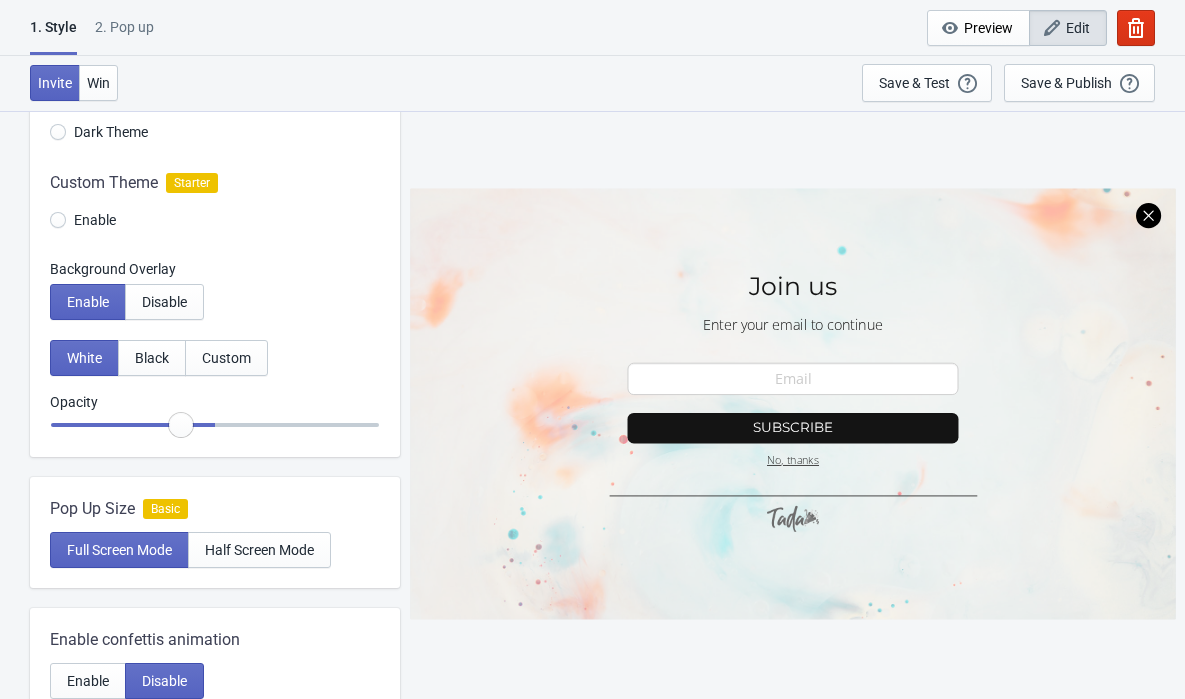 radio on "true" 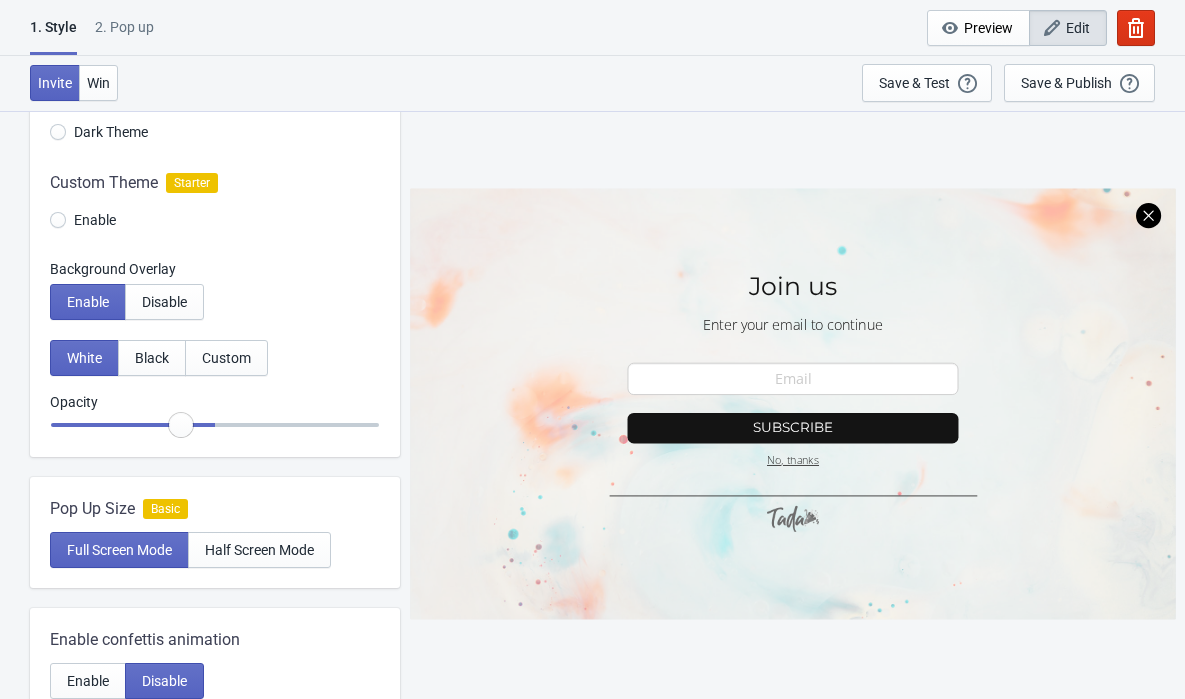 type on "0.4" 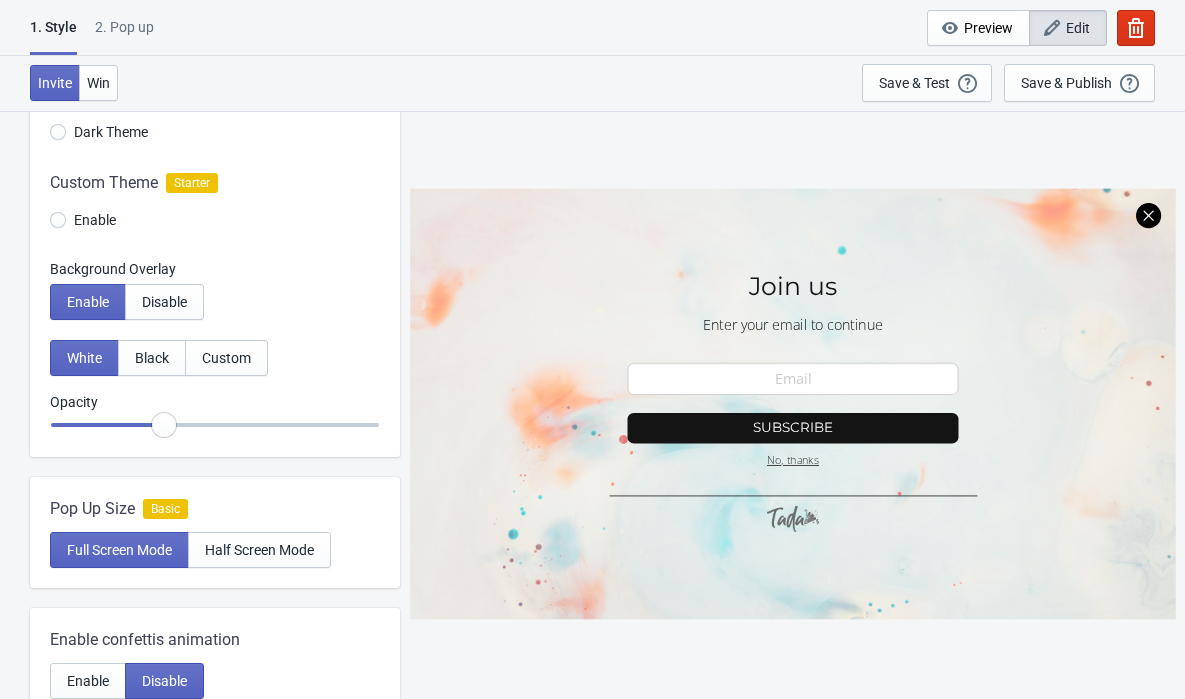 radio on "true" 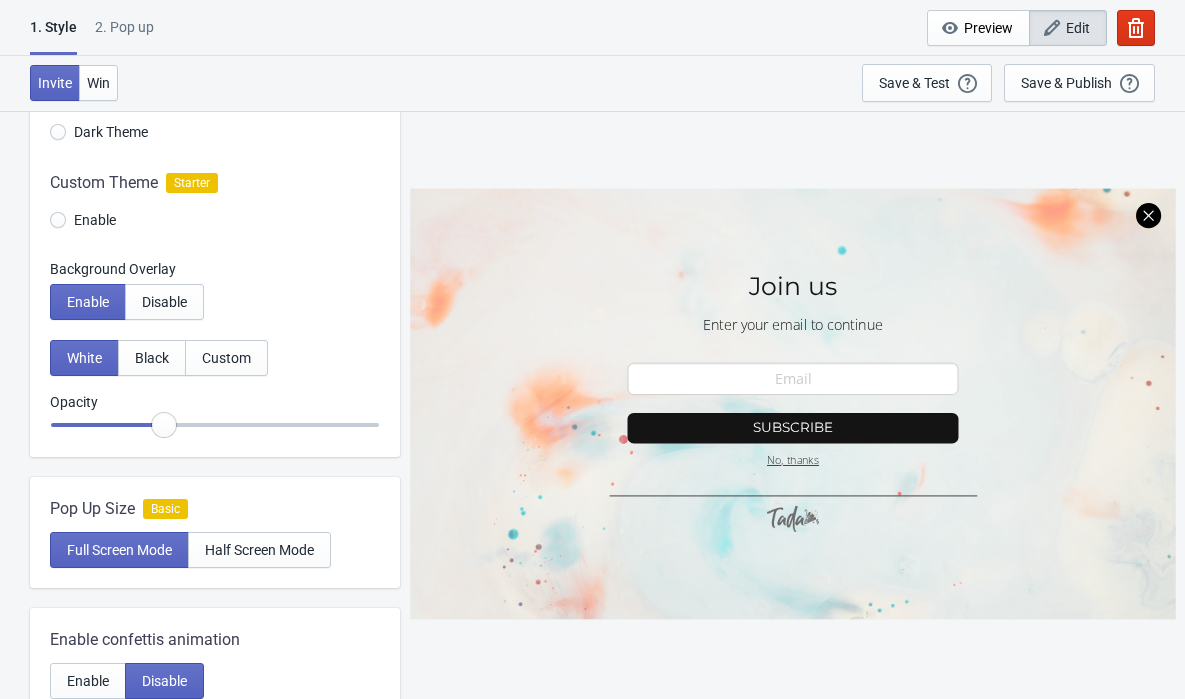 type on "0.35" 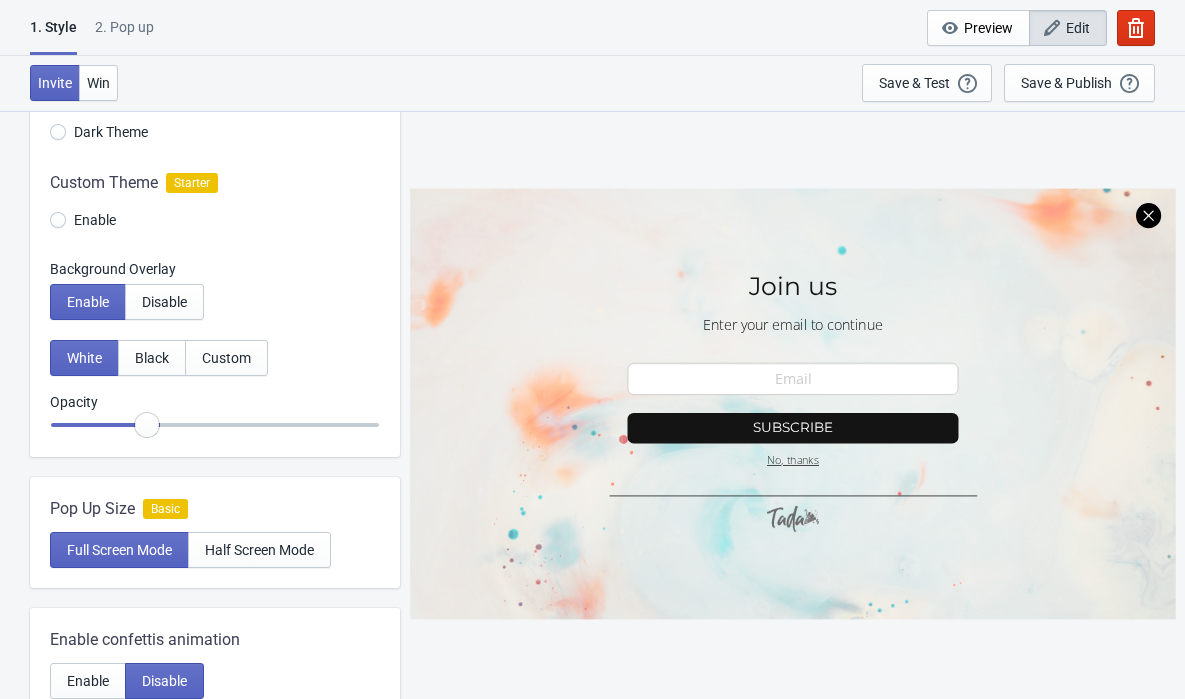 radio on "true" 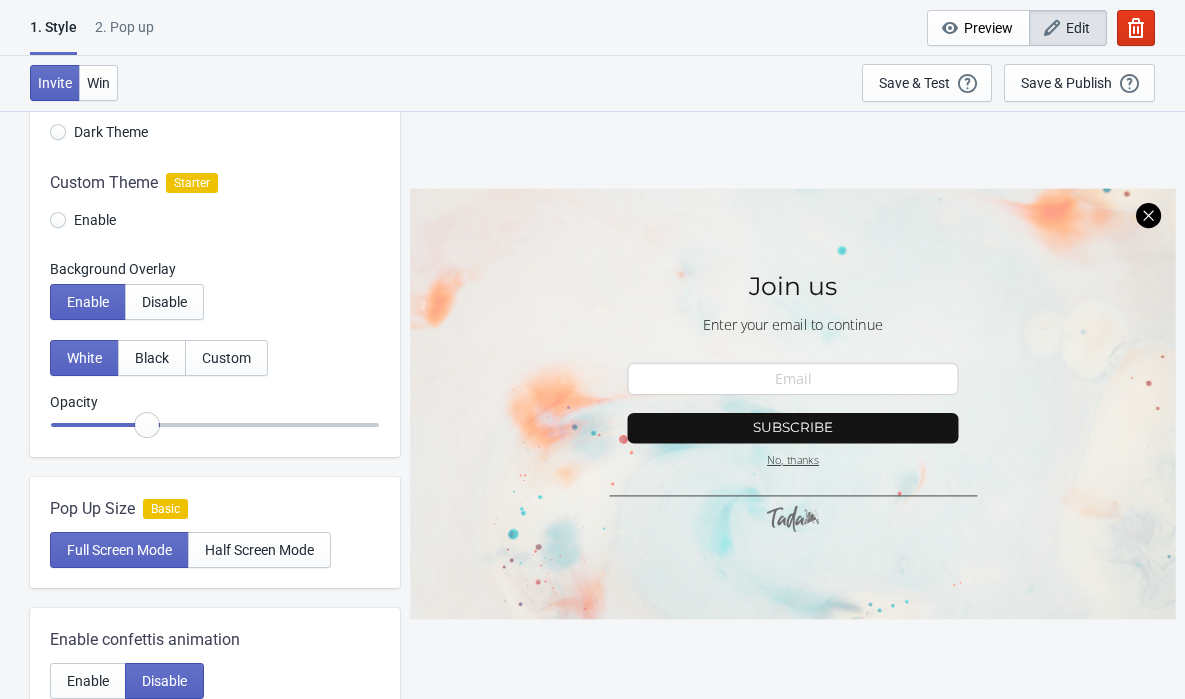 type on "0.4" 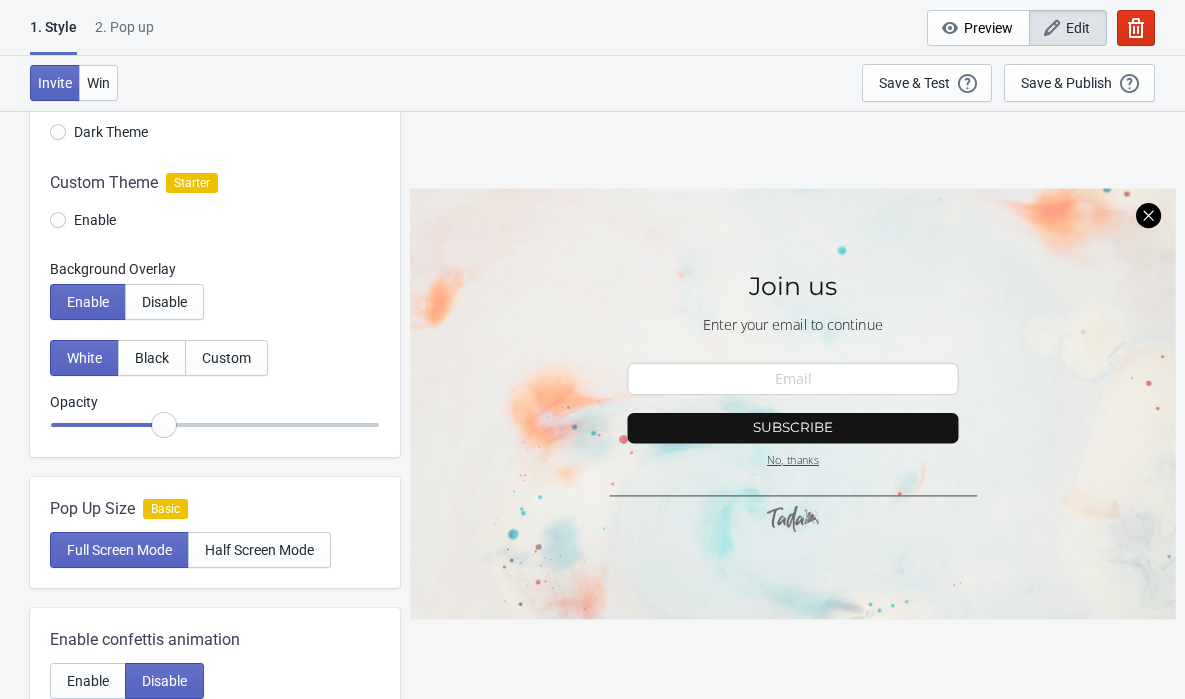 radio on "true" 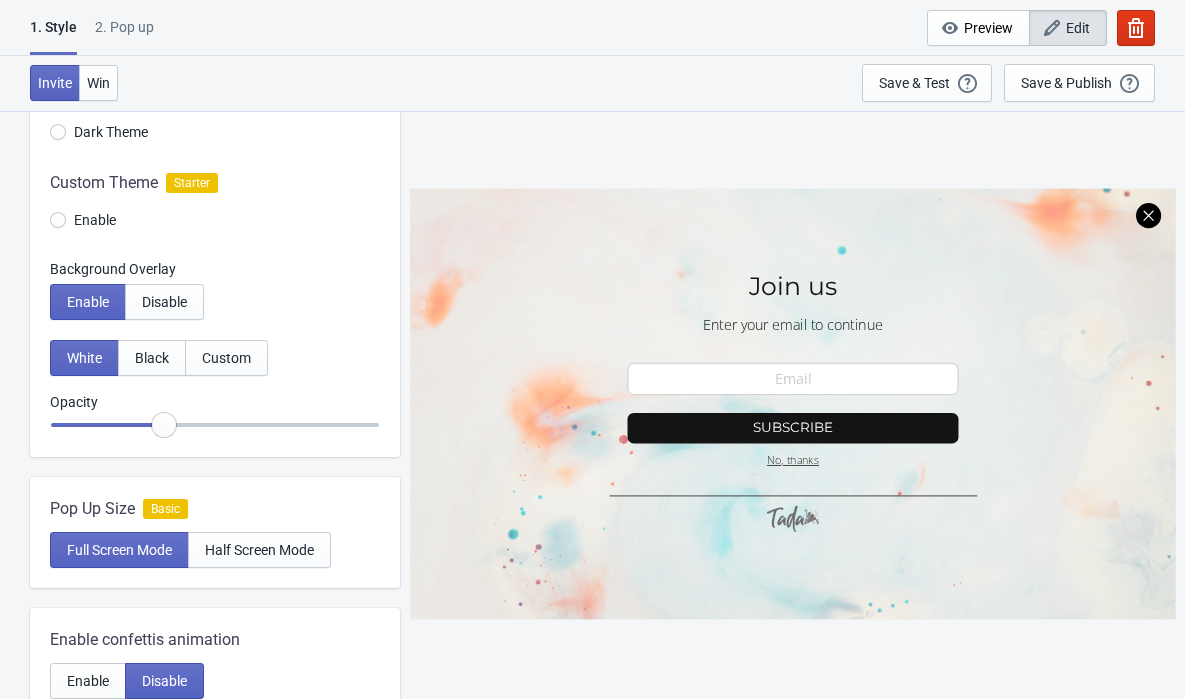 type on "0.45" 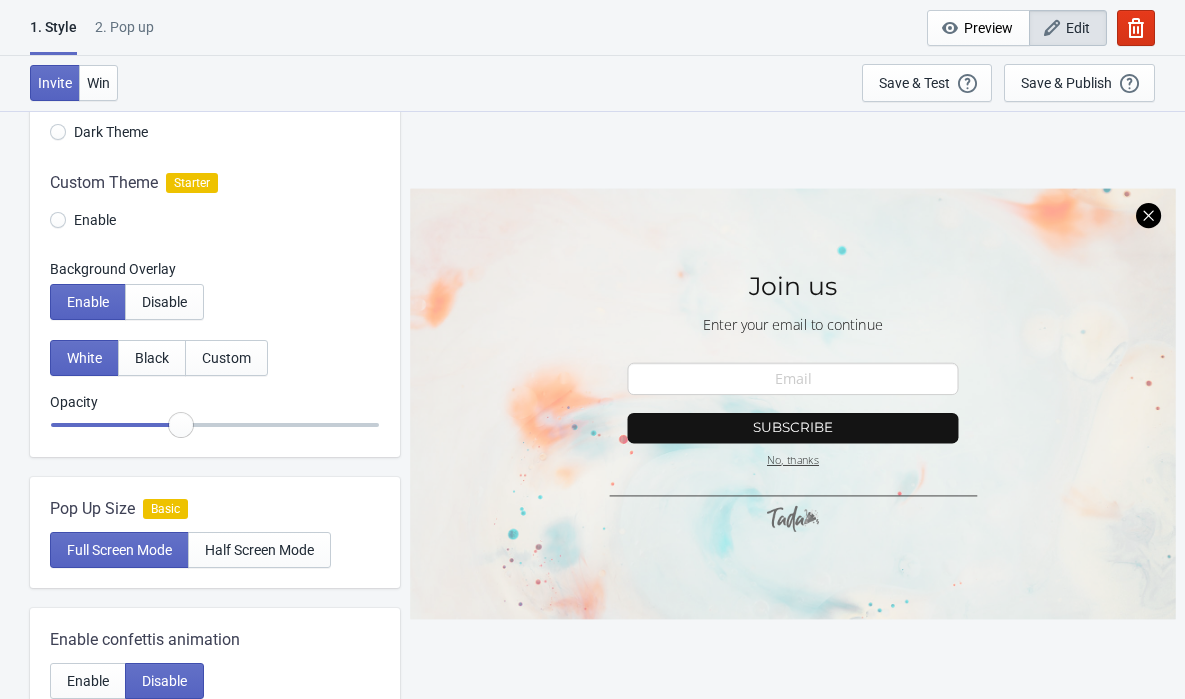 radio on "true" 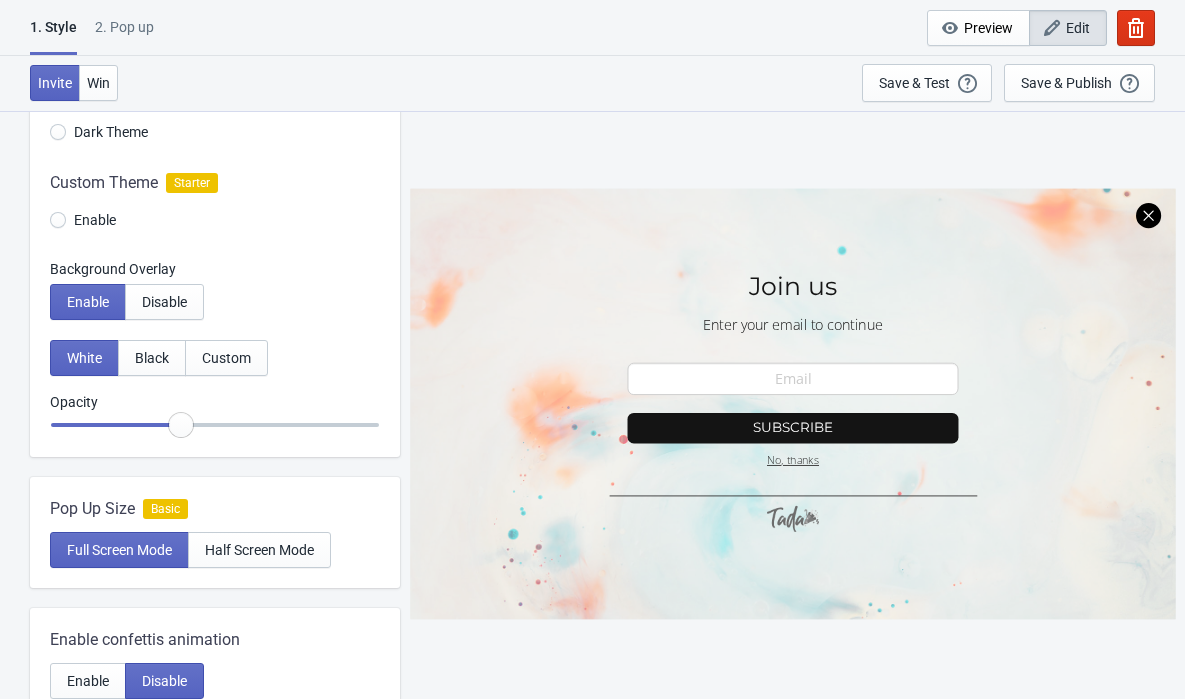type on "0.65" 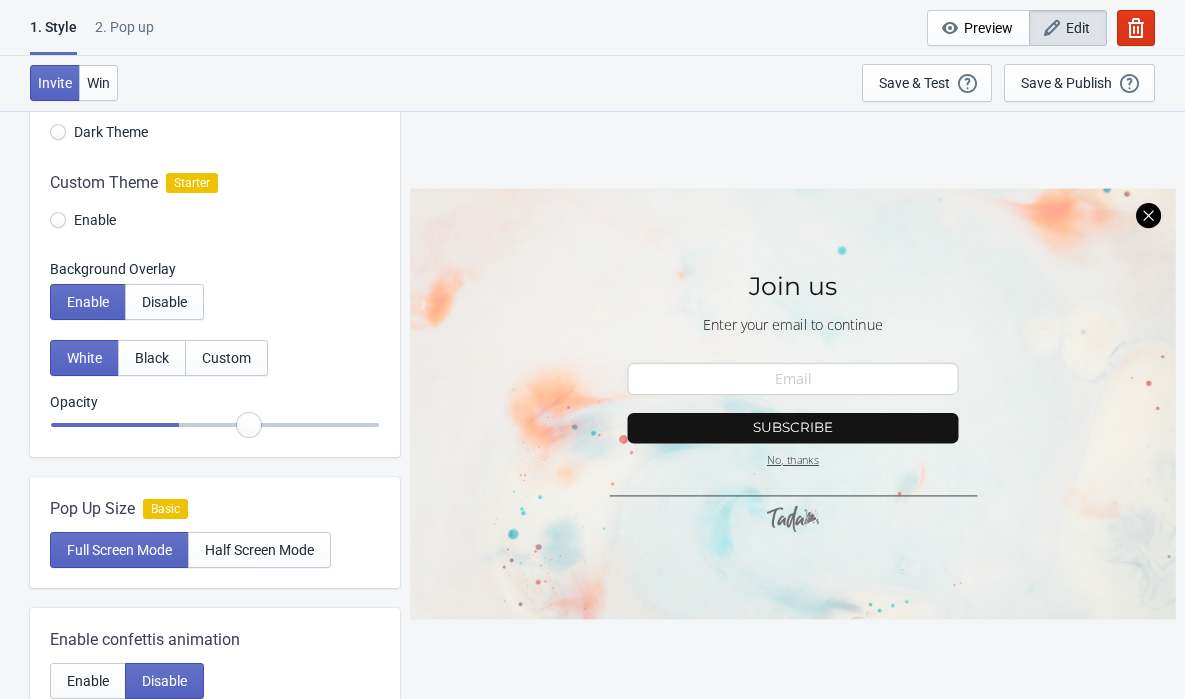 radio on "true" 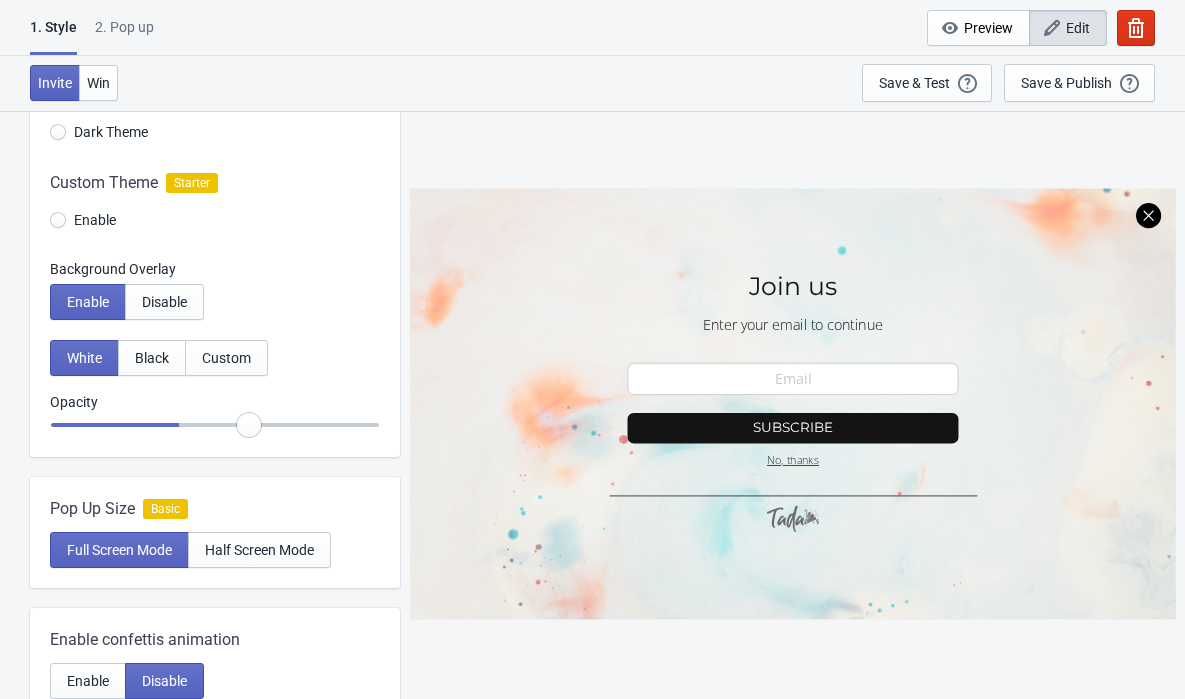 type on "0.8" 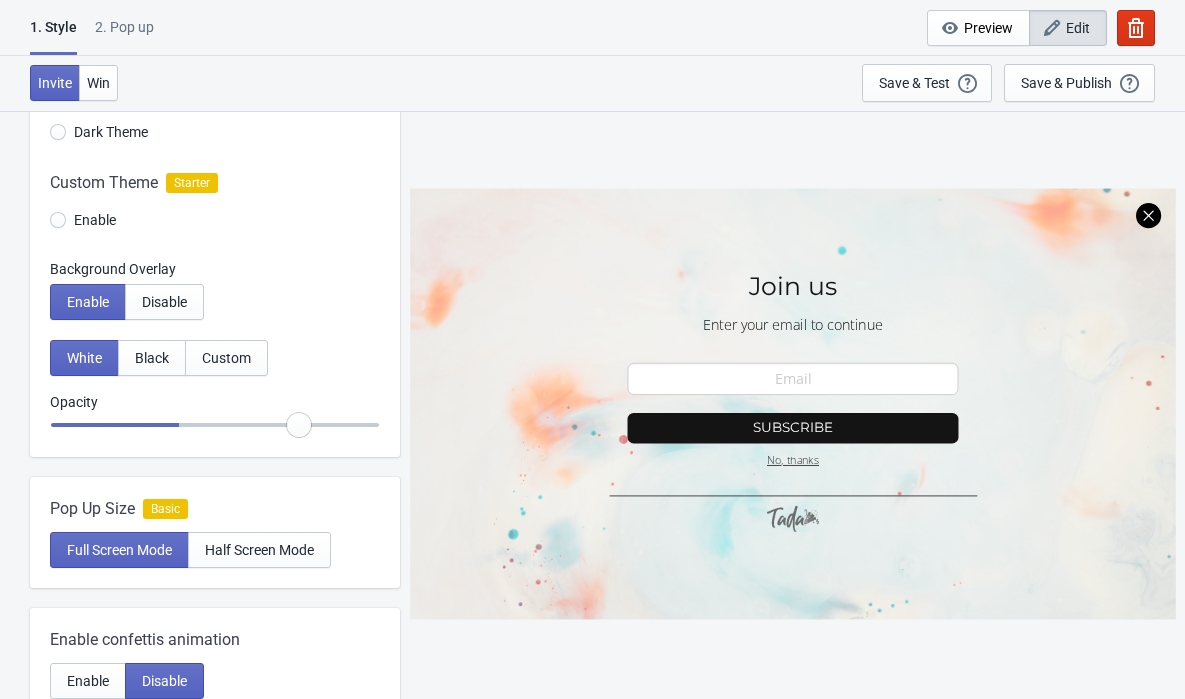 radio on "true" 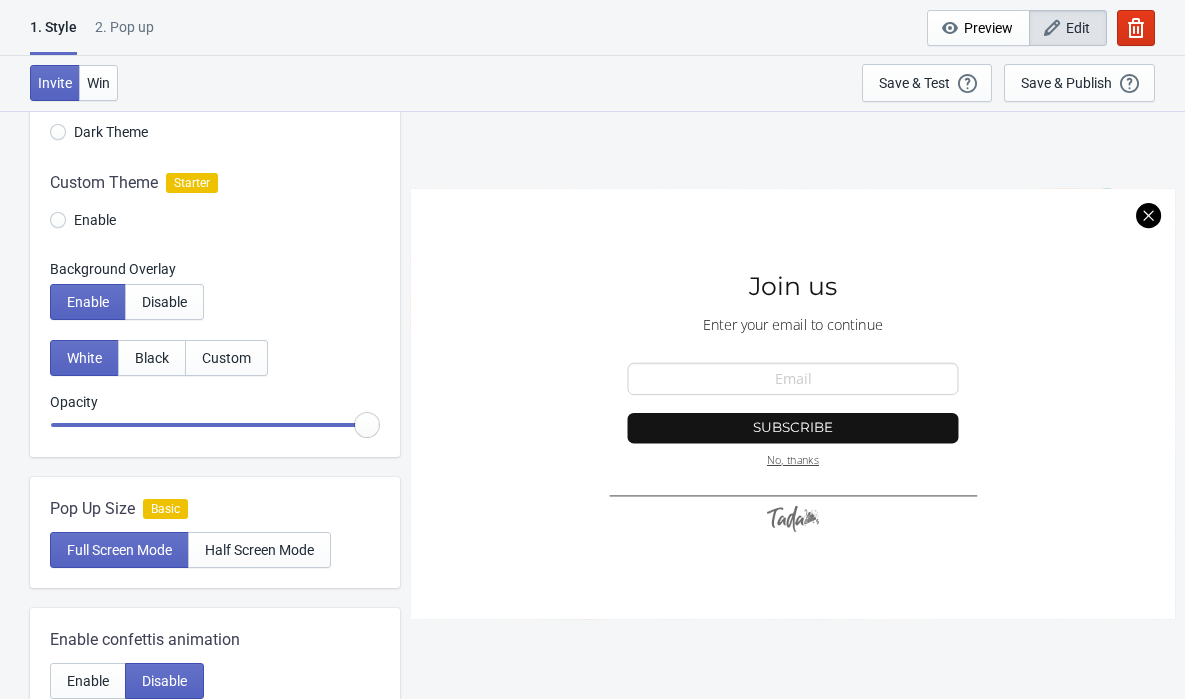 drag, startPoint x: 63, startPoint y: 421, endPoint x: 535, endPoint y: 437, distance: 472.27112 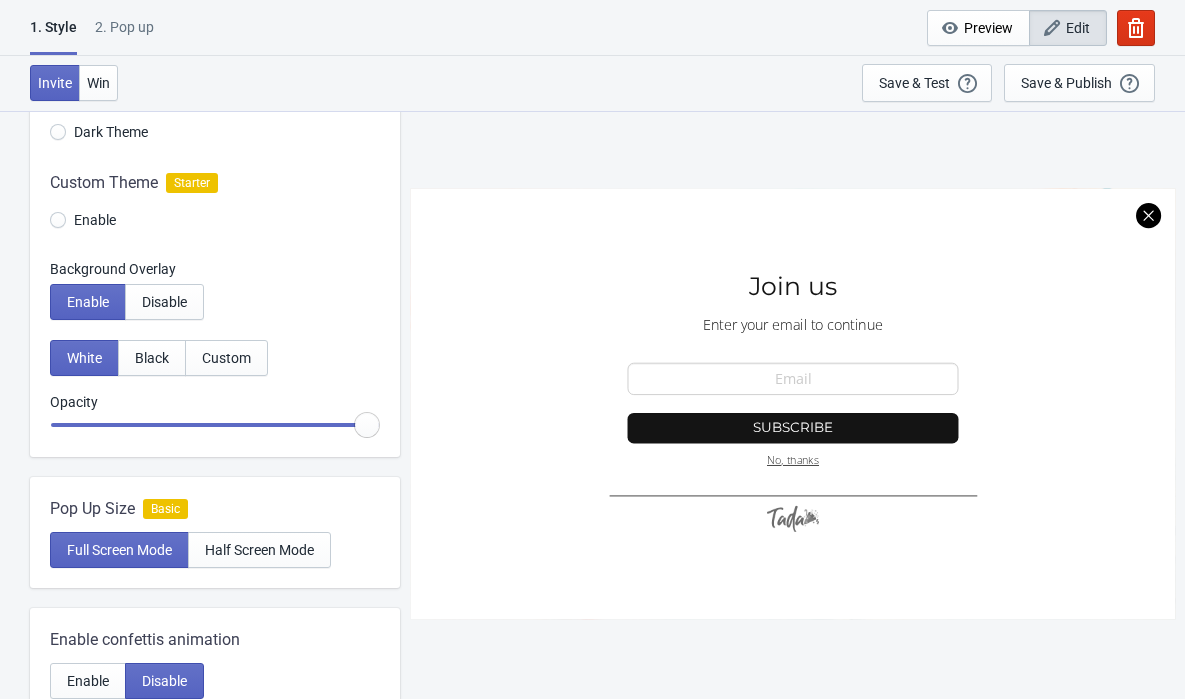 type on "1" 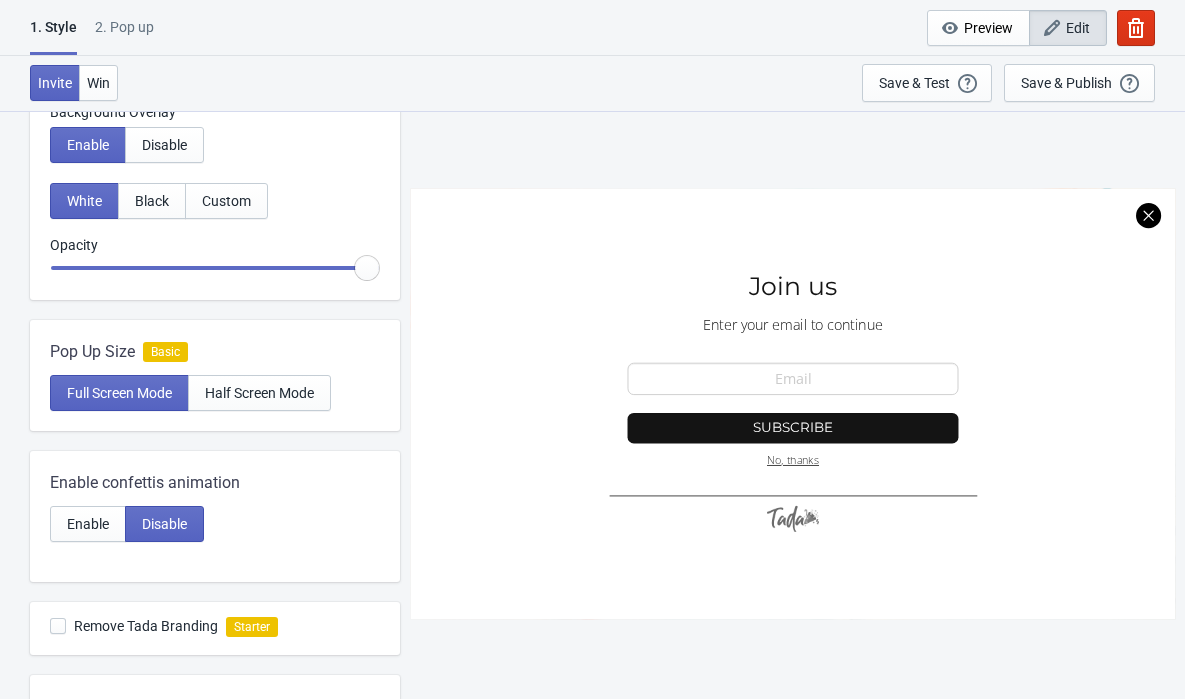 scroll, scrollTop: 252, scrollLeft: 0, axis: vertical 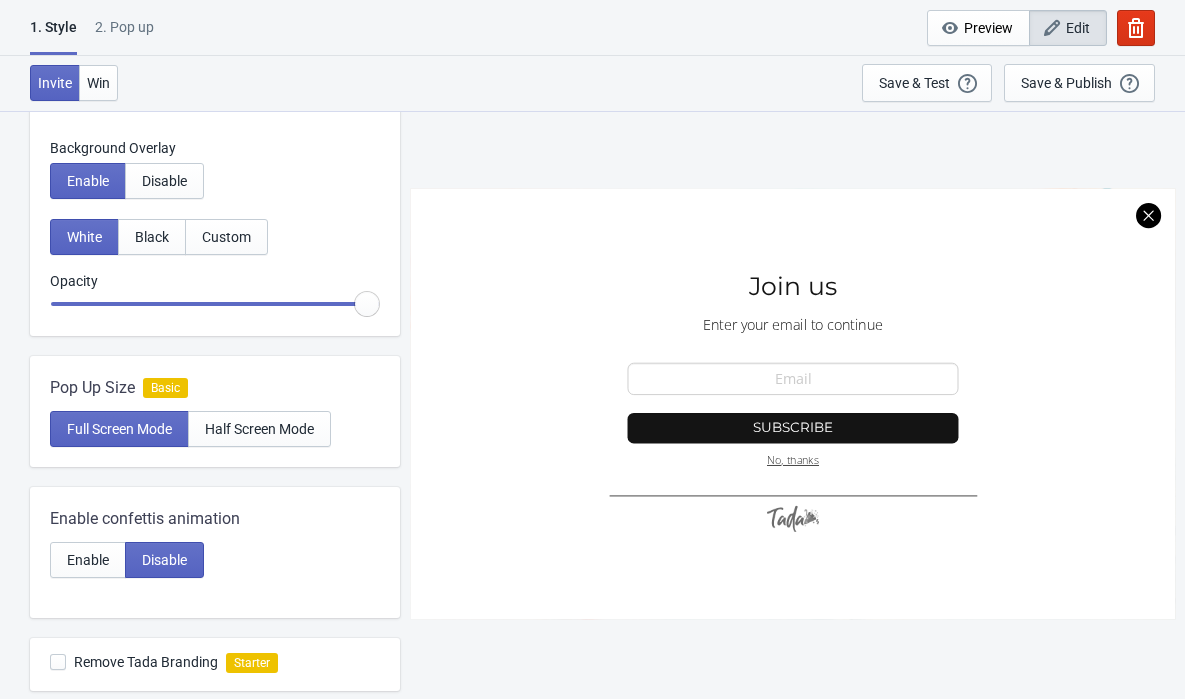 radio on "true" 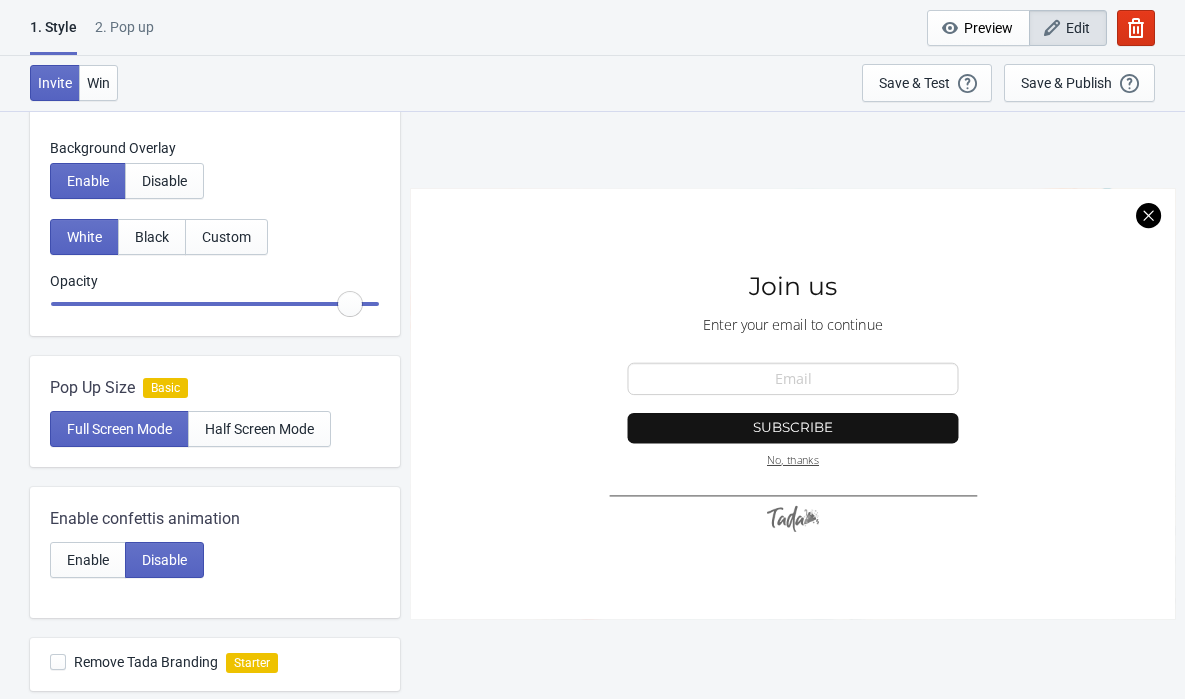 radio on "true" 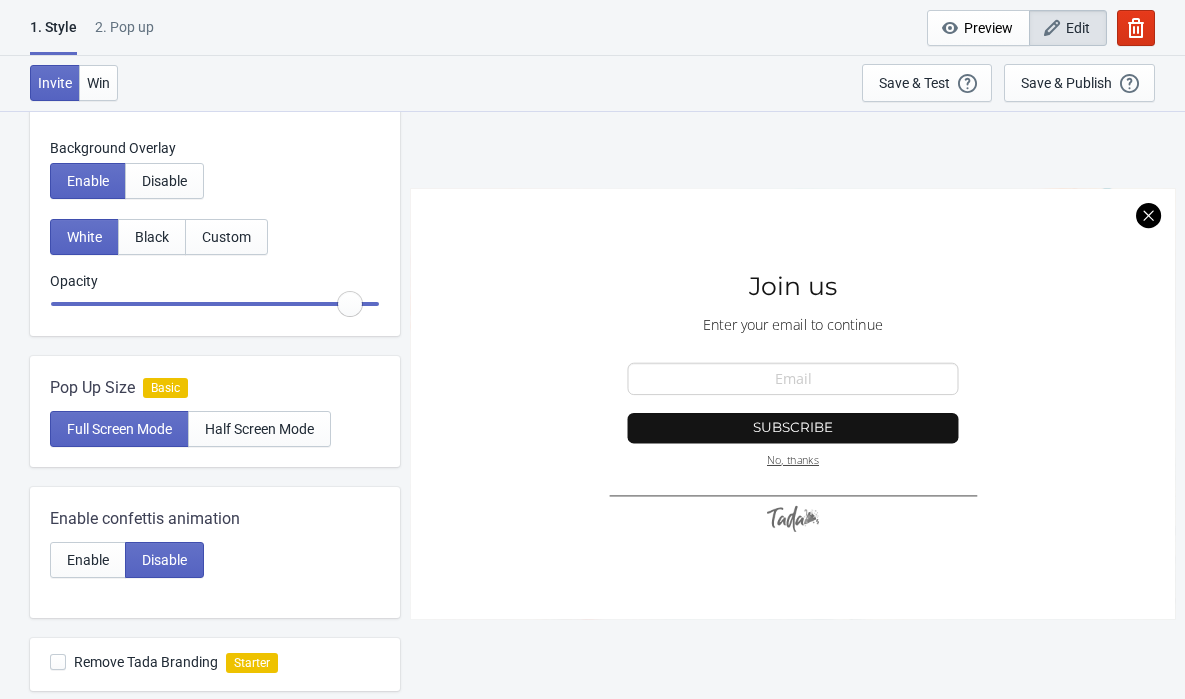 type on "0.9" 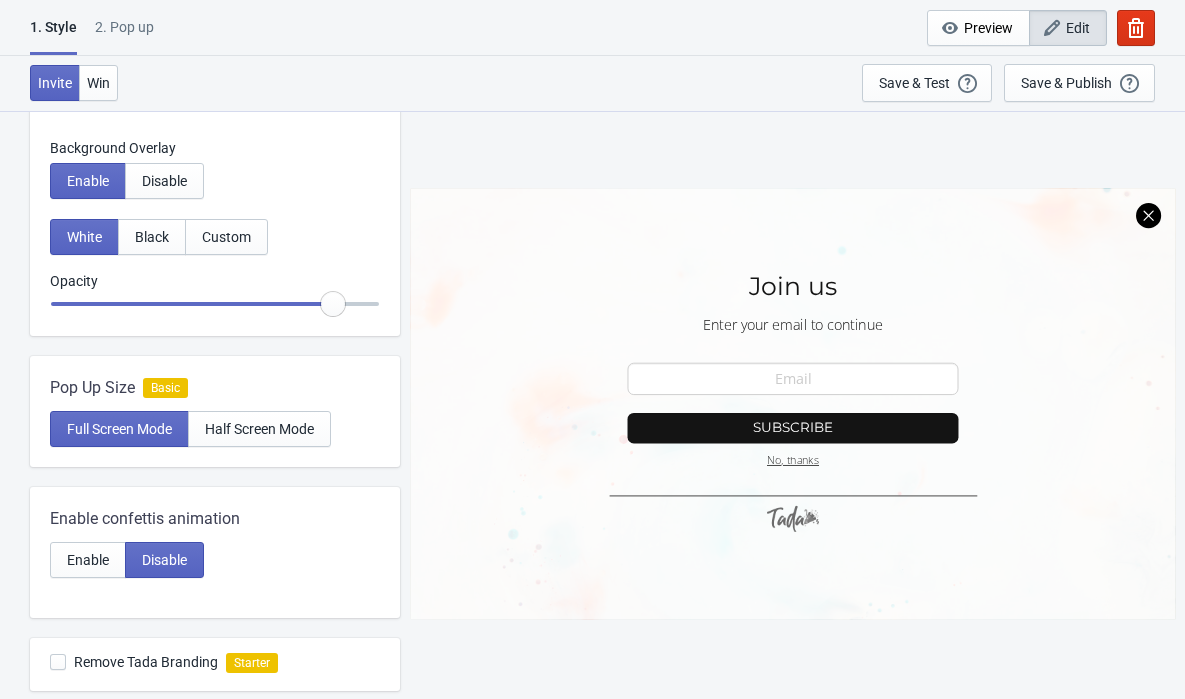 radio on "true" 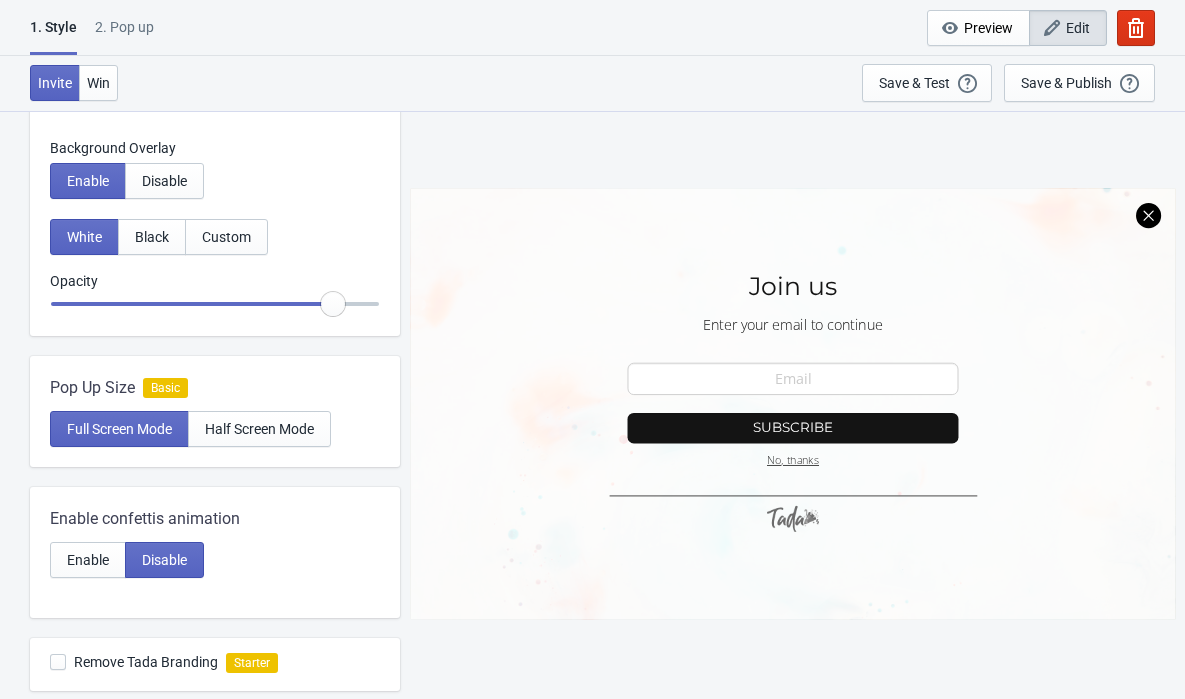 type on "0.85" 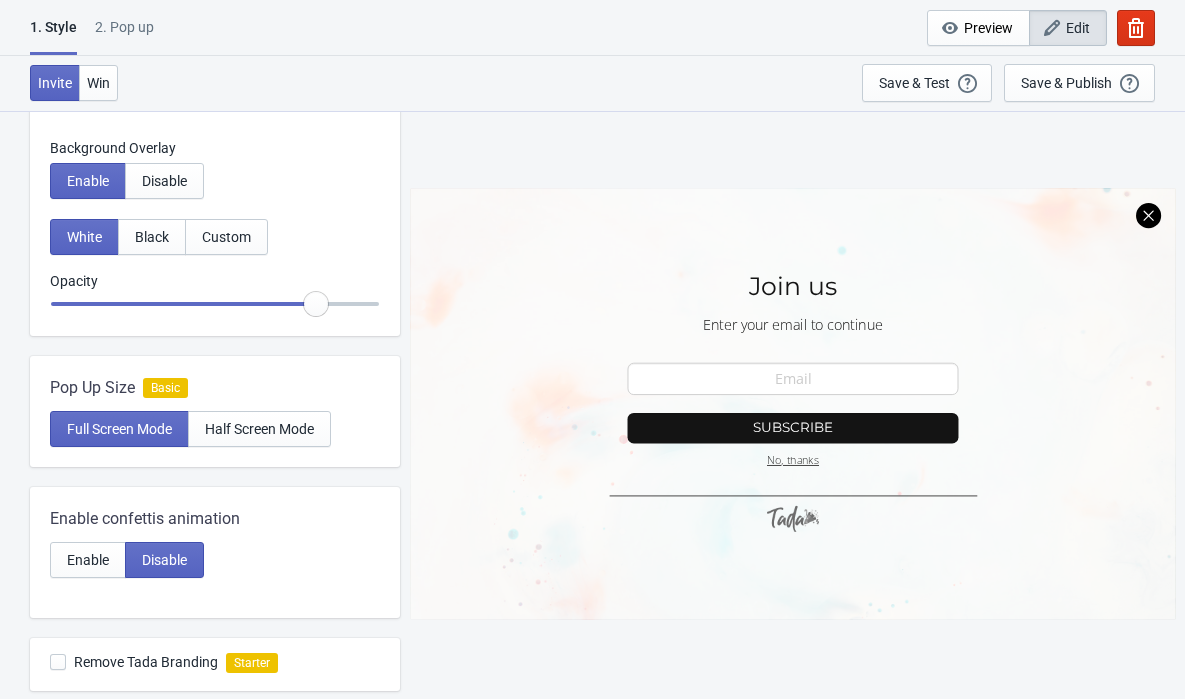 radio on "true" 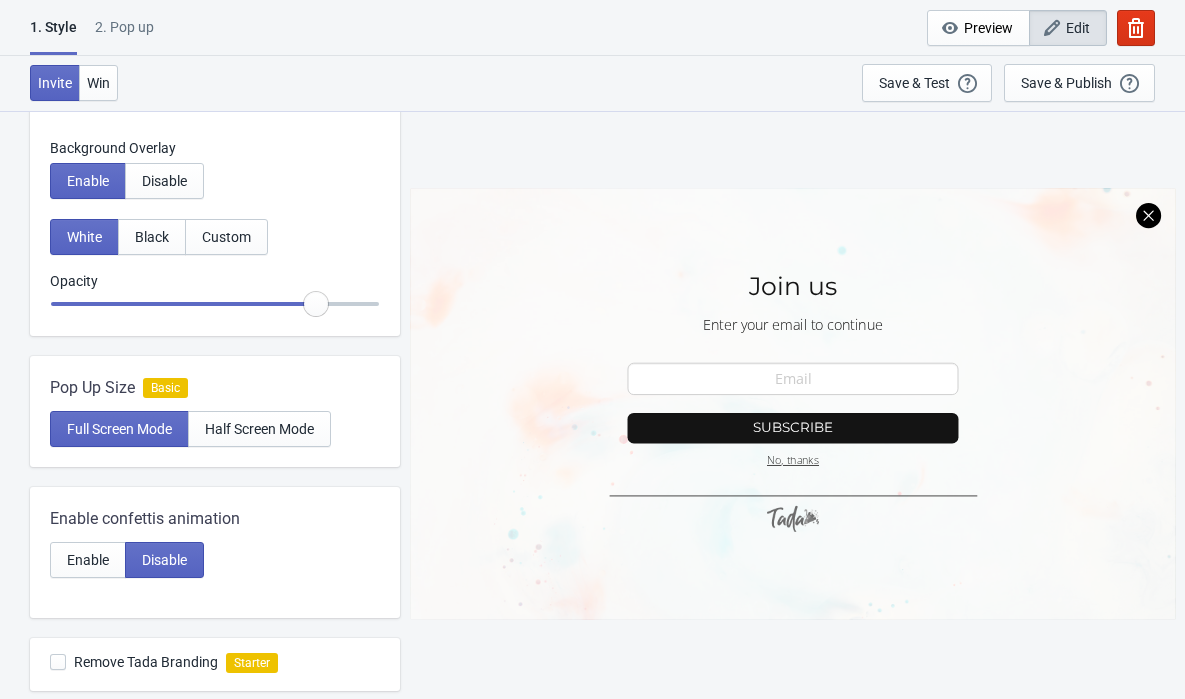 type on "0.8" 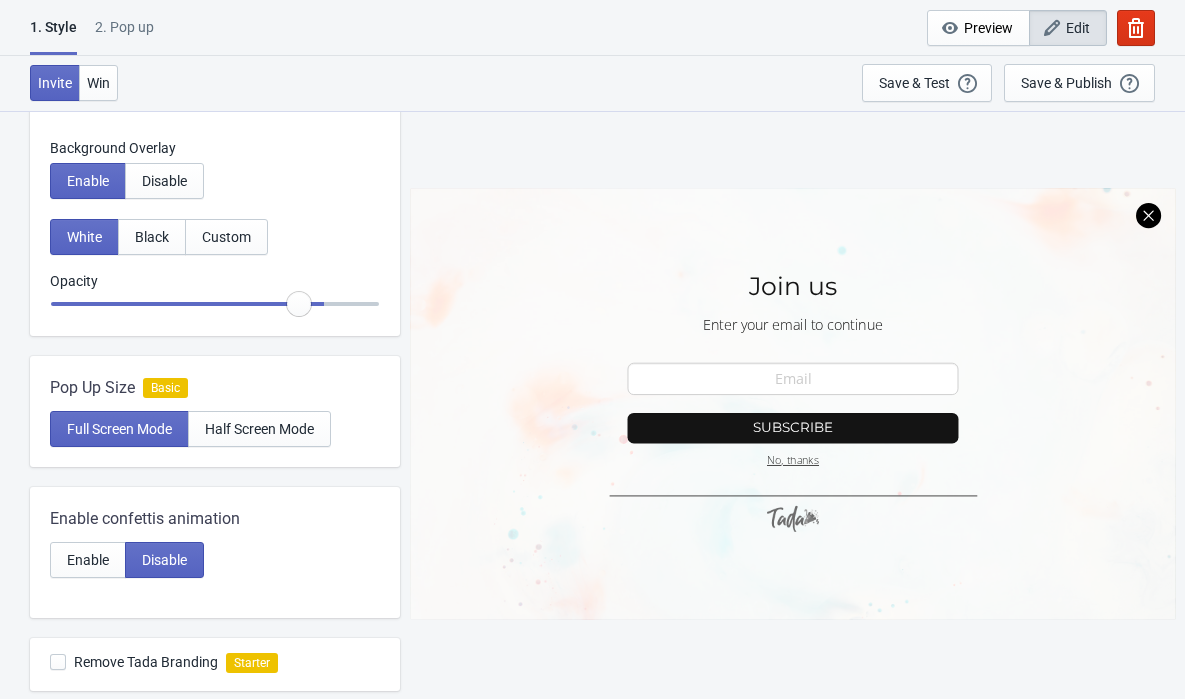 radio on "true" 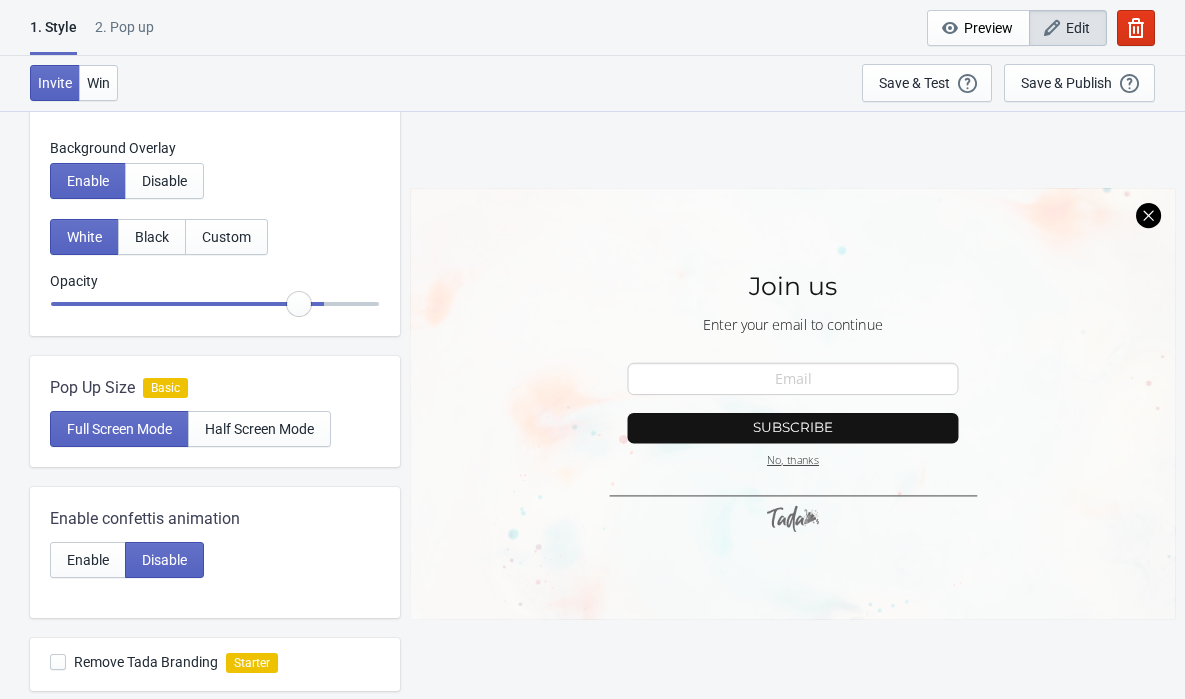 type on "0.75" 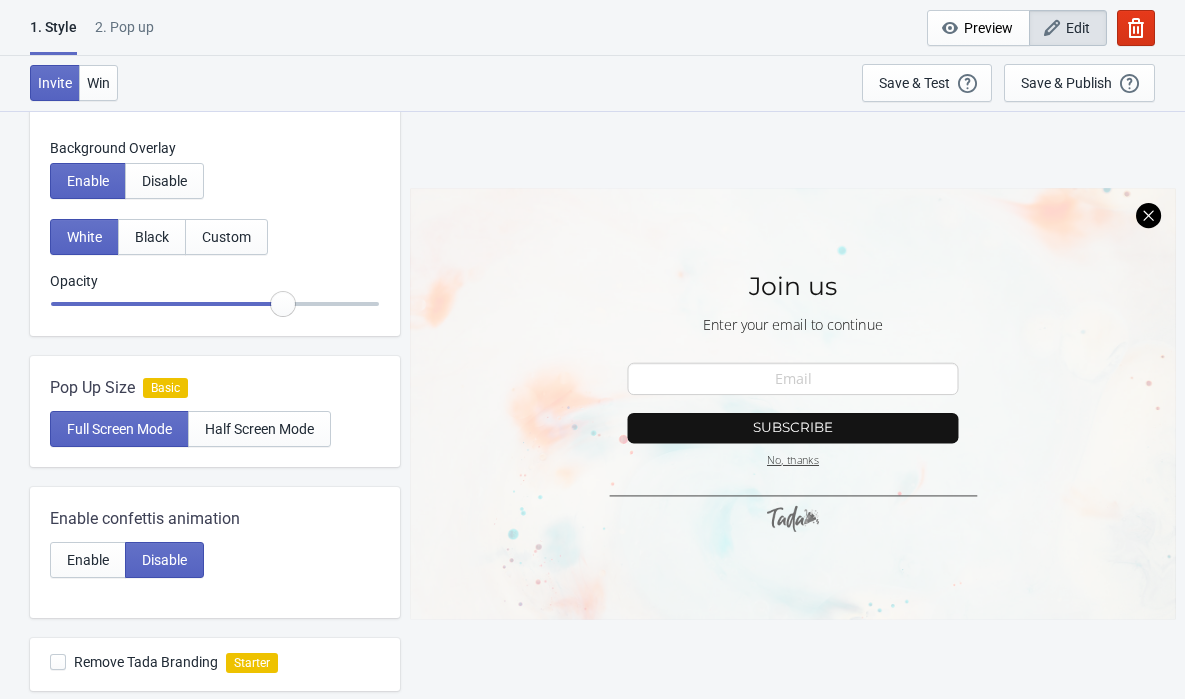 radio on "true" 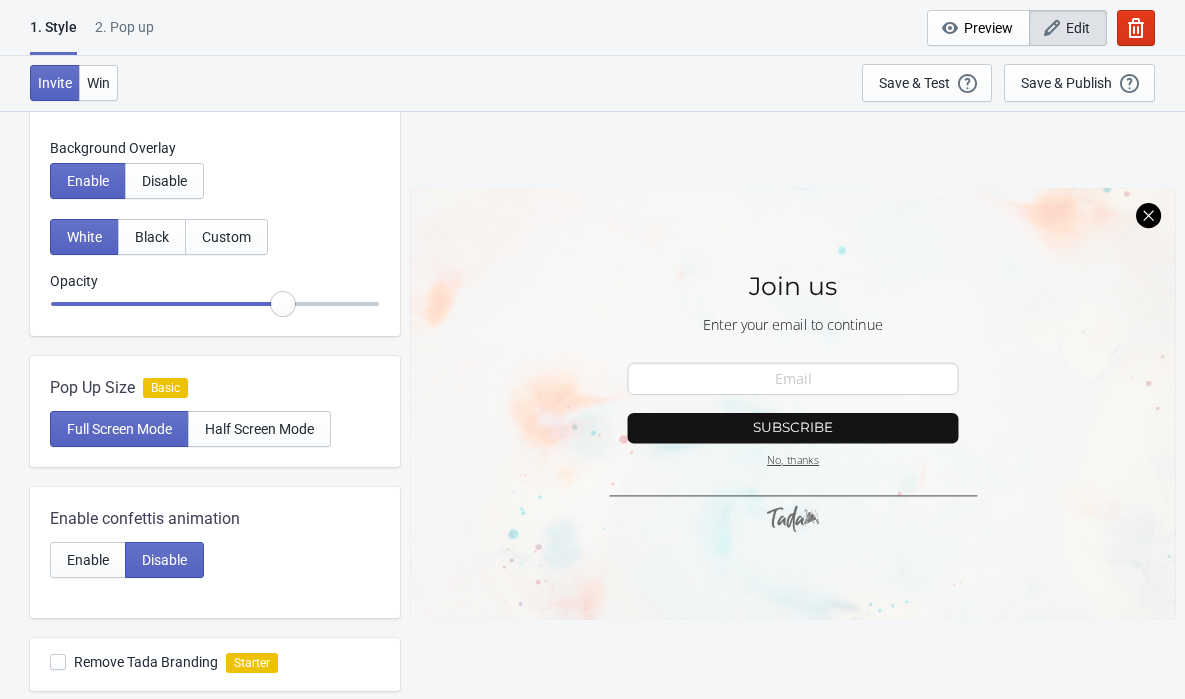 type on "0.7" 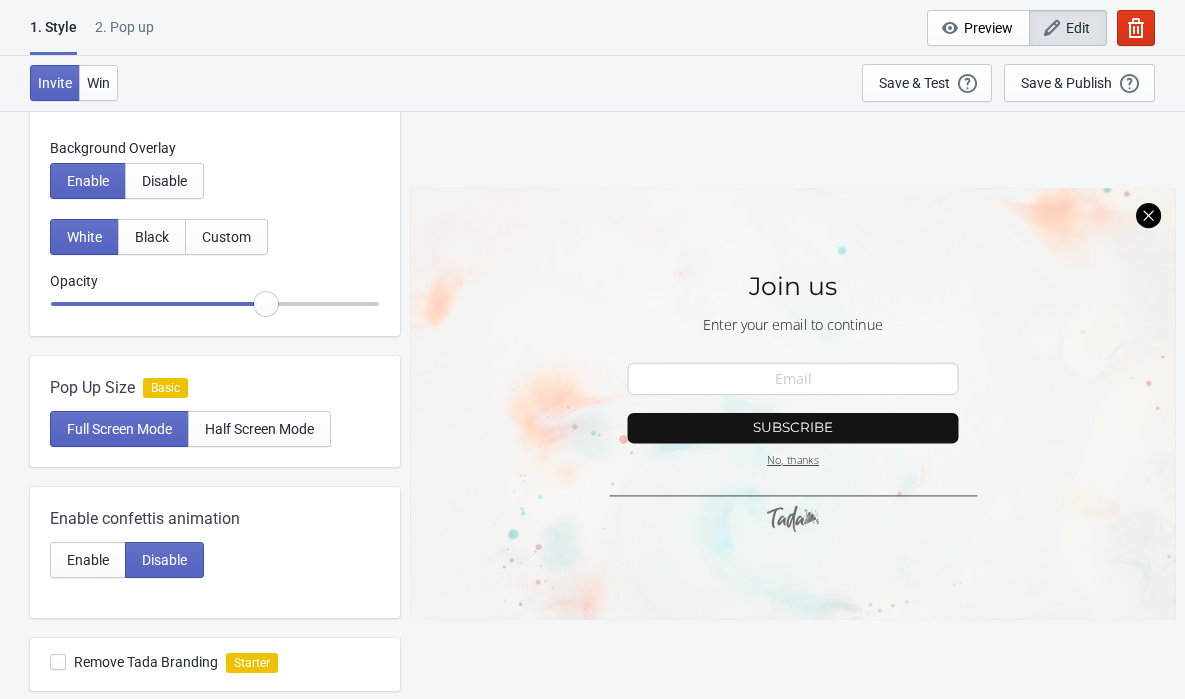 radio on "true" 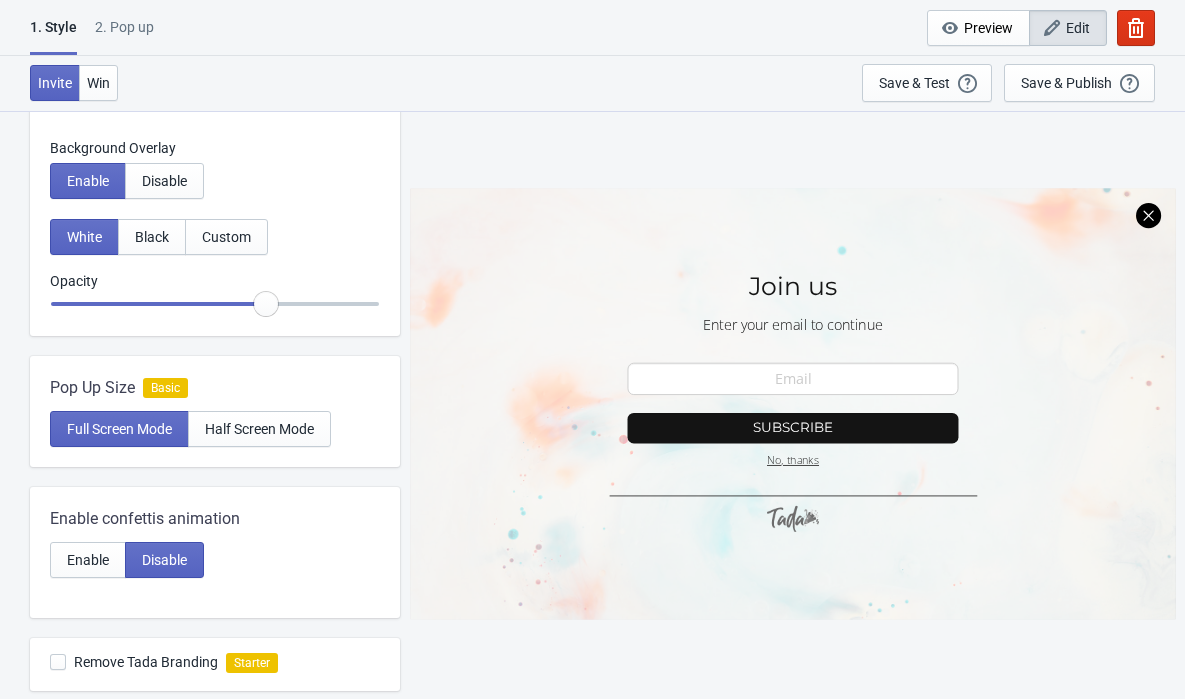type on "0.65" 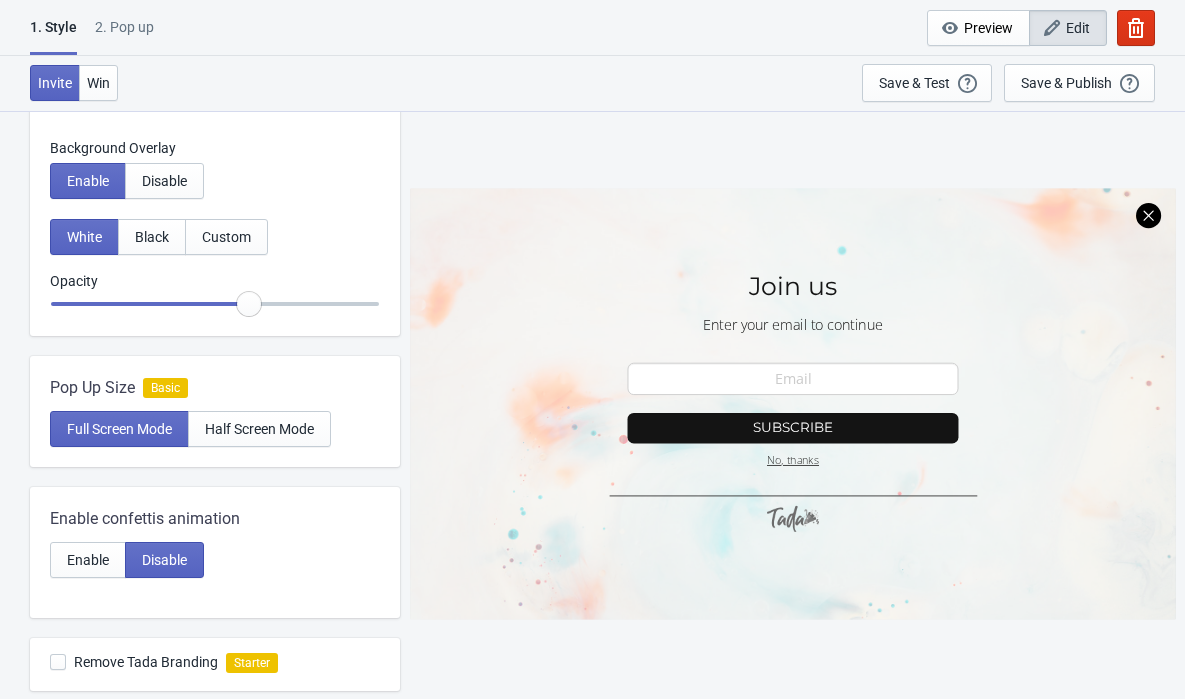 radio on "true" 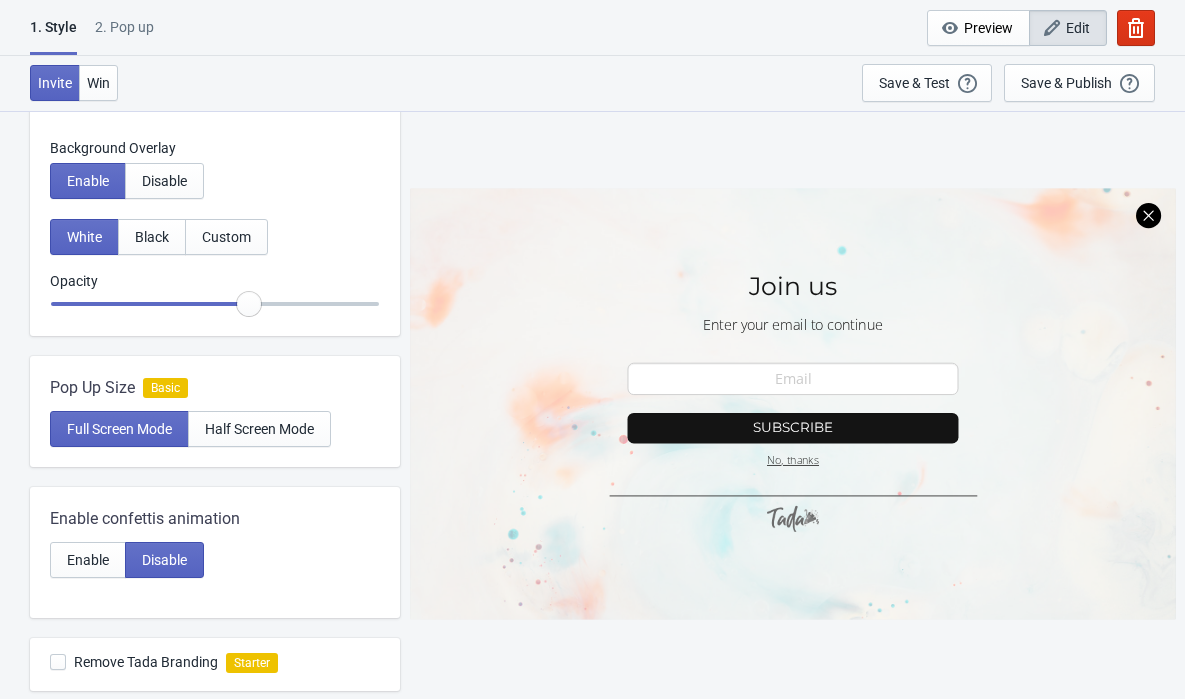 type on "0.6" 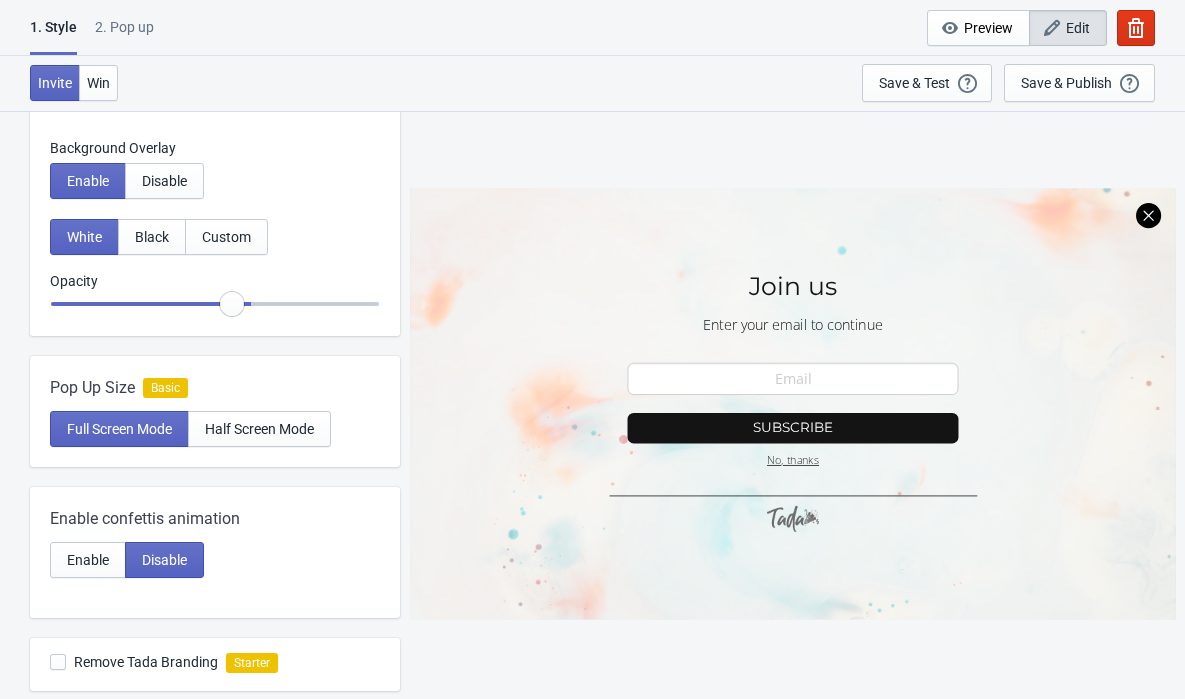 radio on "true" 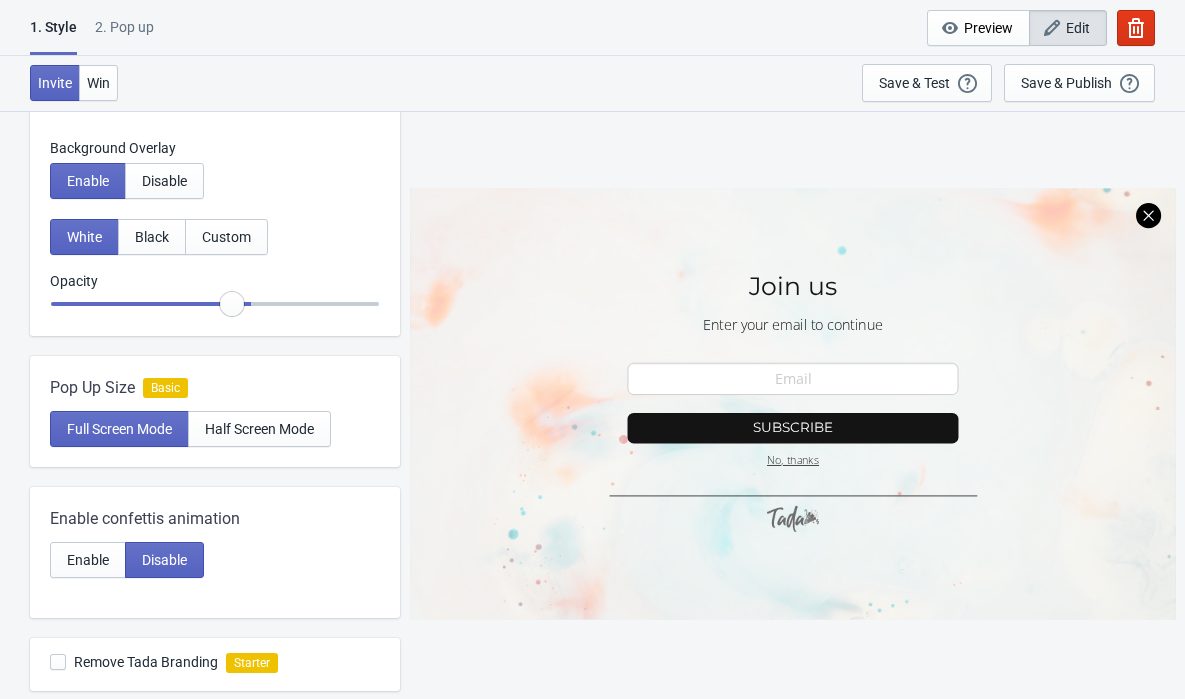type on "0.55" 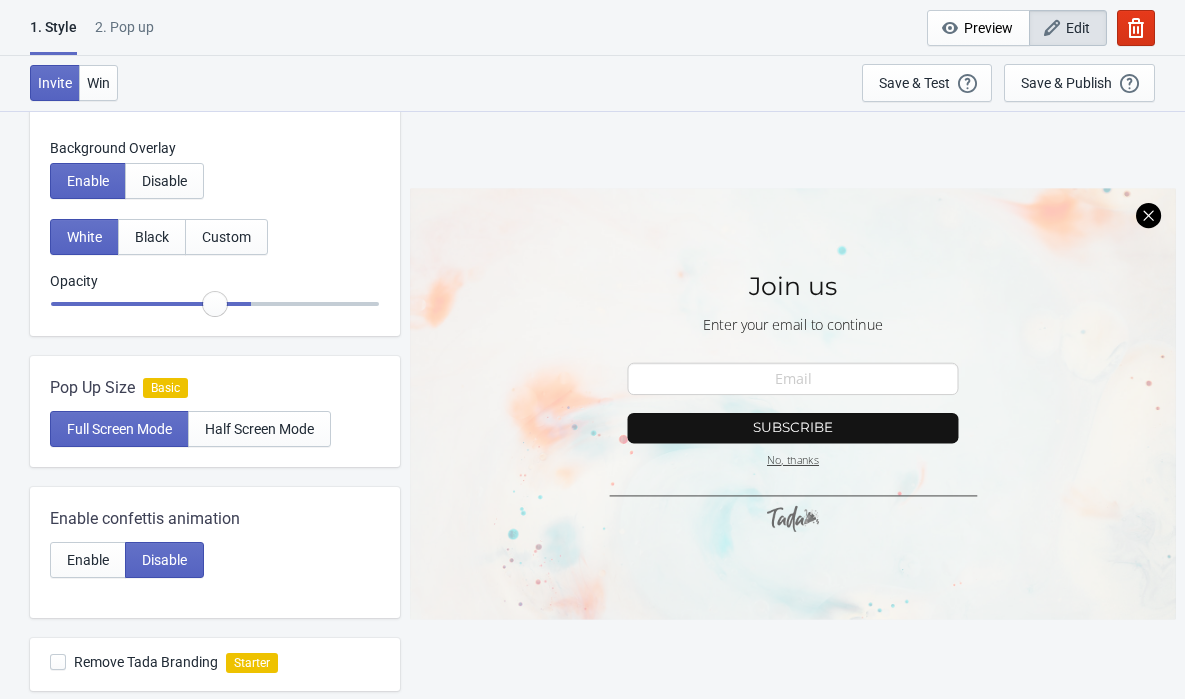 radio on "true" 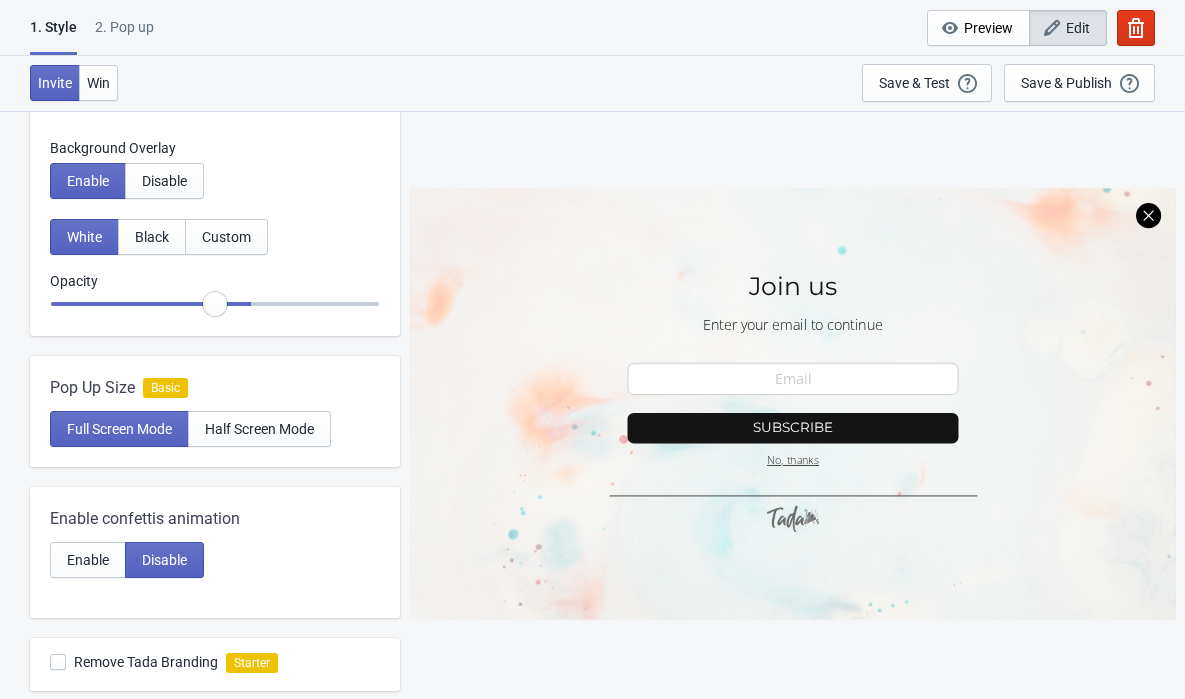 type on "0.5" 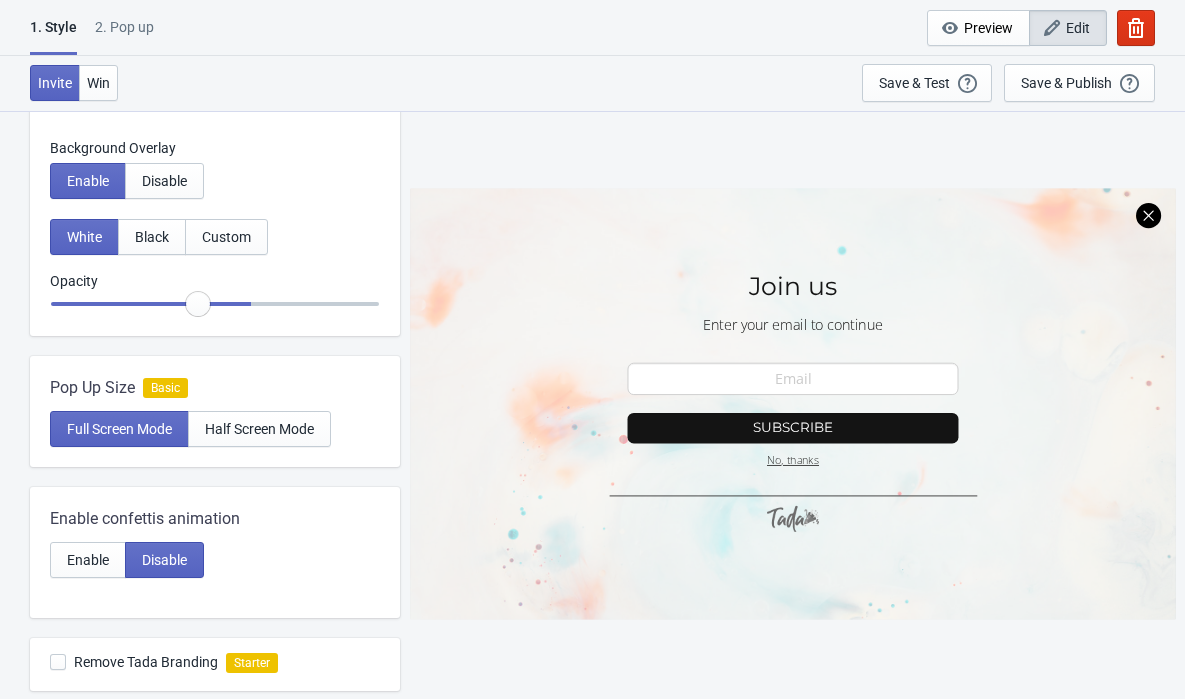 radio on "true" 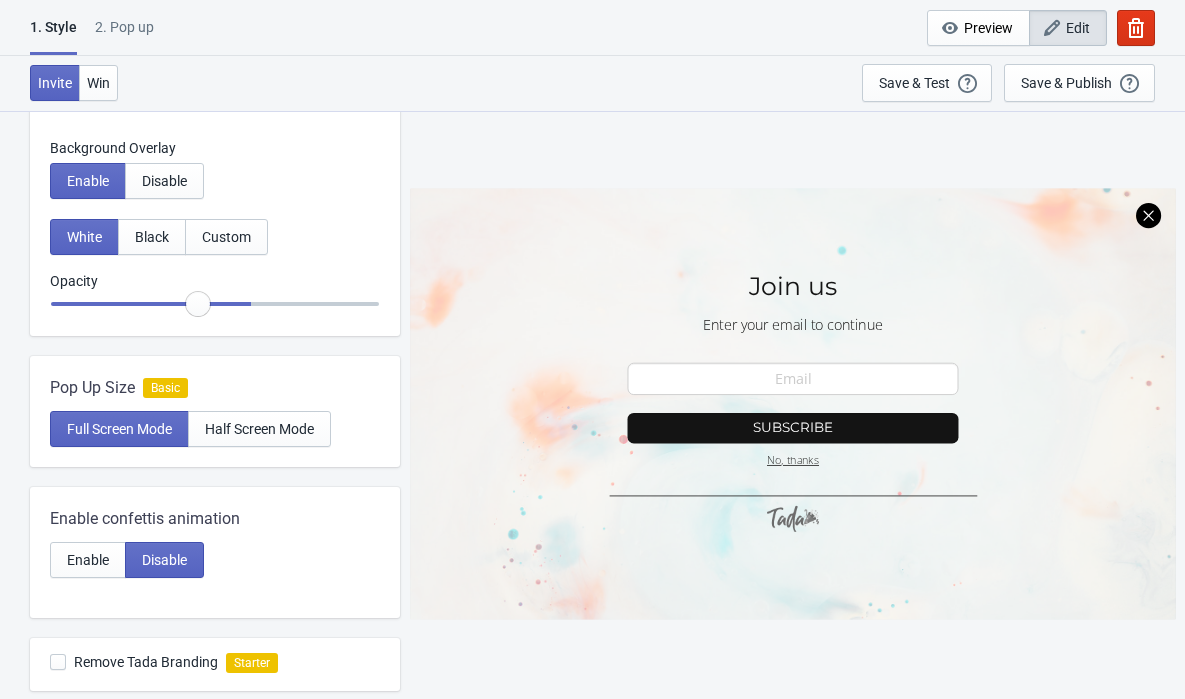 type on "0.45" 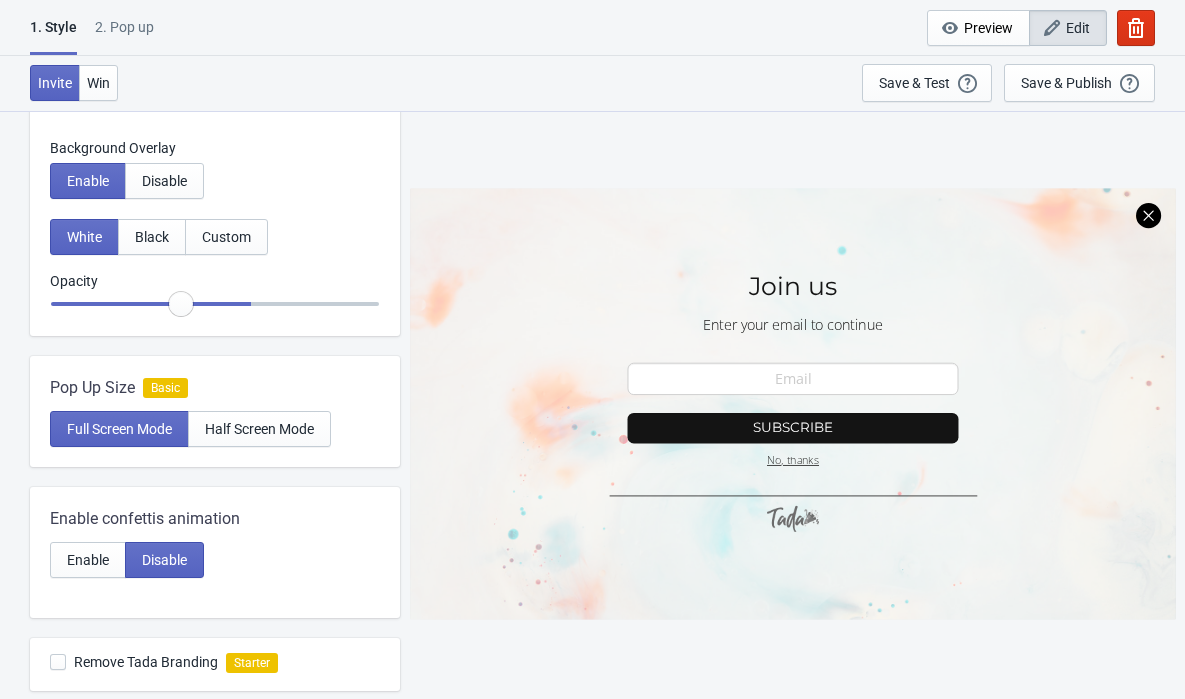 radio on "true" 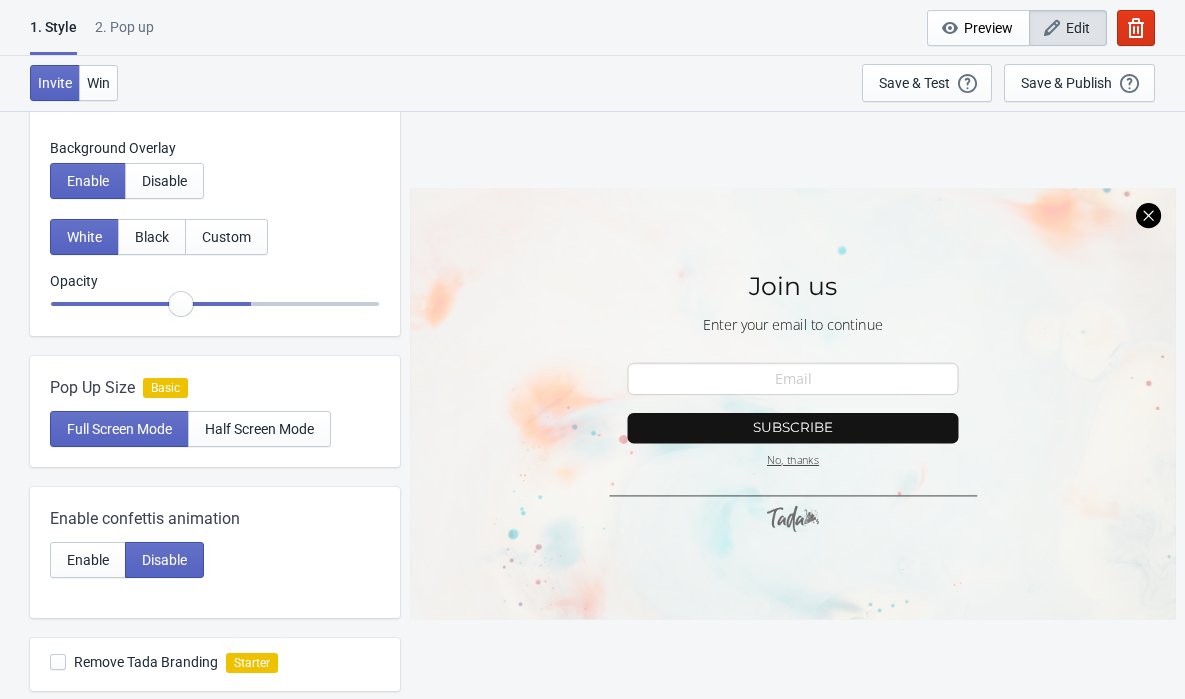 type on "0.4" 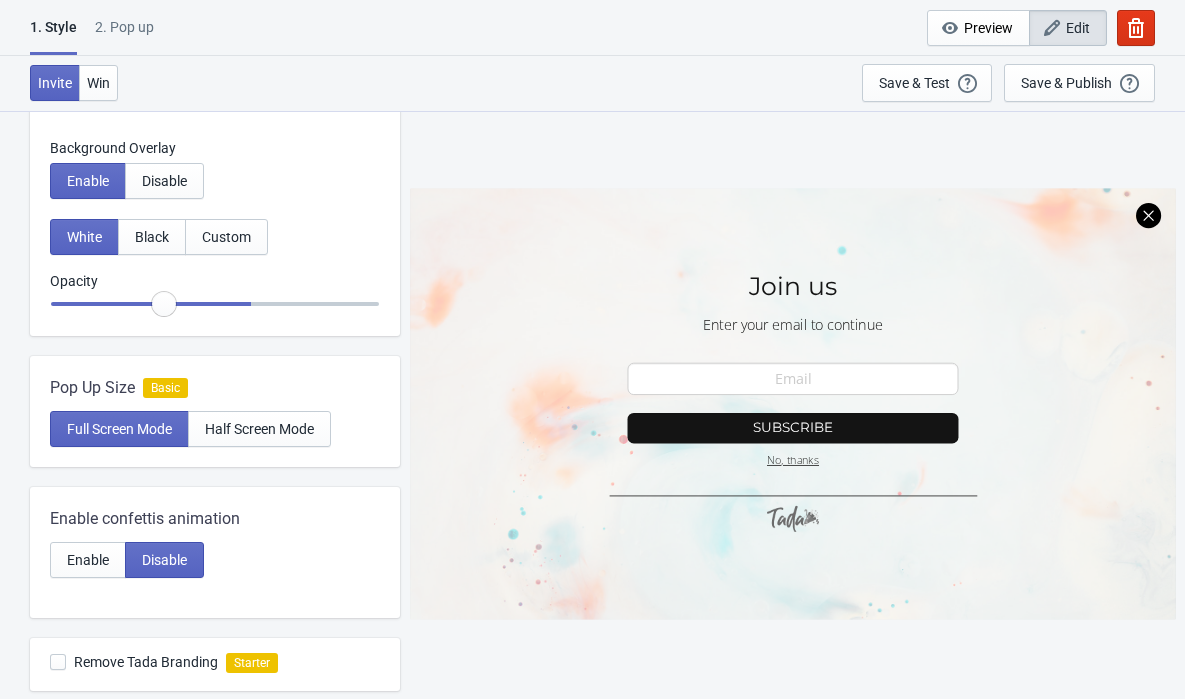 radio on "true" 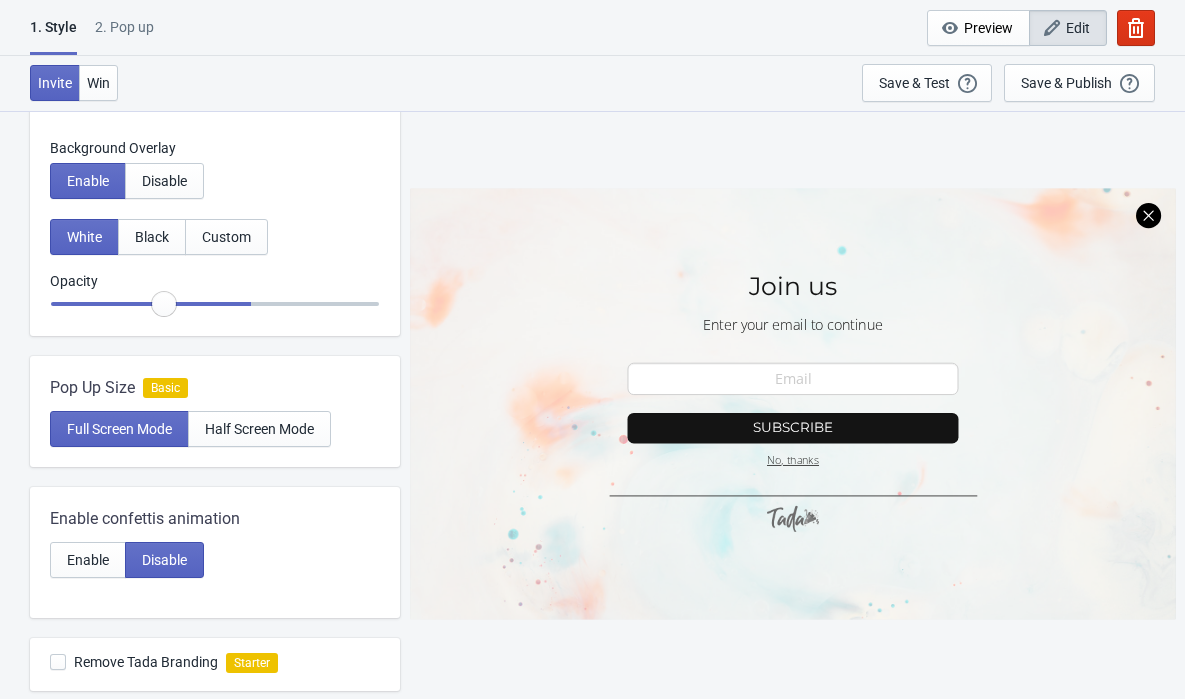 type on "0.35" 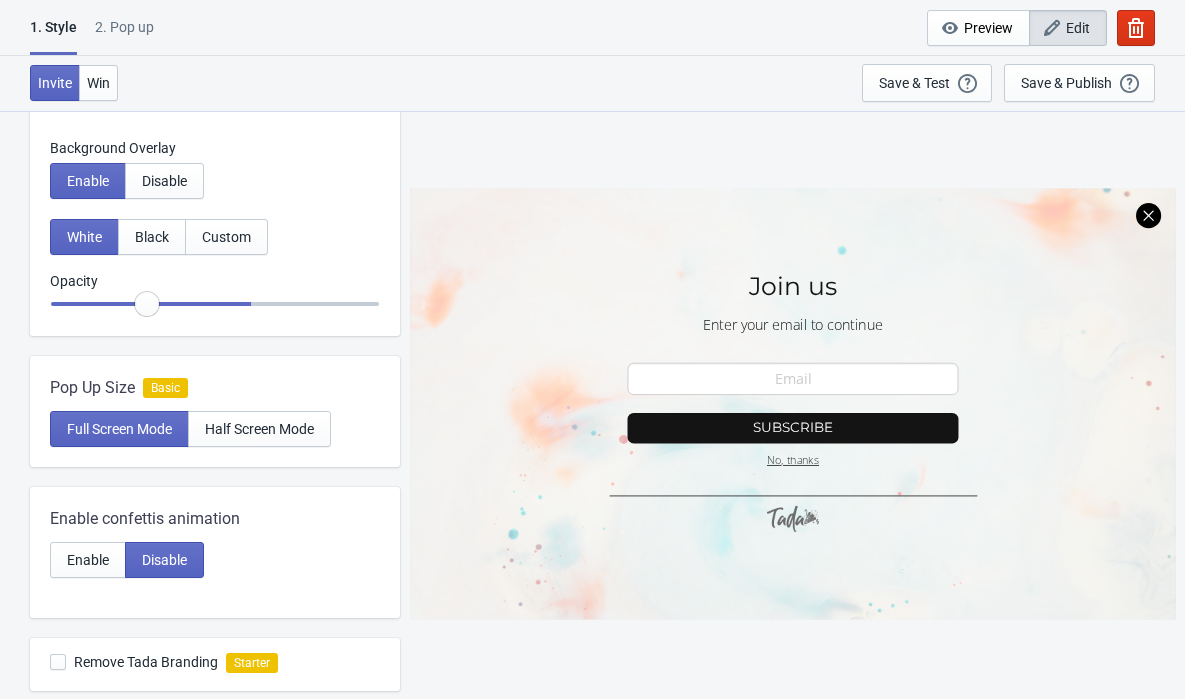 radio on "true" 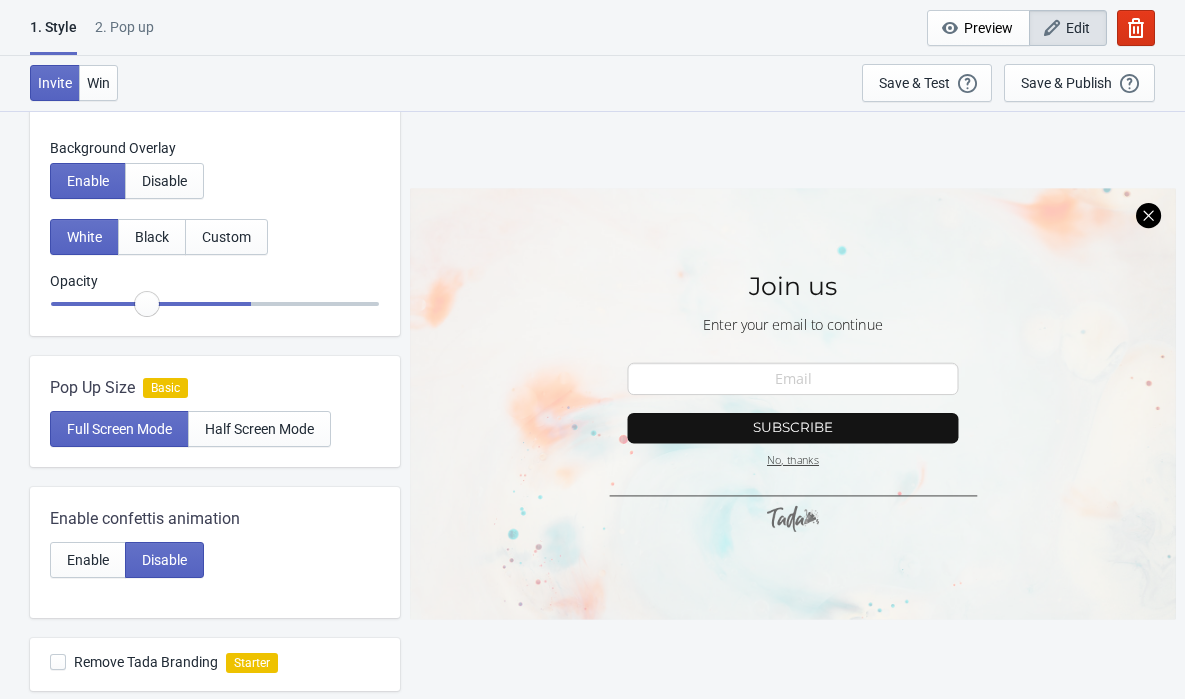 type on "0.3" 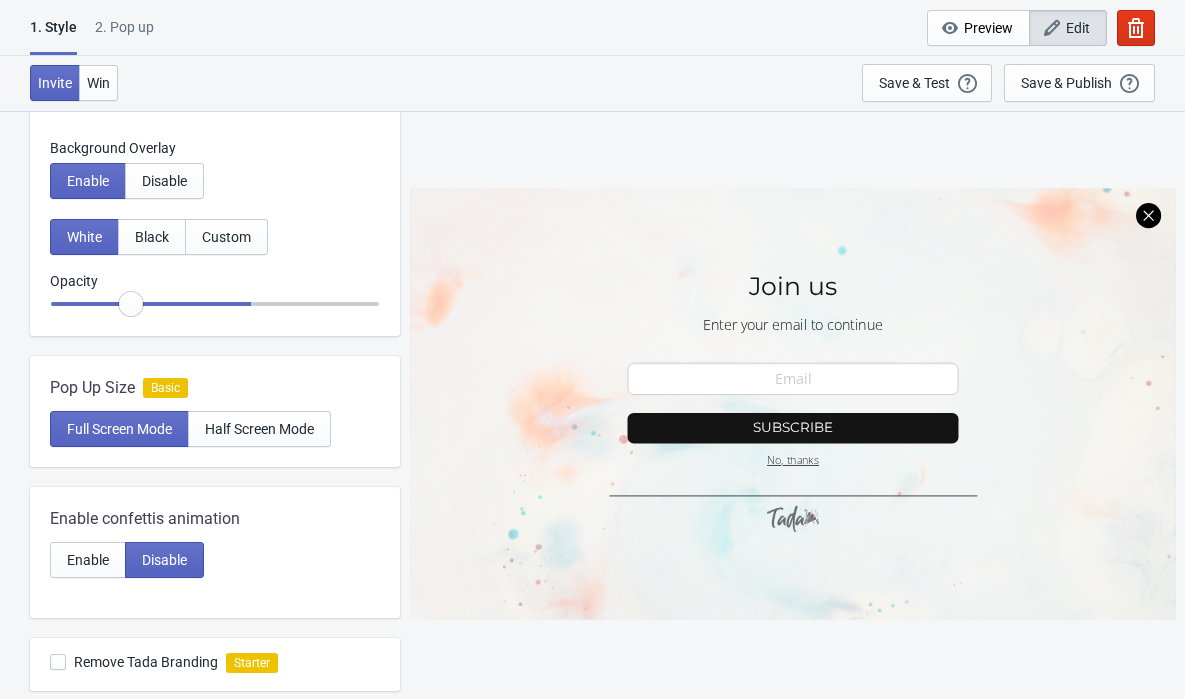 radio on "true" 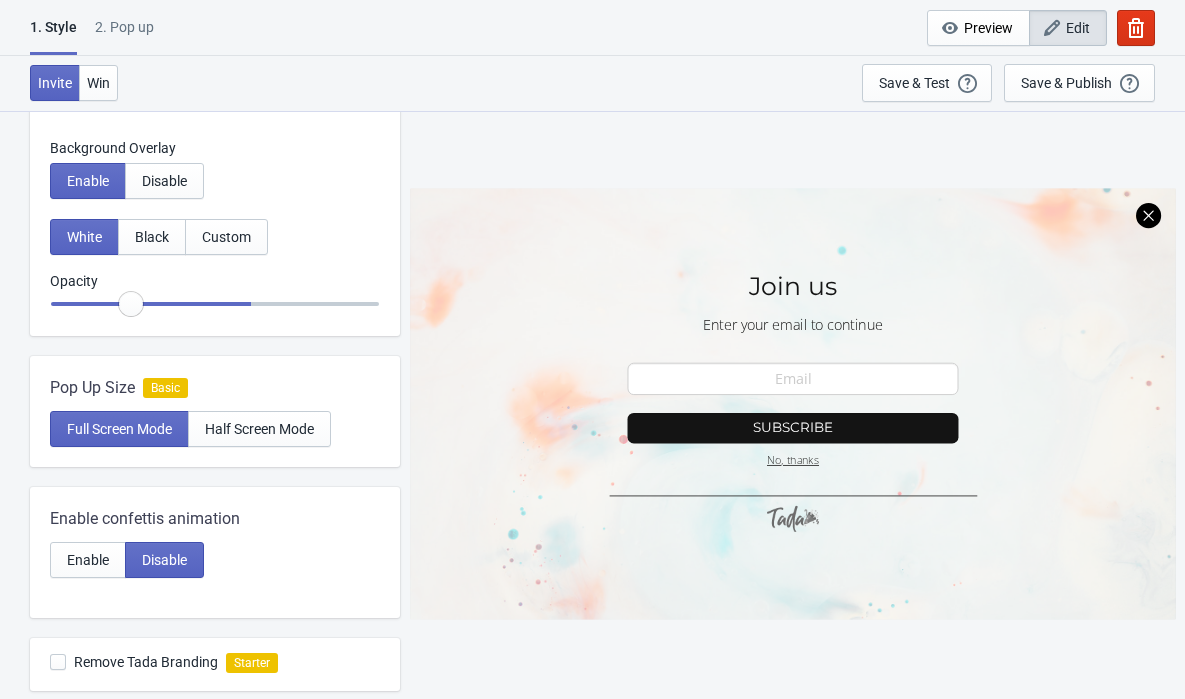 type on "0.25" 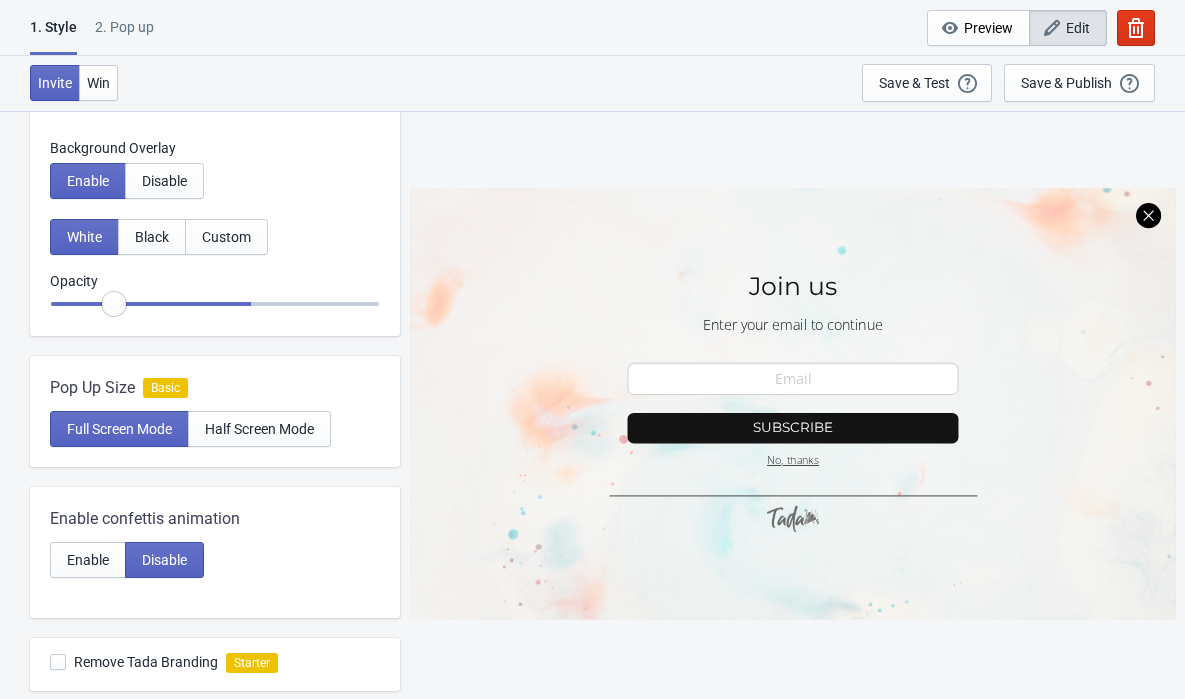 radio on "true" 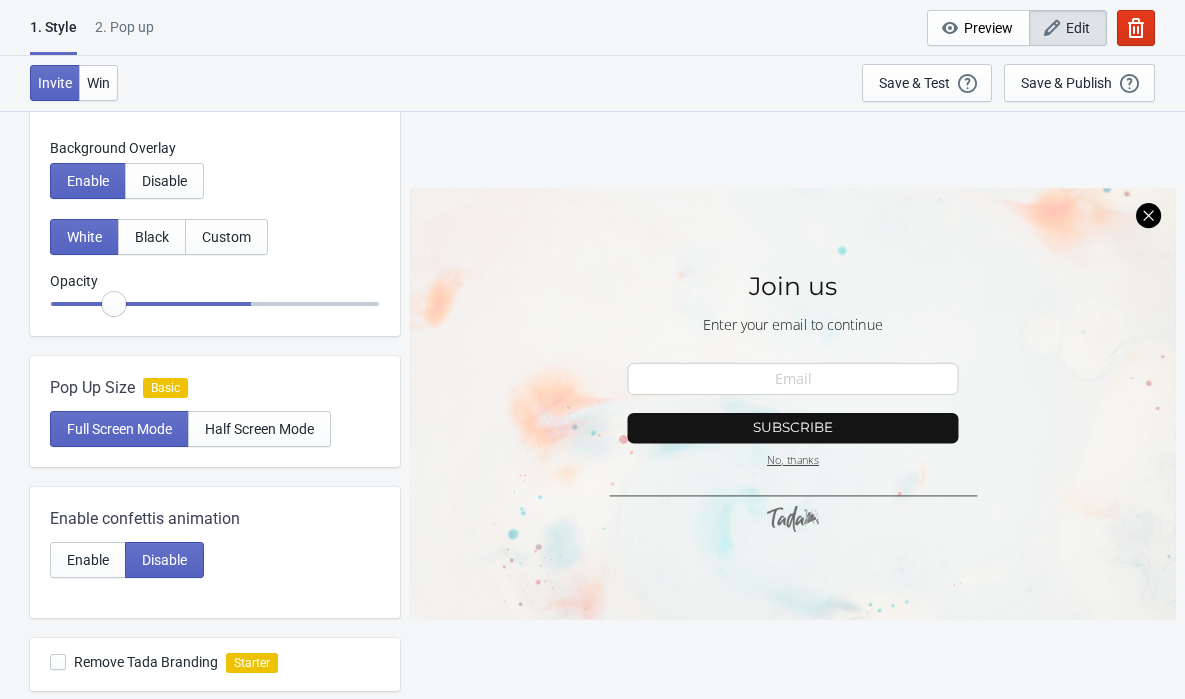 type on "0.2" 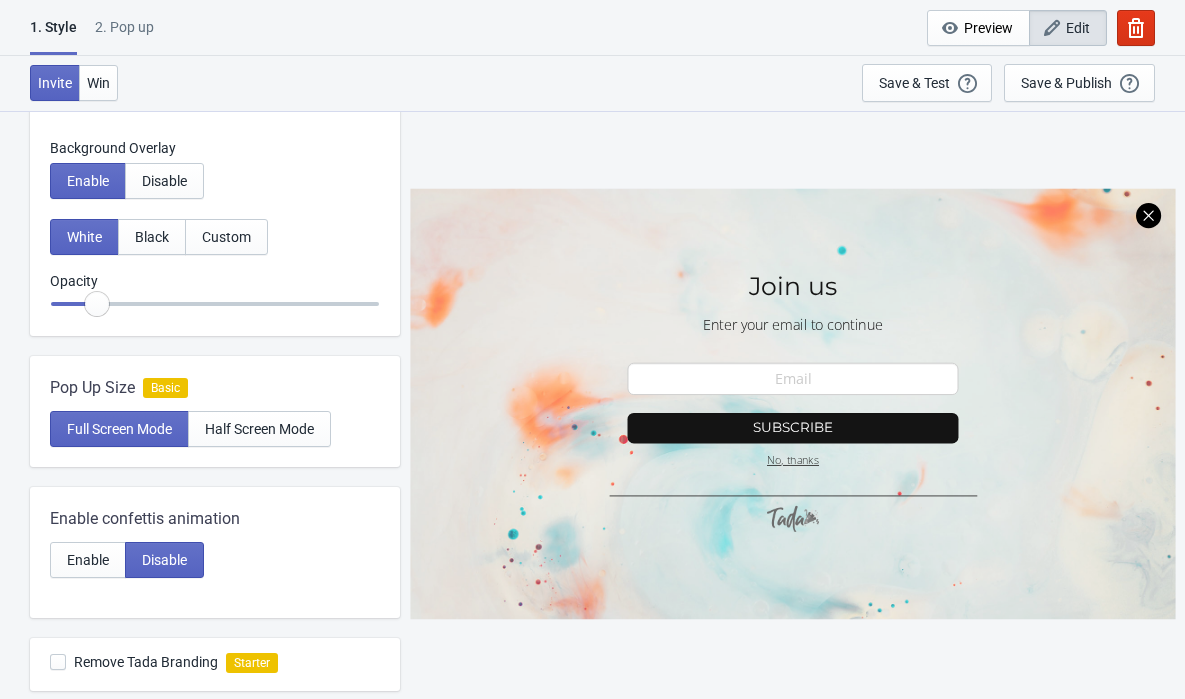 radio on "true" 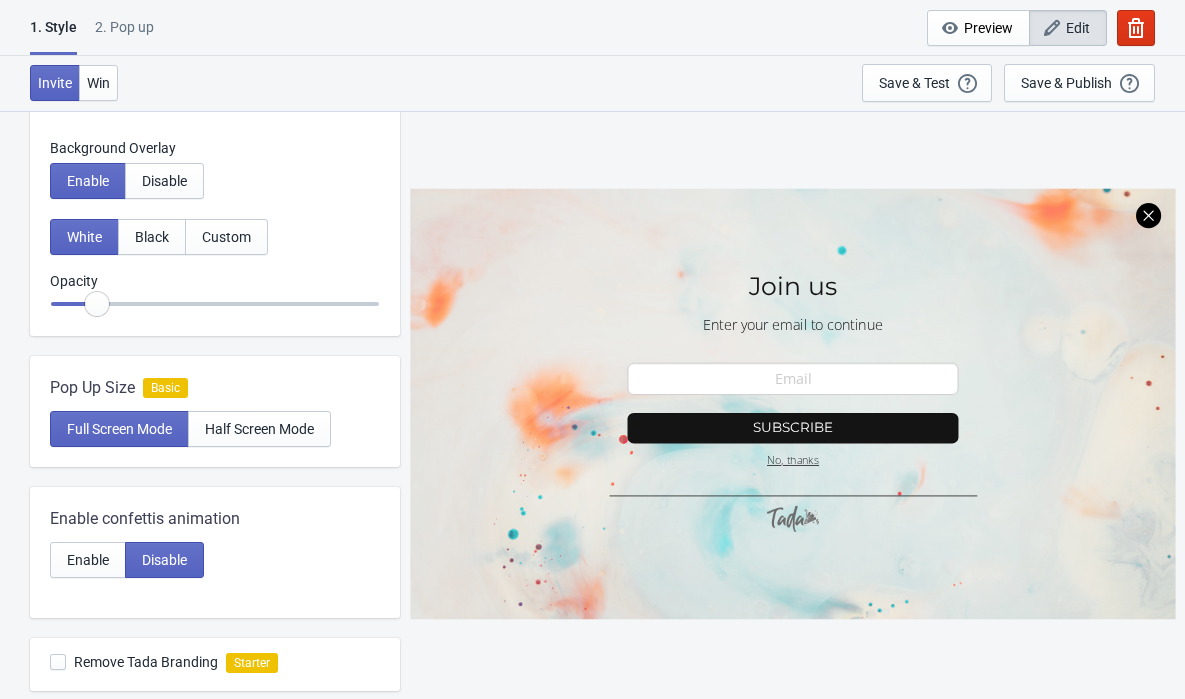 type on "0.15" 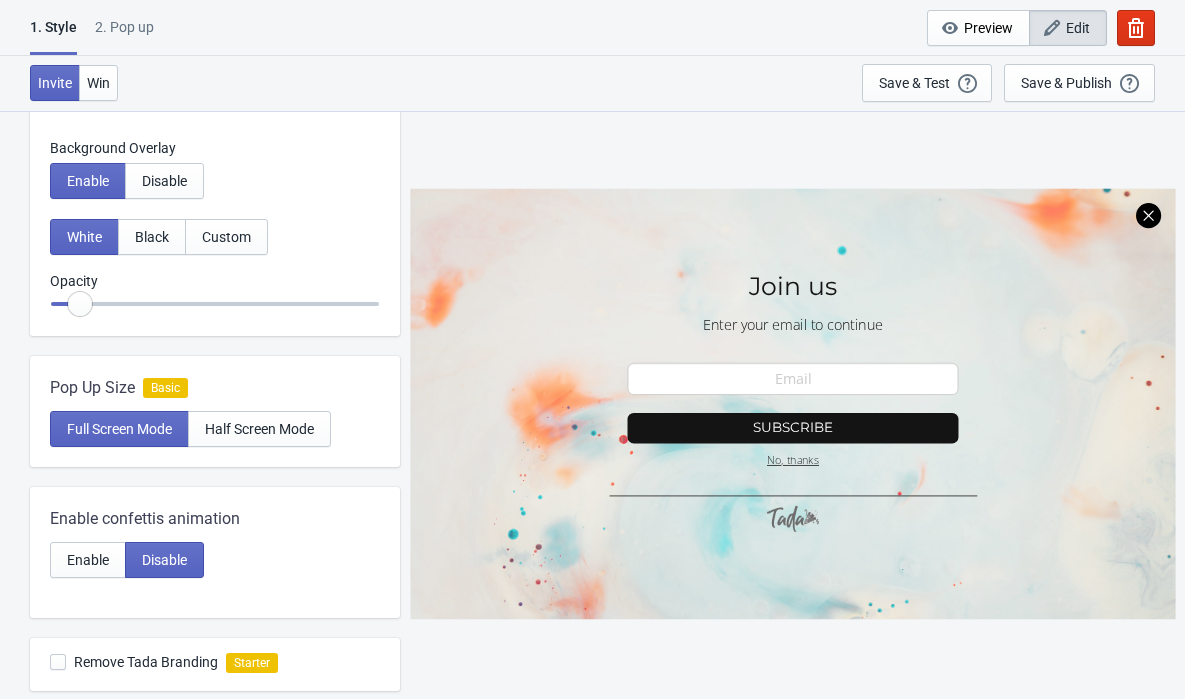 radio on "true" 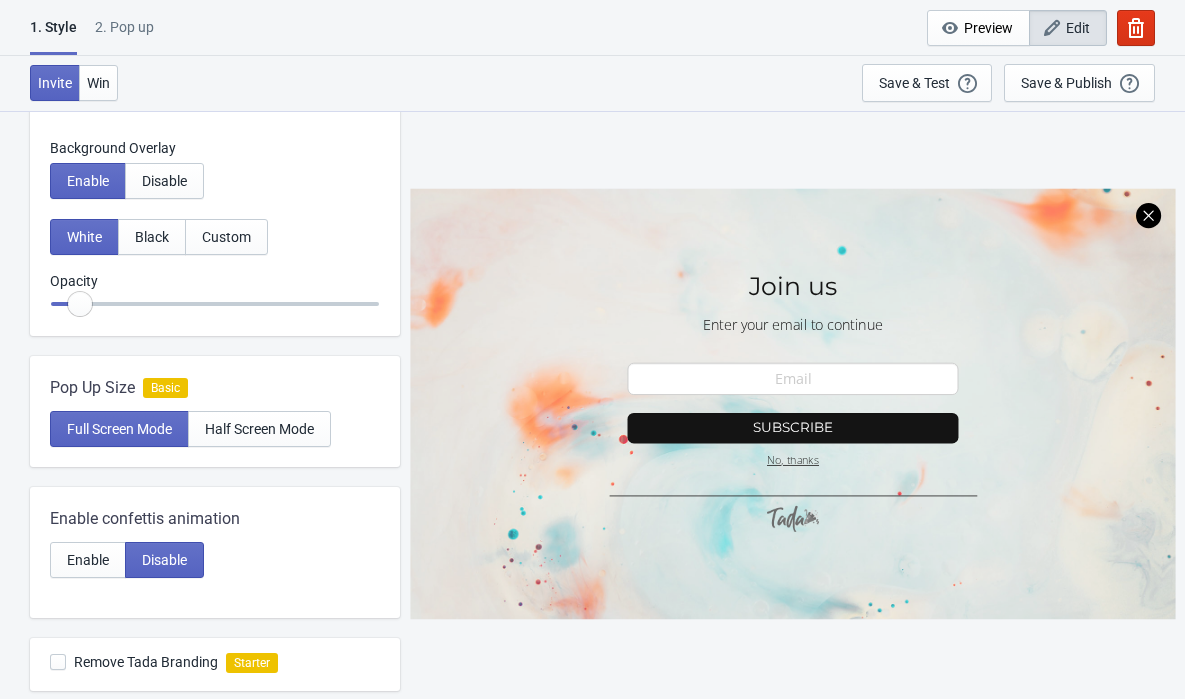 type on "0.1" 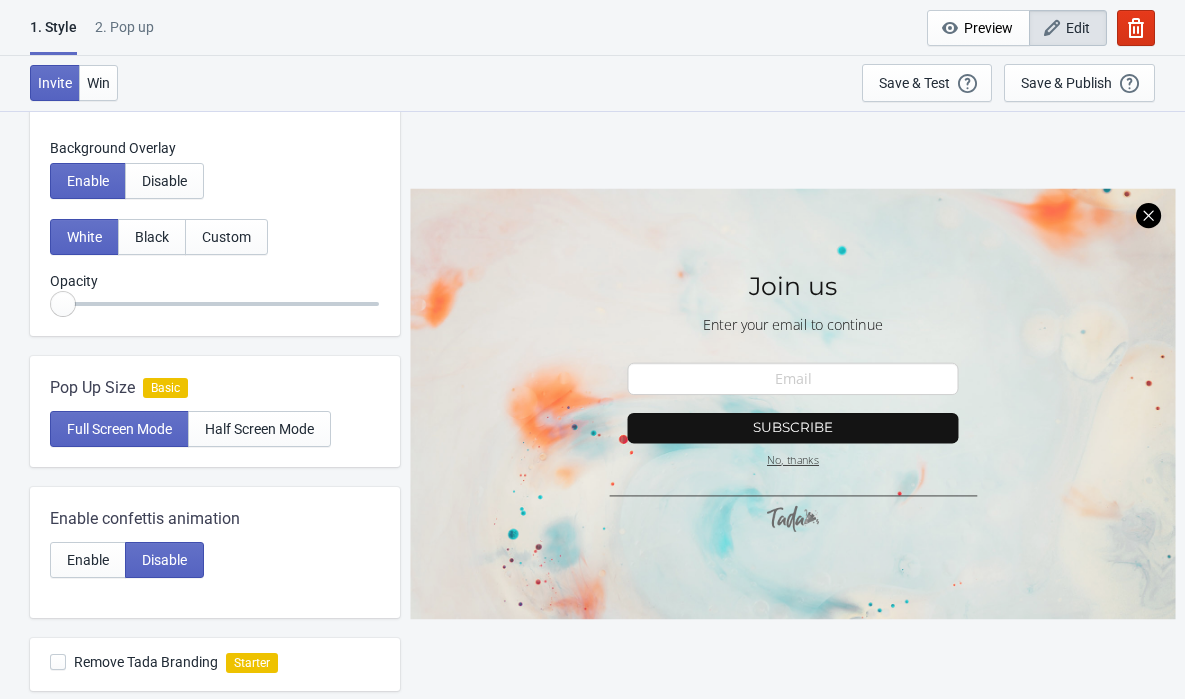 radio on "true" 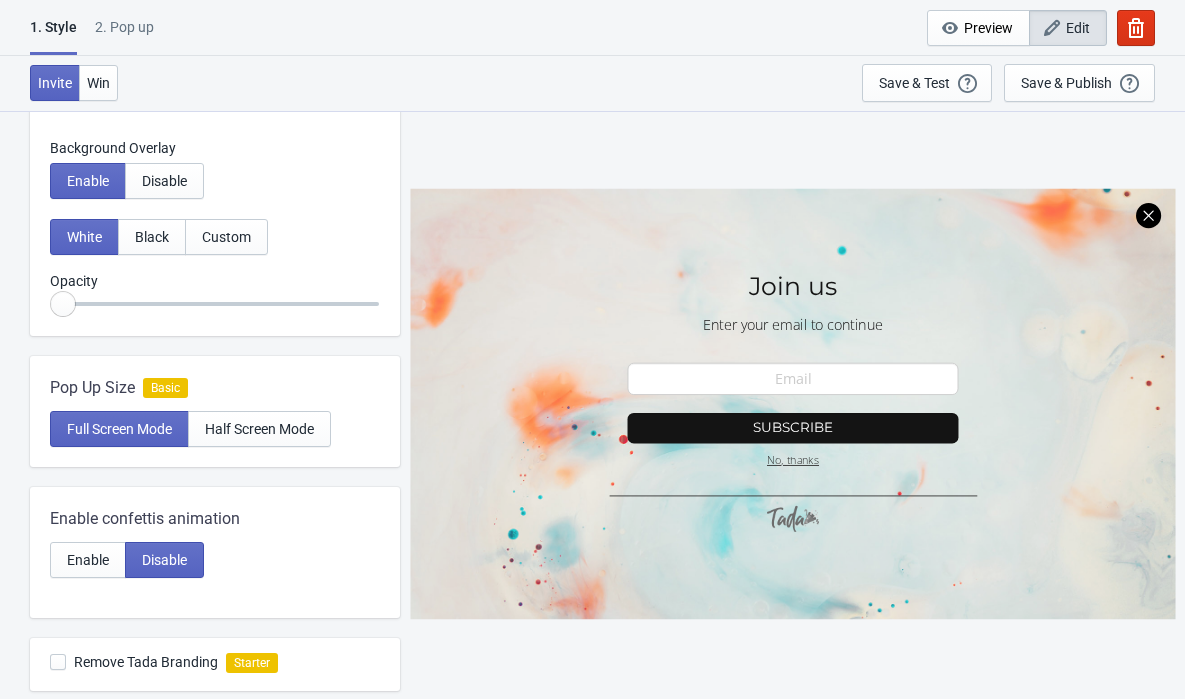 type on "0.2" 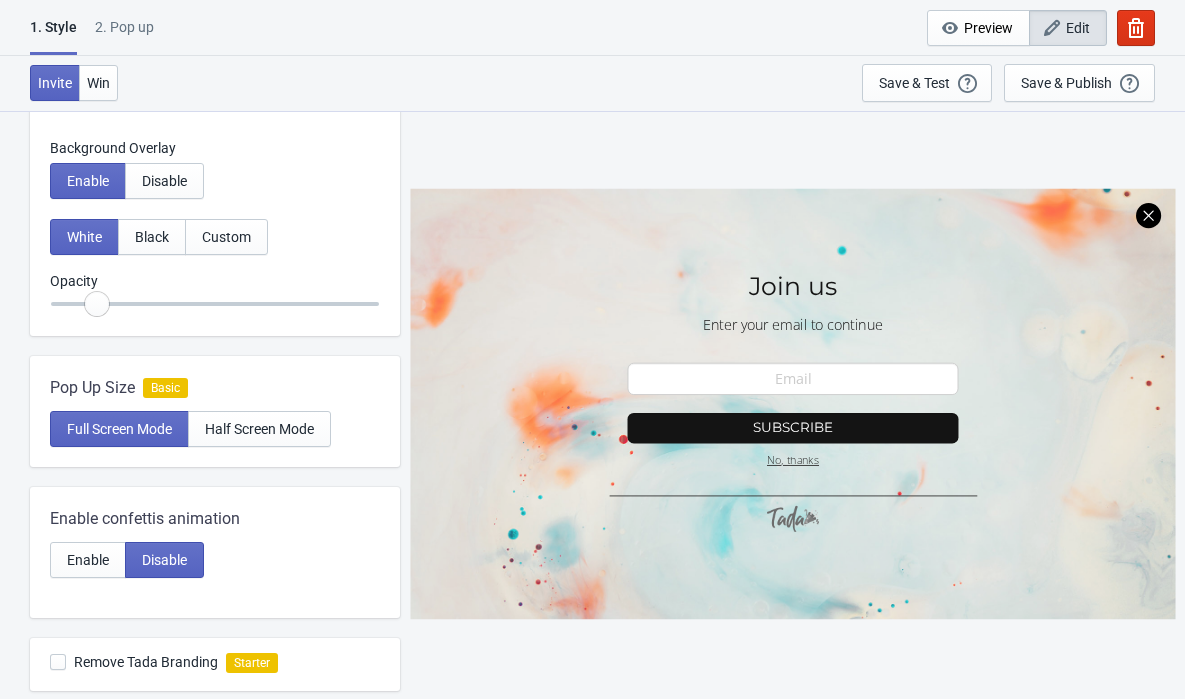 radio on "true" 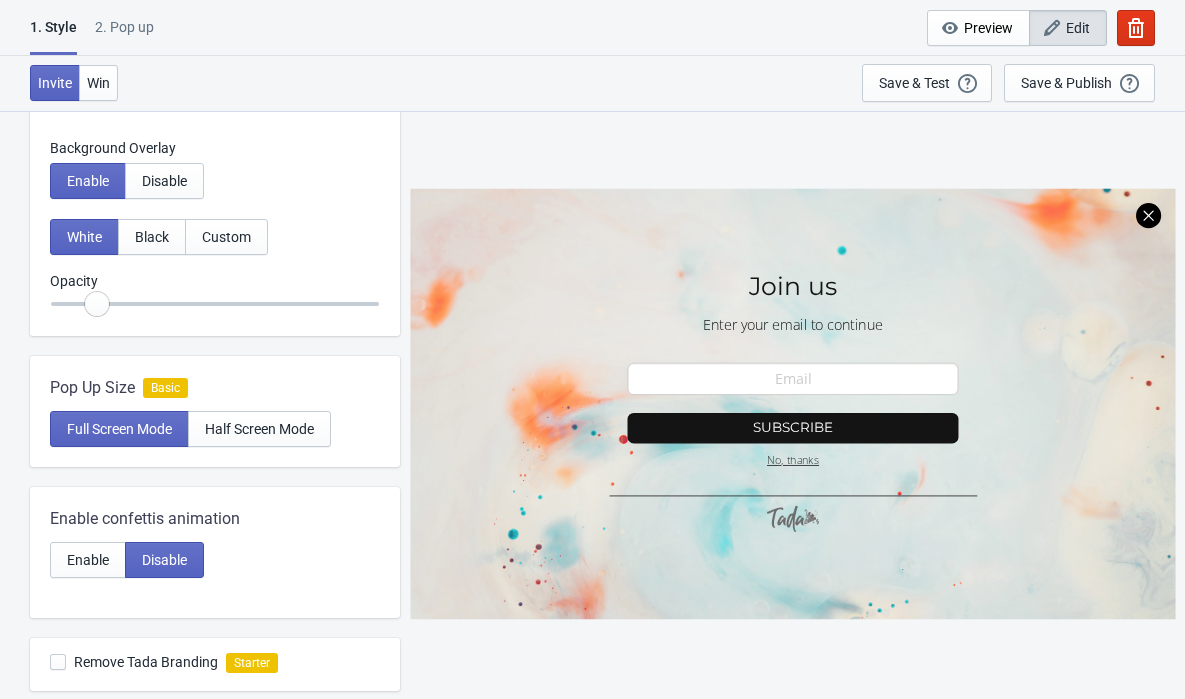 type on "0.25" 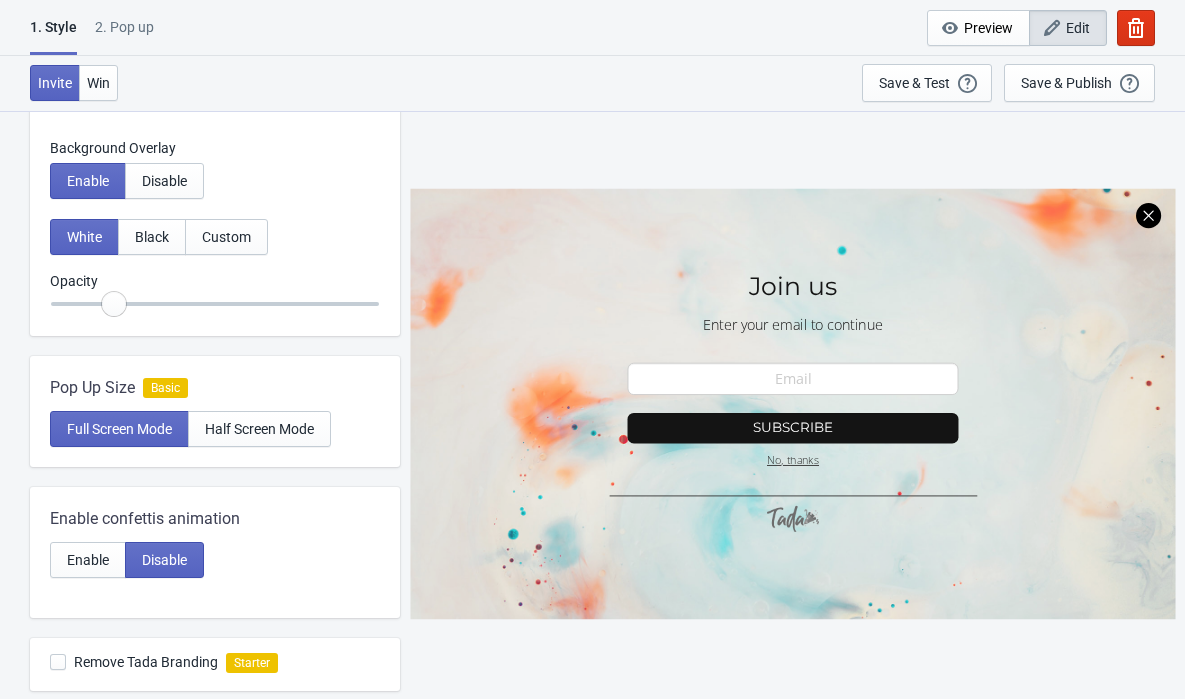 radio on "true" 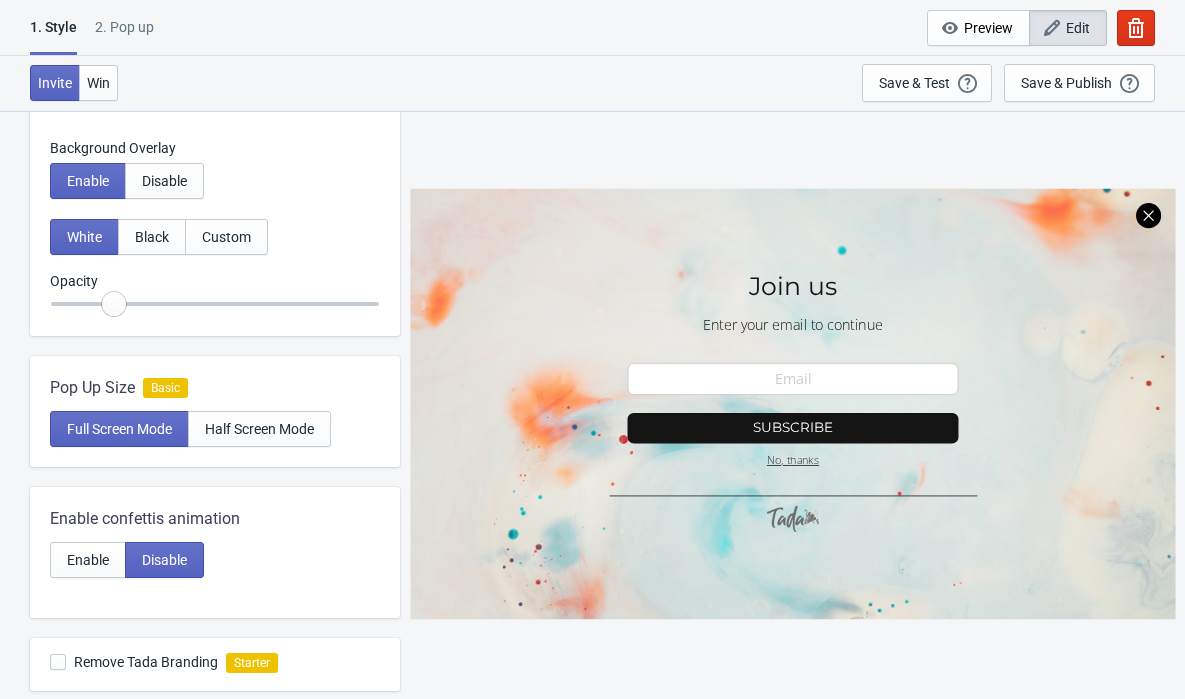 type on "0.3" 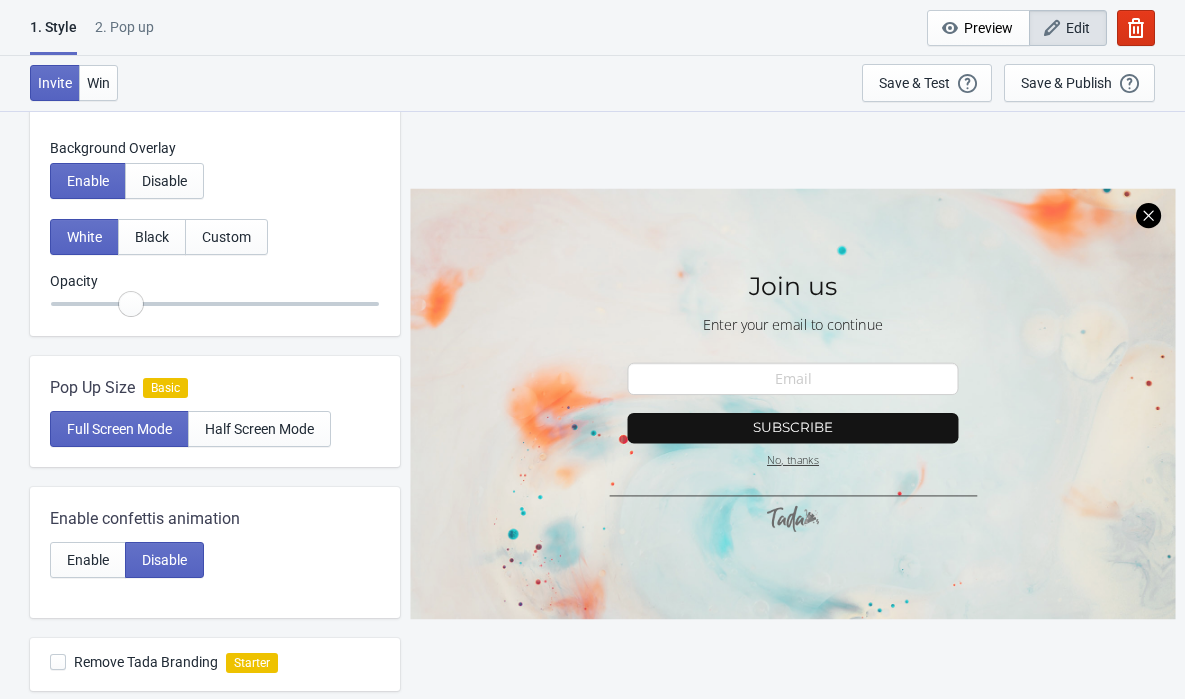 radio on "true" 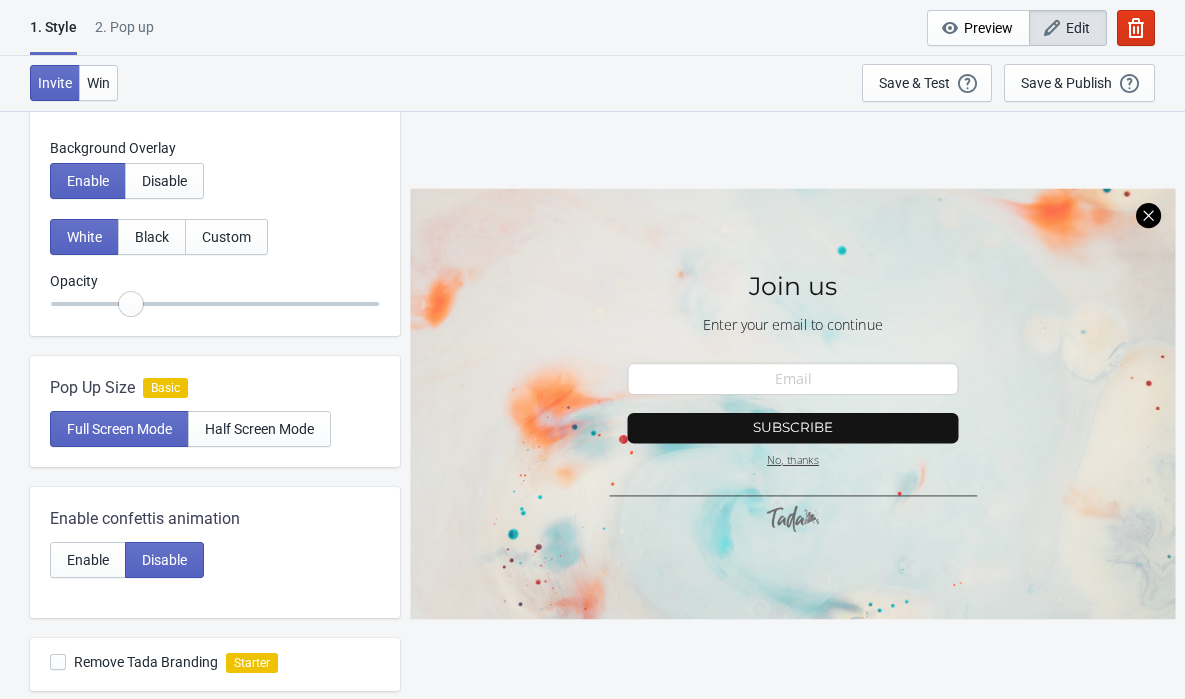 type on "0.4" 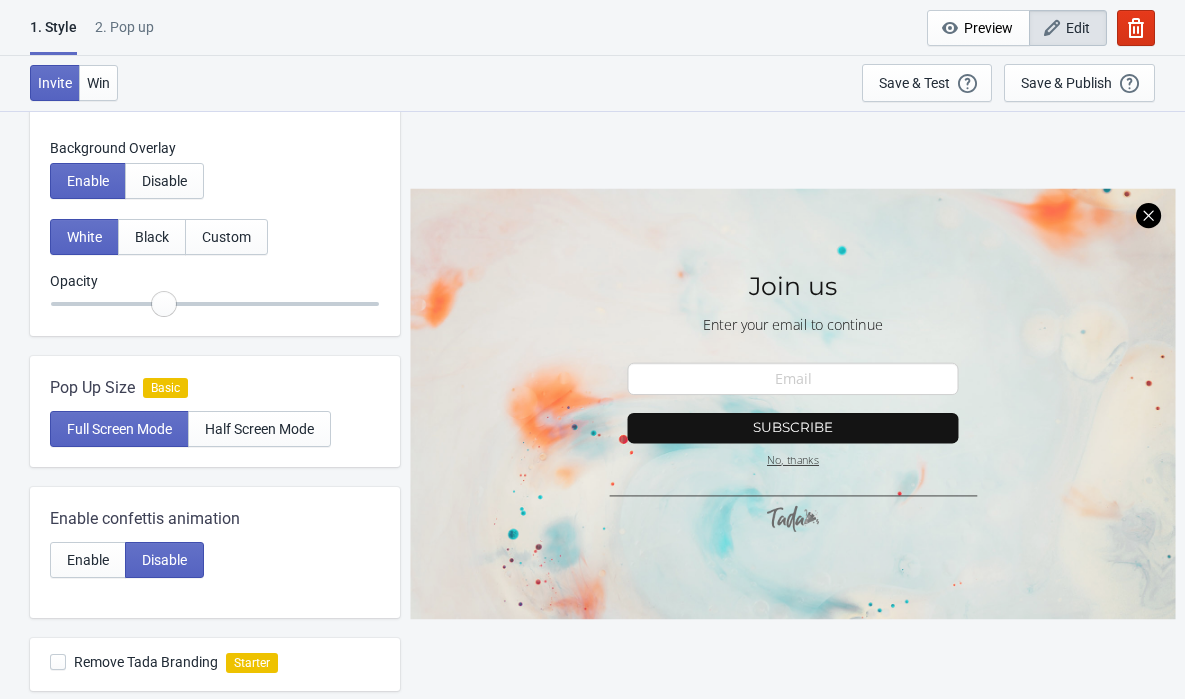 radio on "true" 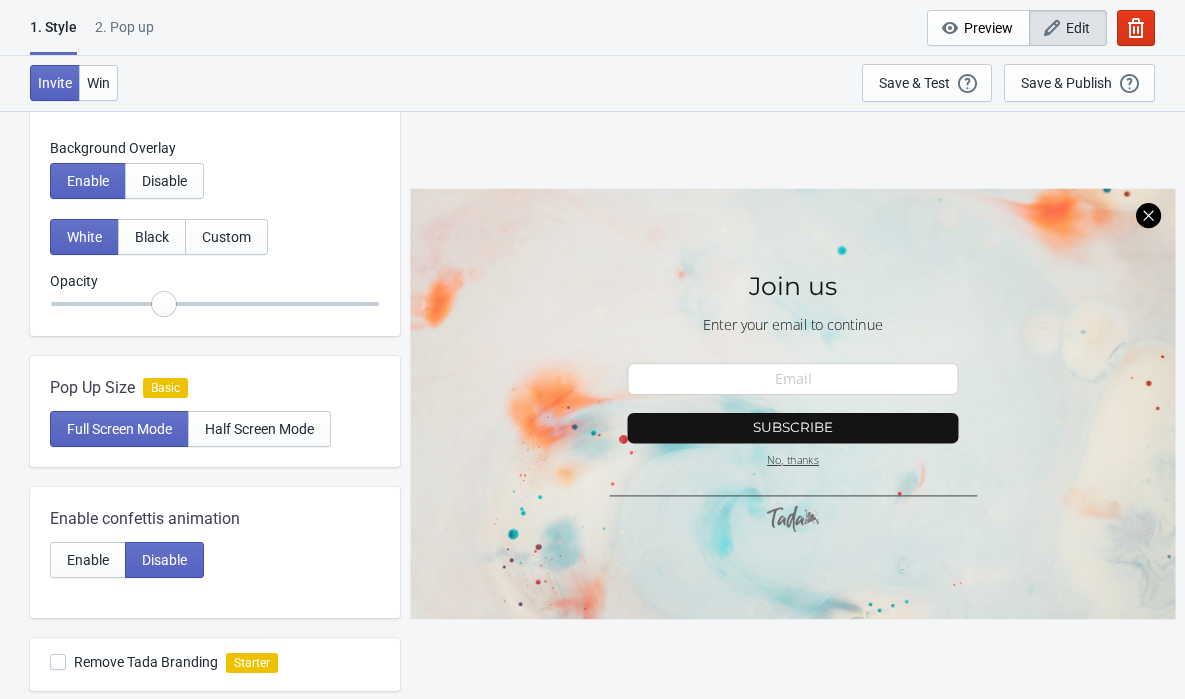type on "0.45" 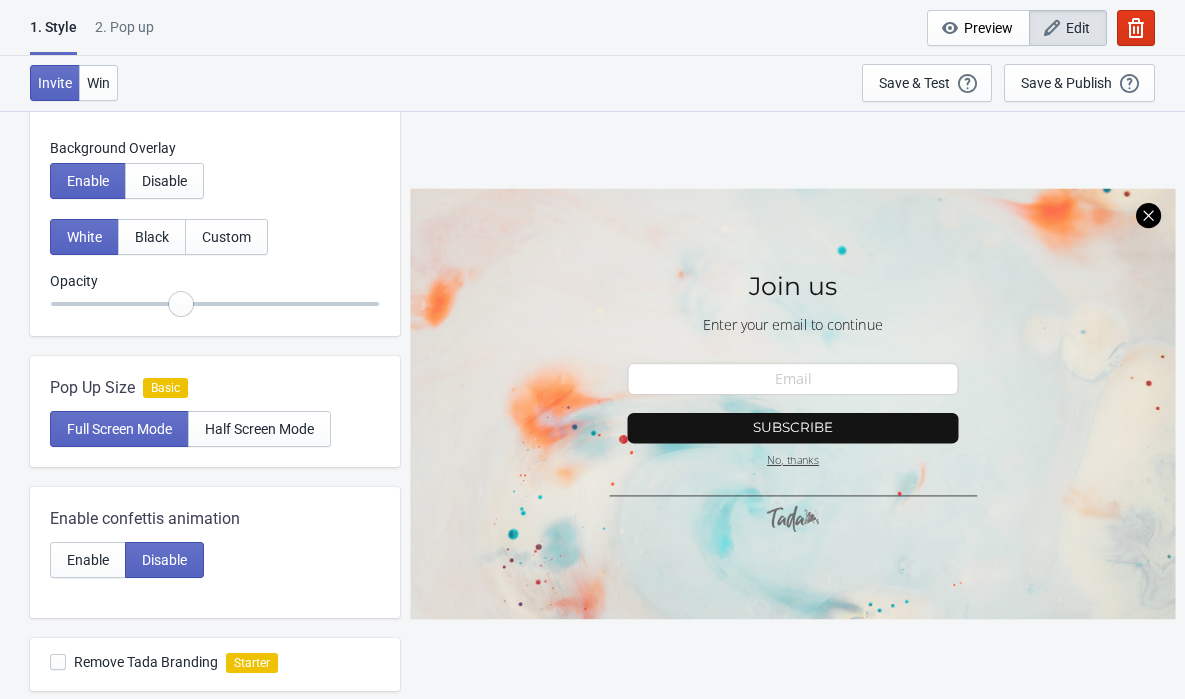 radio on "true" 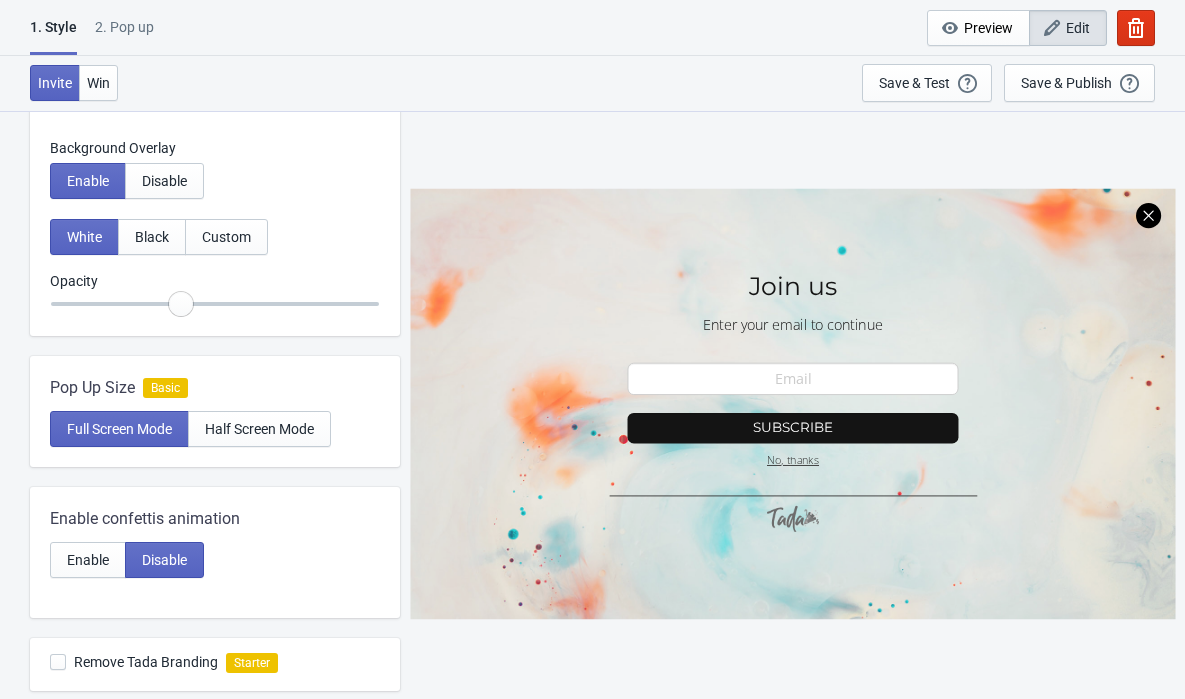 type on "0.5" 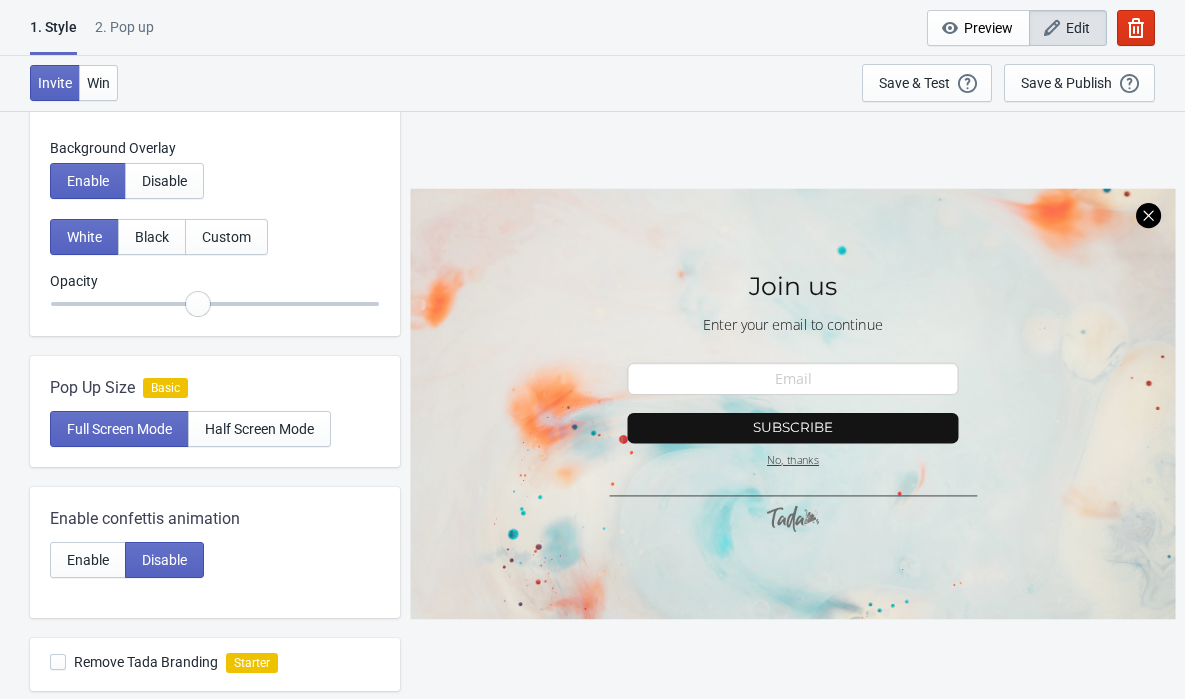 radio on "true" 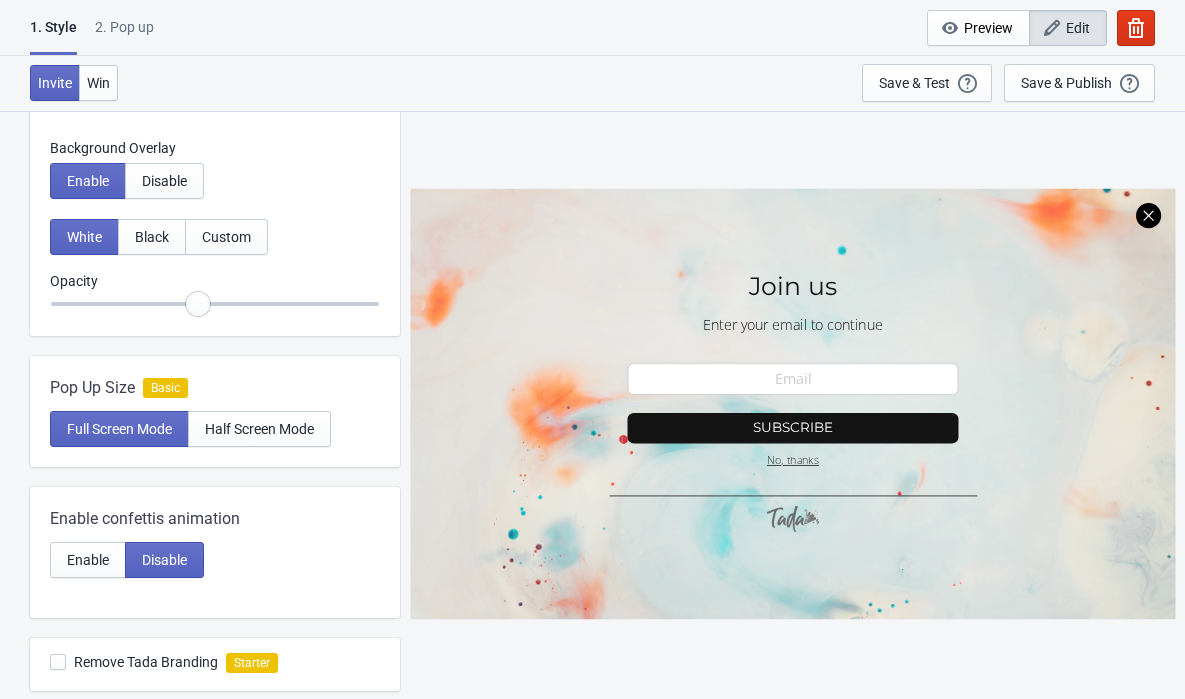 type on "0.6" 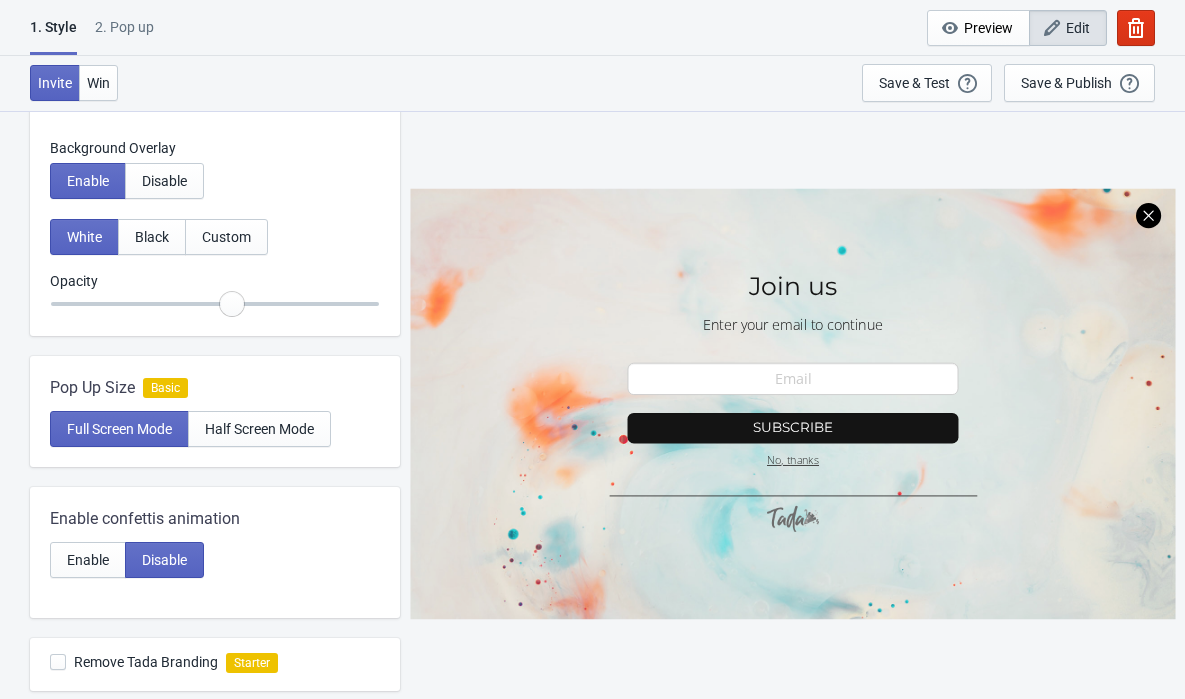 radio on "true" 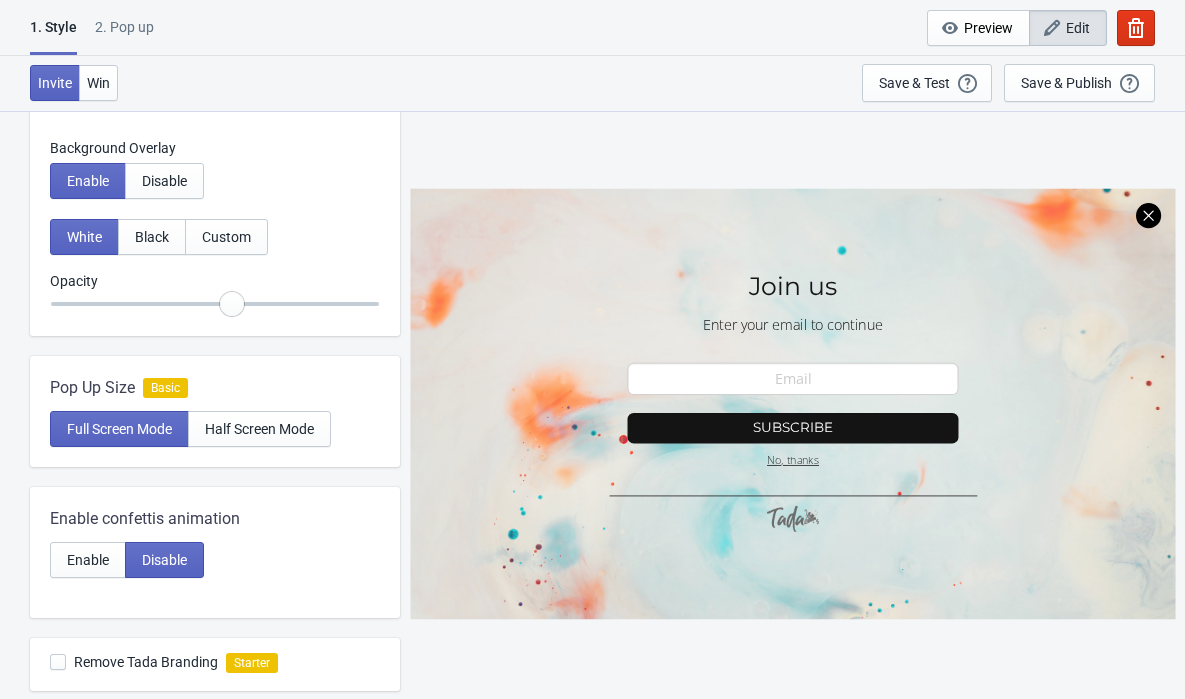 type on "0.65" 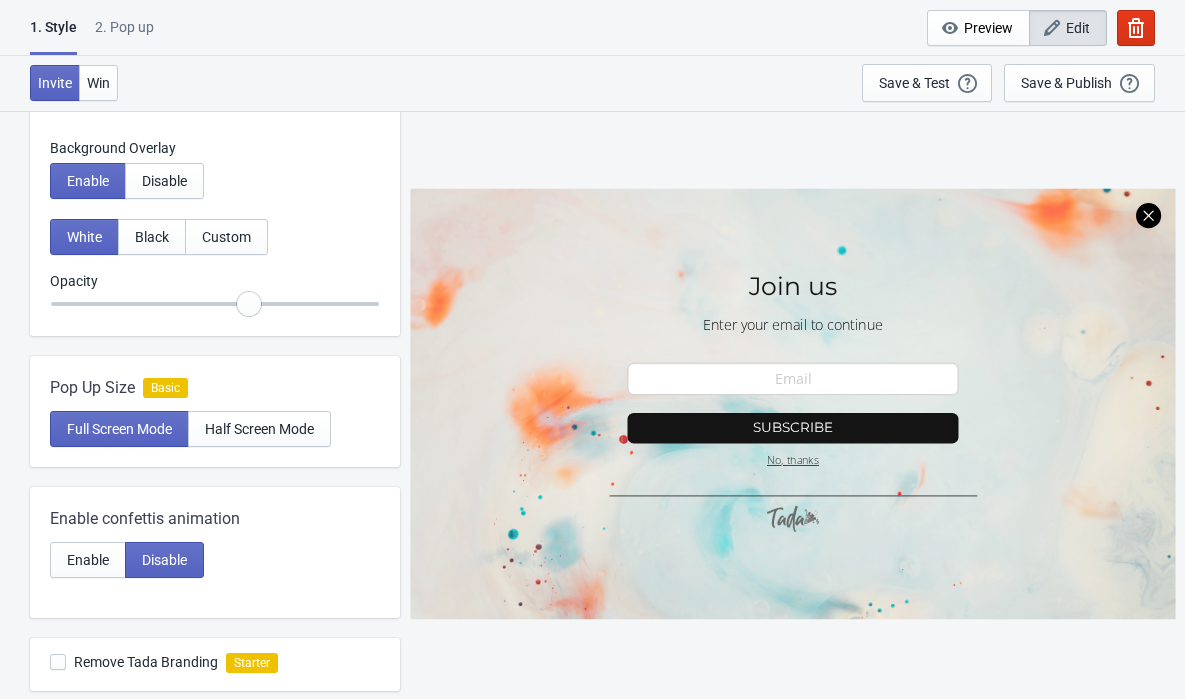 radio on "true" 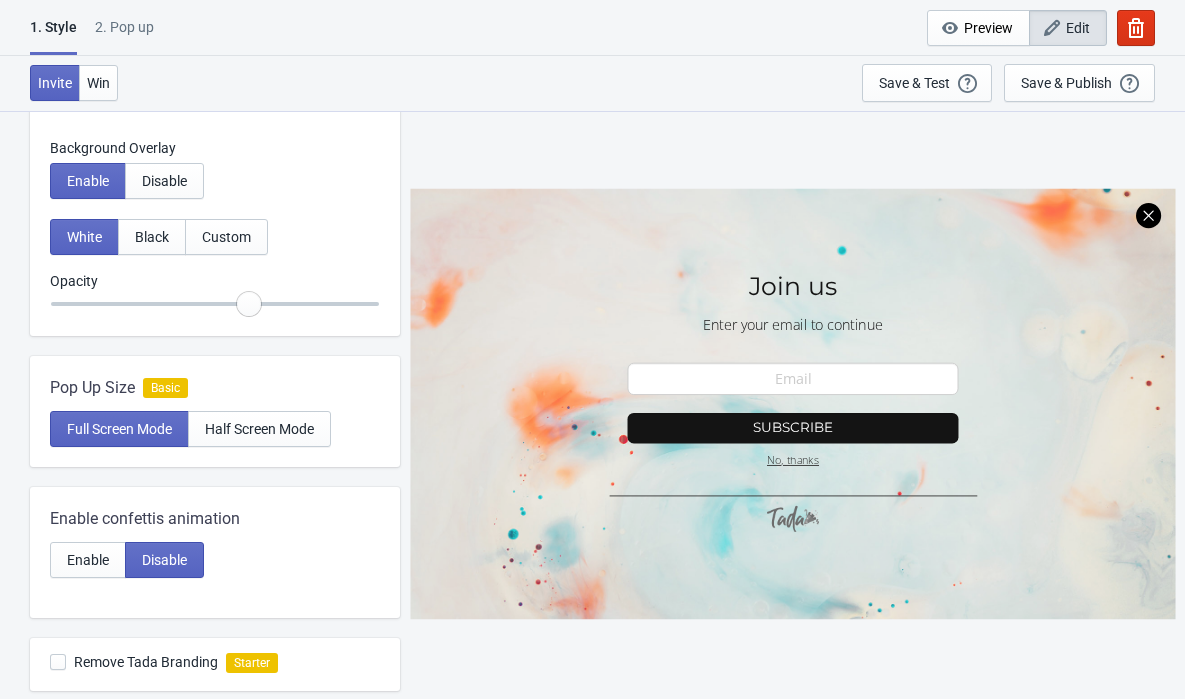 type on "0.8" 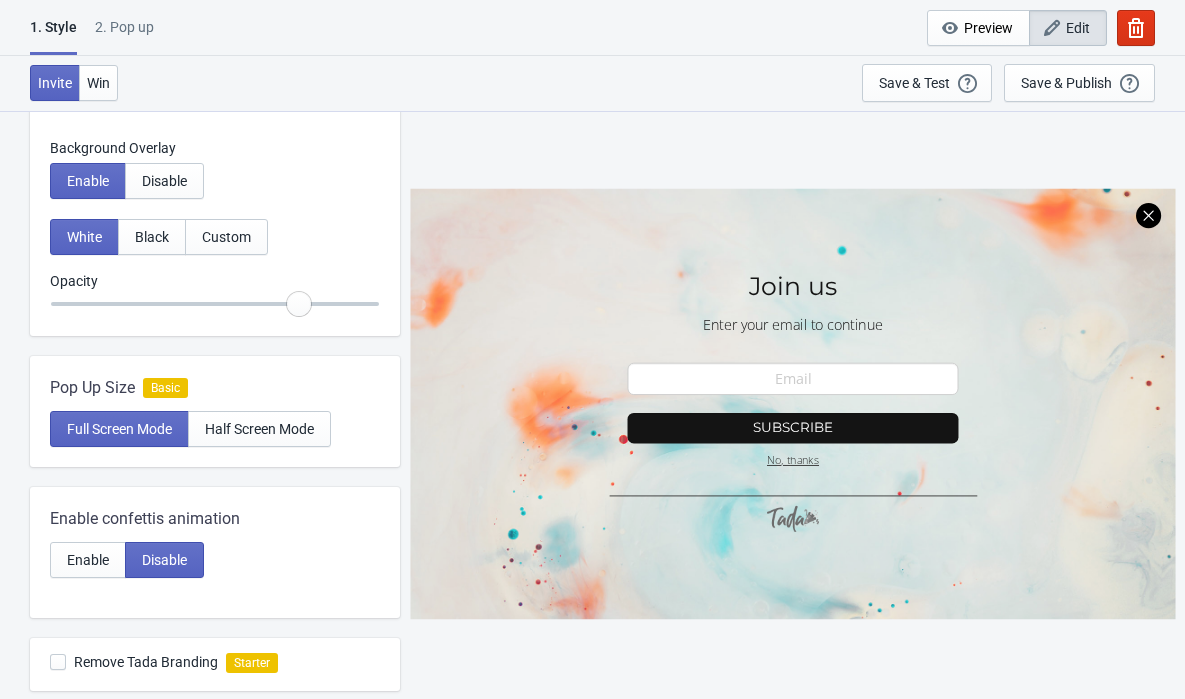 radio on "true" 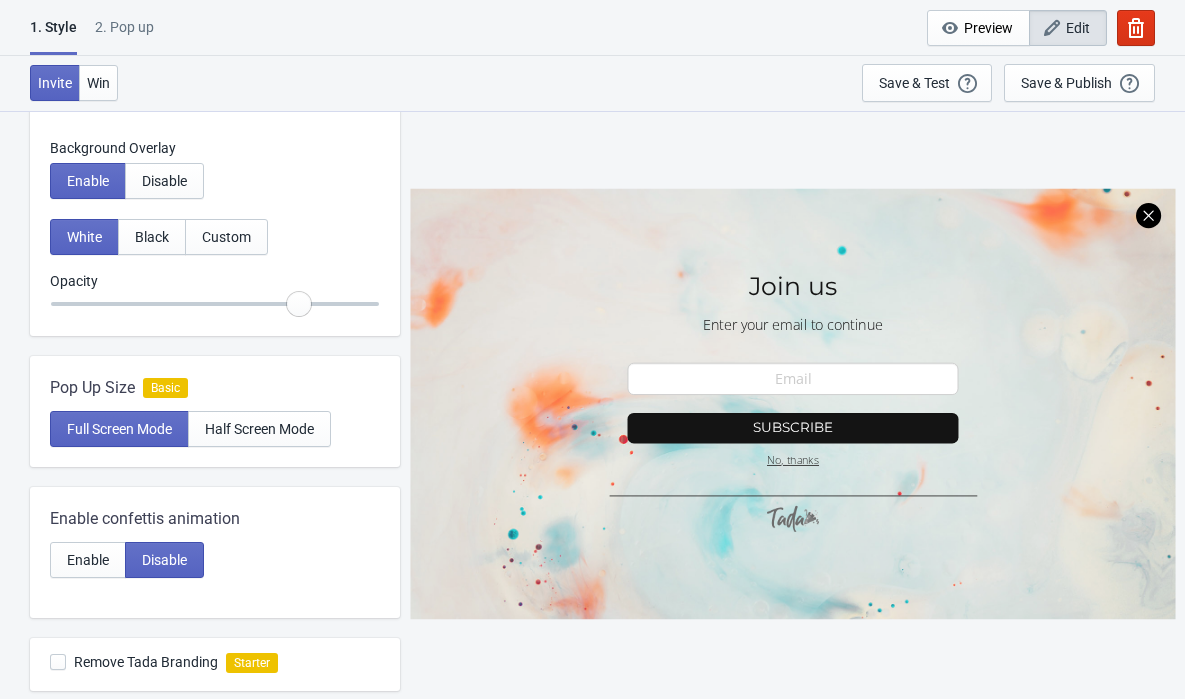 type on "0.9" 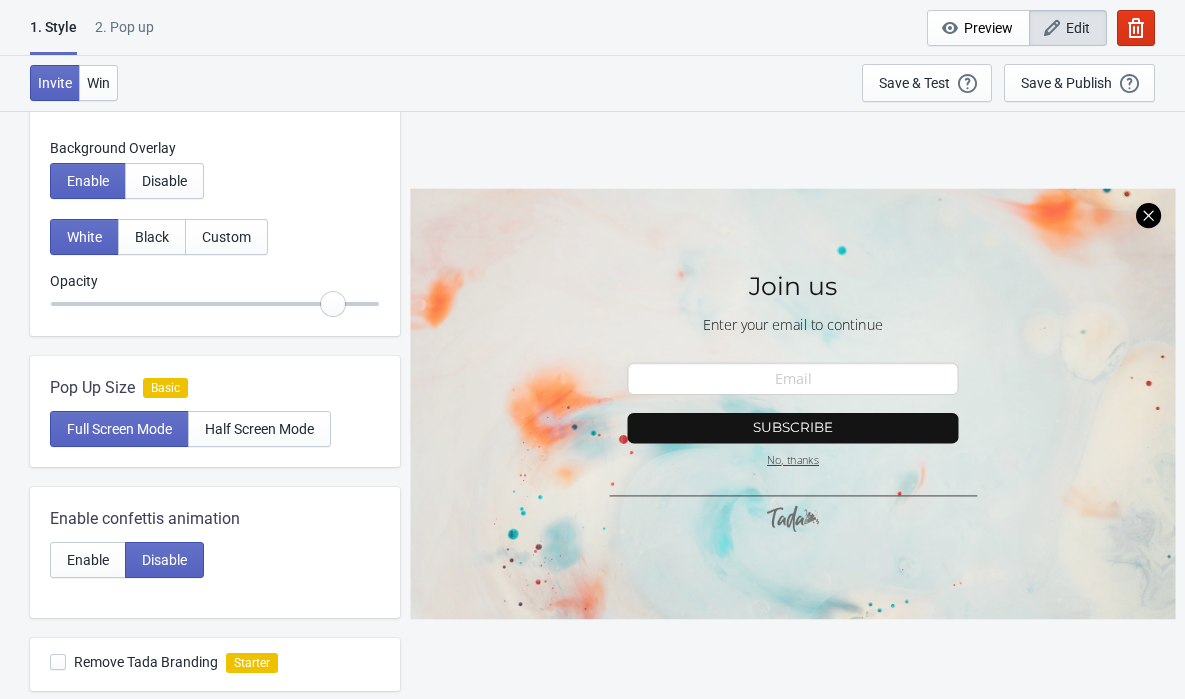 radio on "true" 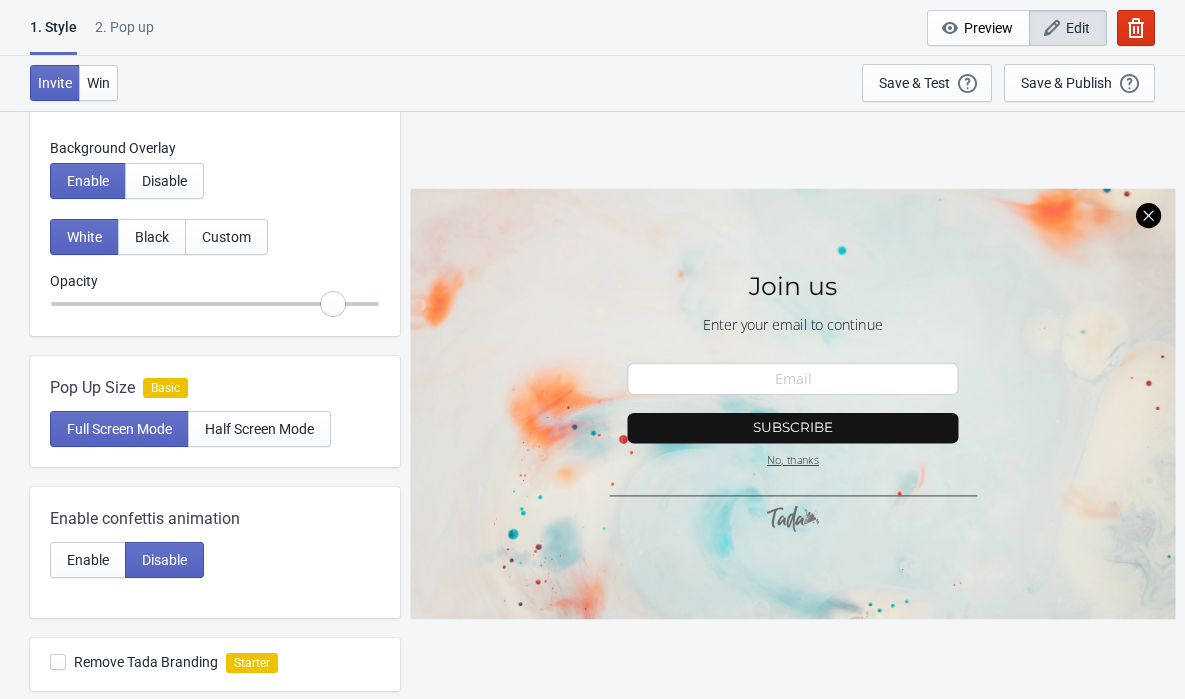 type on "1" 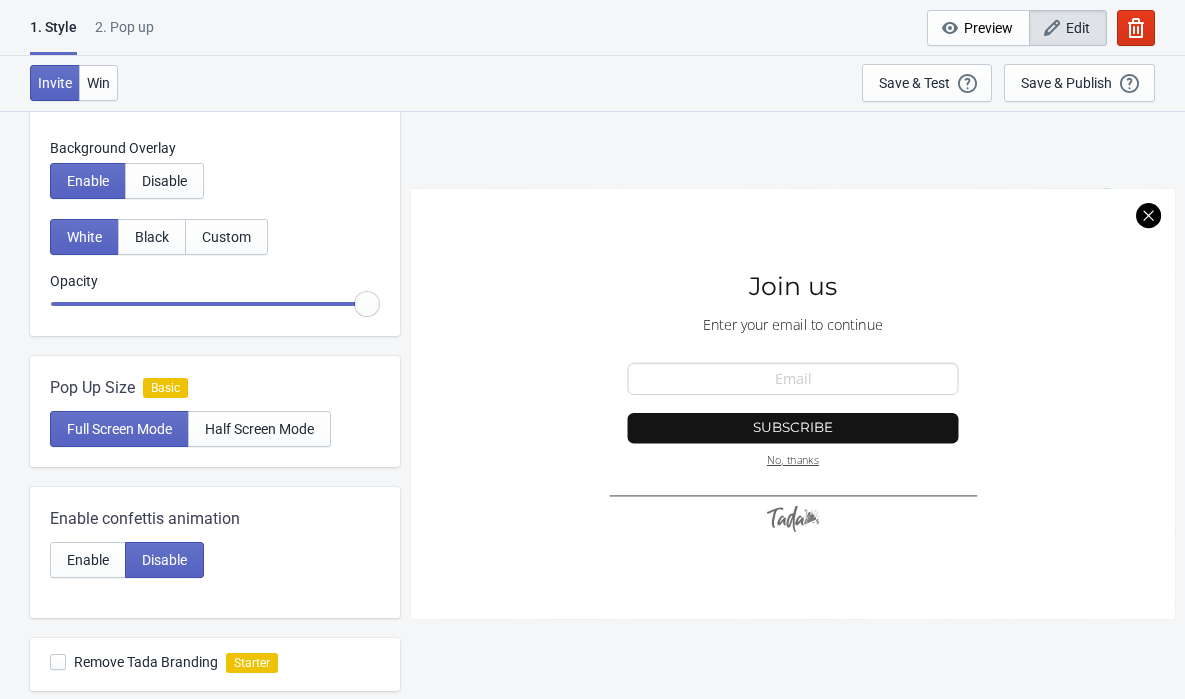 drag, startPoint x: 361, startPoint y: 307, endPoint x: 432, endPoint y: 328, distance: 74.04053 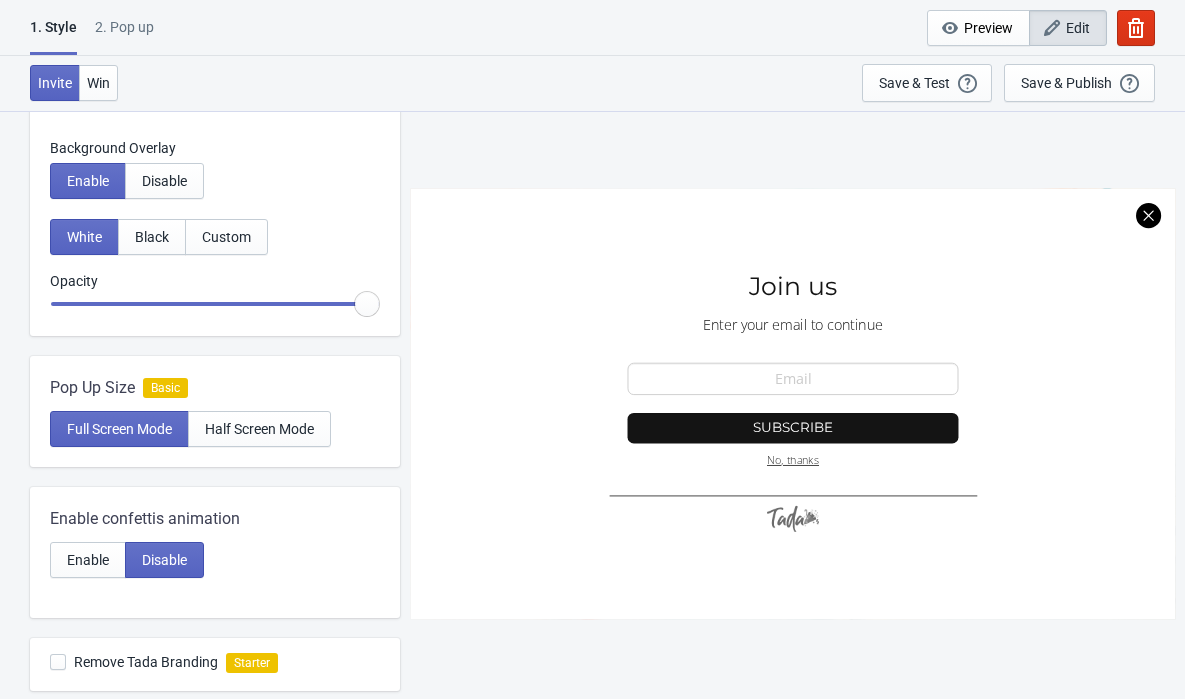 click at bounding box center [215, 304] 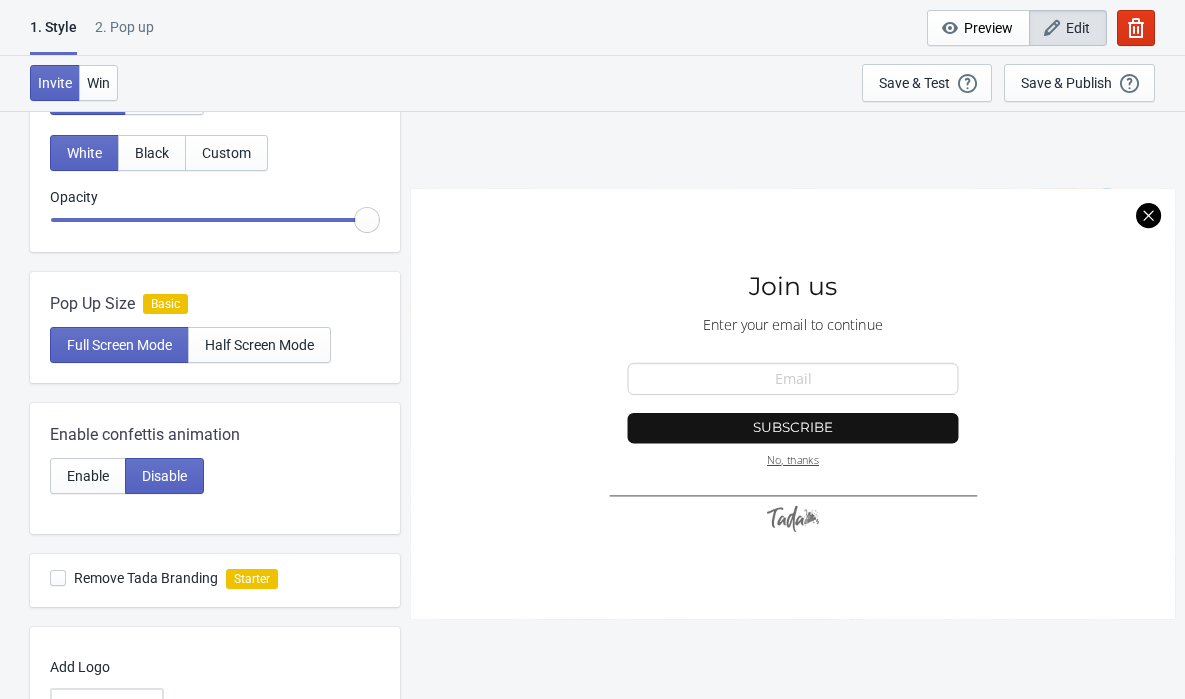 scroll, scrollTop: 381, scrollLeft: 0, axis: vertical 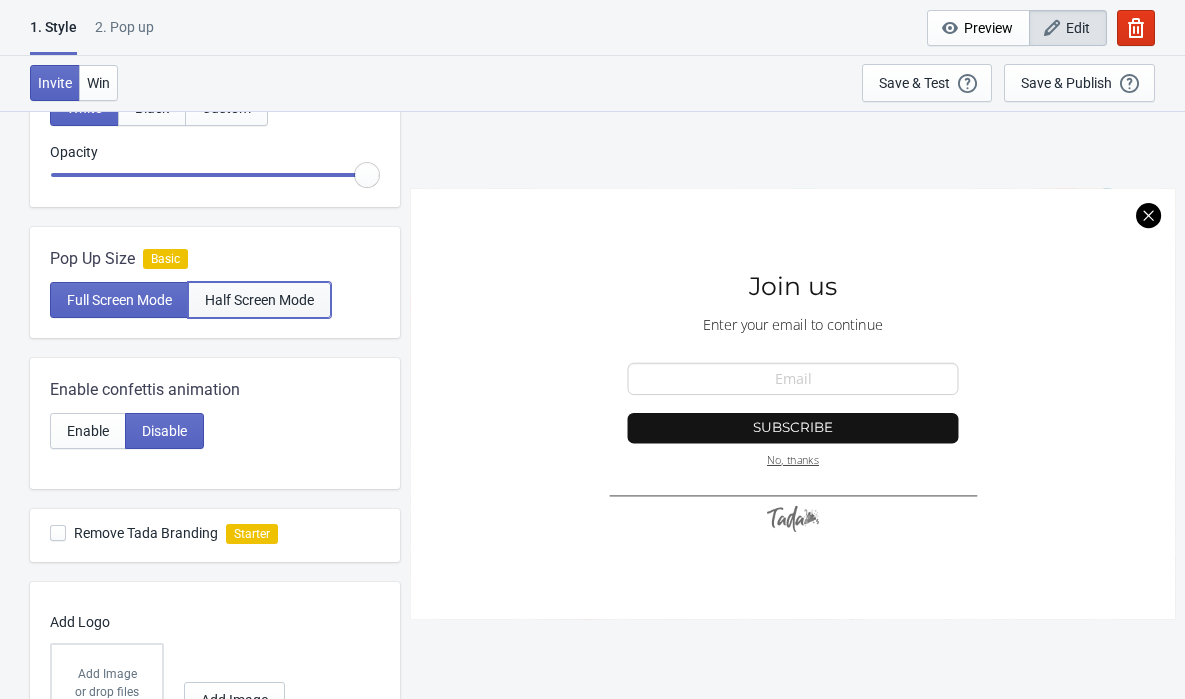 click on "Half Screen Mode" at bounding box center [259, 300] 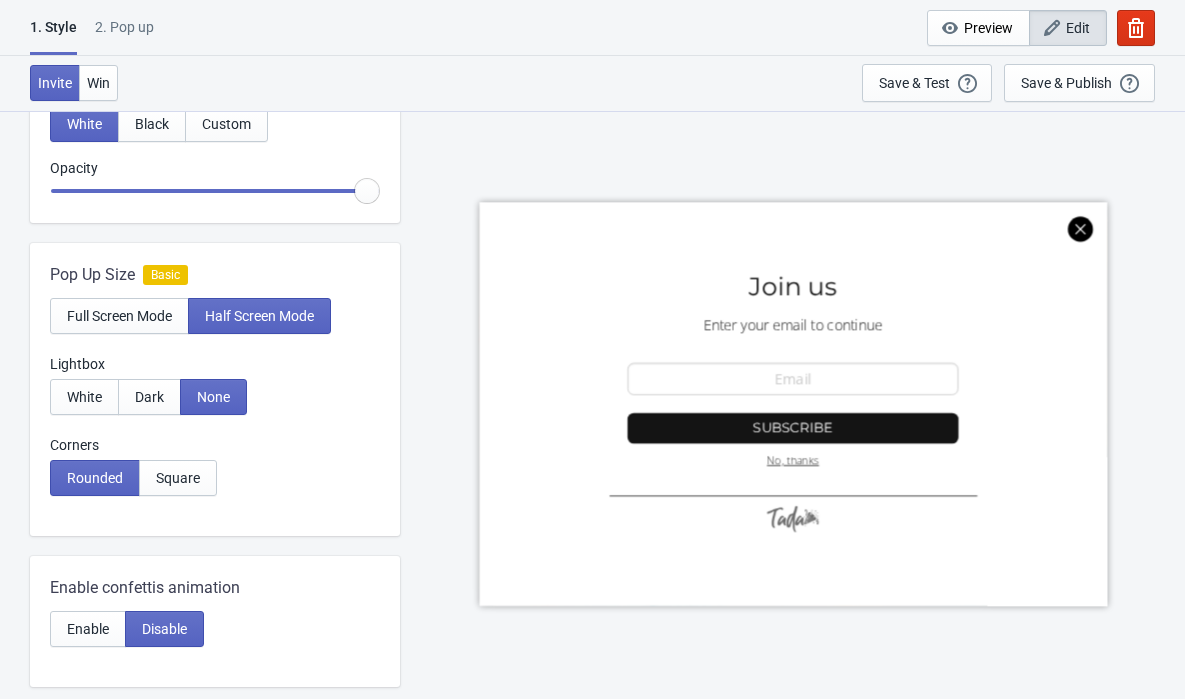 scroll, scrollTop: 363, scrollLeft: 0, axis: vertical 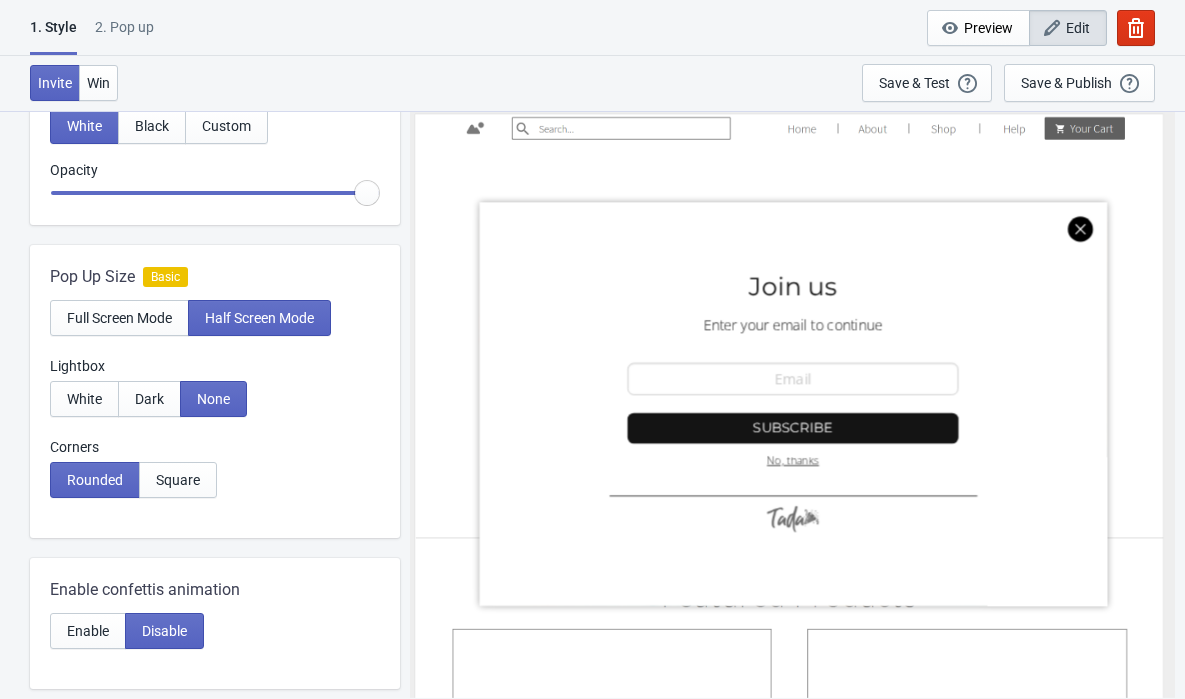 radio on "true" 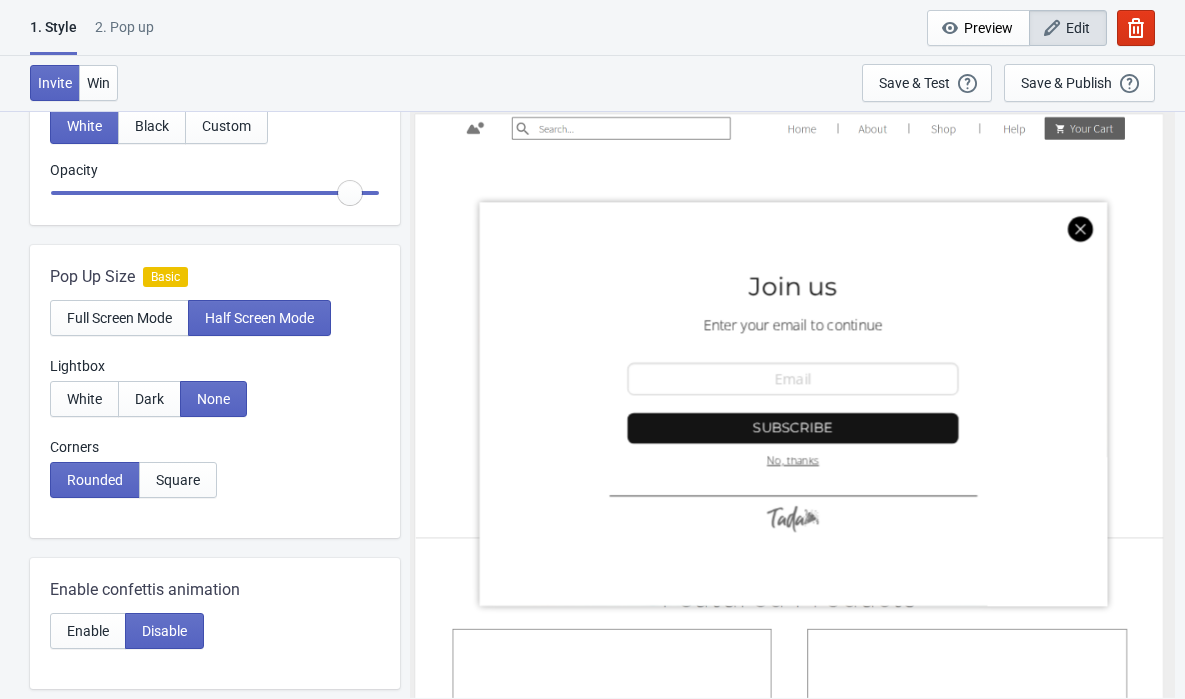 radio on "true" 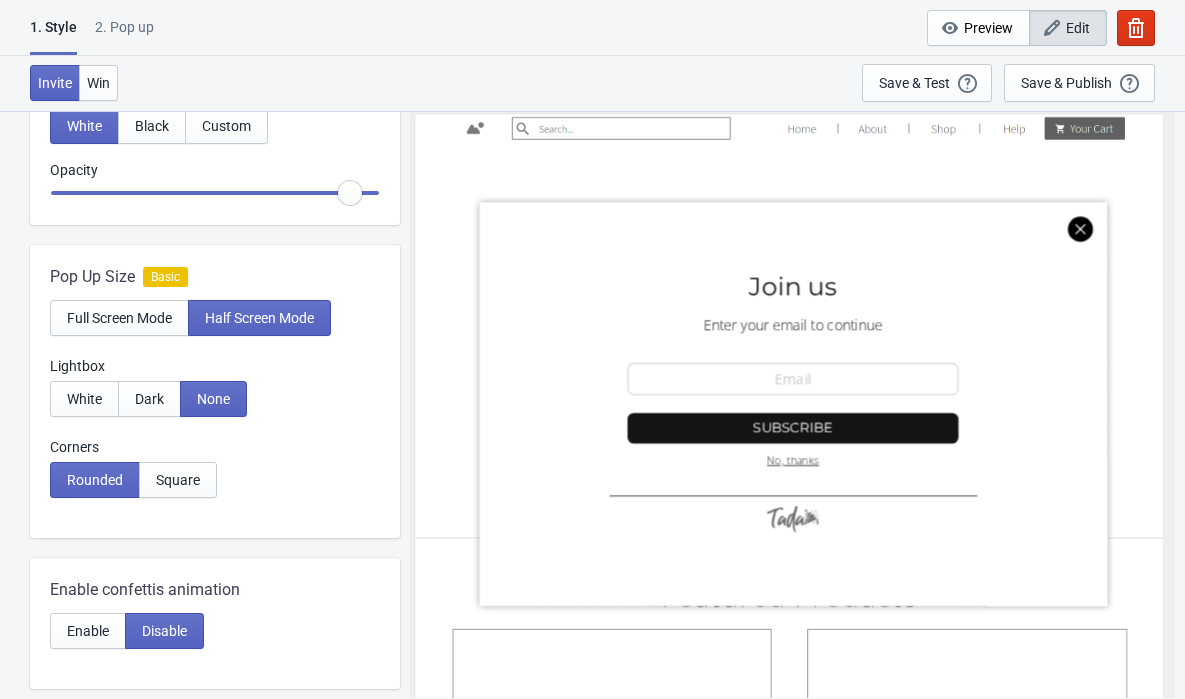 type on "0.9" 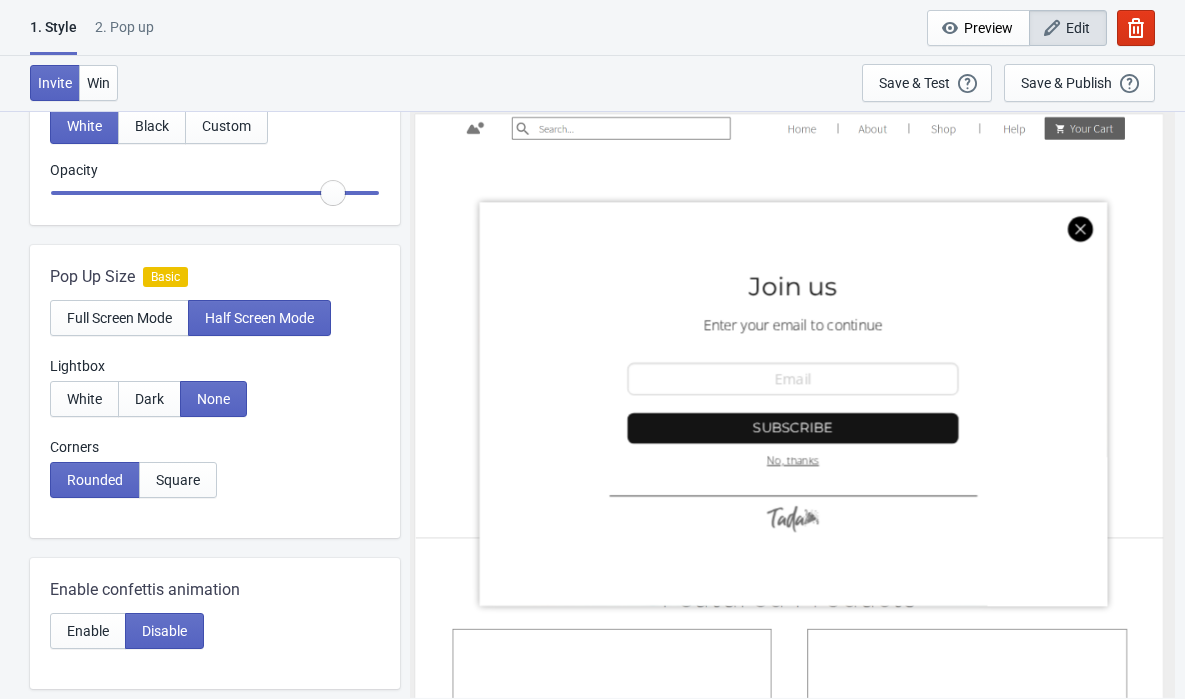 radio on "true" 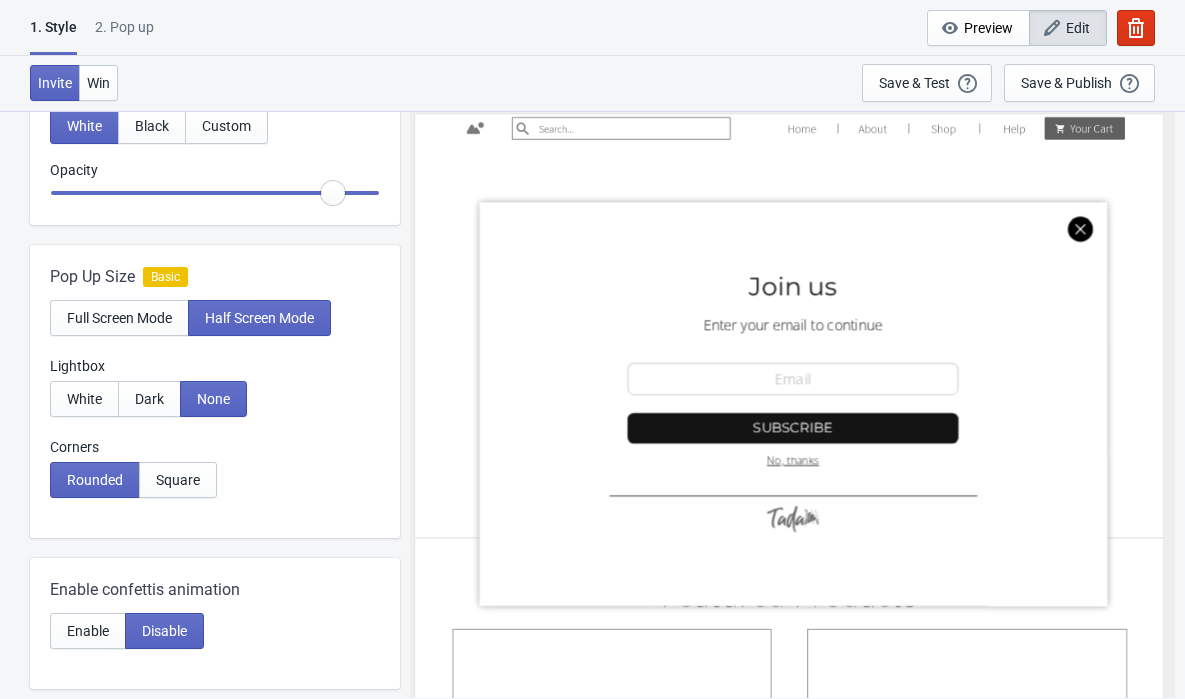 type on "0.8" 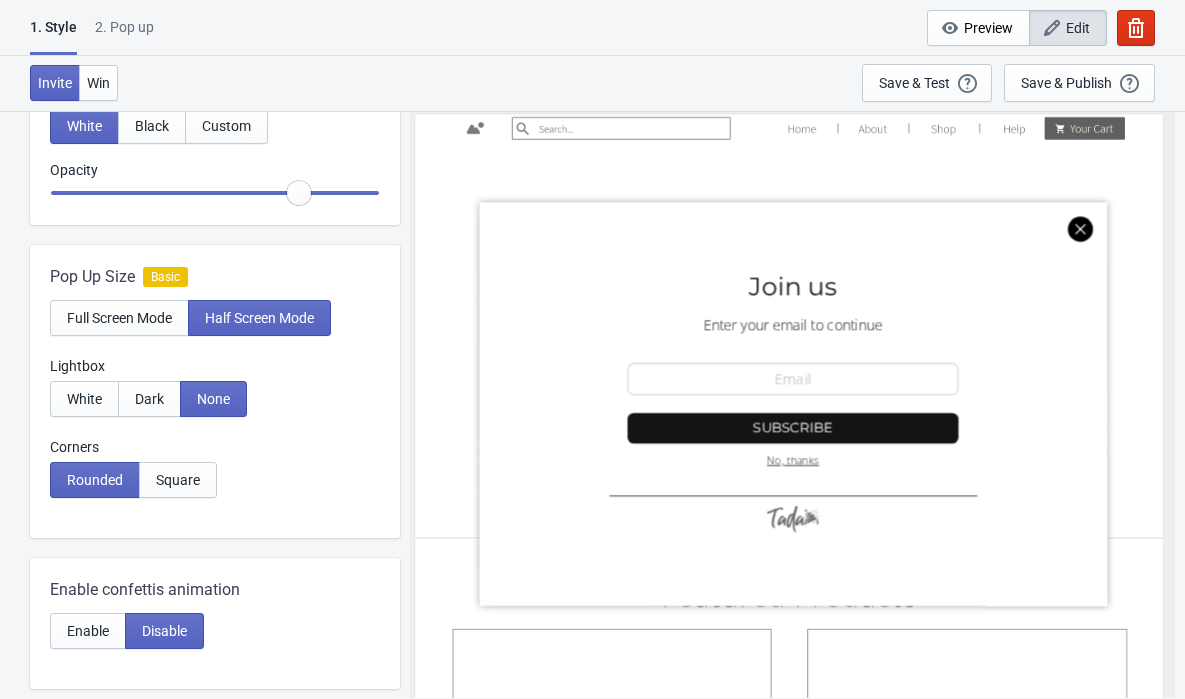radio on "true" 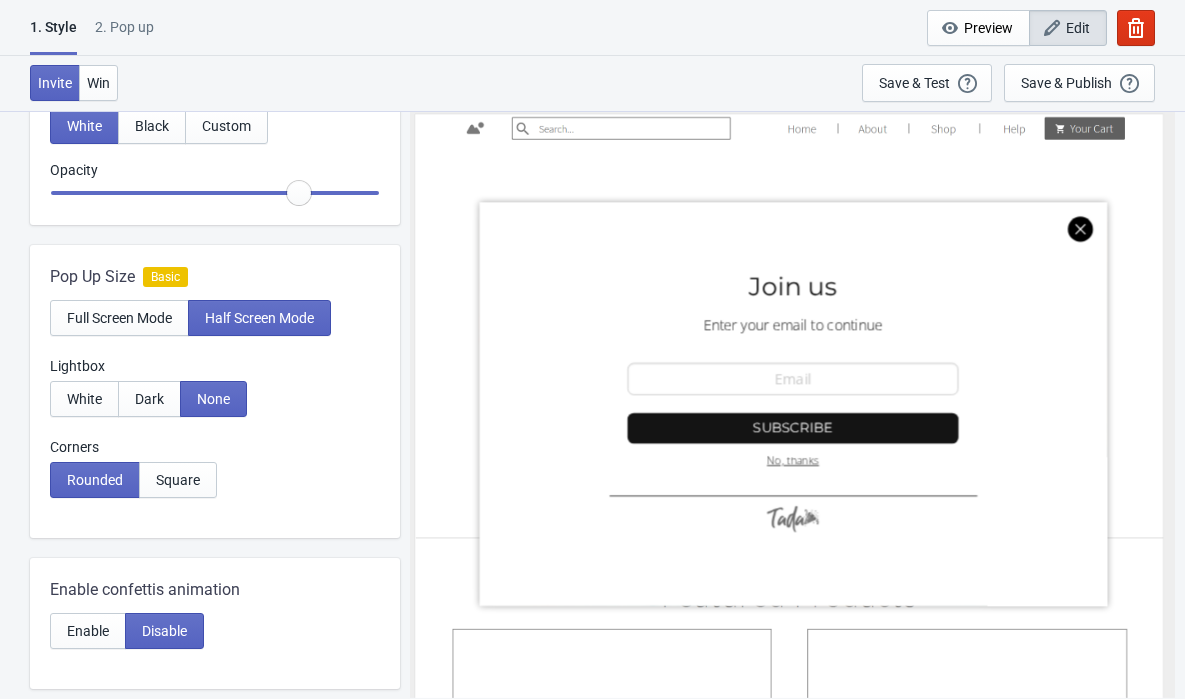 type on "0.65" 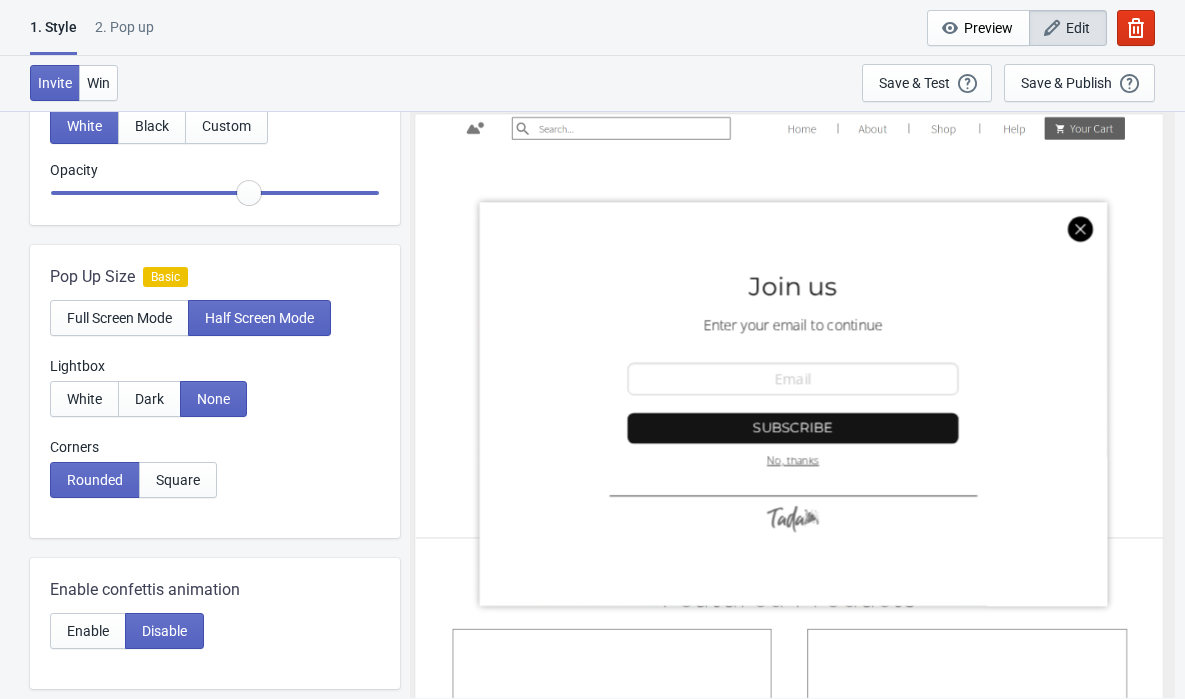 radio on "true" 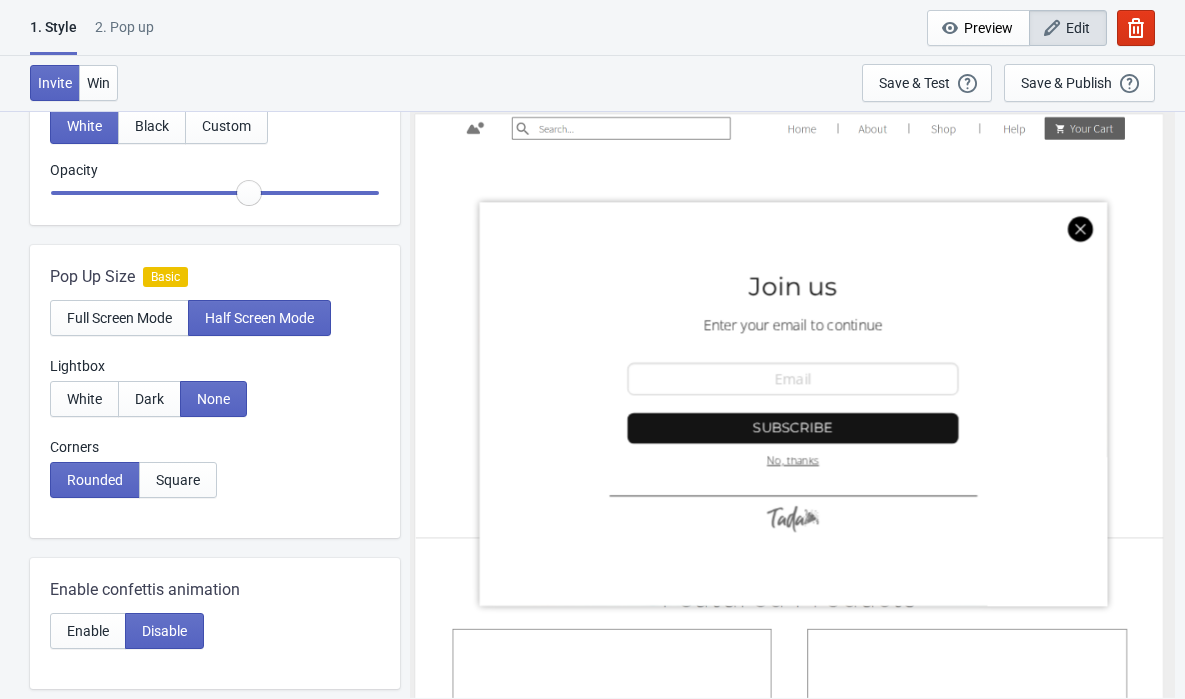 type on "0.5" 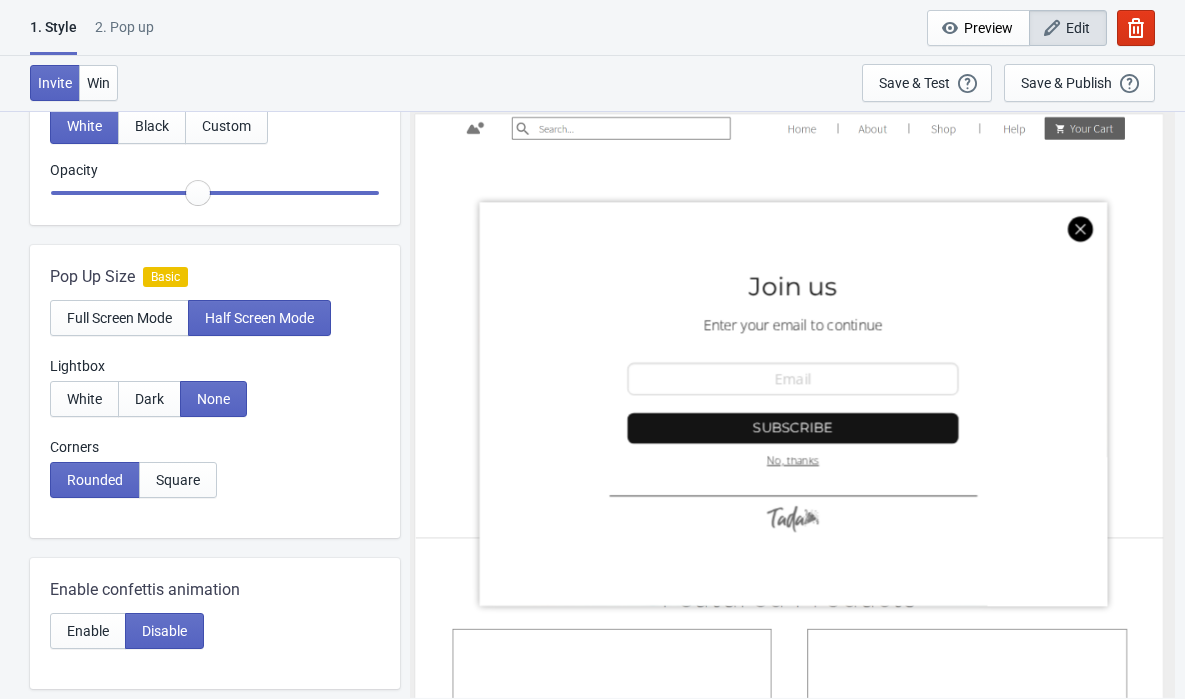 radio on "true" 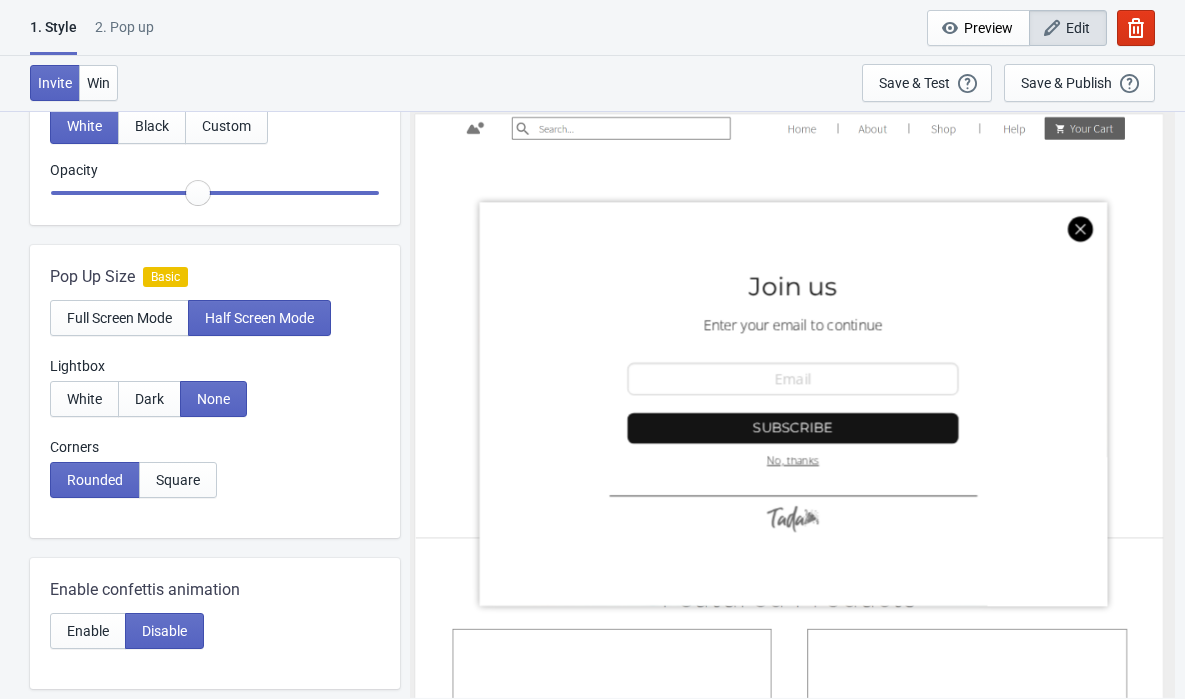 type on "0.4" 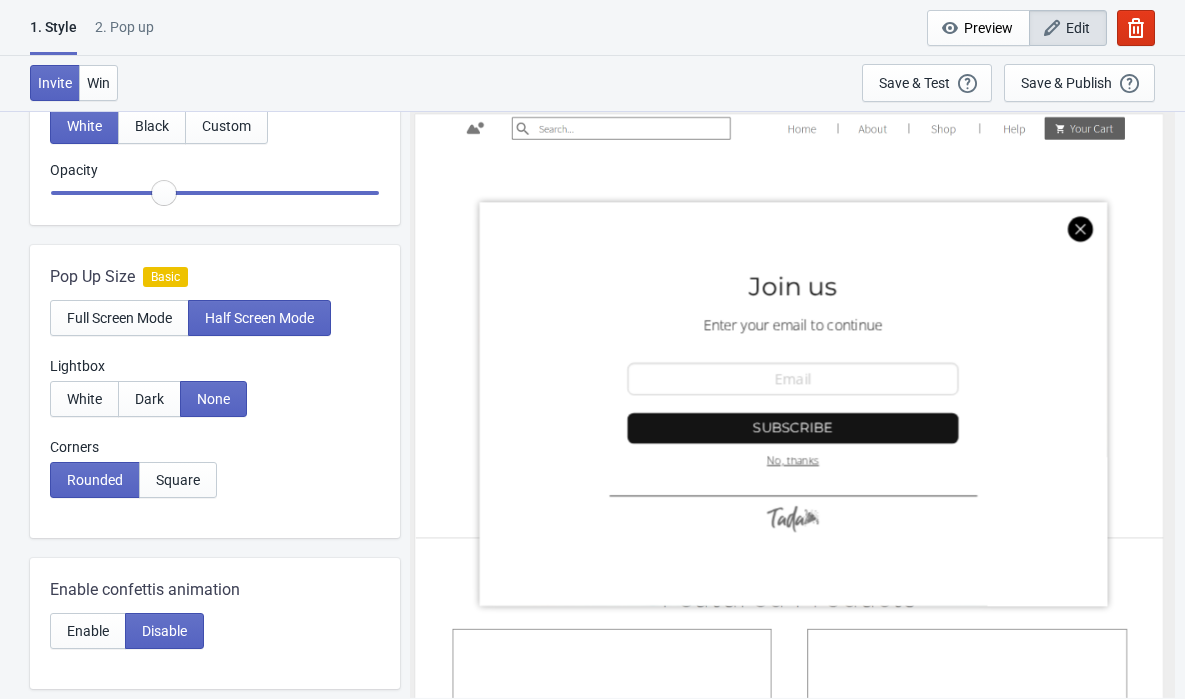 radio on "true" 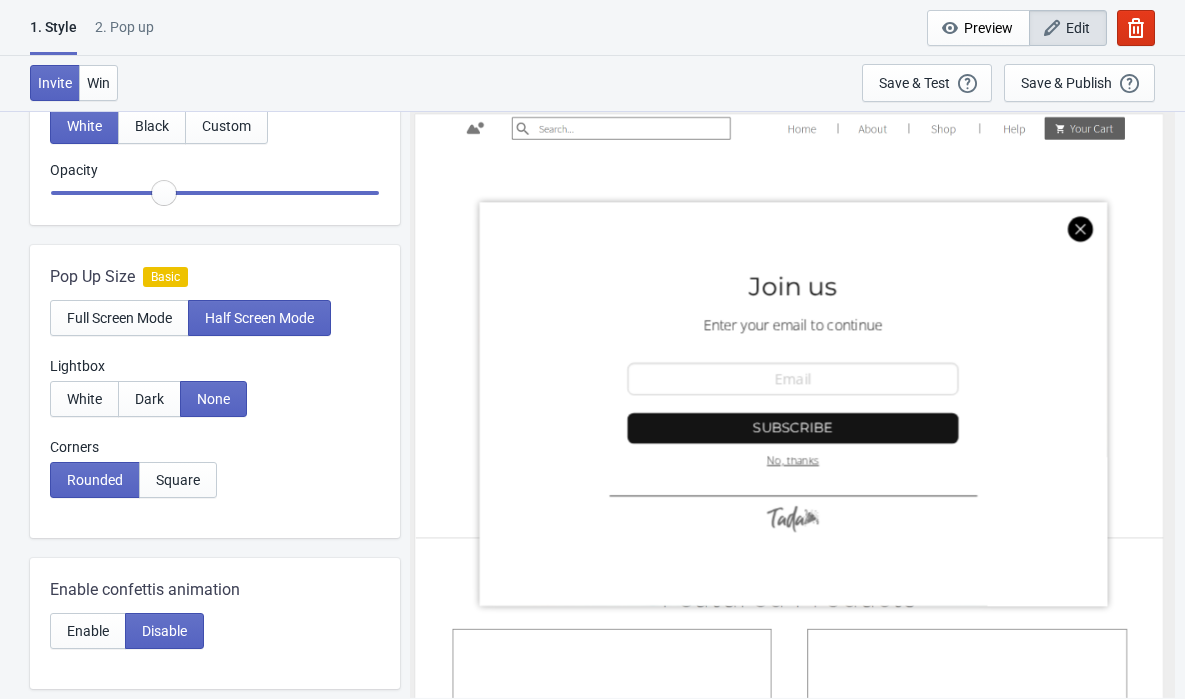 type on "0.3" 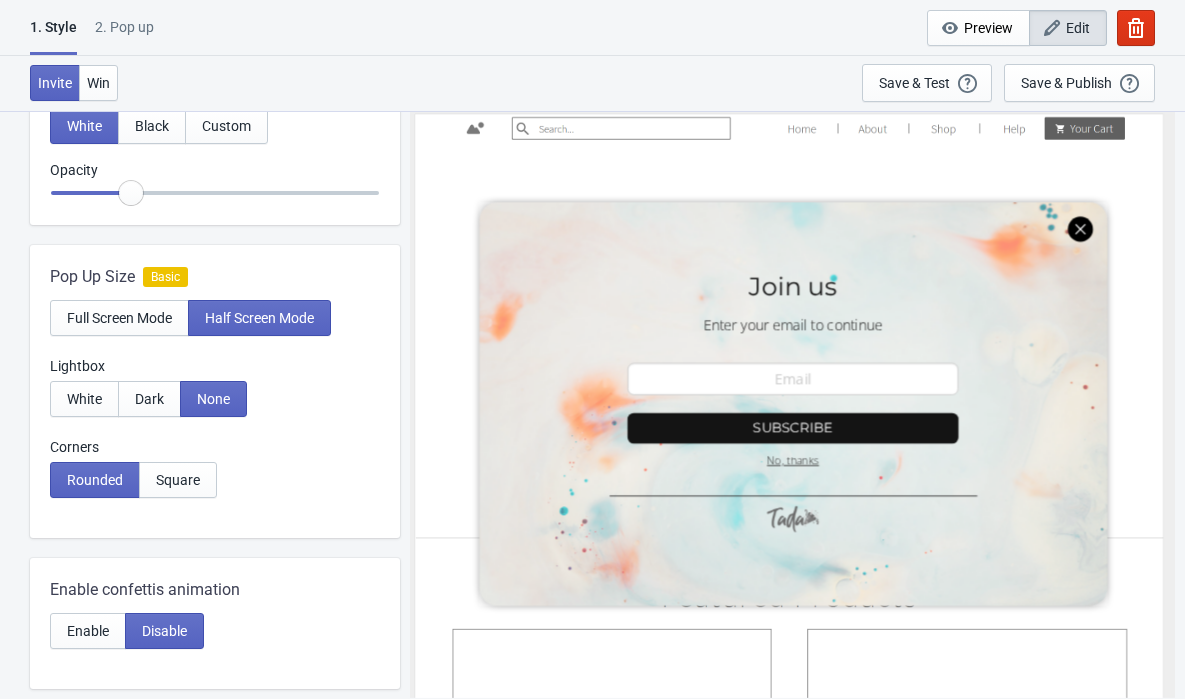 radio on "true" 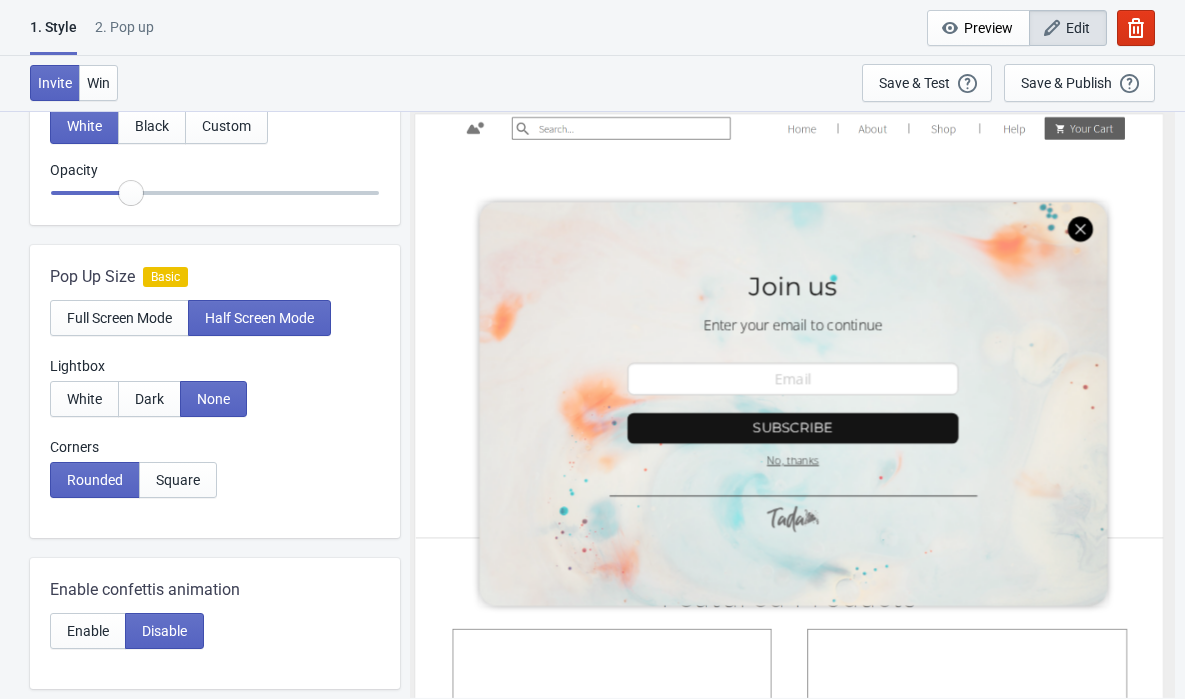 type on "0.25" 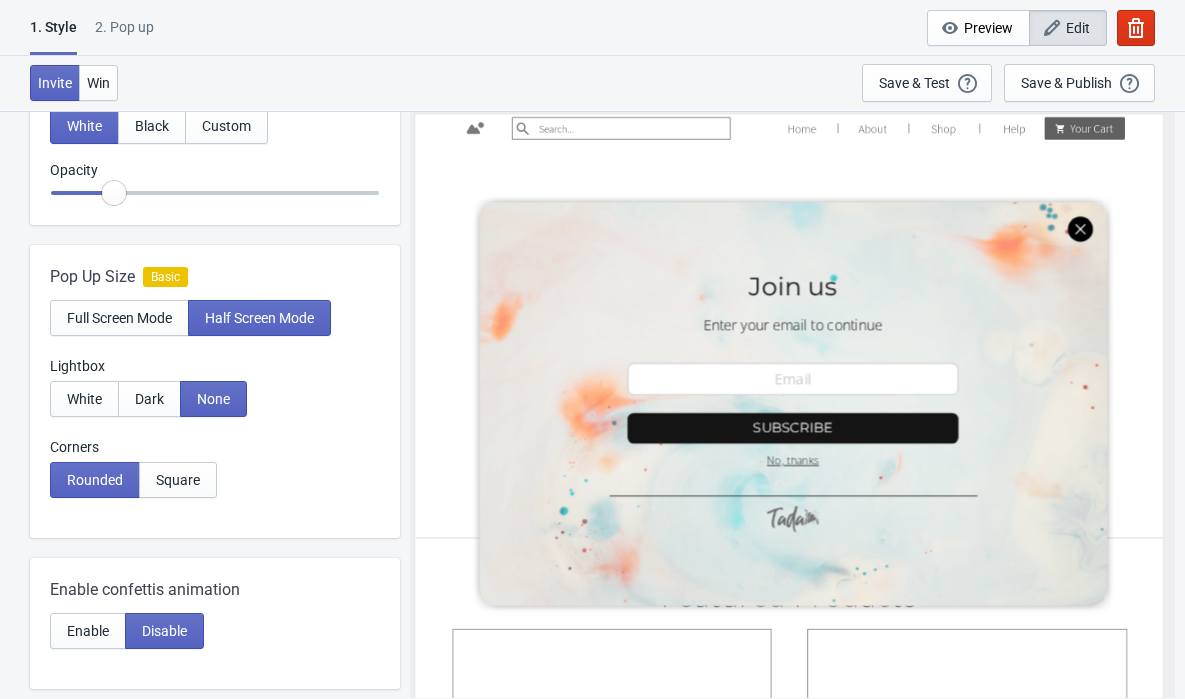 radio on "true" 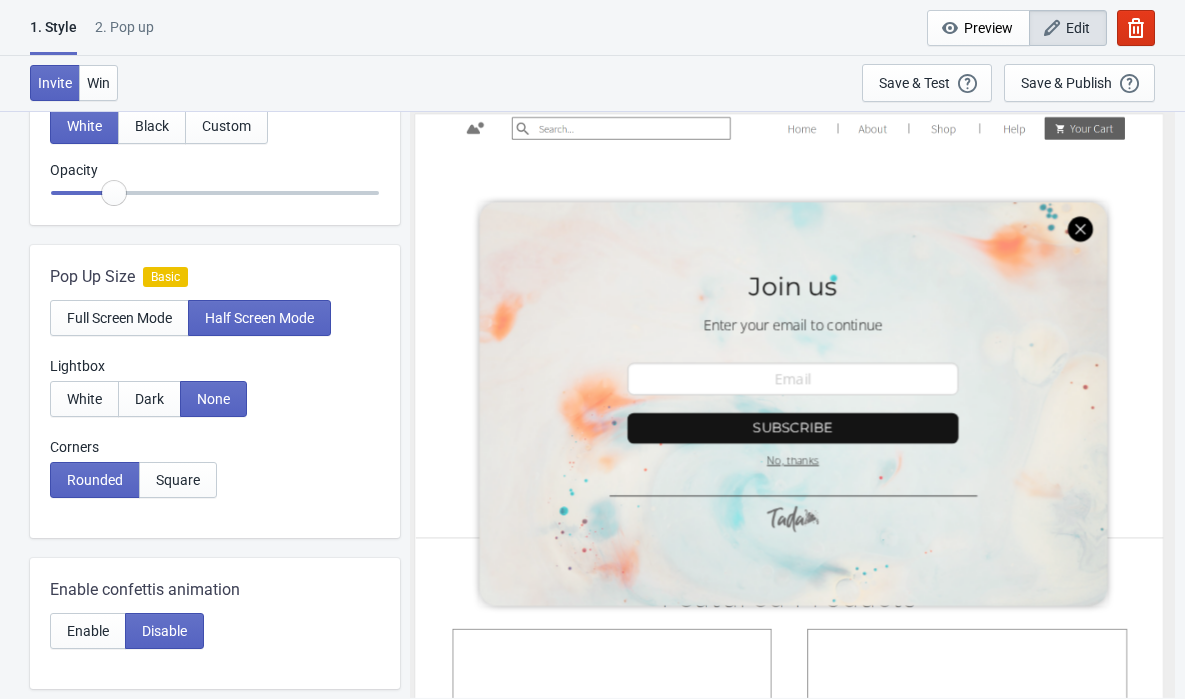 type on "0.2" 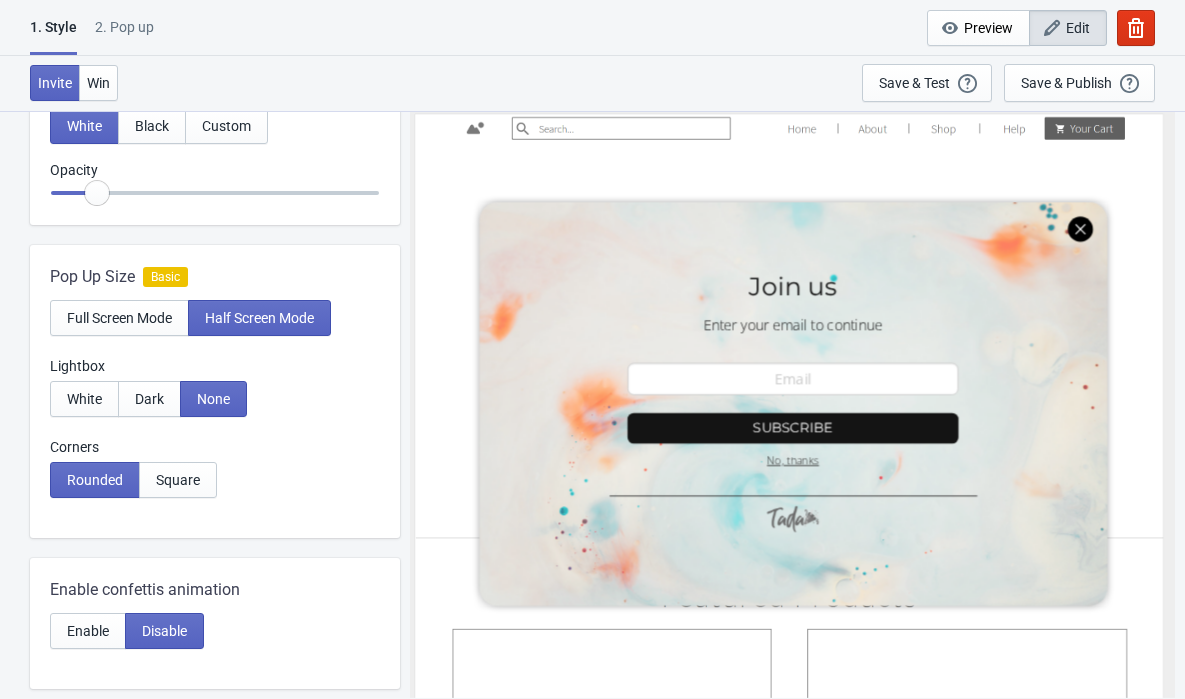 radio on "true" 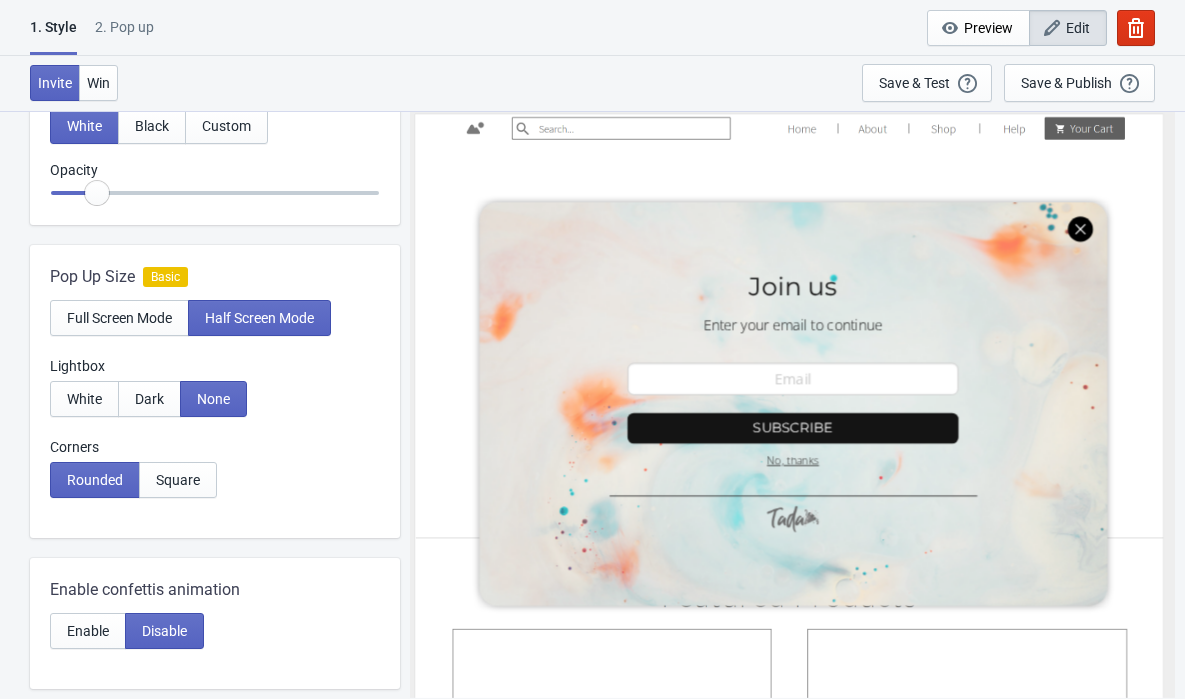 type on "0.15" 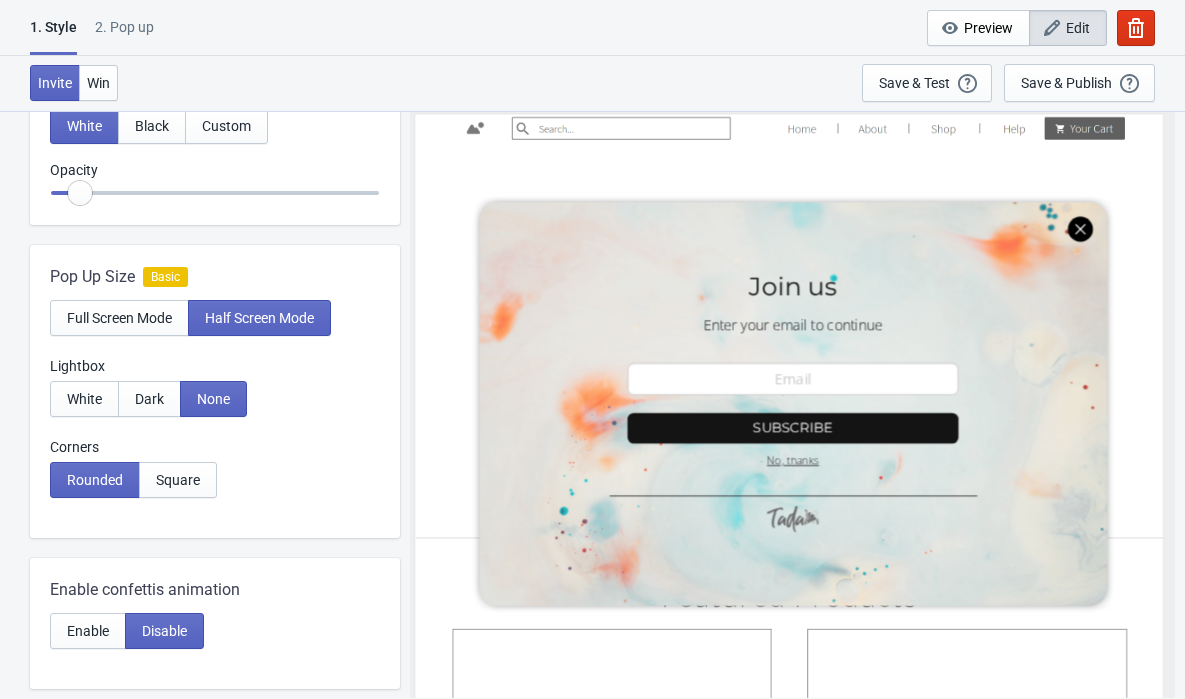 radio on "true" 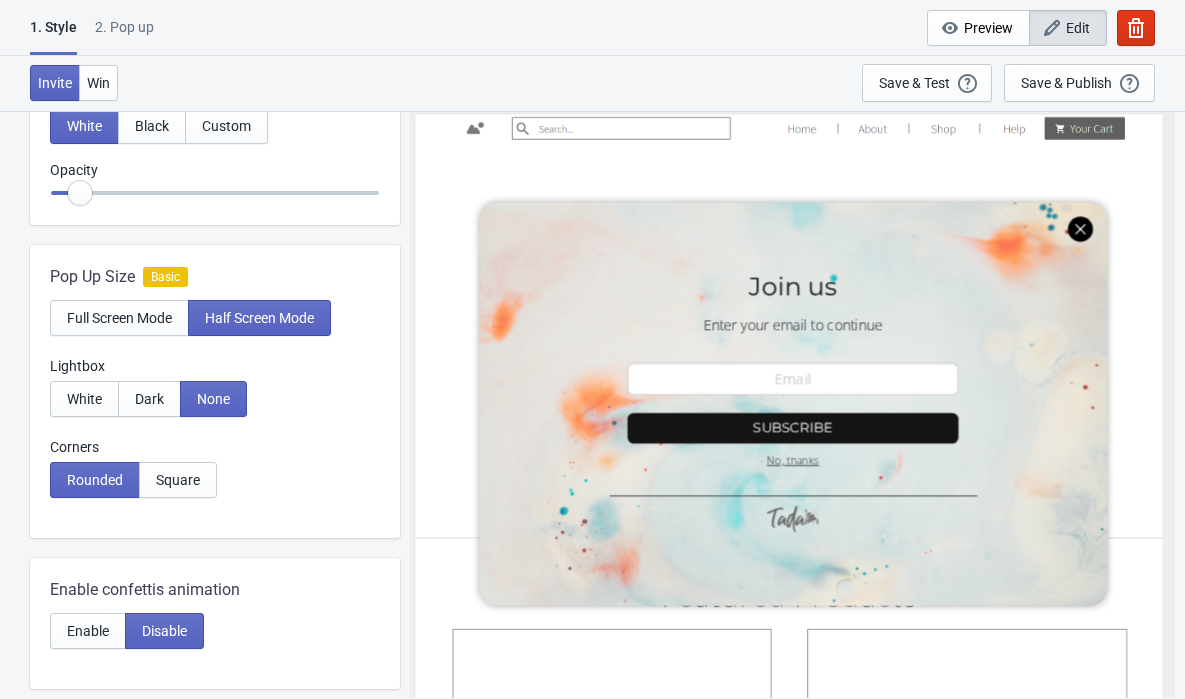 type on "0.2" 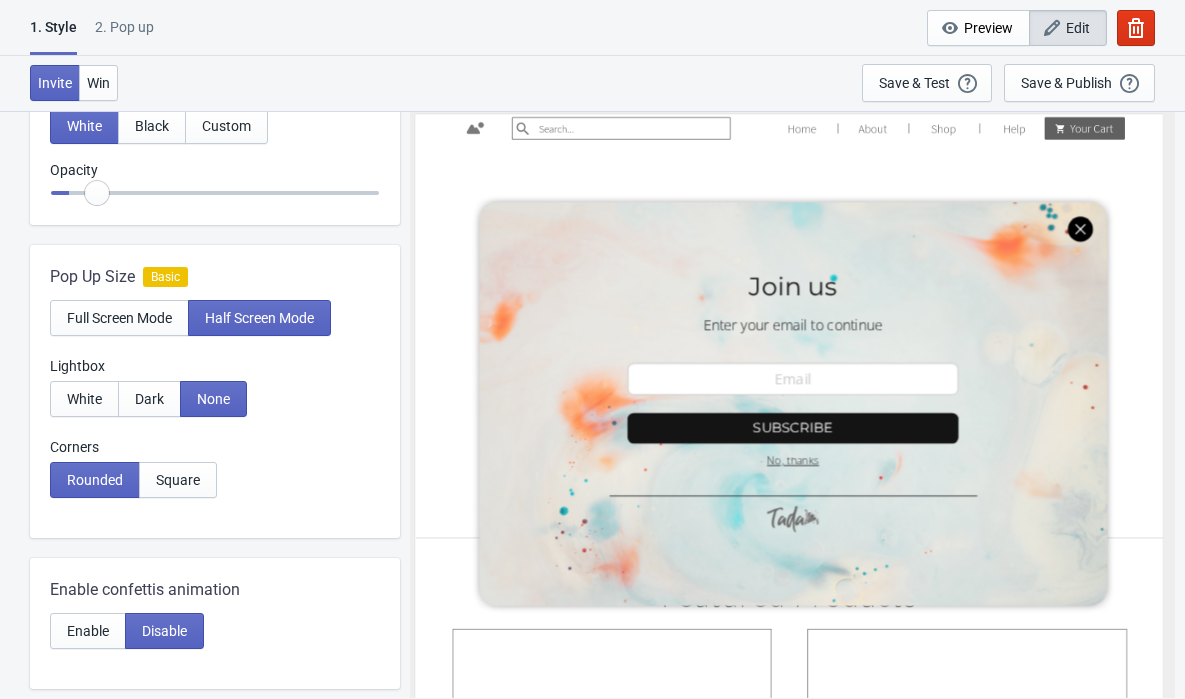 radio on "true" 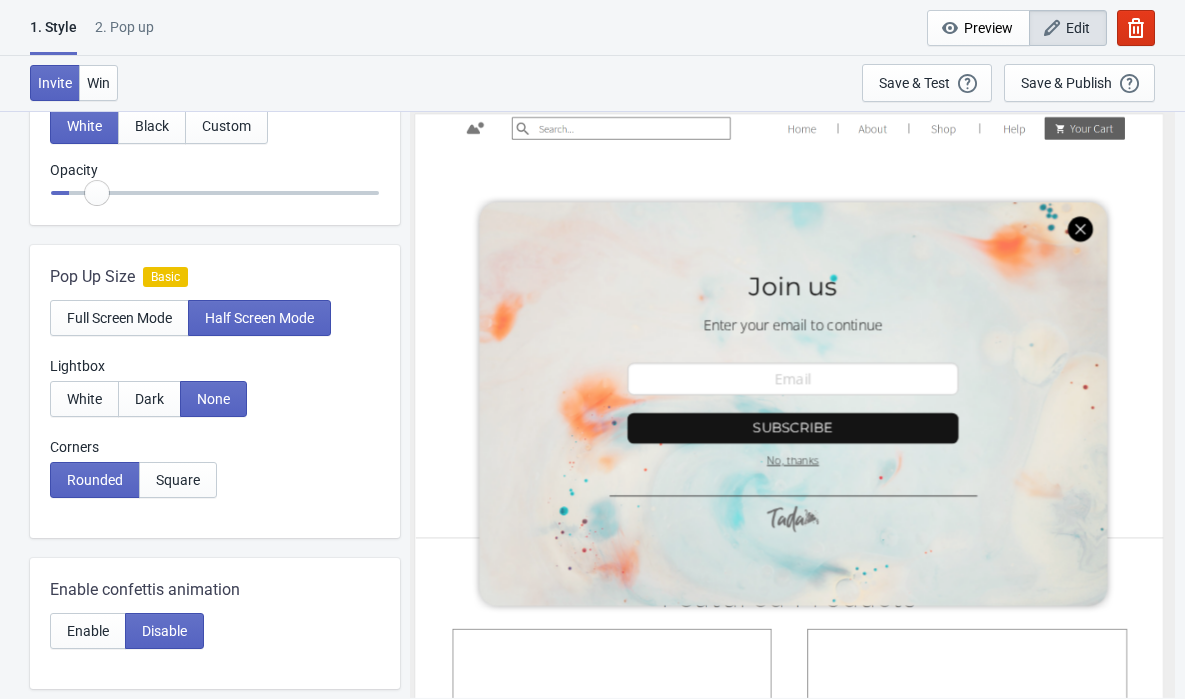type on "0.25" 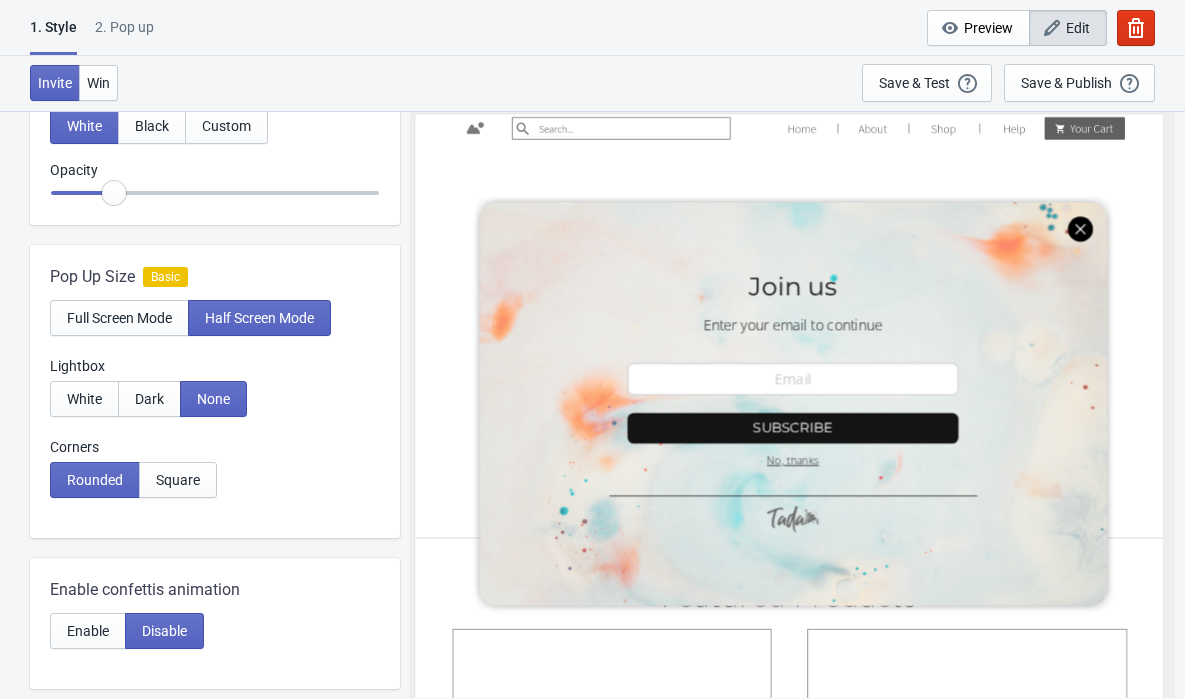 radio on "true" 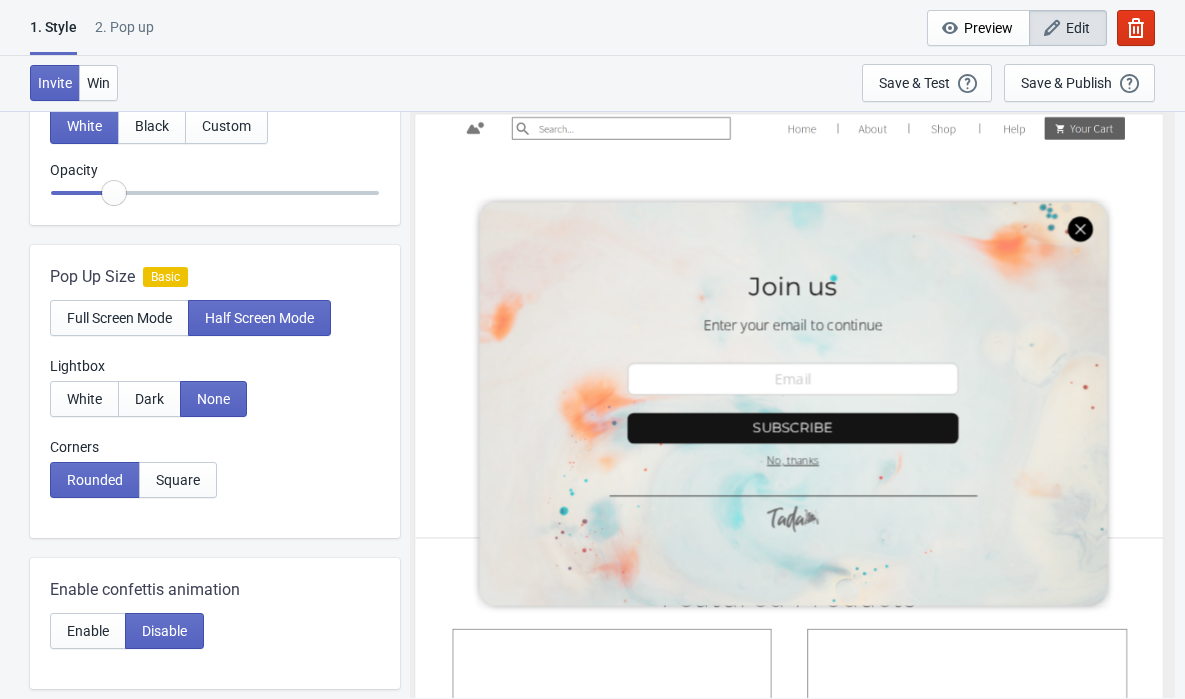 type on "0.3" 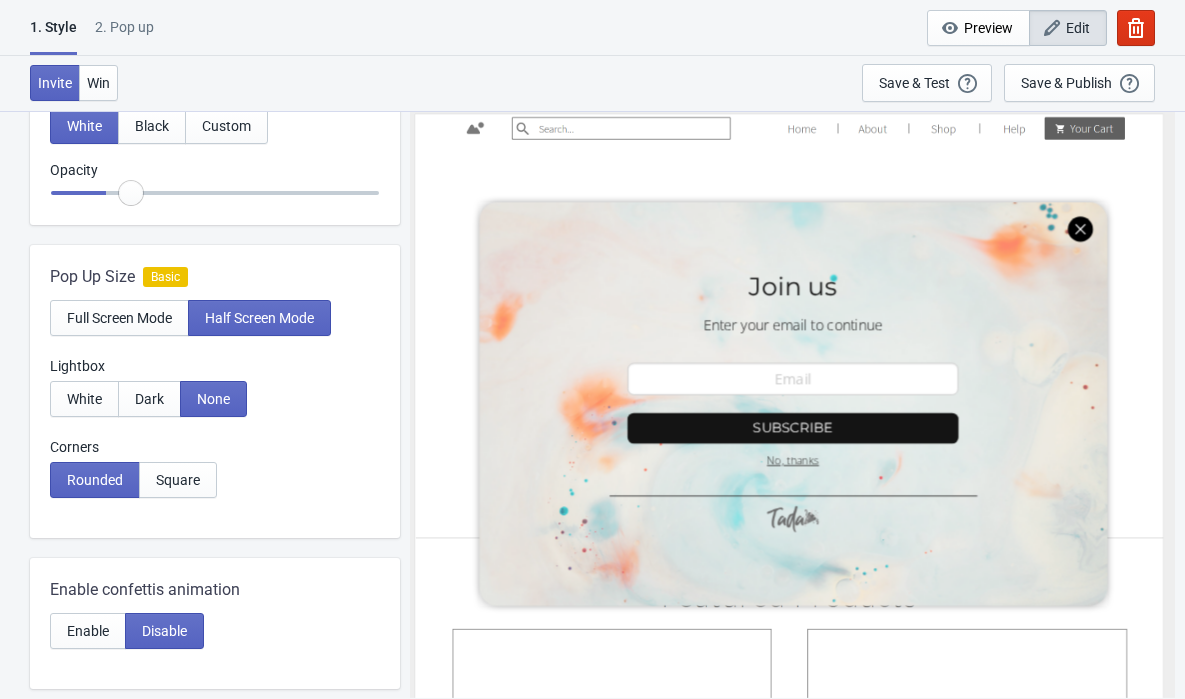 radio on "true" 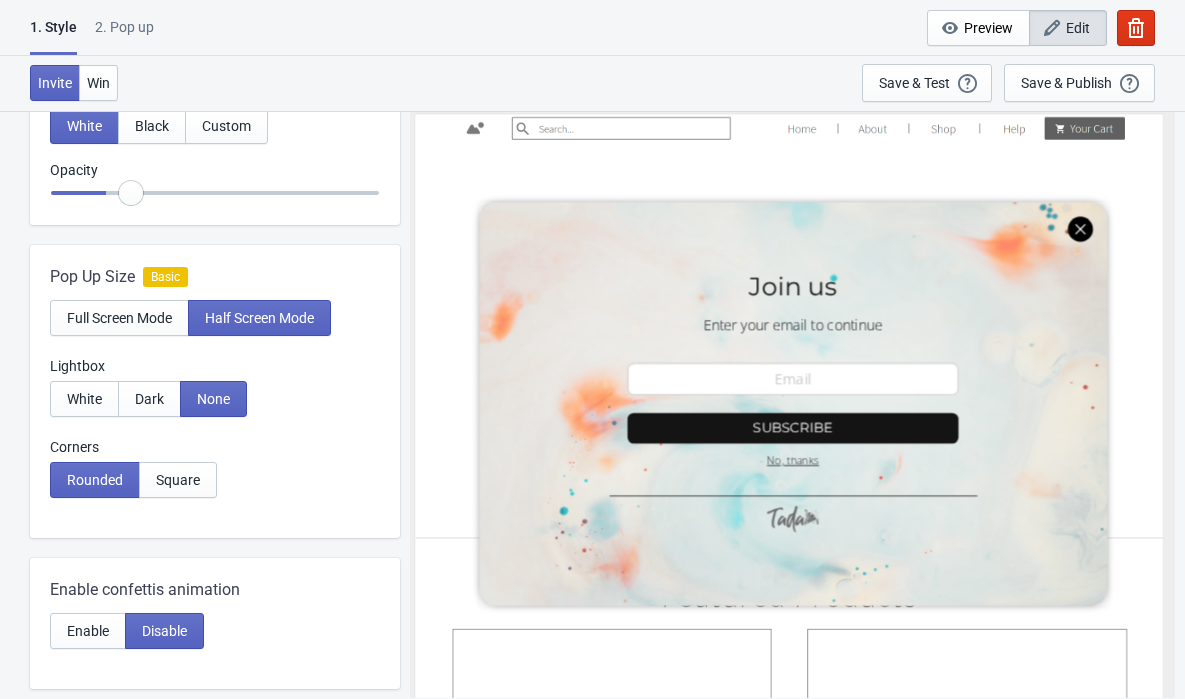 type on "0.35" 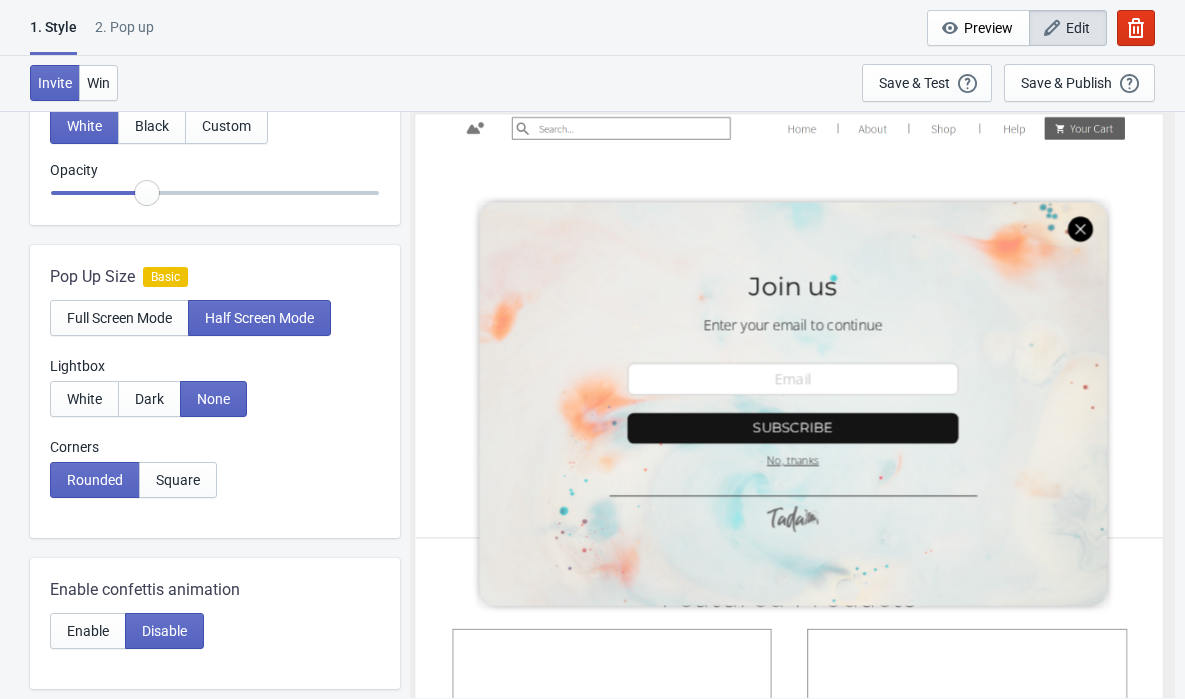 radio on "true" 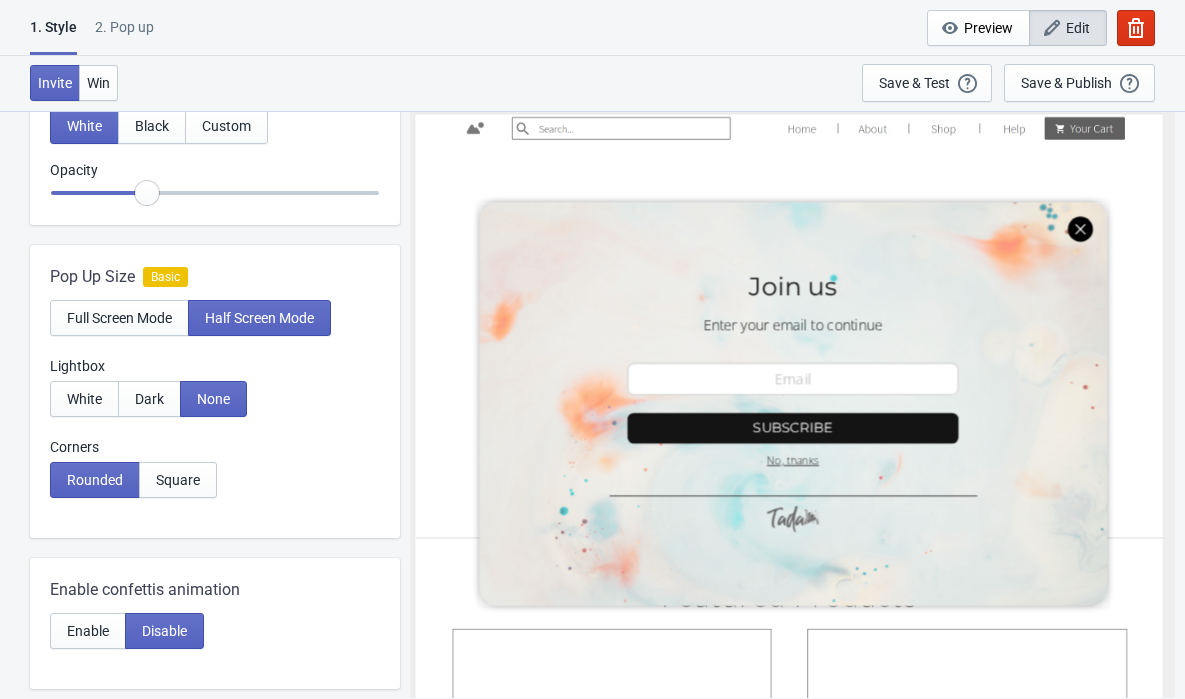 type on "0.4" 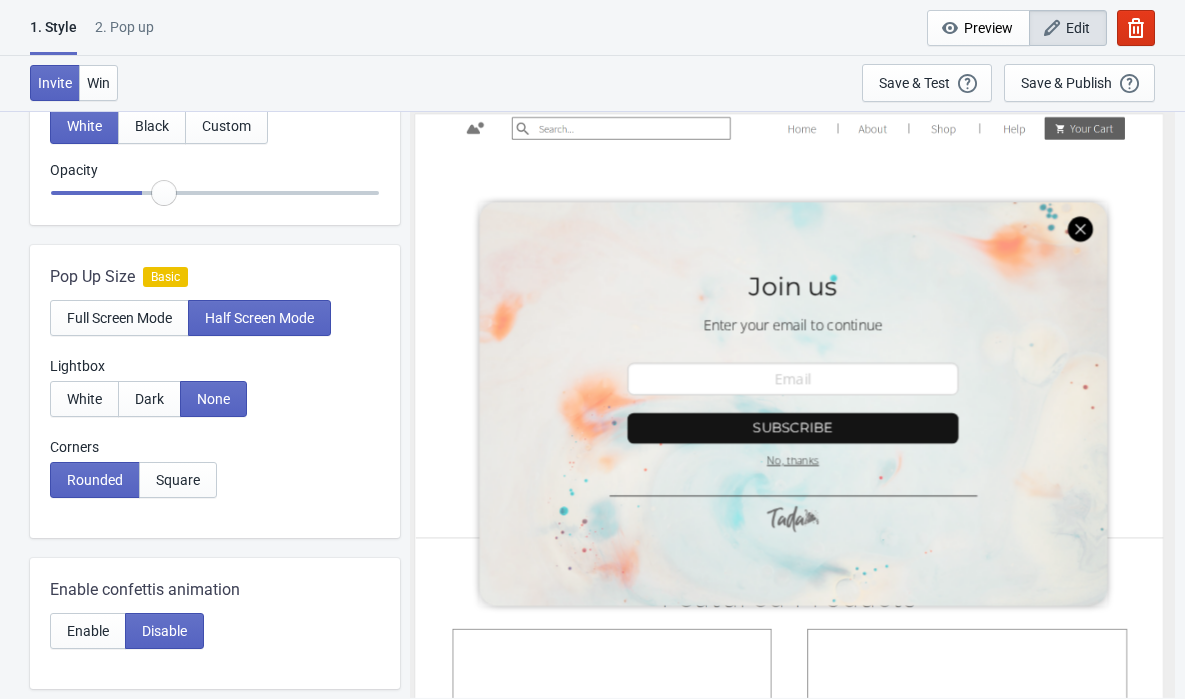 radio on "true" 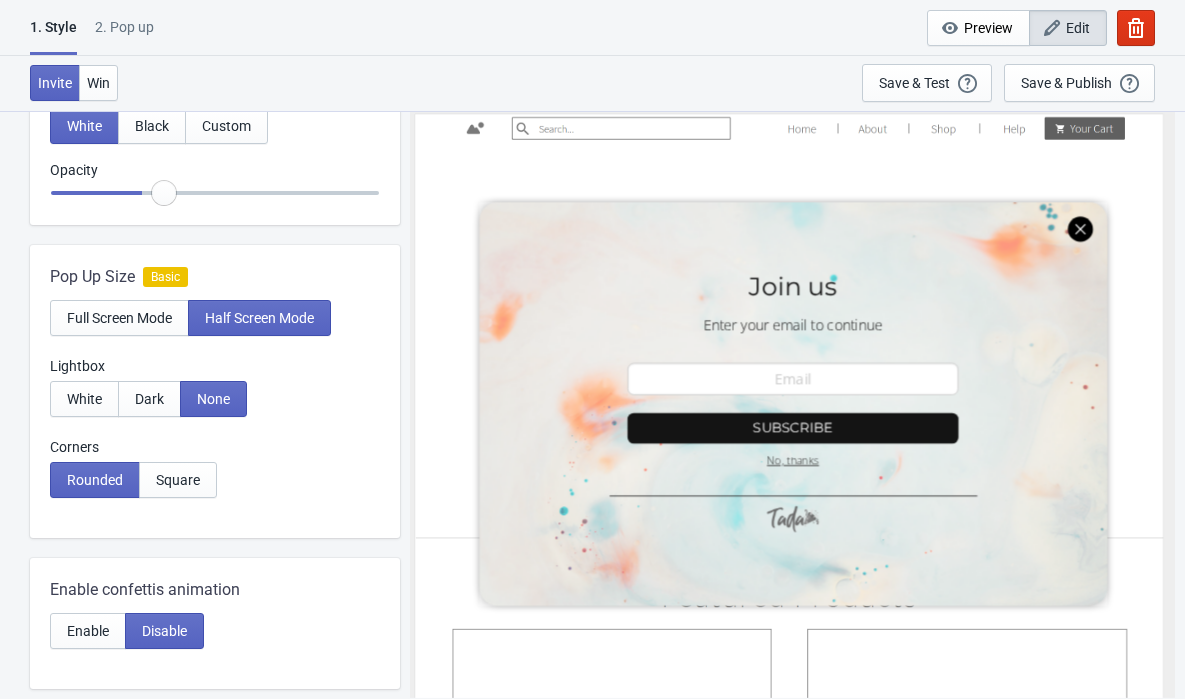 type on "0.45" 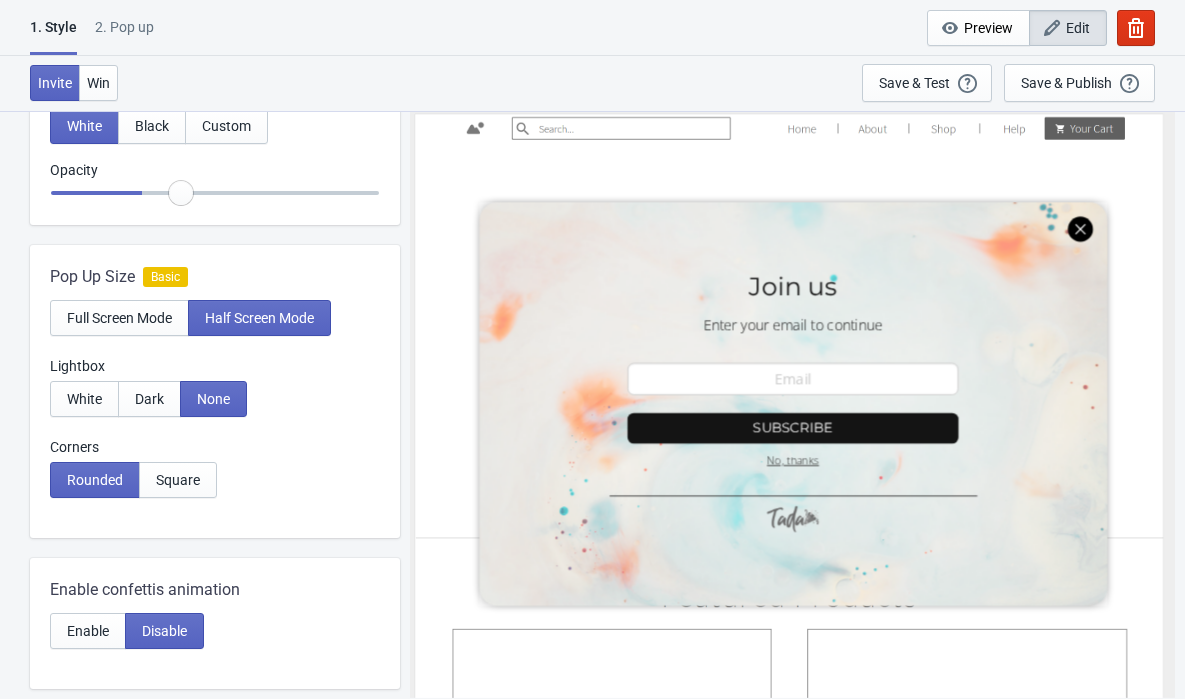 radio on "true" 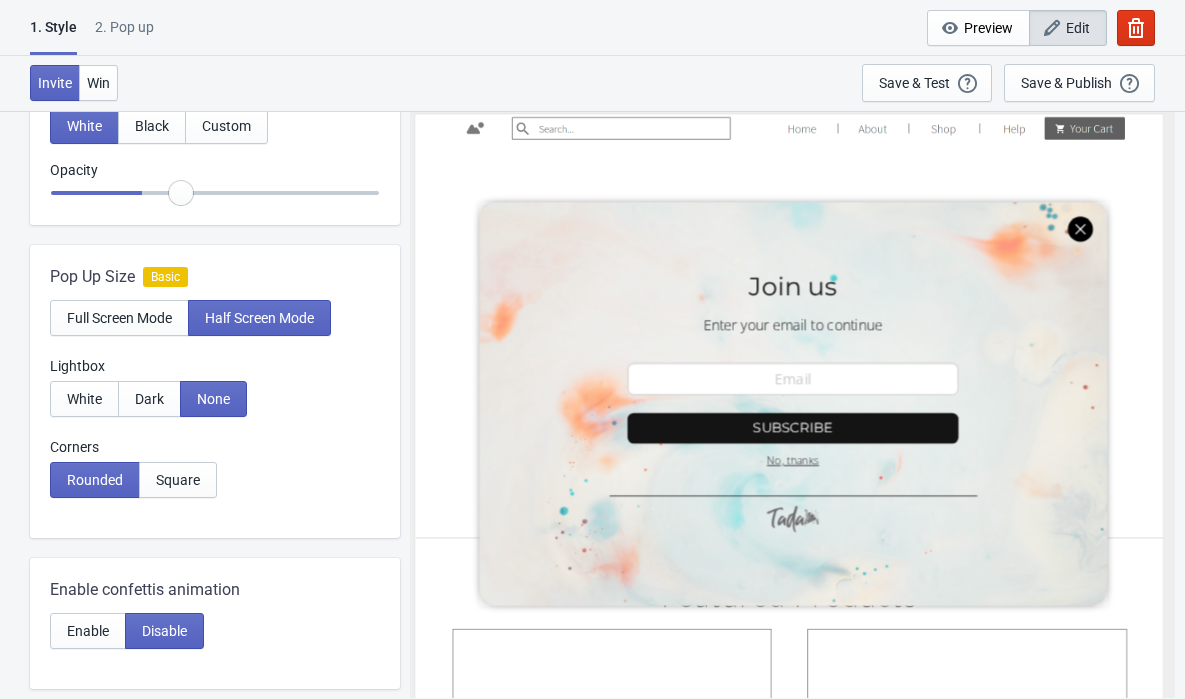 type on "0.5" 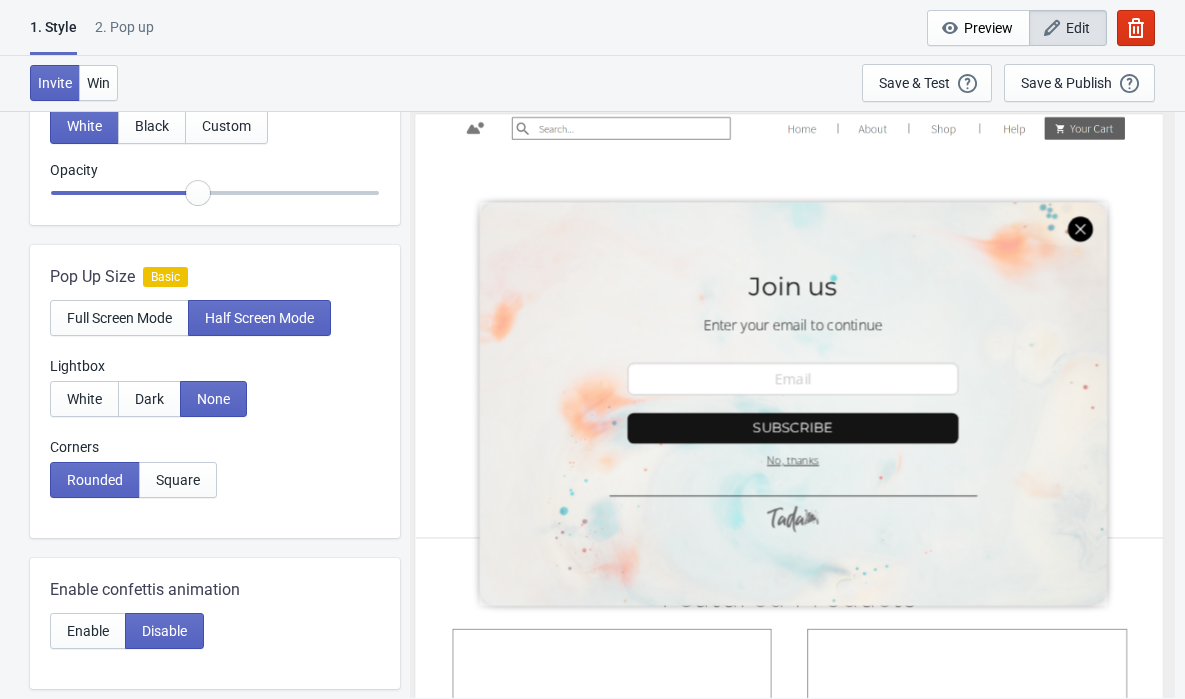 radio on "true" 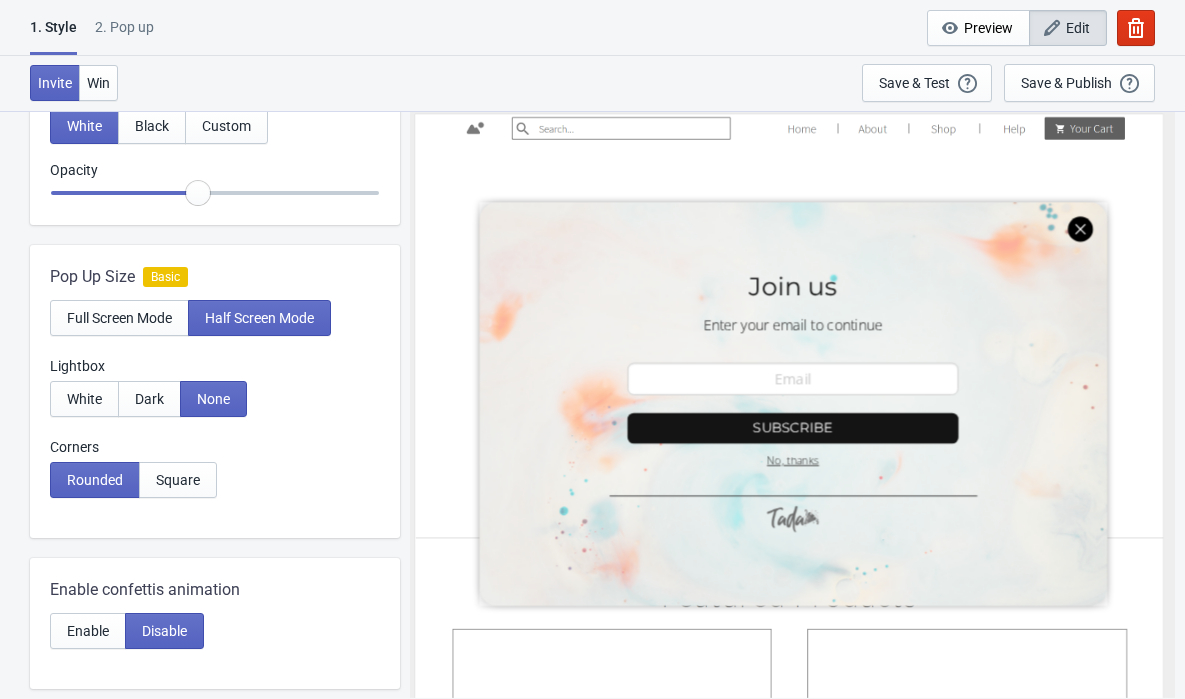 type on "0.55" 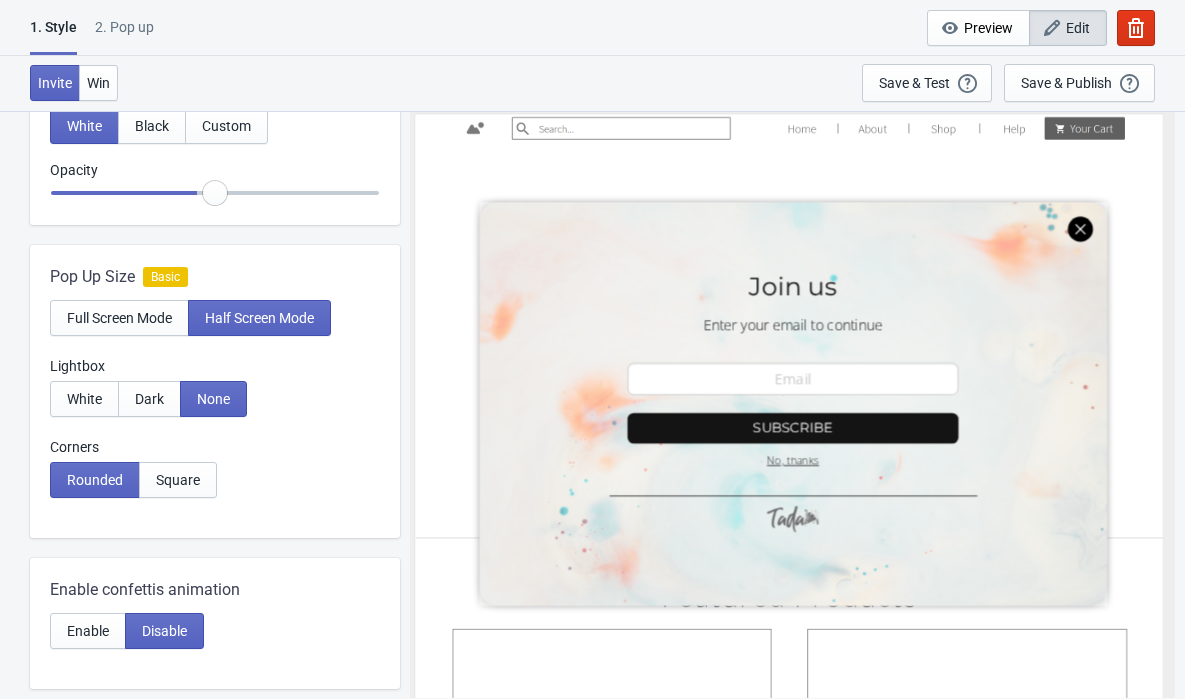 radio on "true" 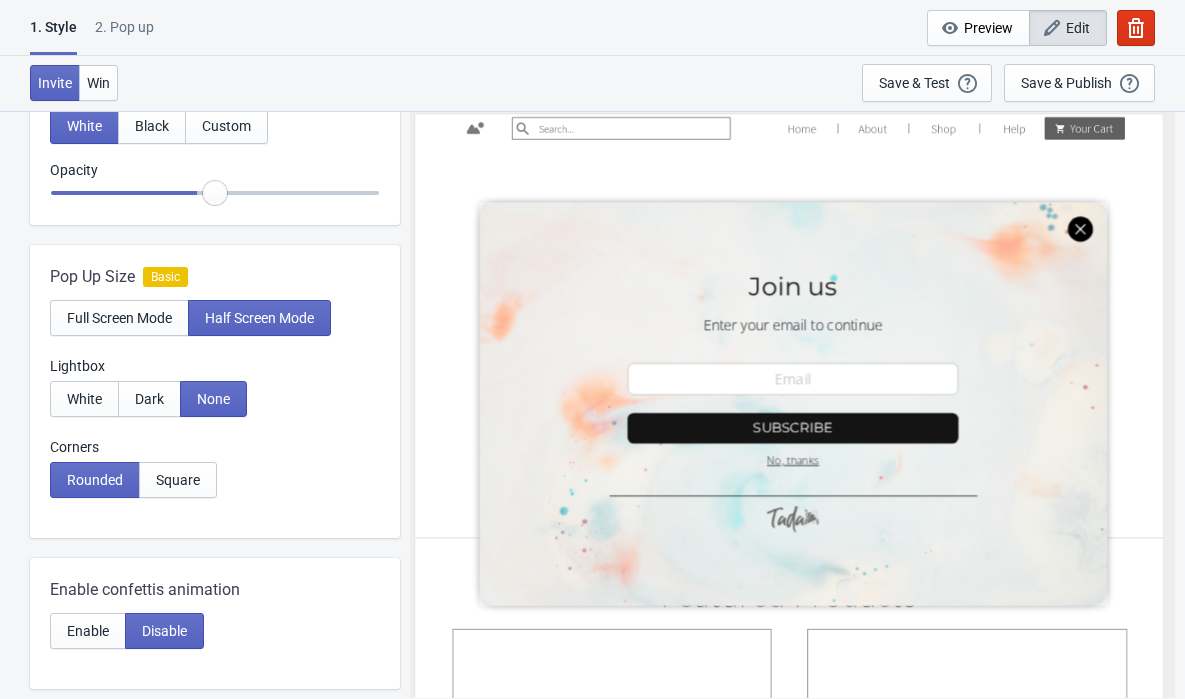 type on "0.6" 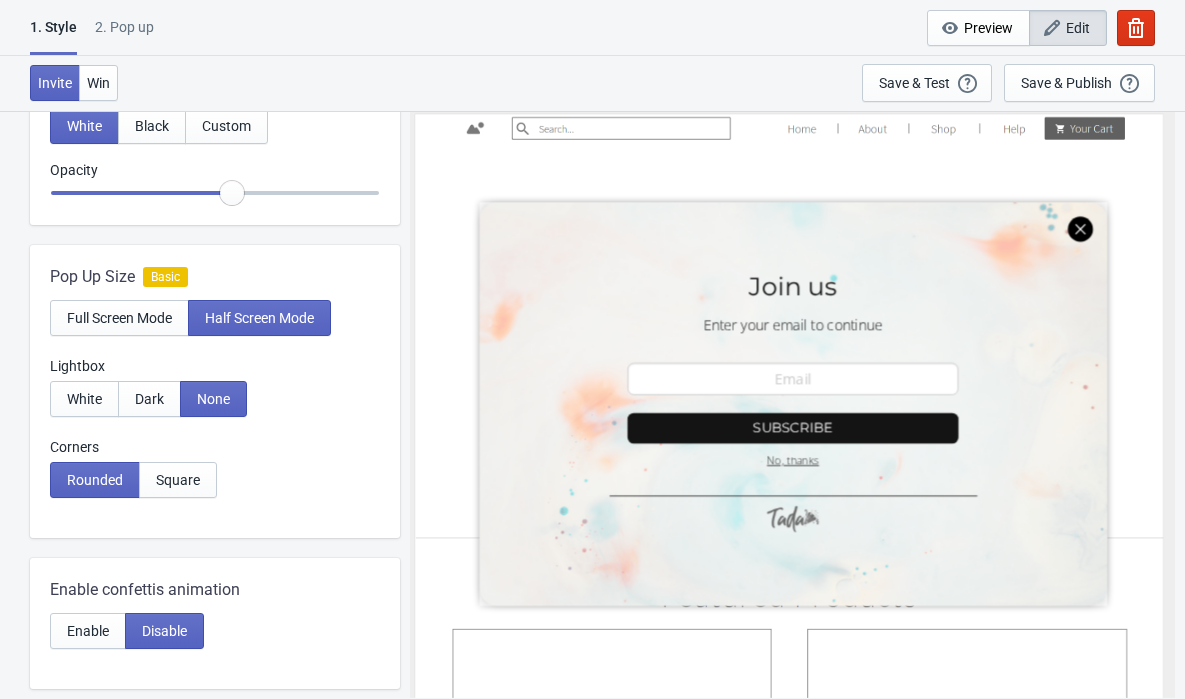 radio on "true" 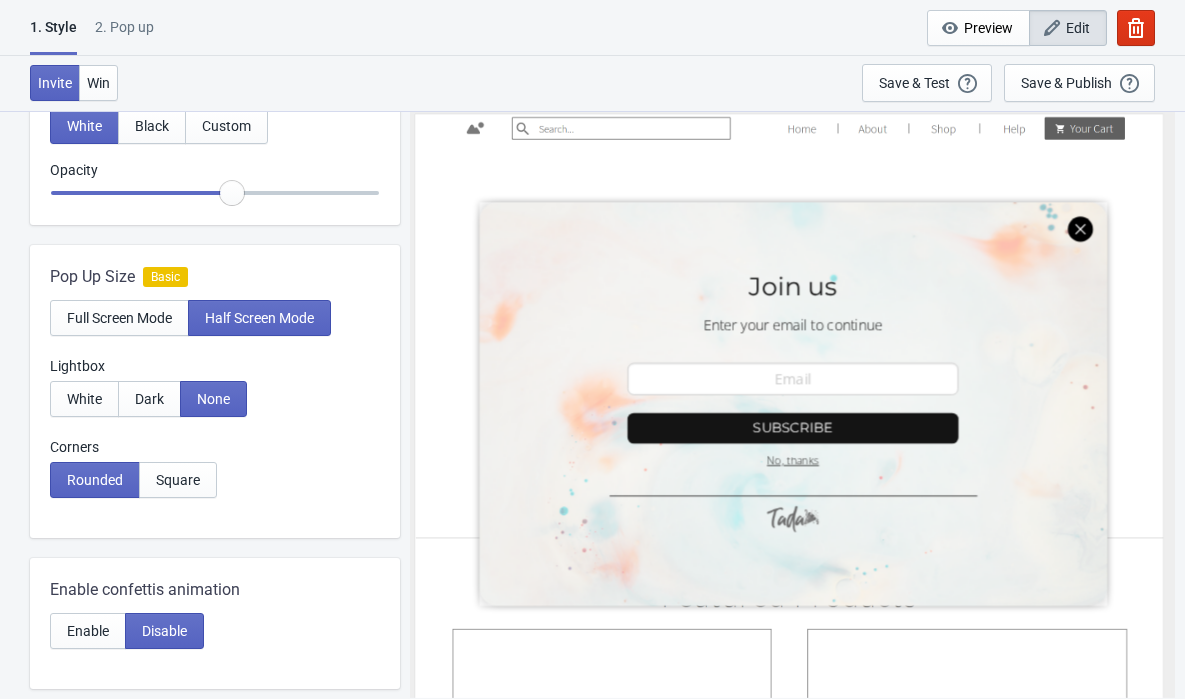 type on "0.65" 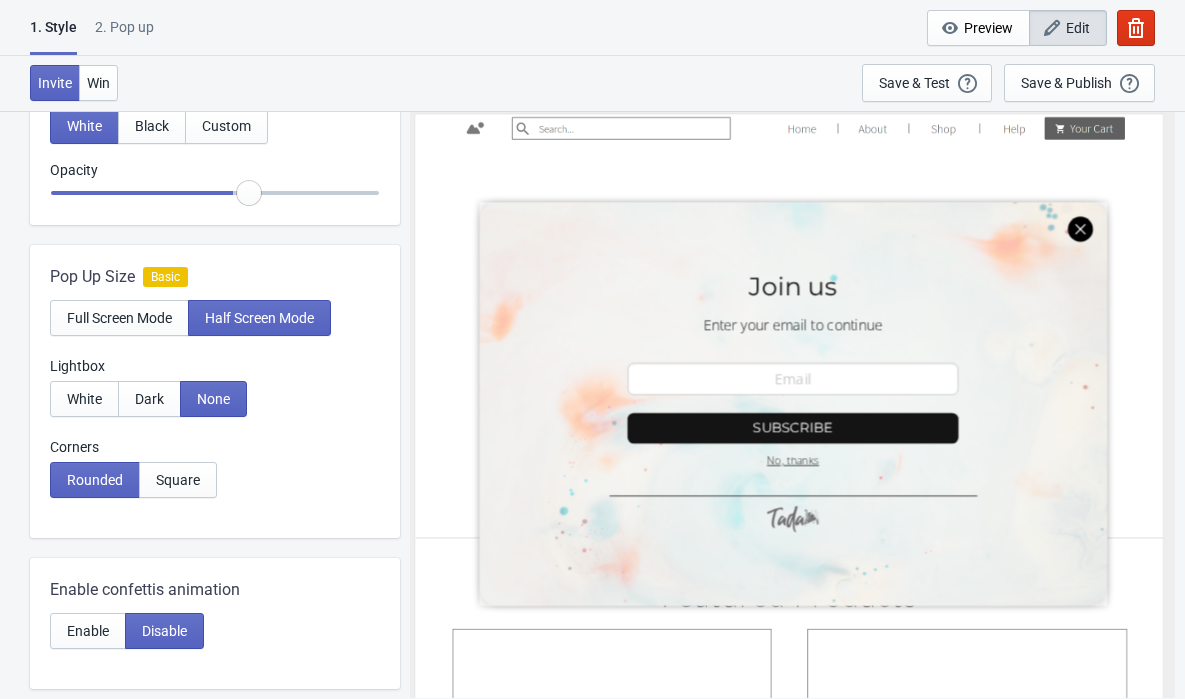 radio on "true" 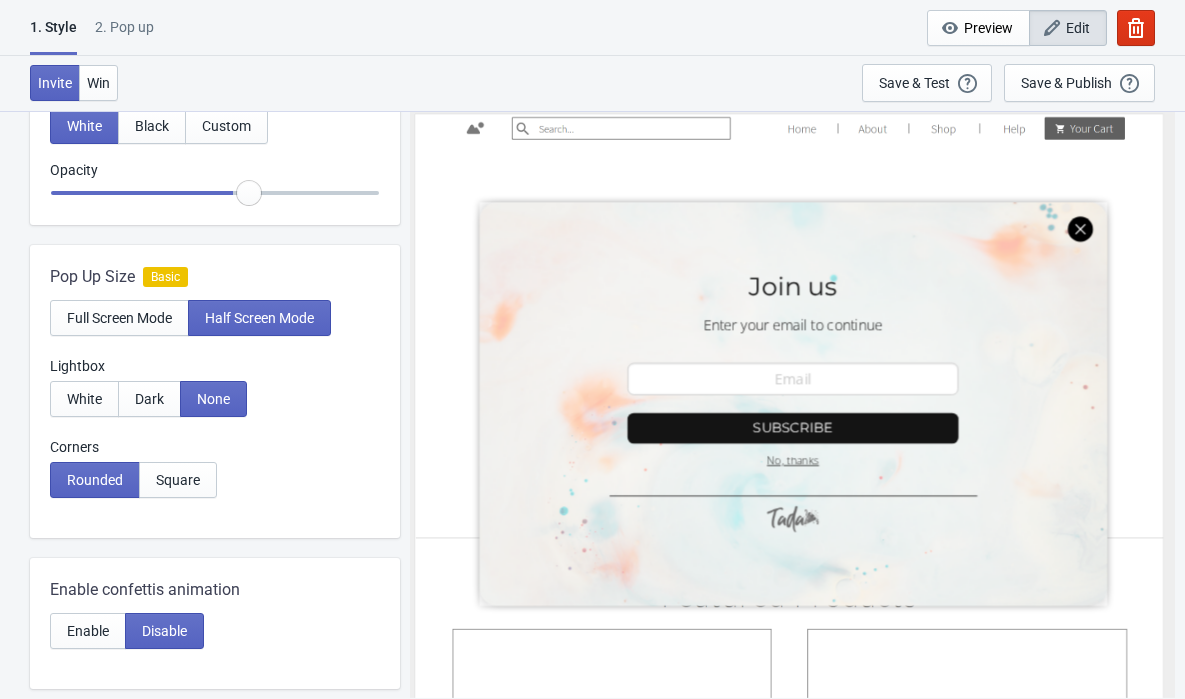 type on "0.7" 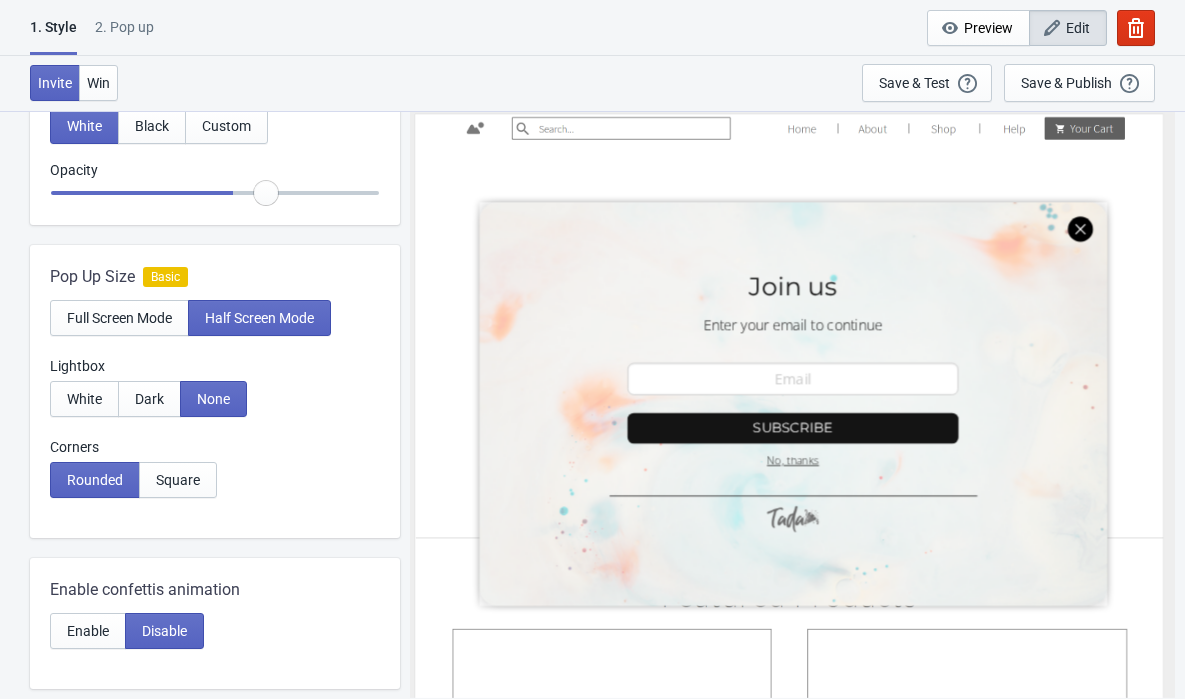 radio on "true" 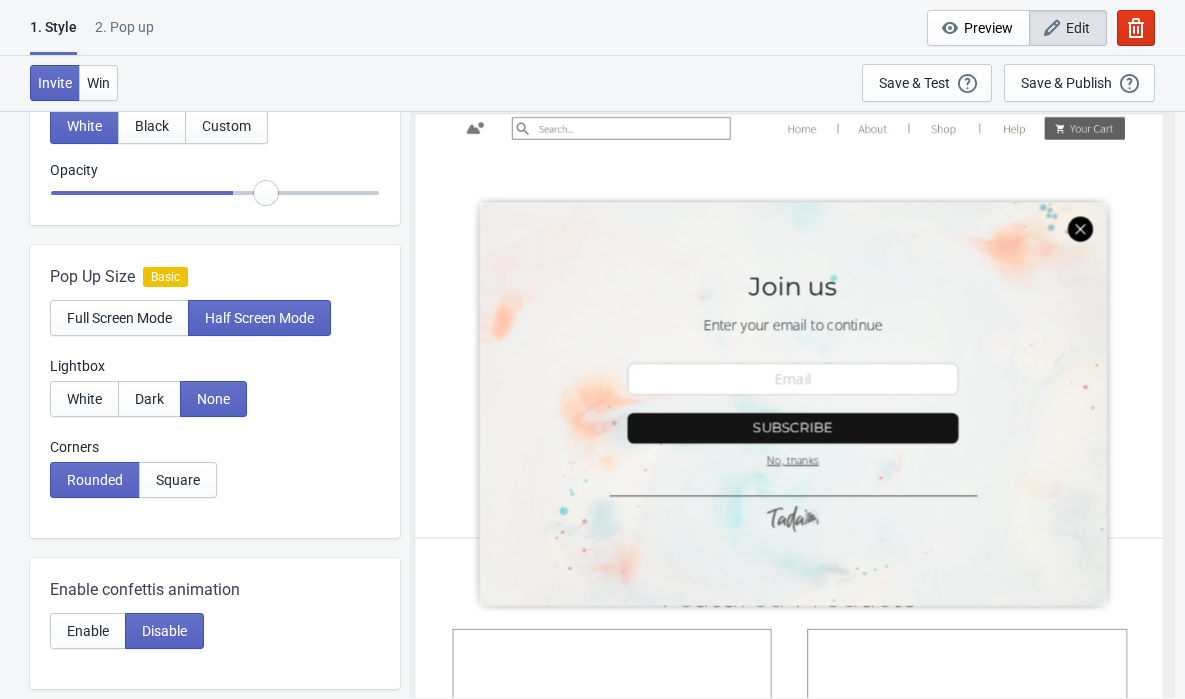 type on "0.75" 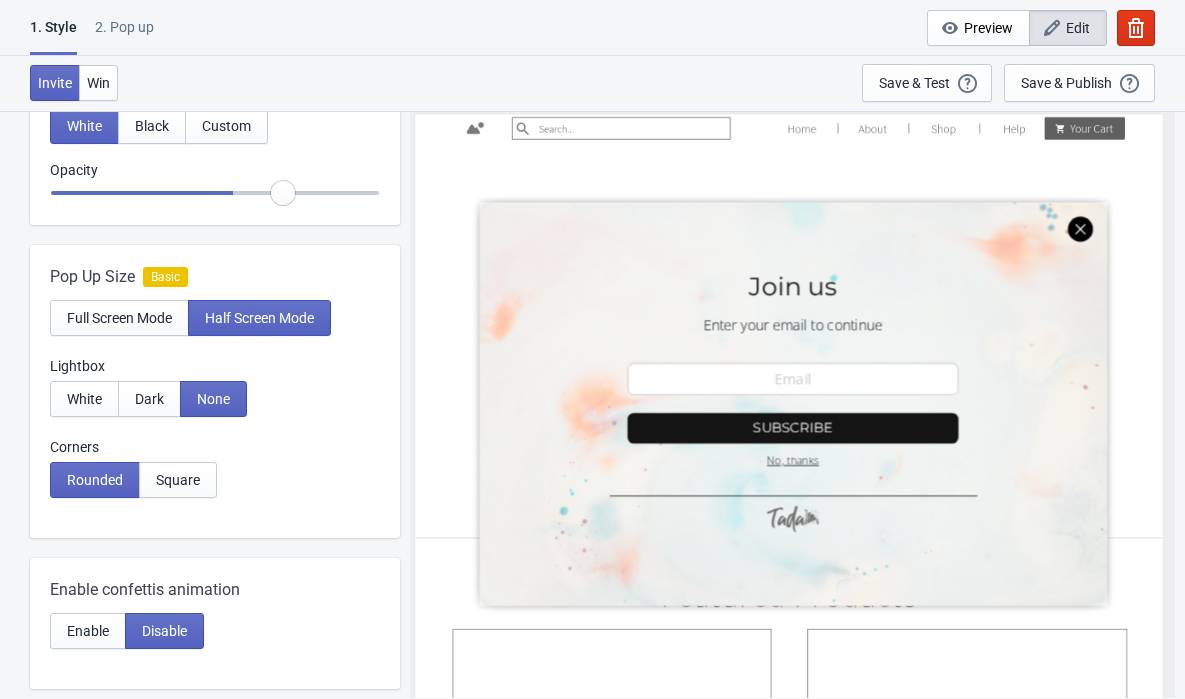 radio on "true" 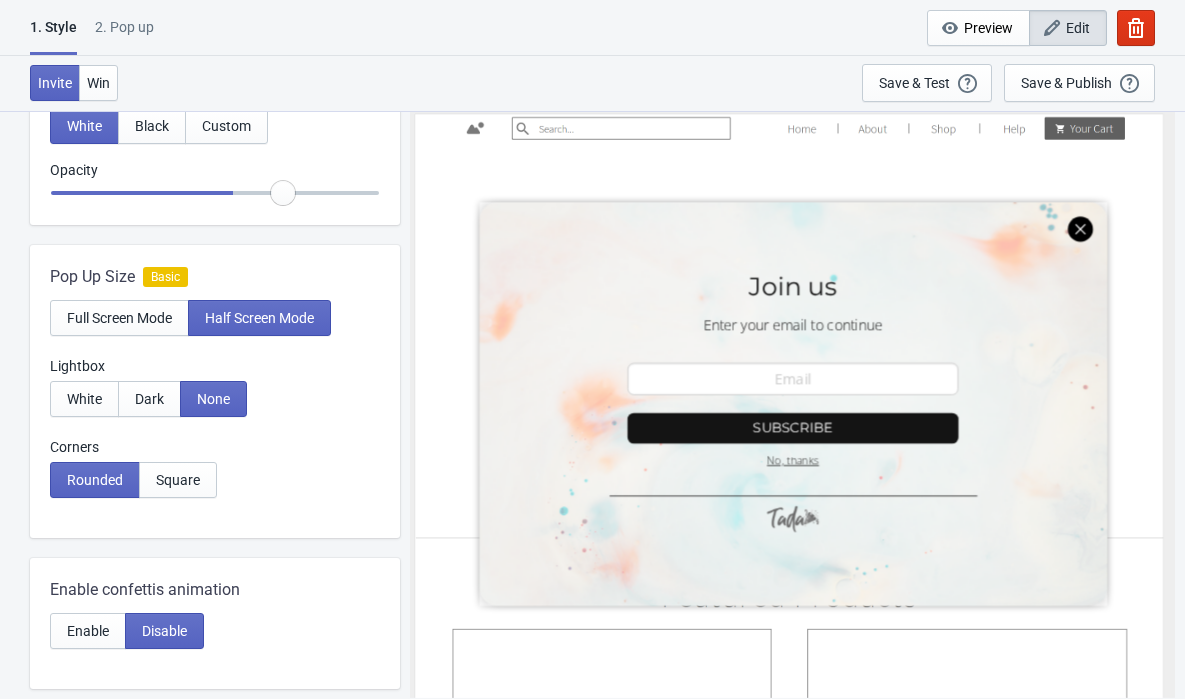 type on "0.8" 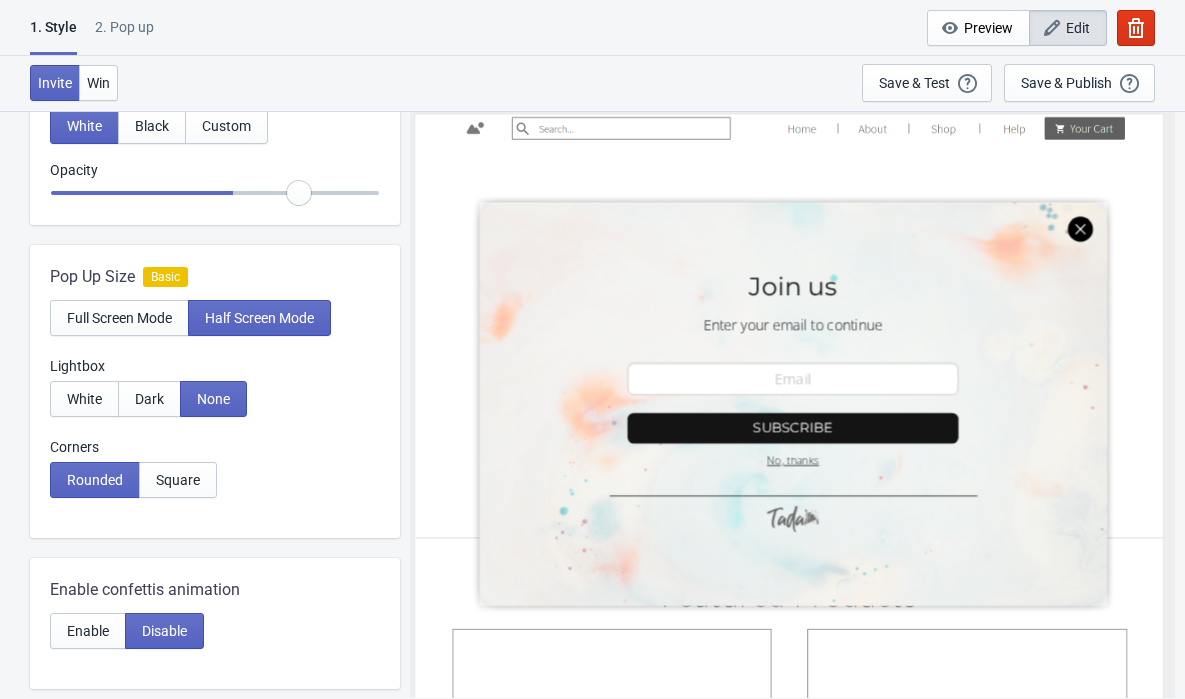 radio on "true" 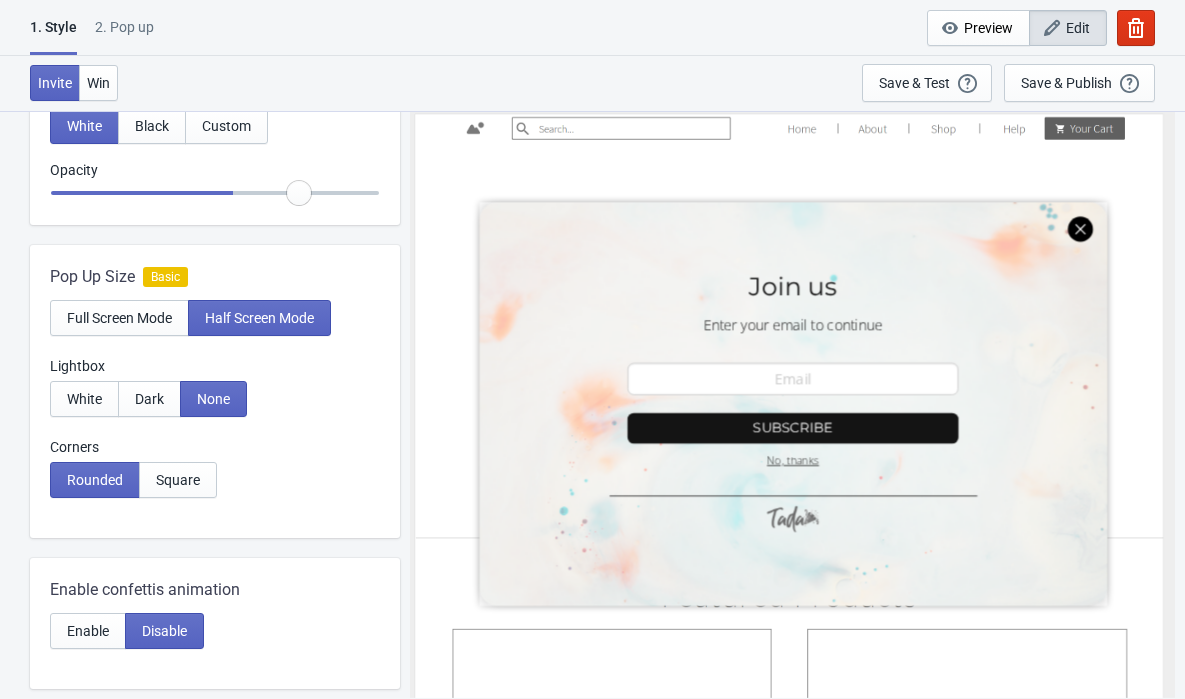 type on "0.85" 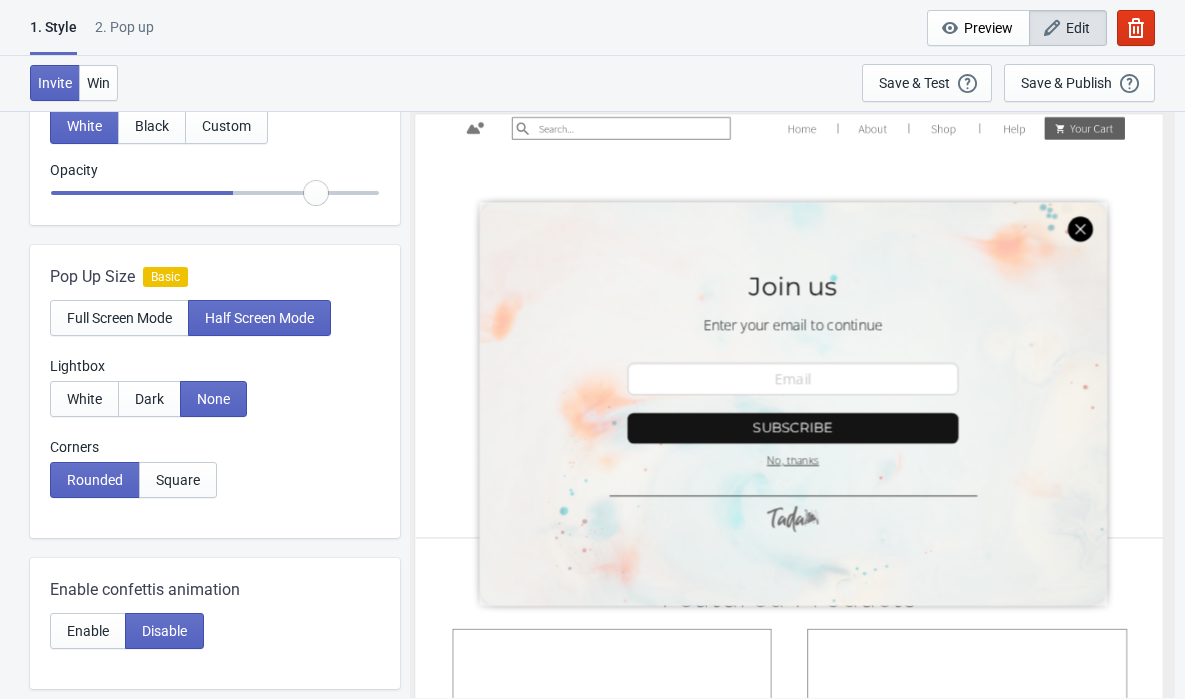 radio on "true" 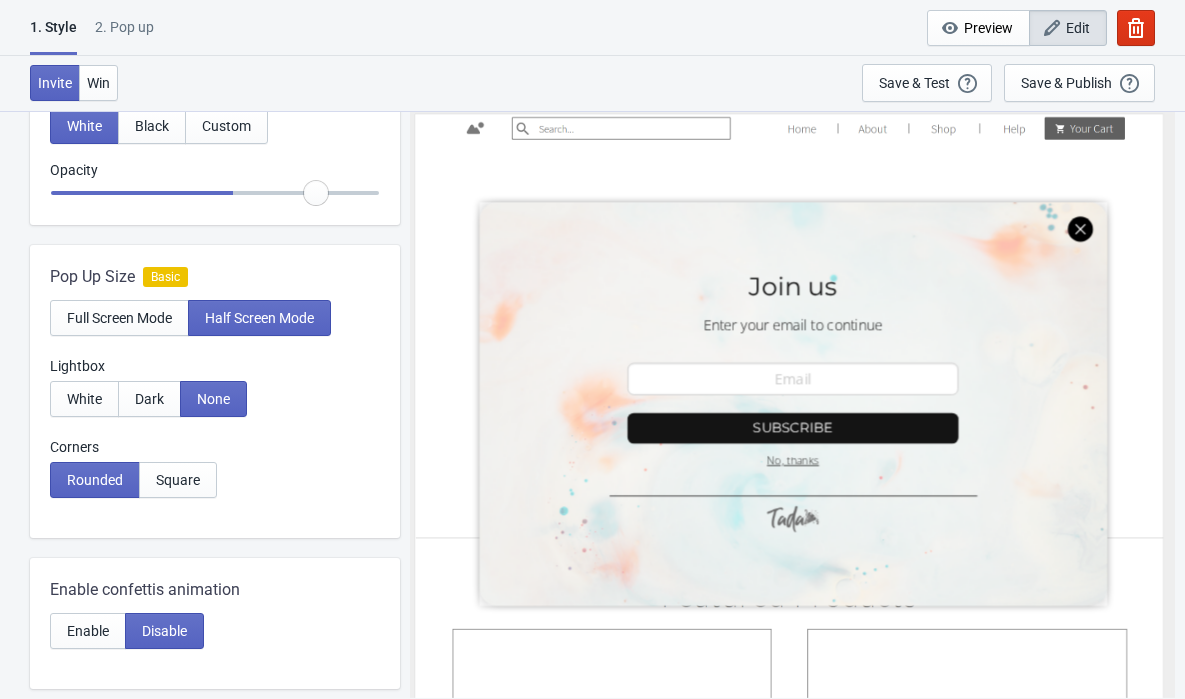type on "0.9" 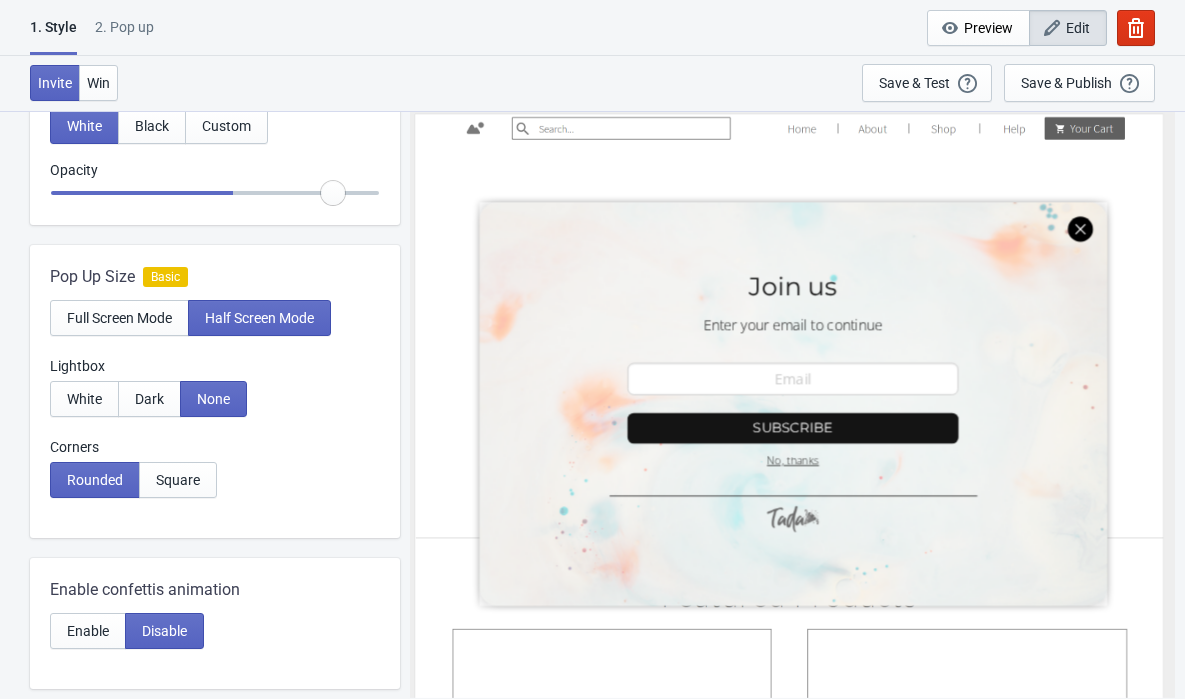 radio on "true" 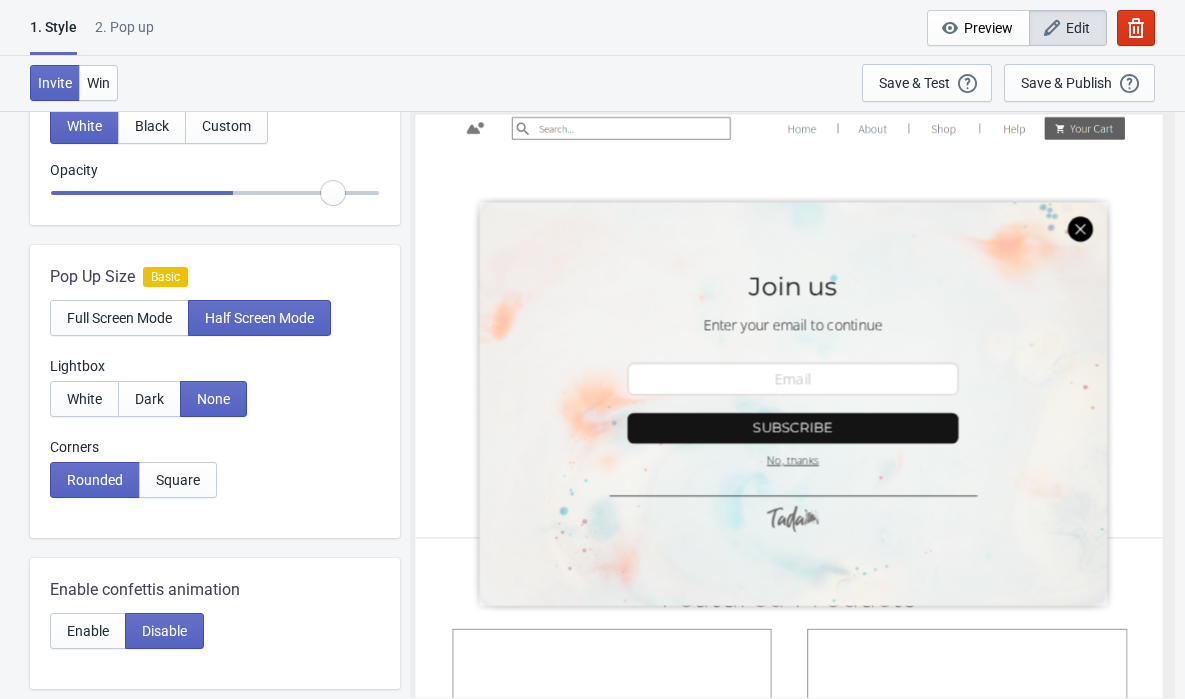 type on "0.95" 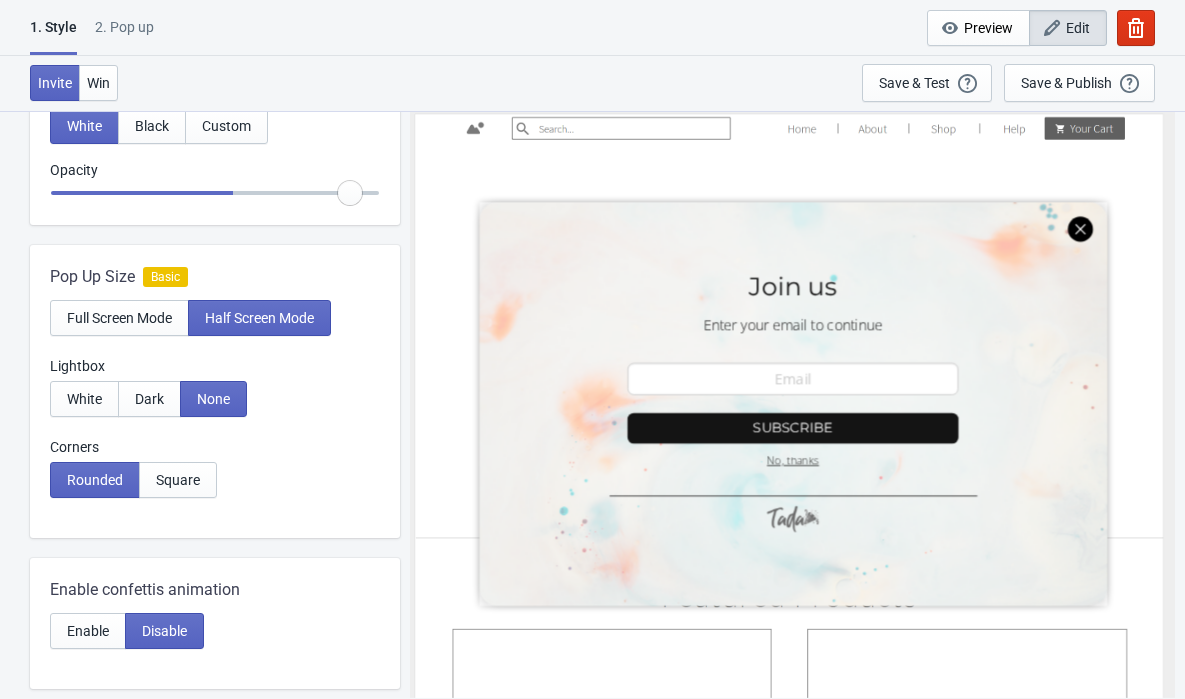 radio on "true" 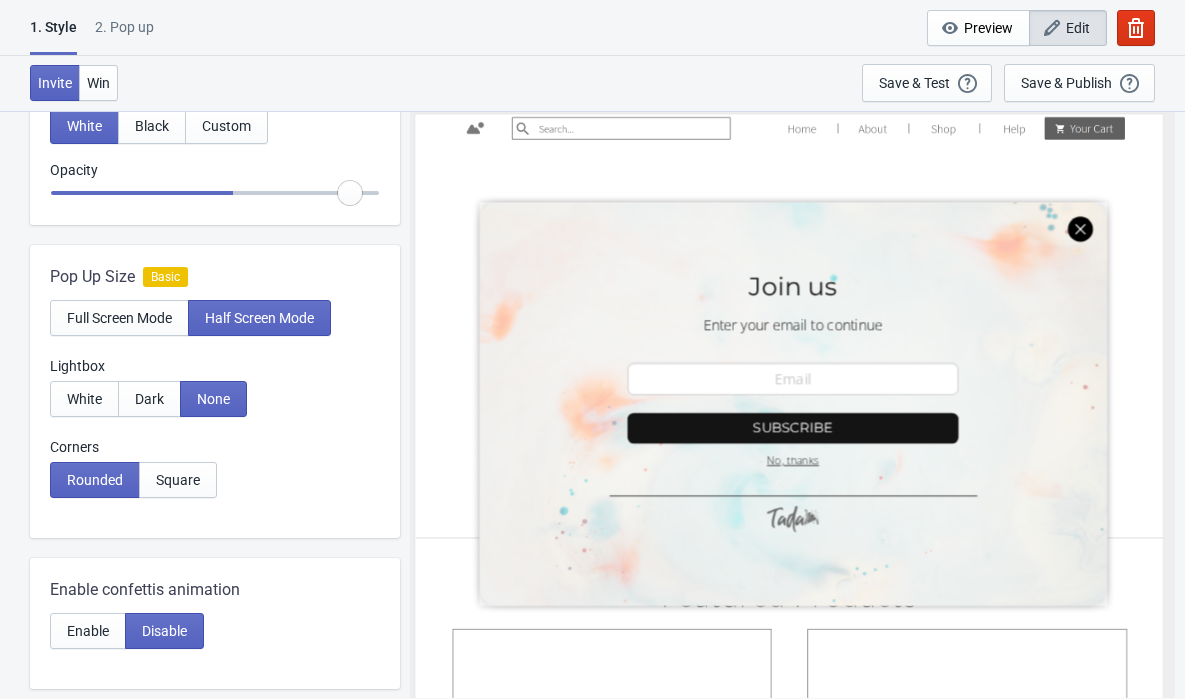 type on "1" 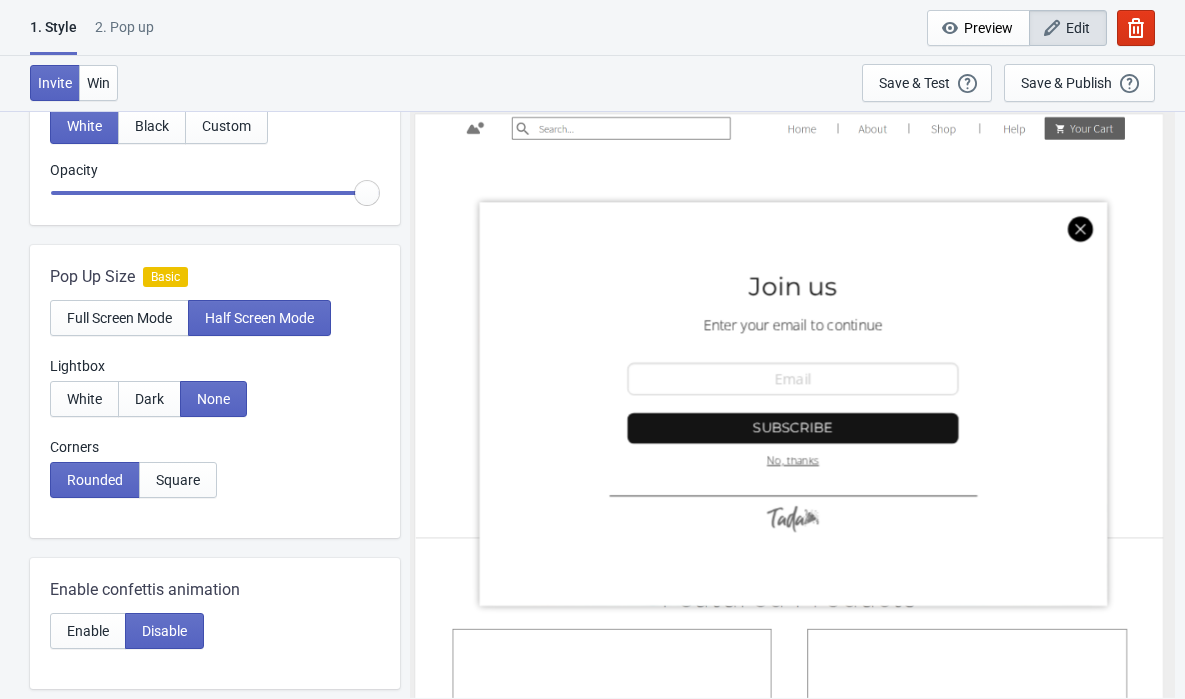 radio on "true" 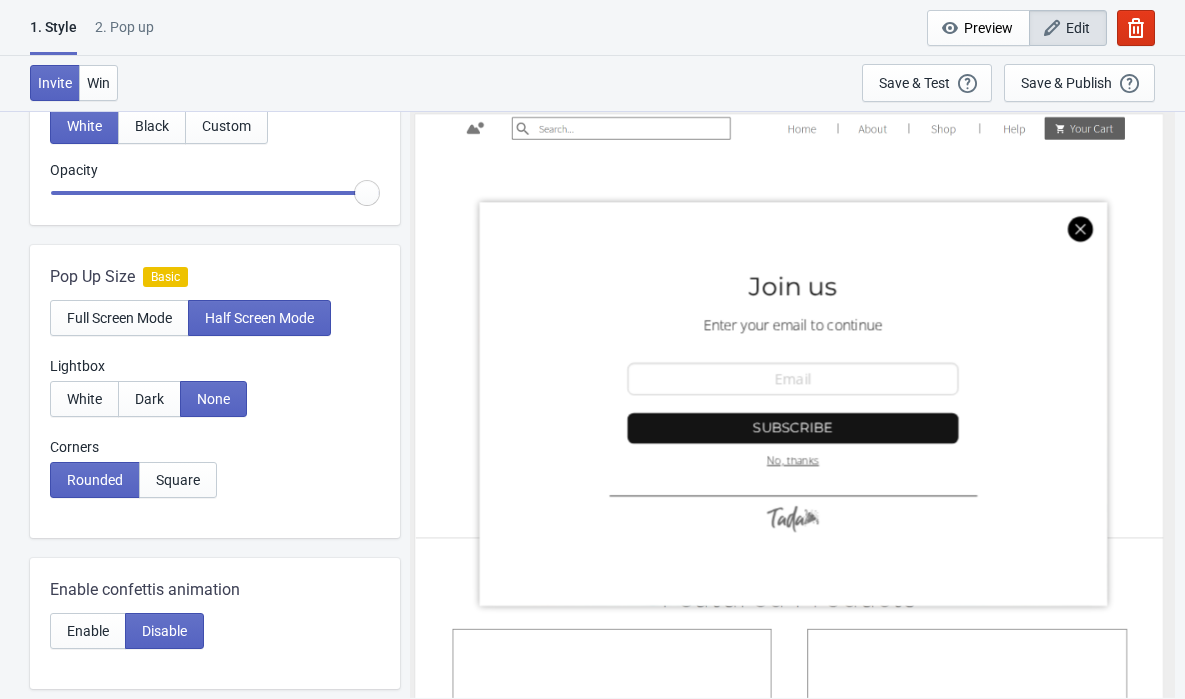 type on "0.95" 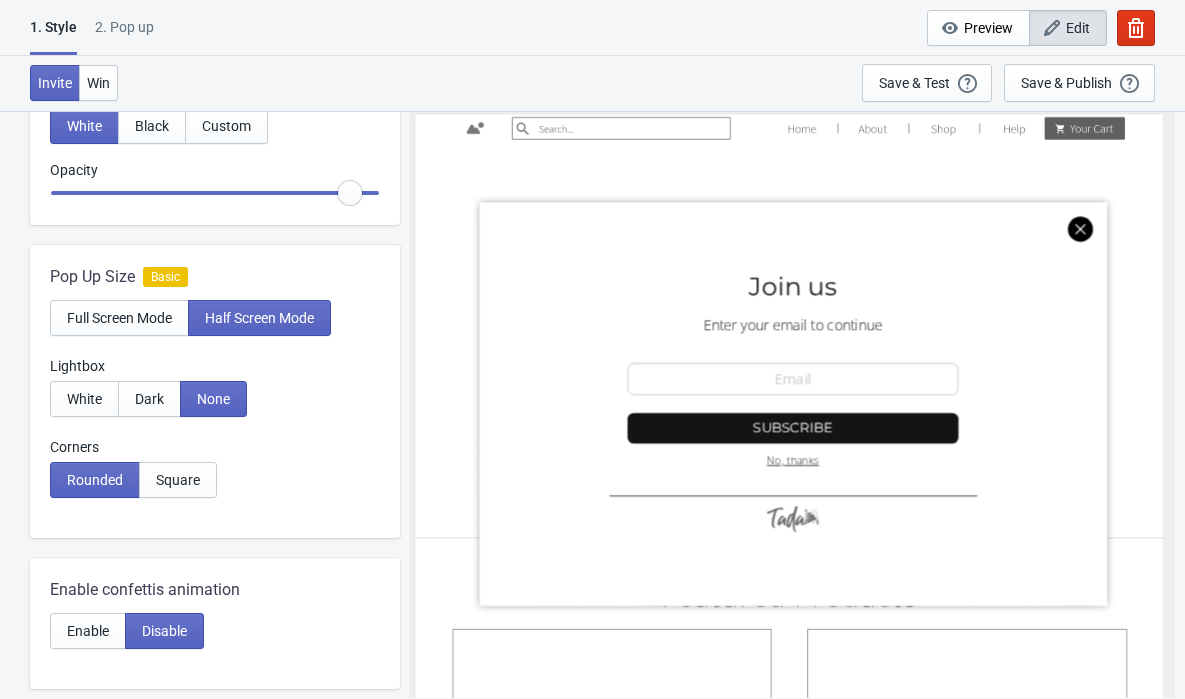 radio on "true" 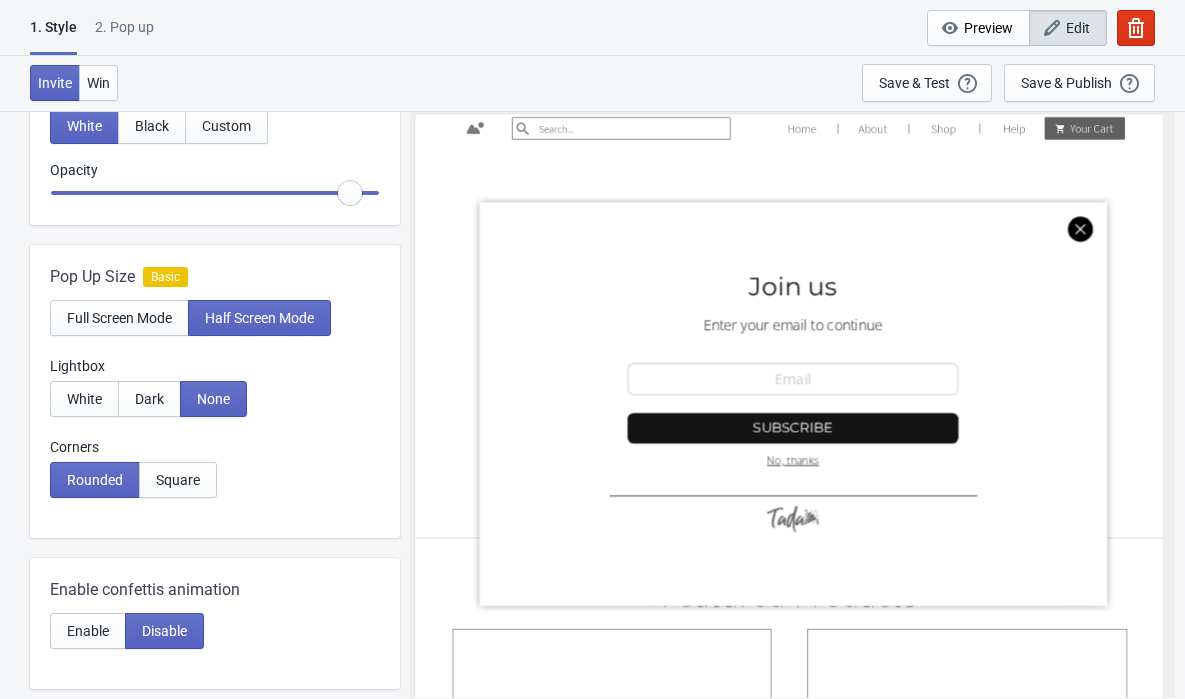 type on "0.9" 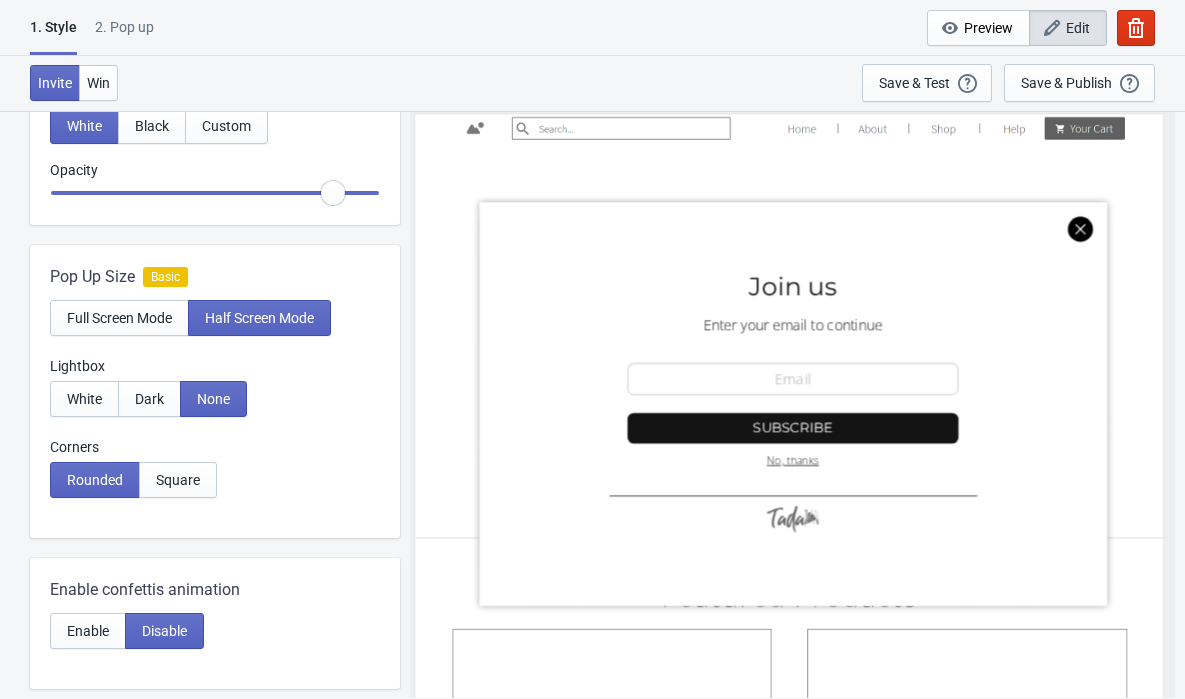 radio on "true" 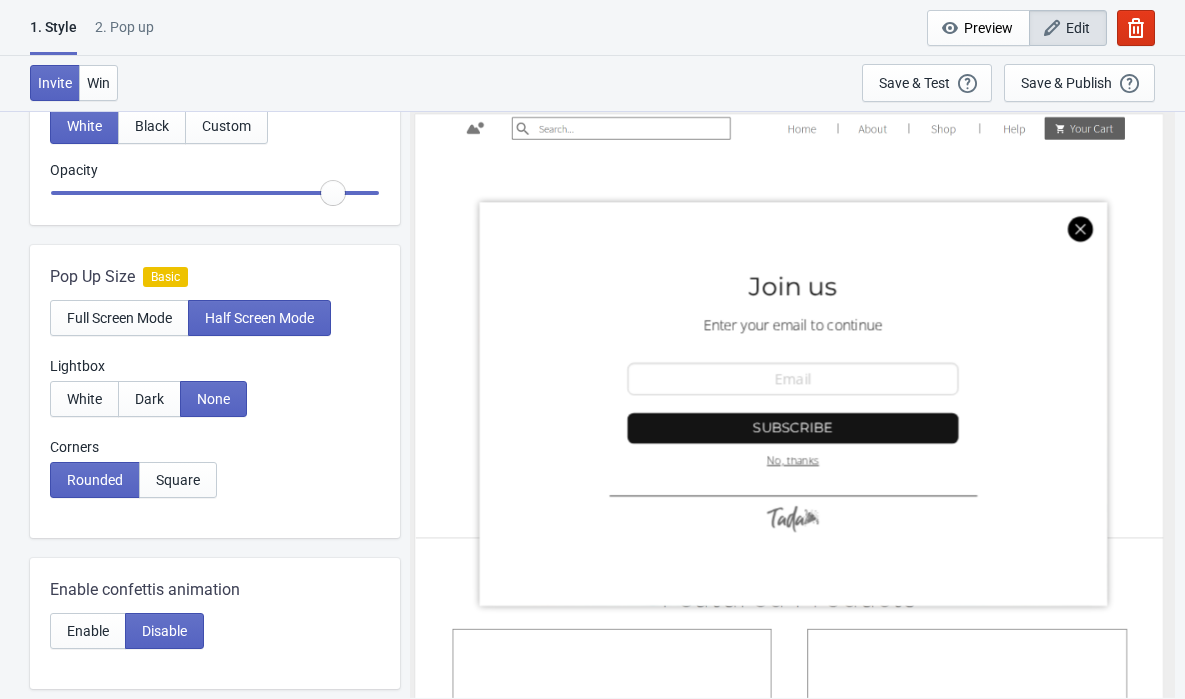 type on "0.85" 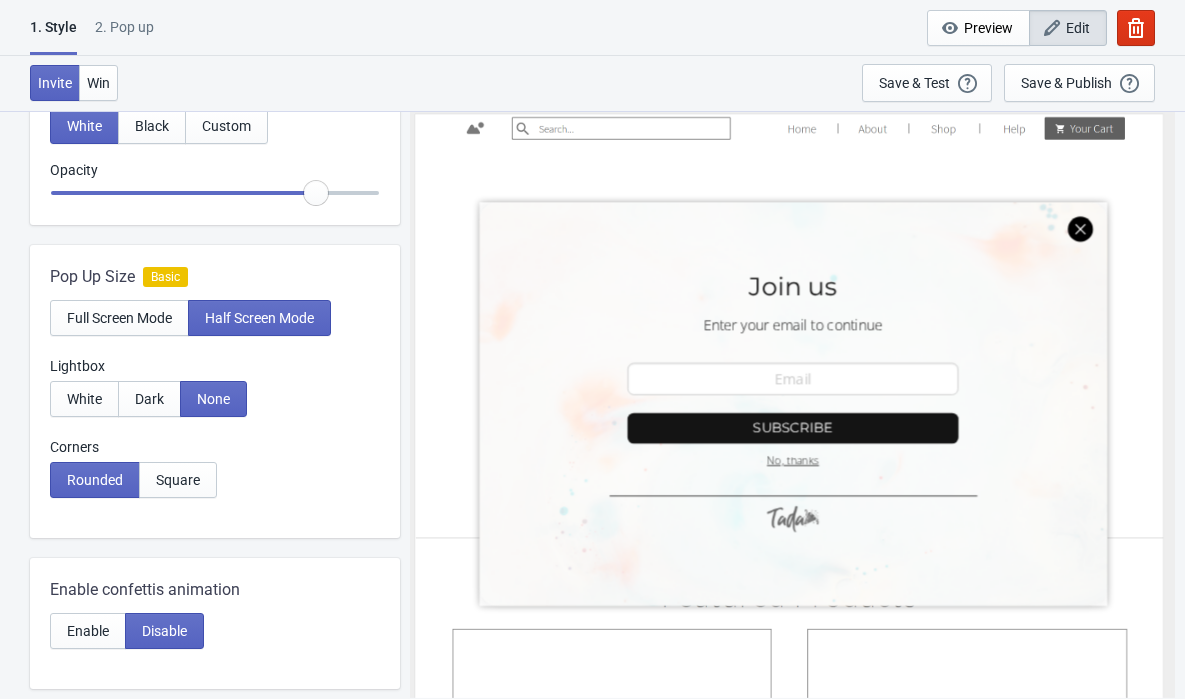 radio on "true" 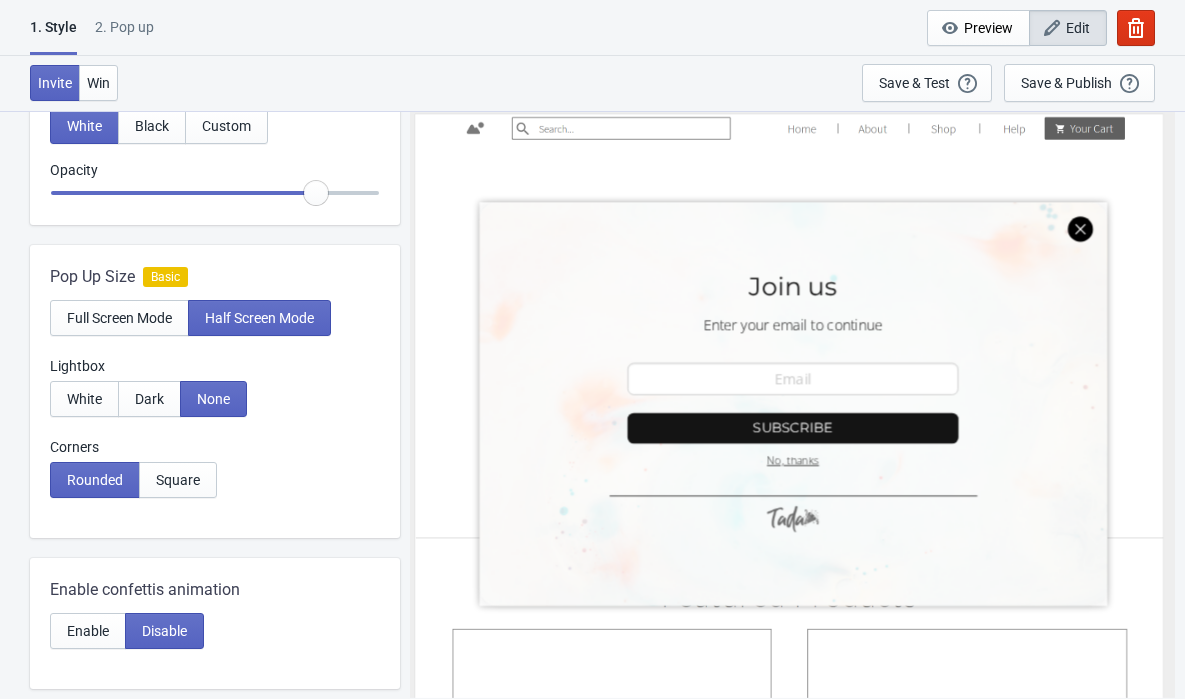 type on "0.8" 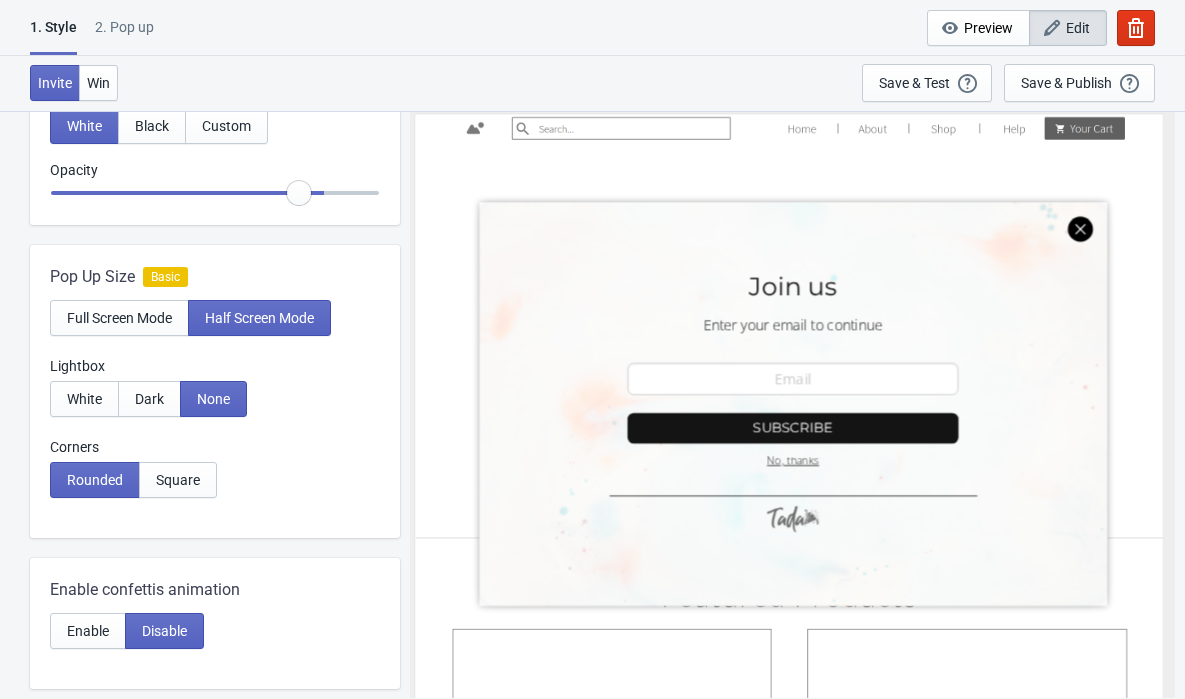 radio on "true" 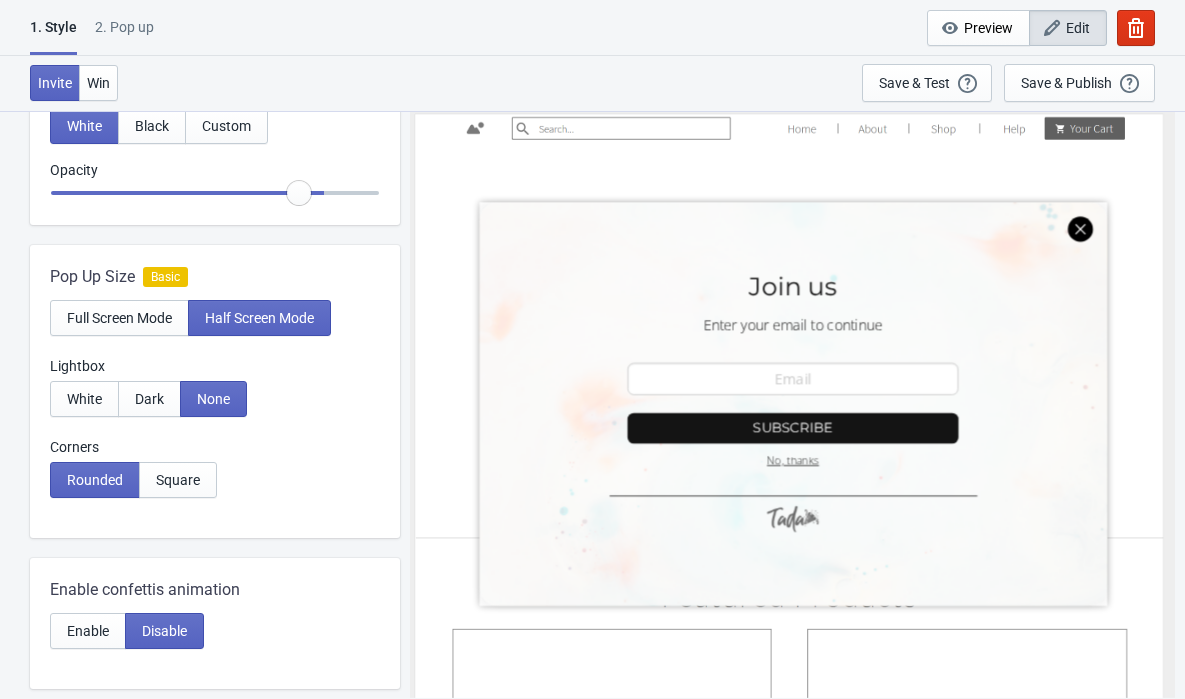 type on "0.7" 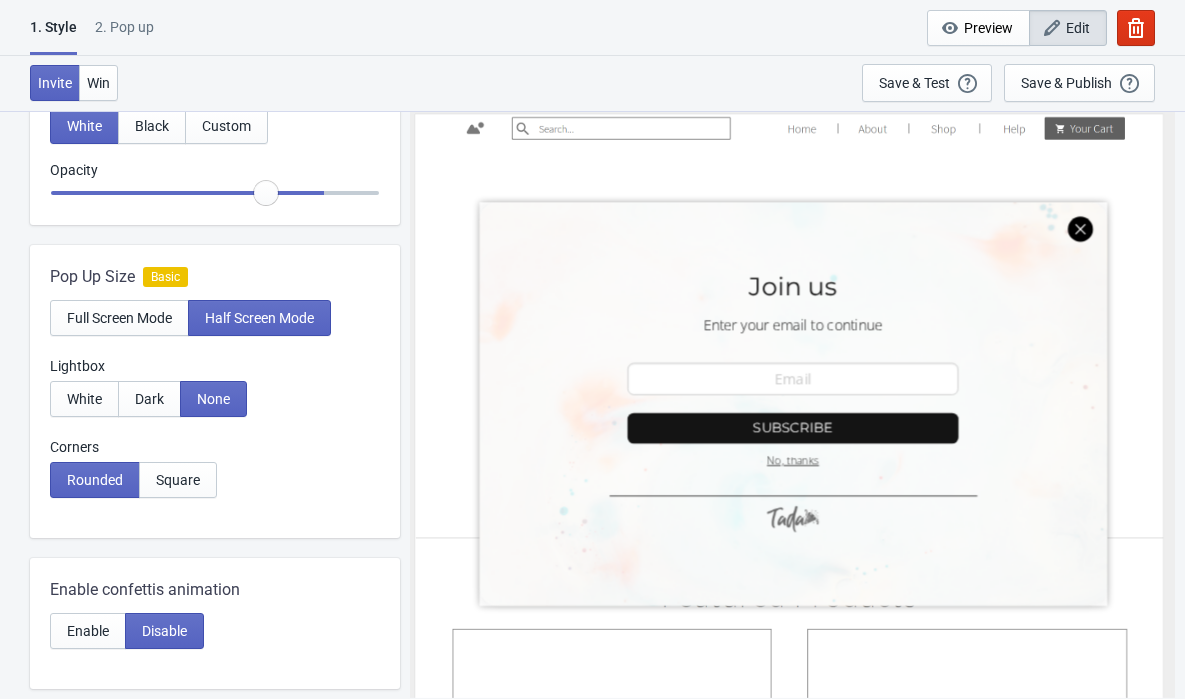 radio on "true" 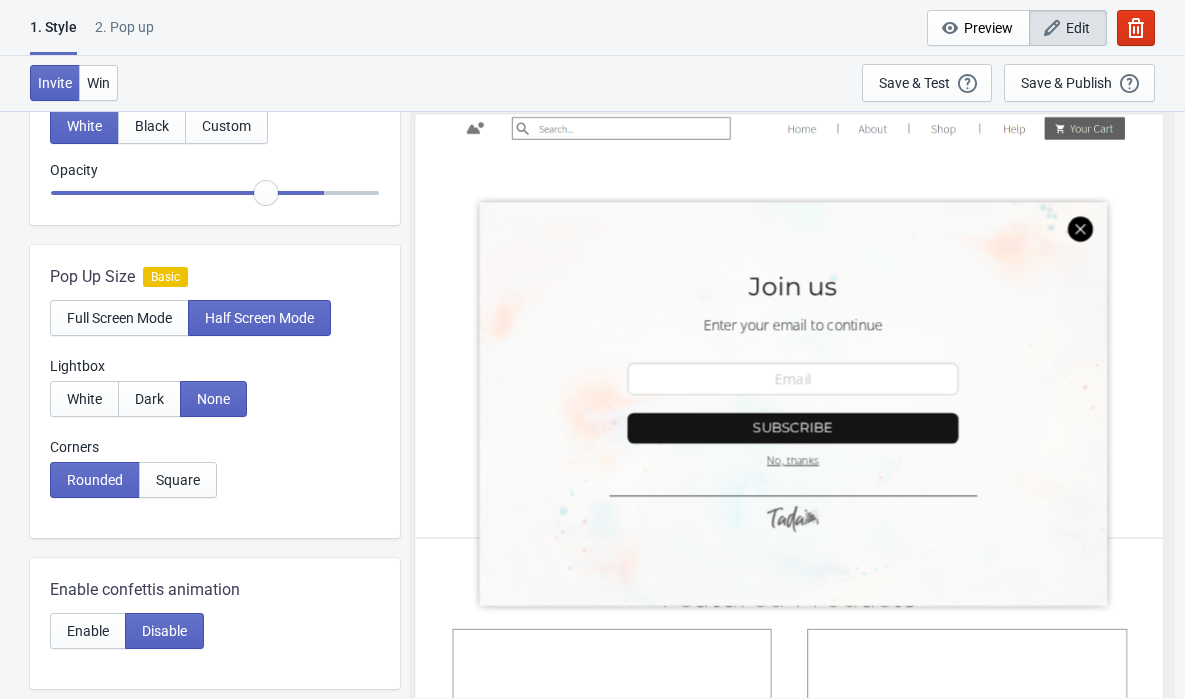 type on "0.6" 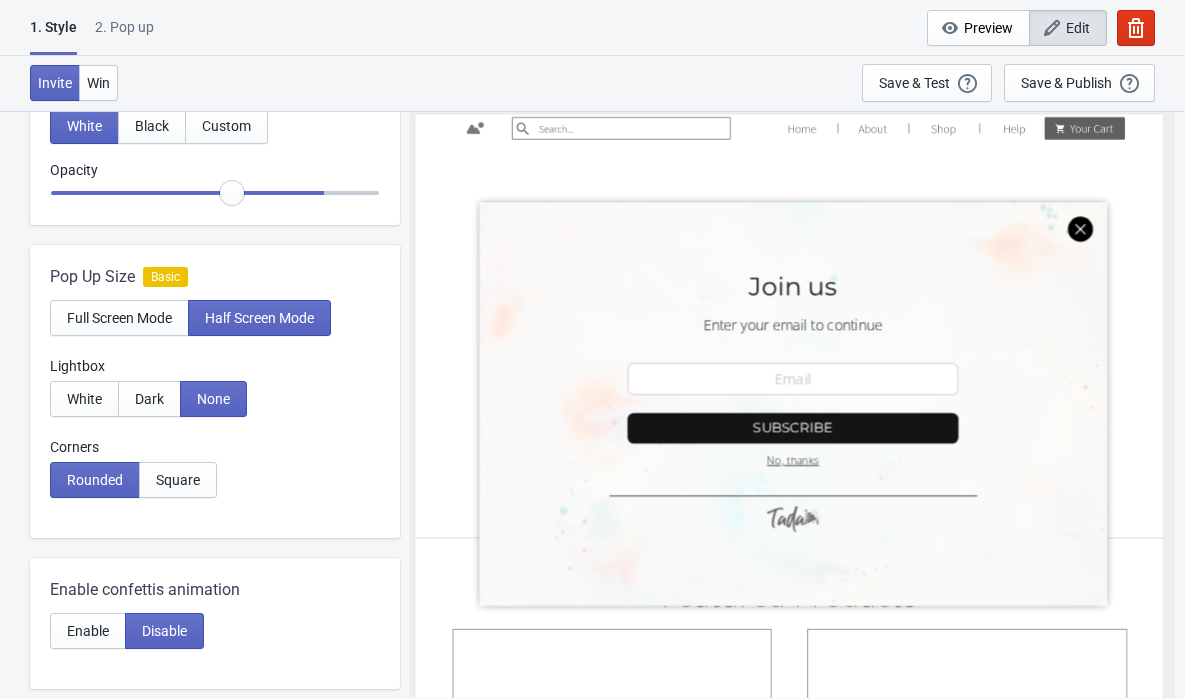 radio on "true" 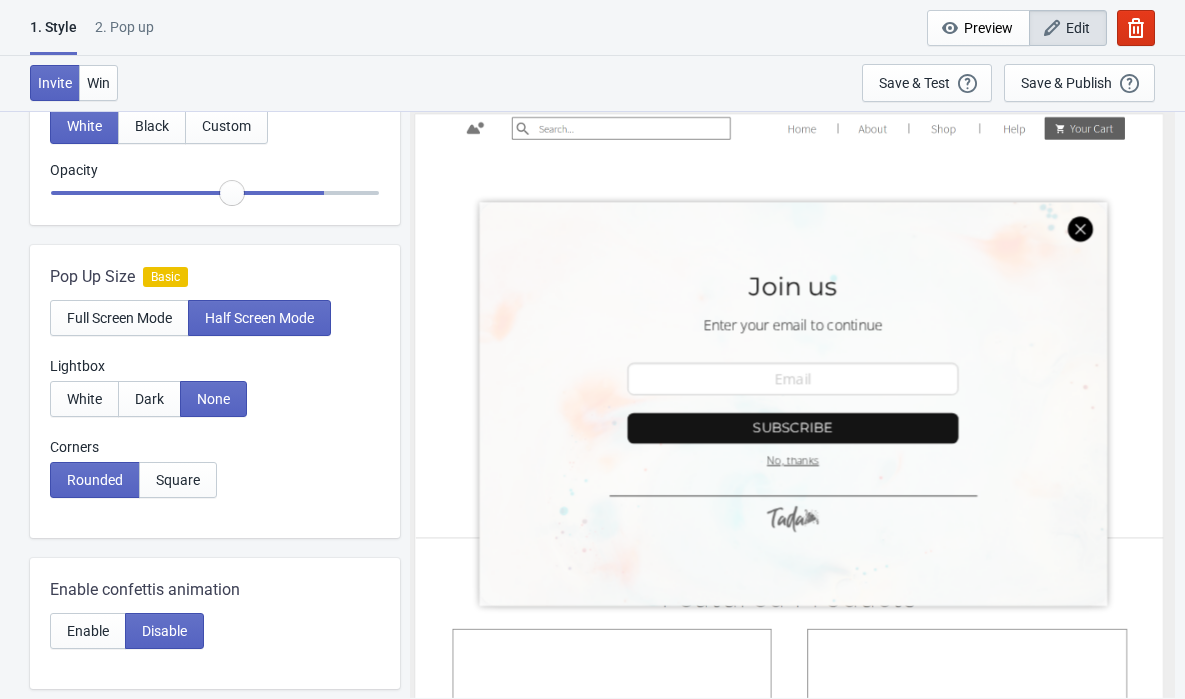 type on "0.55" 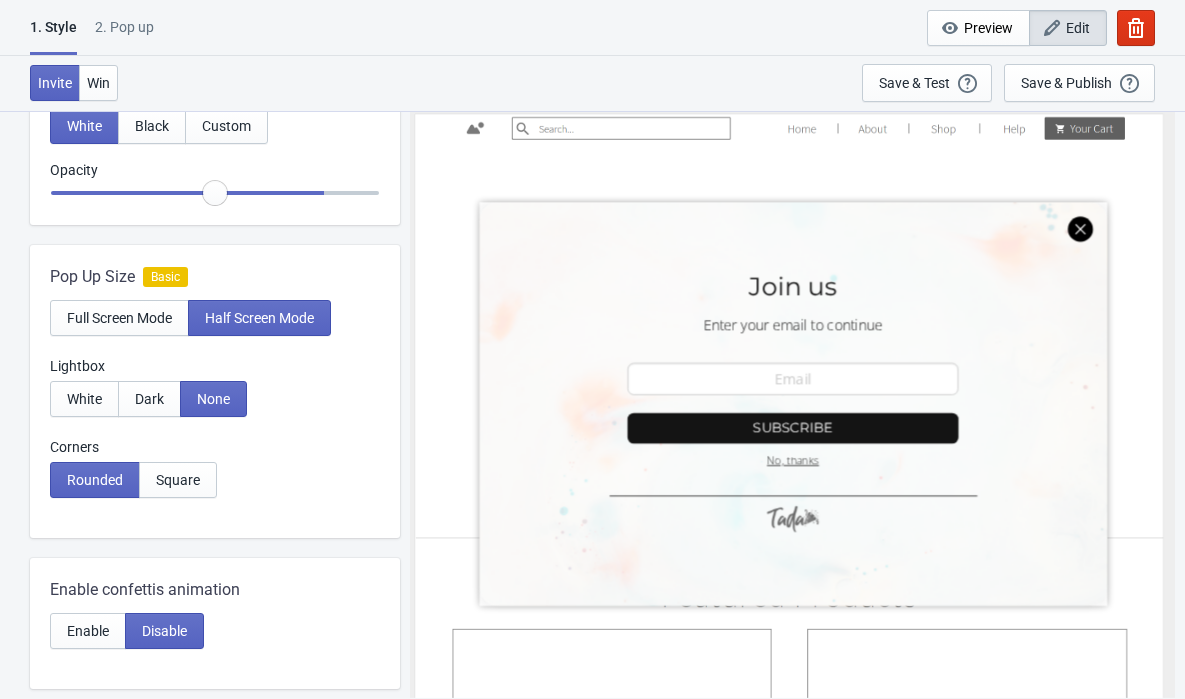 radio on "true" 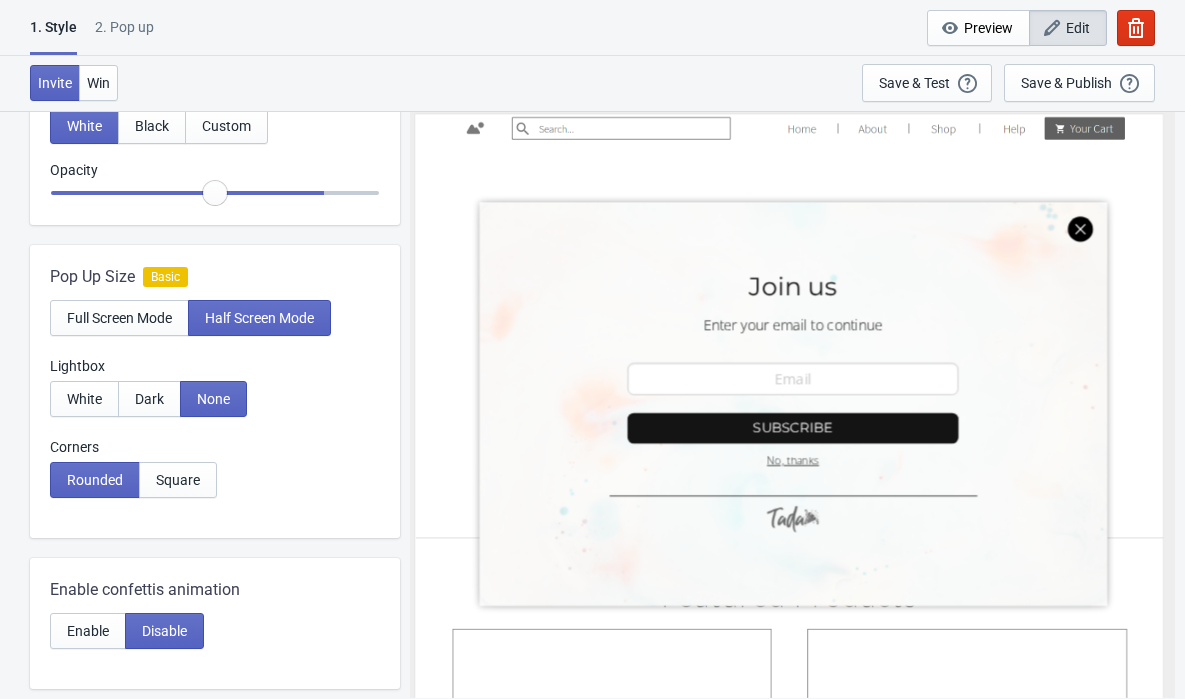 type on "0.5" 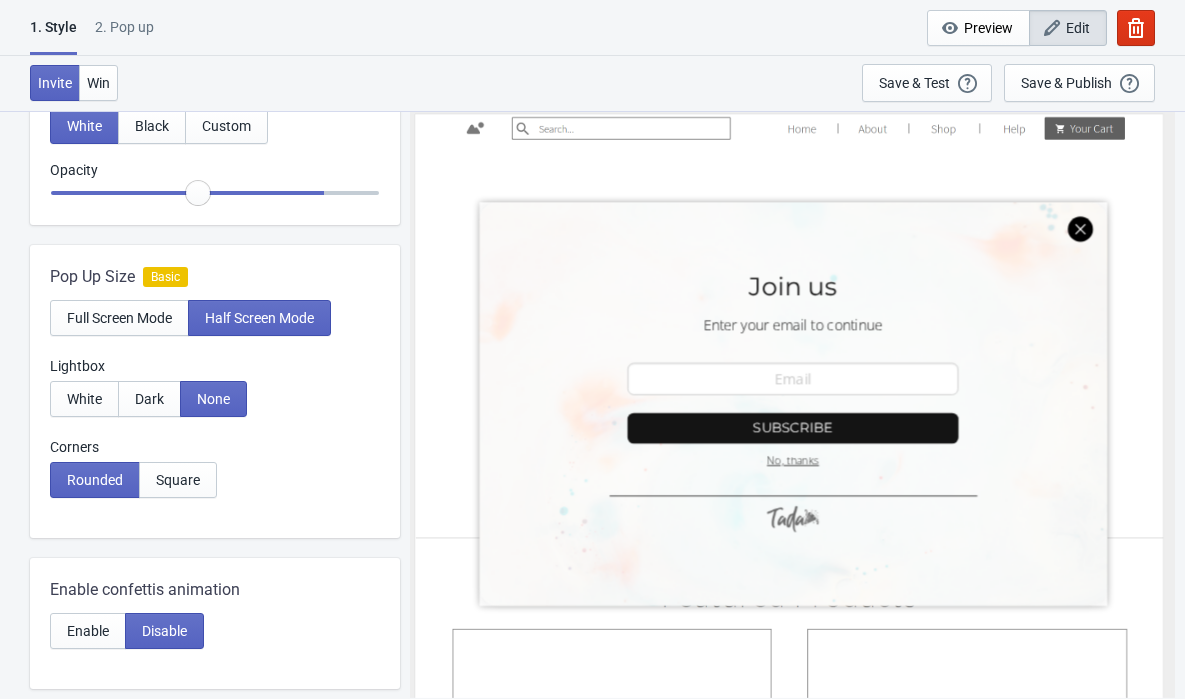 radio on "true" 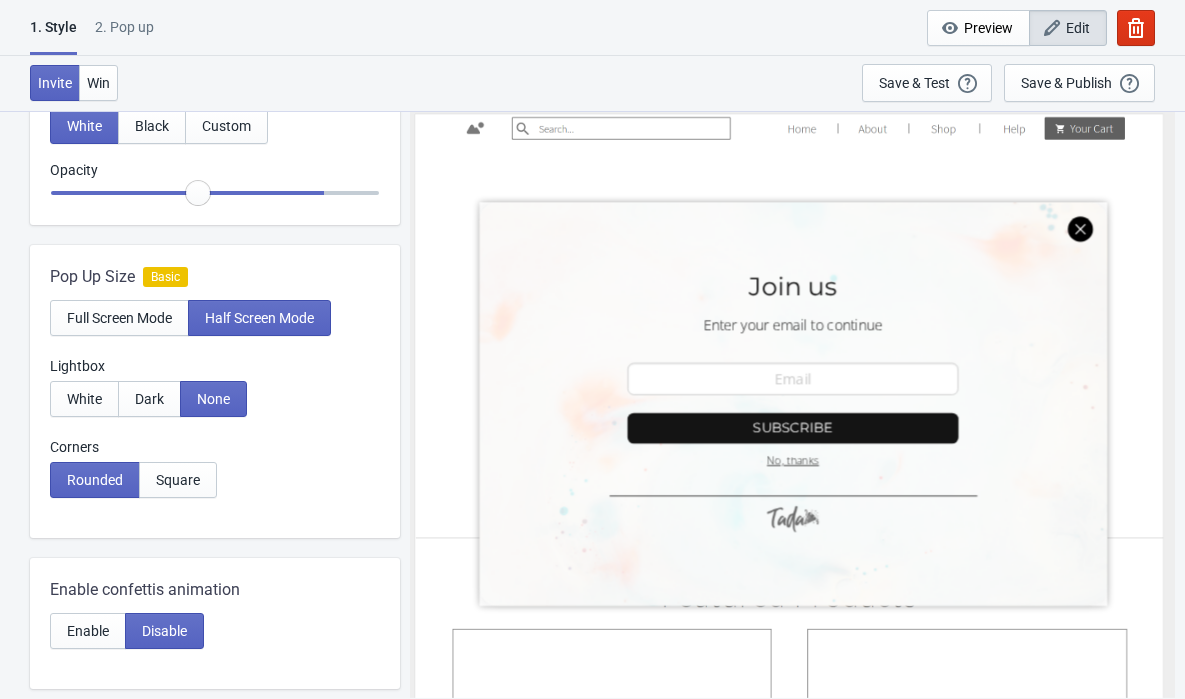 type on "0.45" 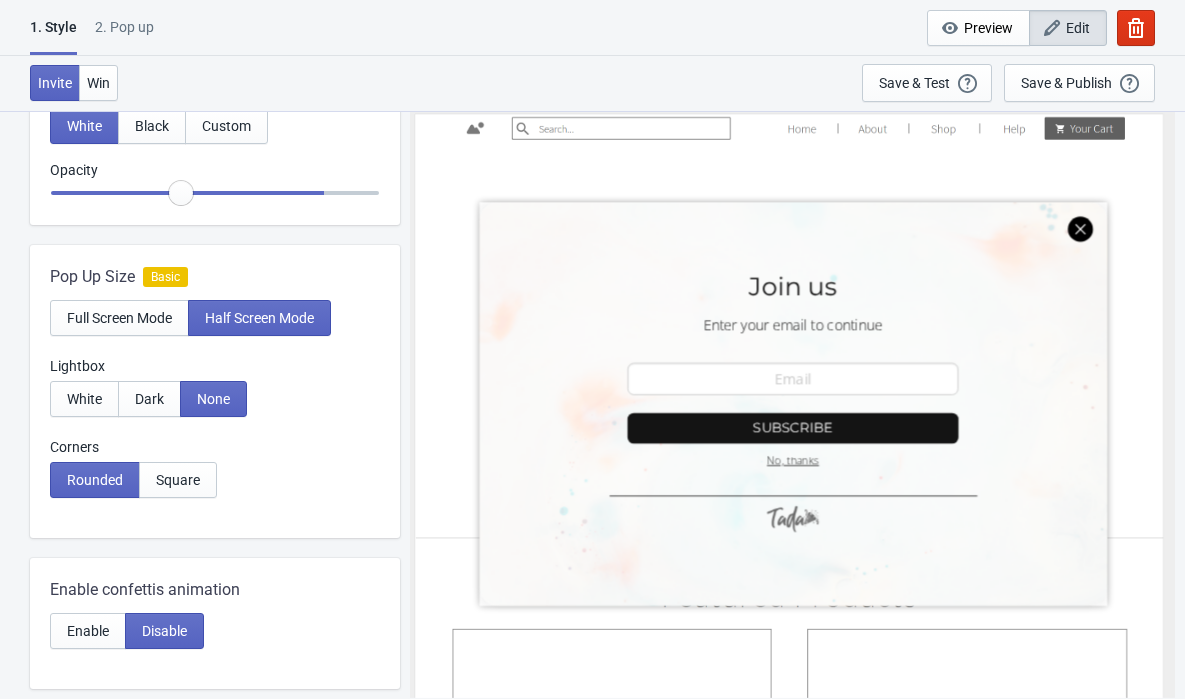 radio on "true" 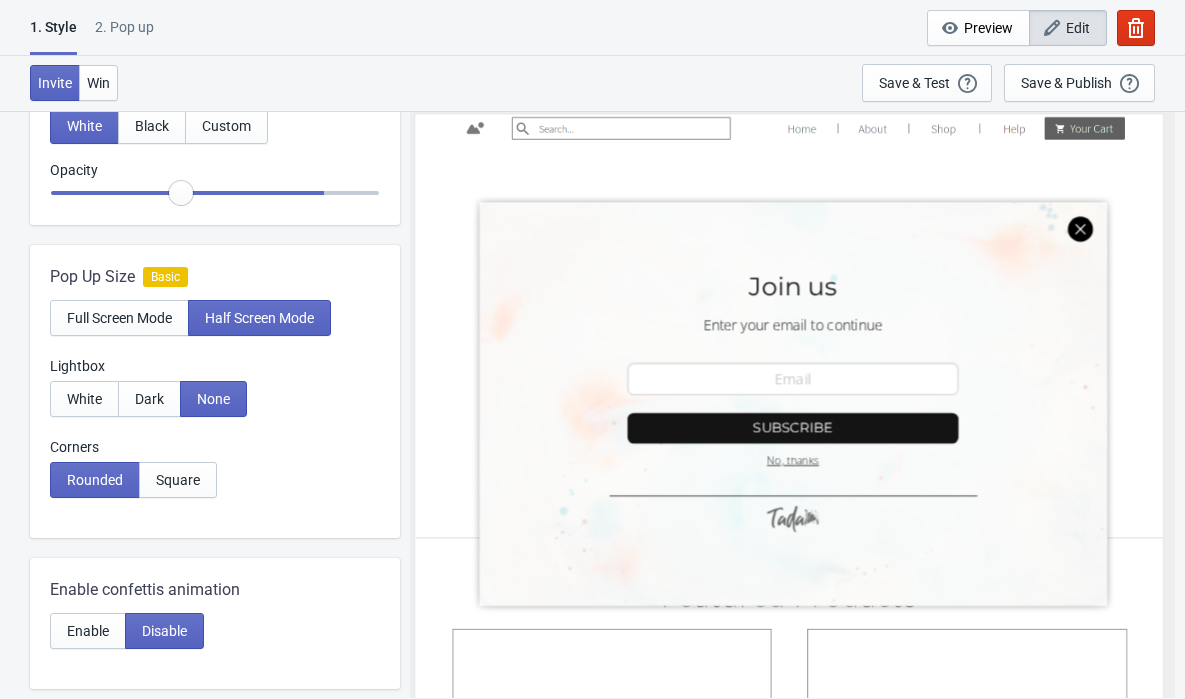 type on "0.4" 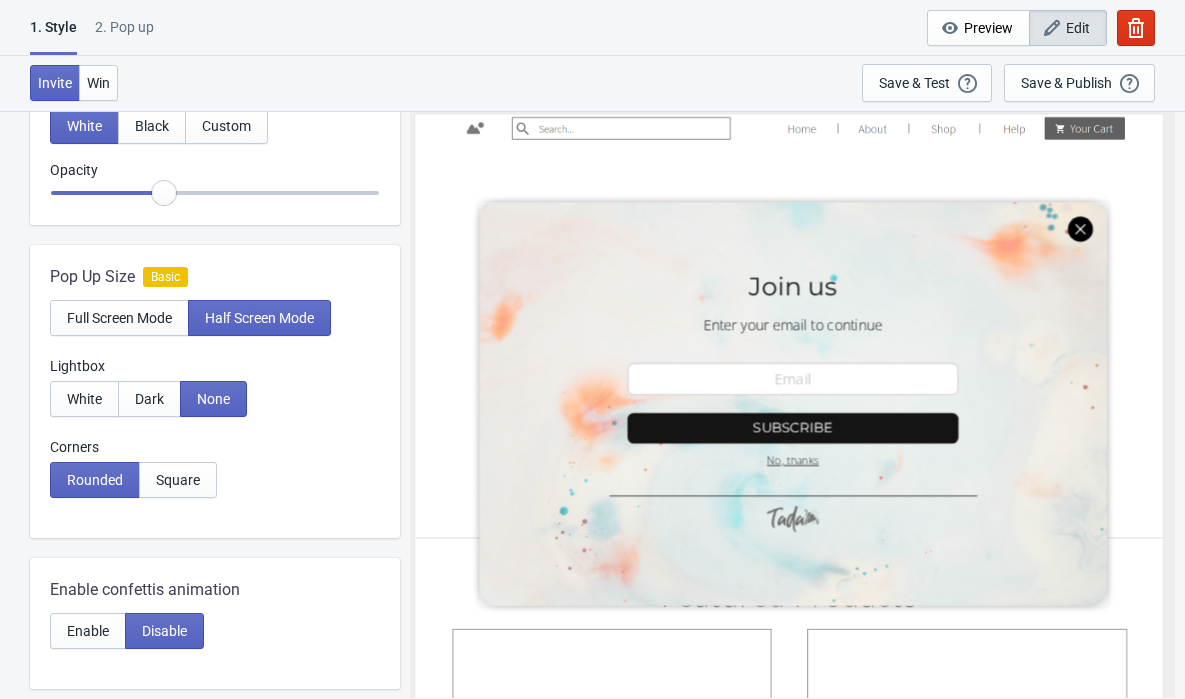 radio on "true" 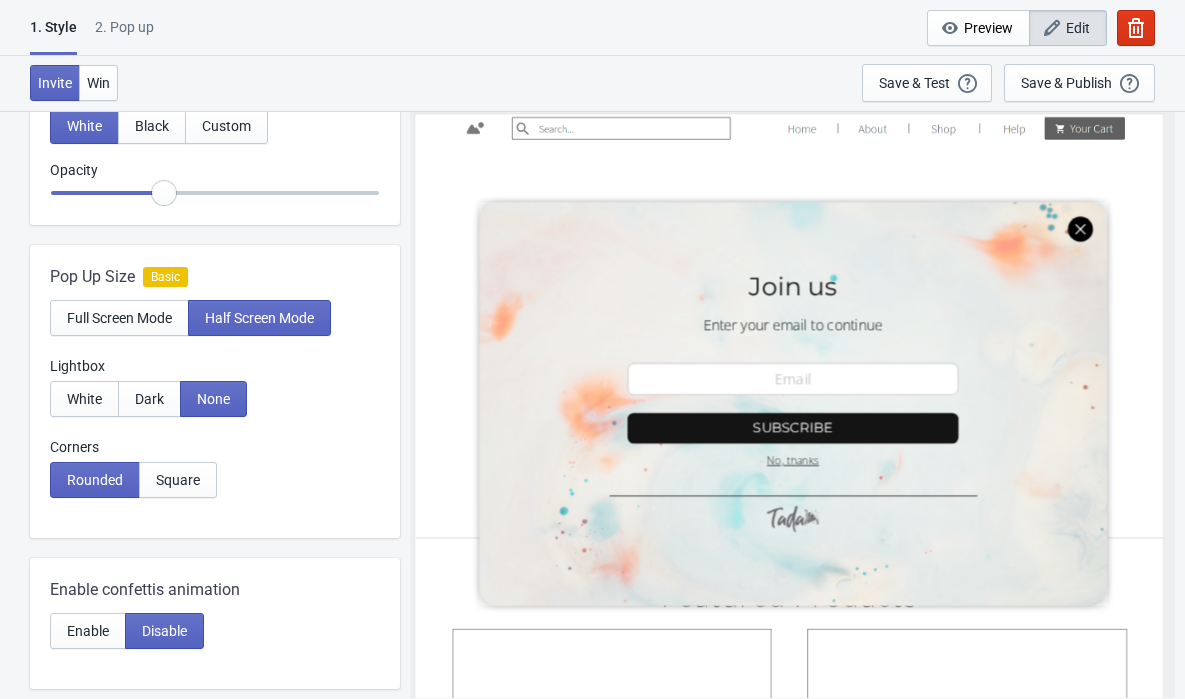 type on "0.35" 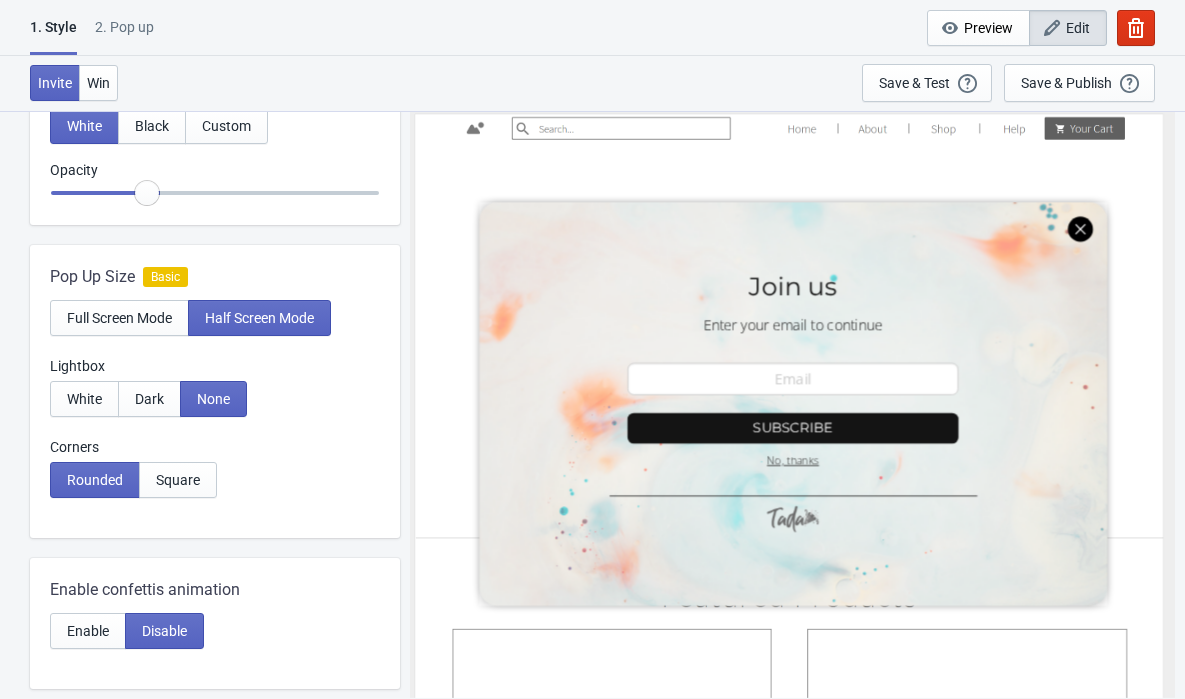 radio on "true" 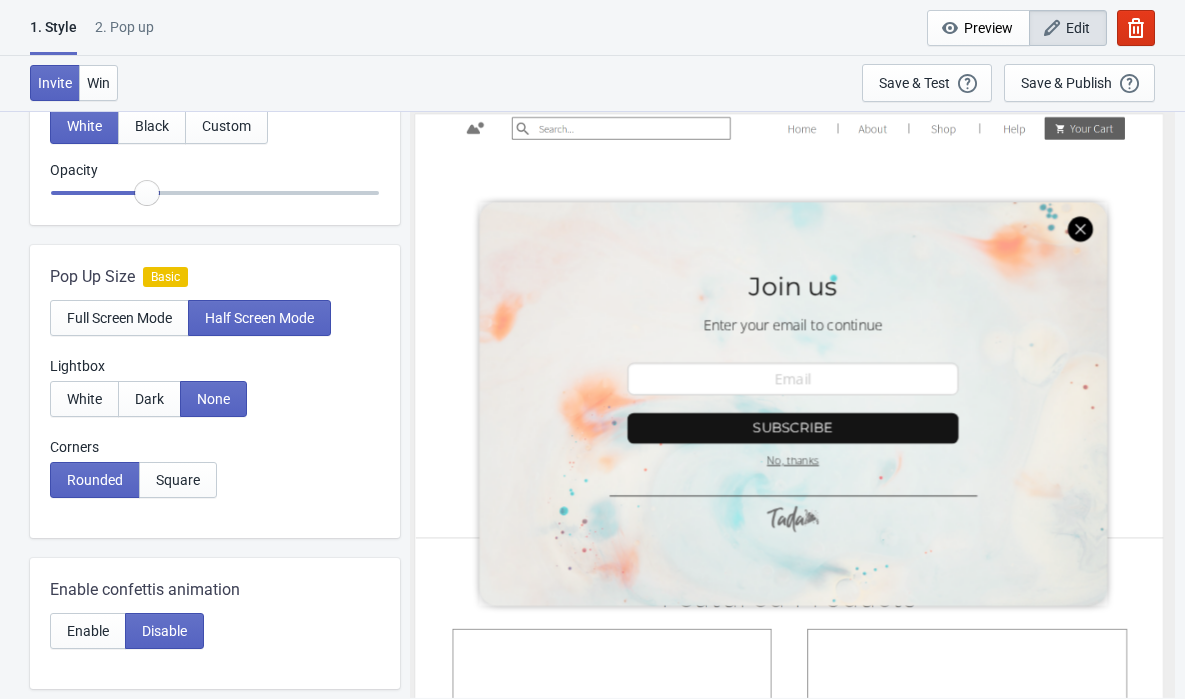 type on "0.3" 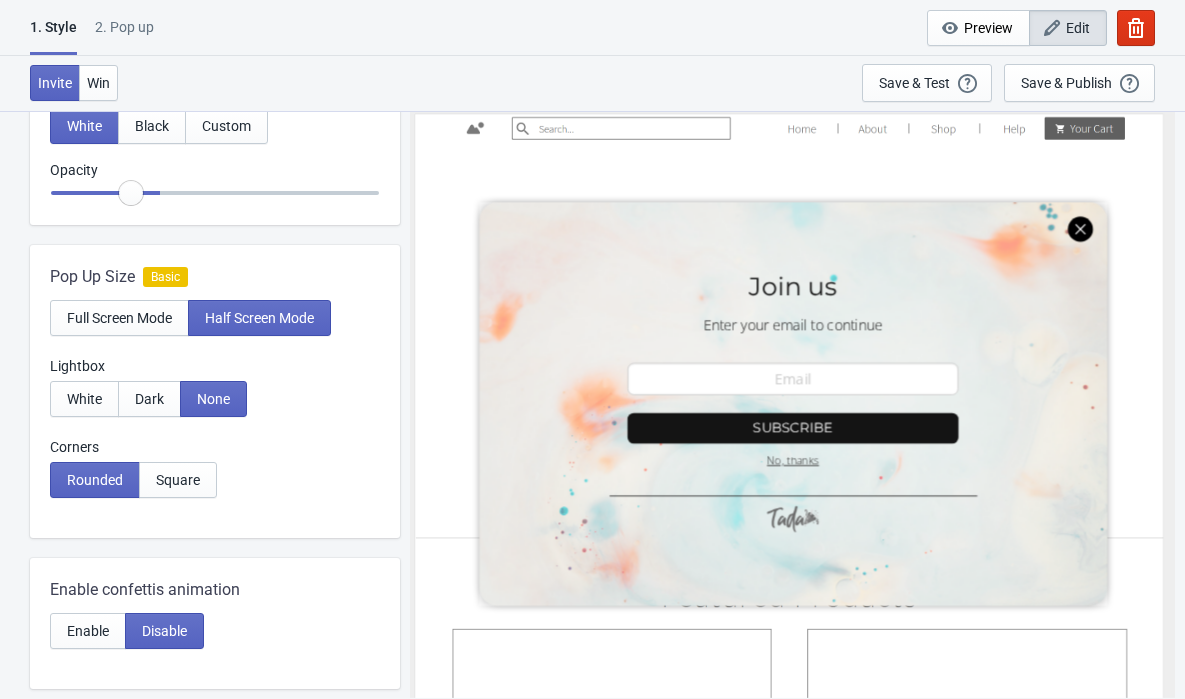 radio on "true" 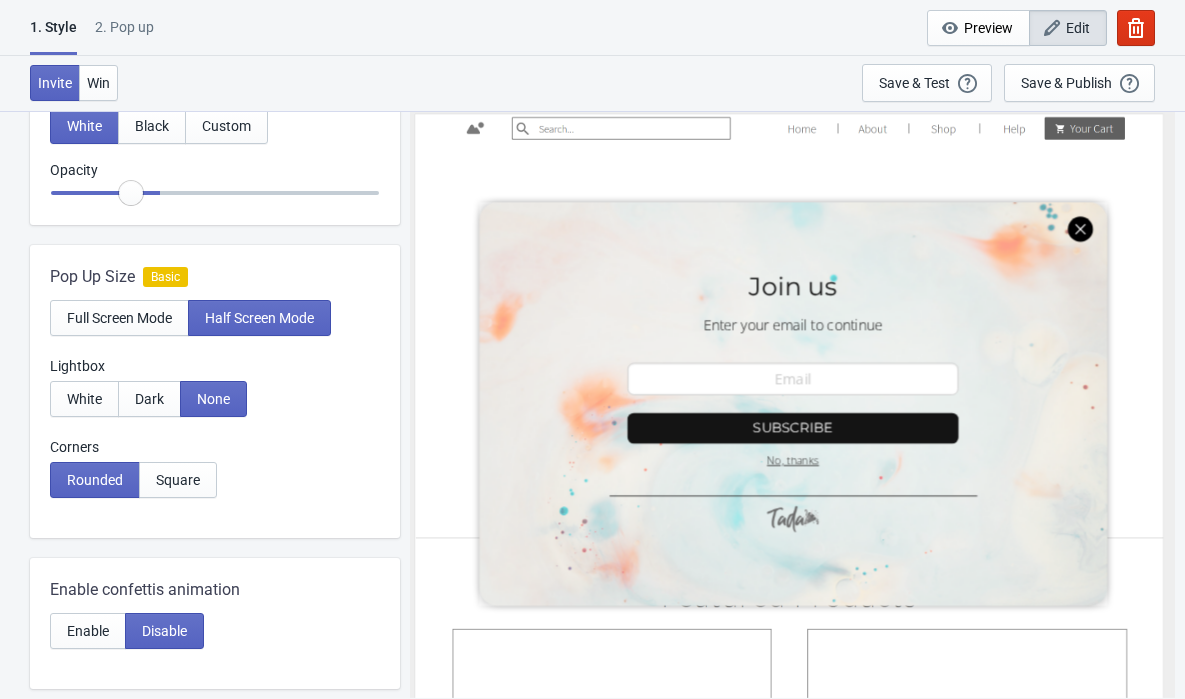 type on "0.25" 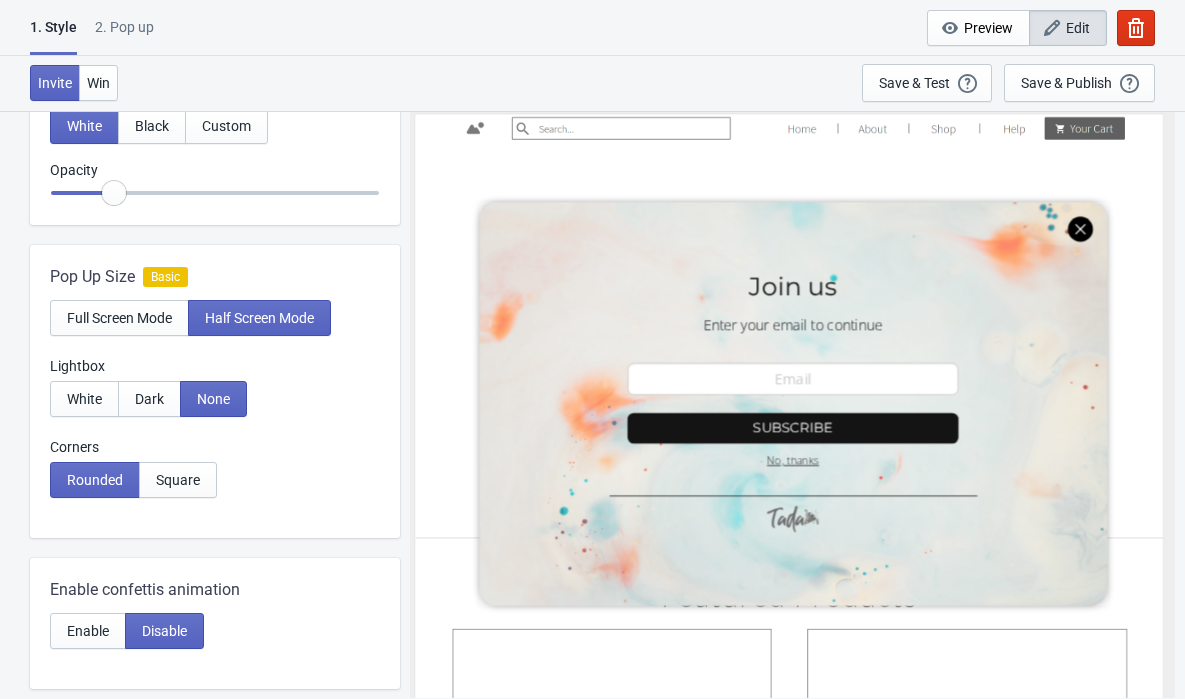 radio on "true" 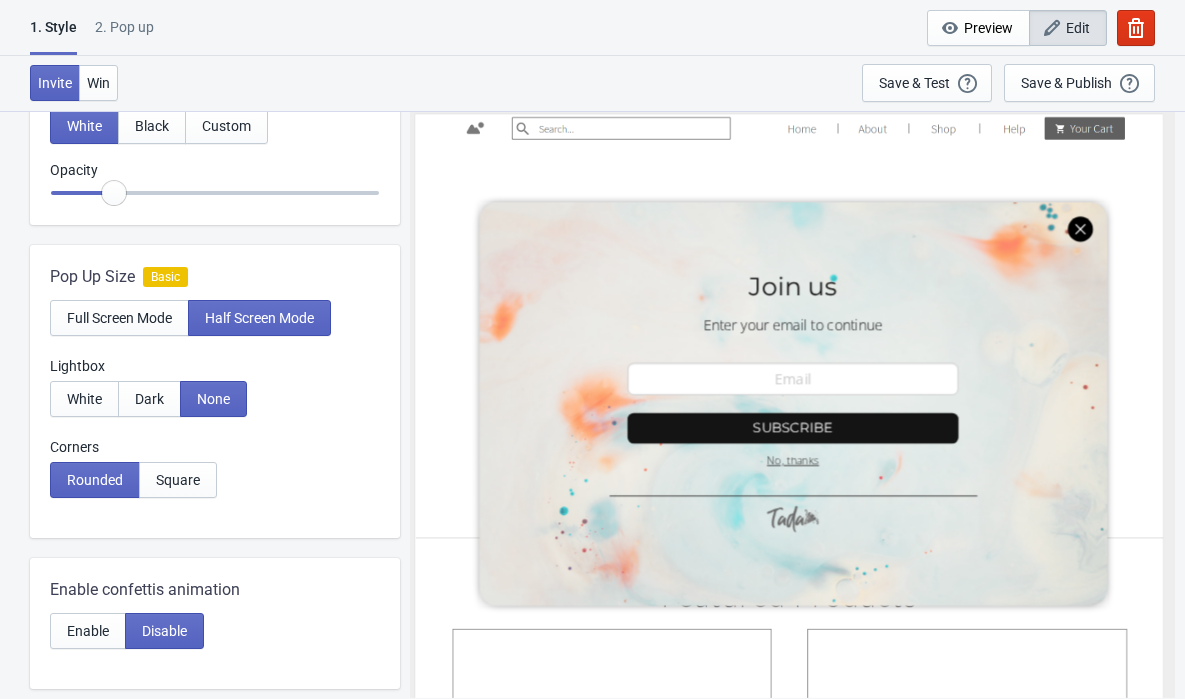 type 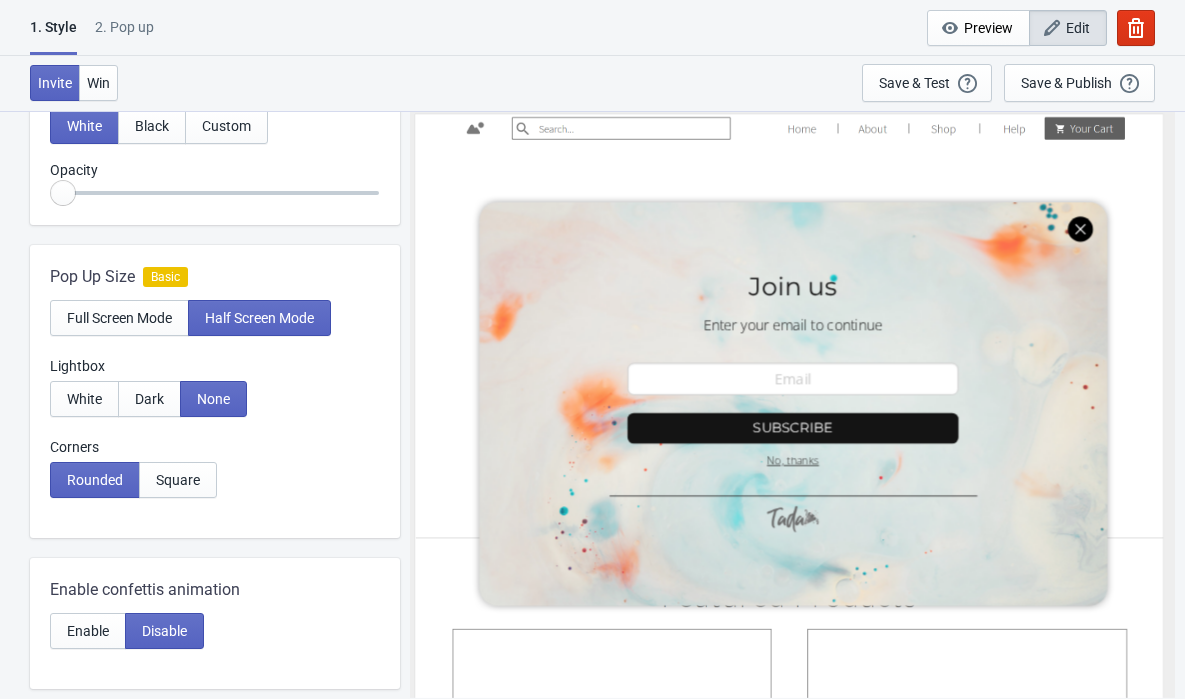 drag, startPoint x: 367, startPoint y: 195, endPoint x: -79, endPoint y: 228, distance: 447.21918 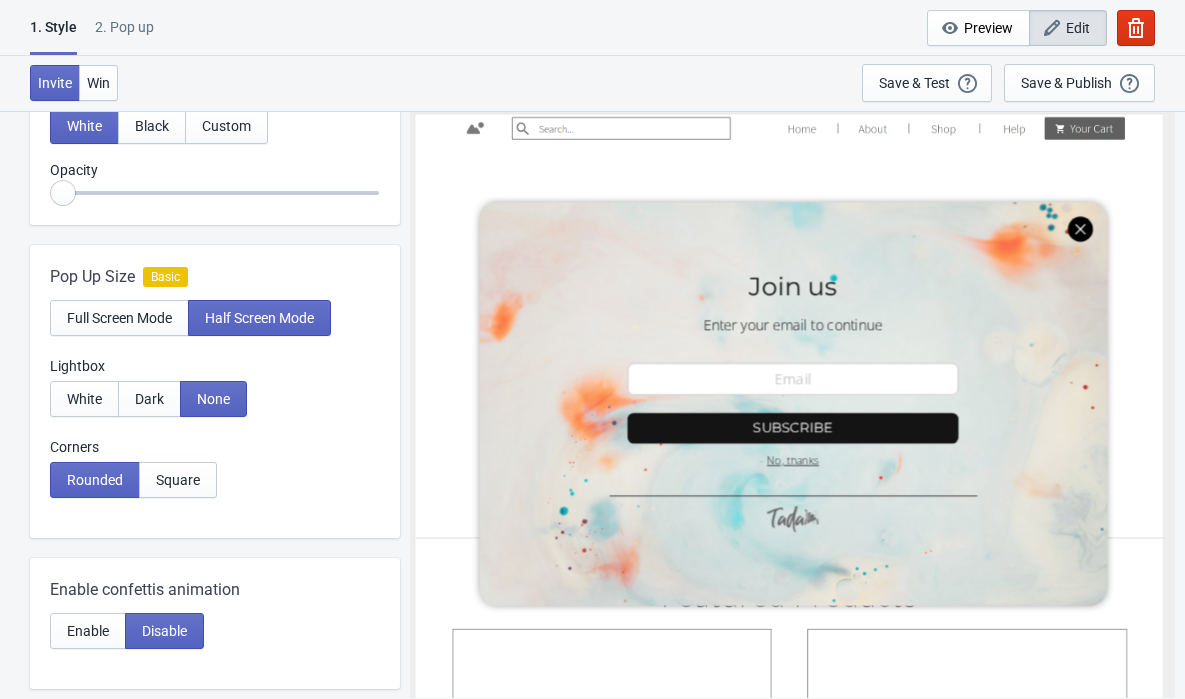 click at bounding box center (215, 193) 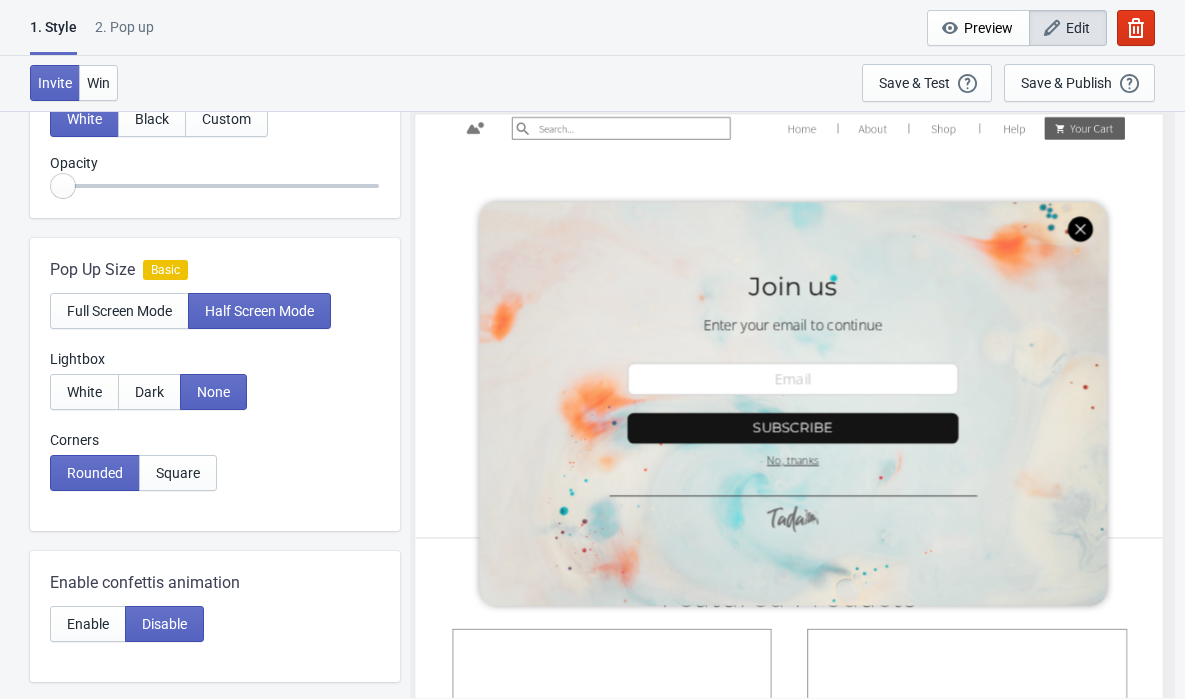 scroll, scrollTop: 371, scrollLeft: 0, axis: vertical 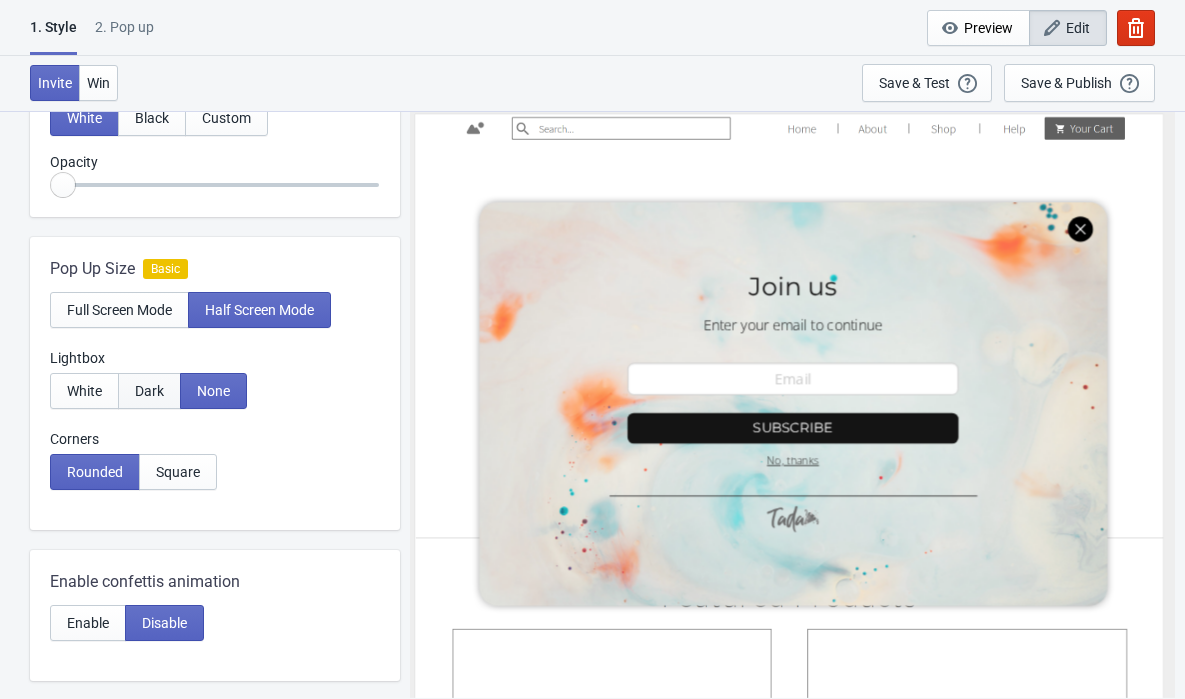 click on "Dark" at bounding box center (149, 391) 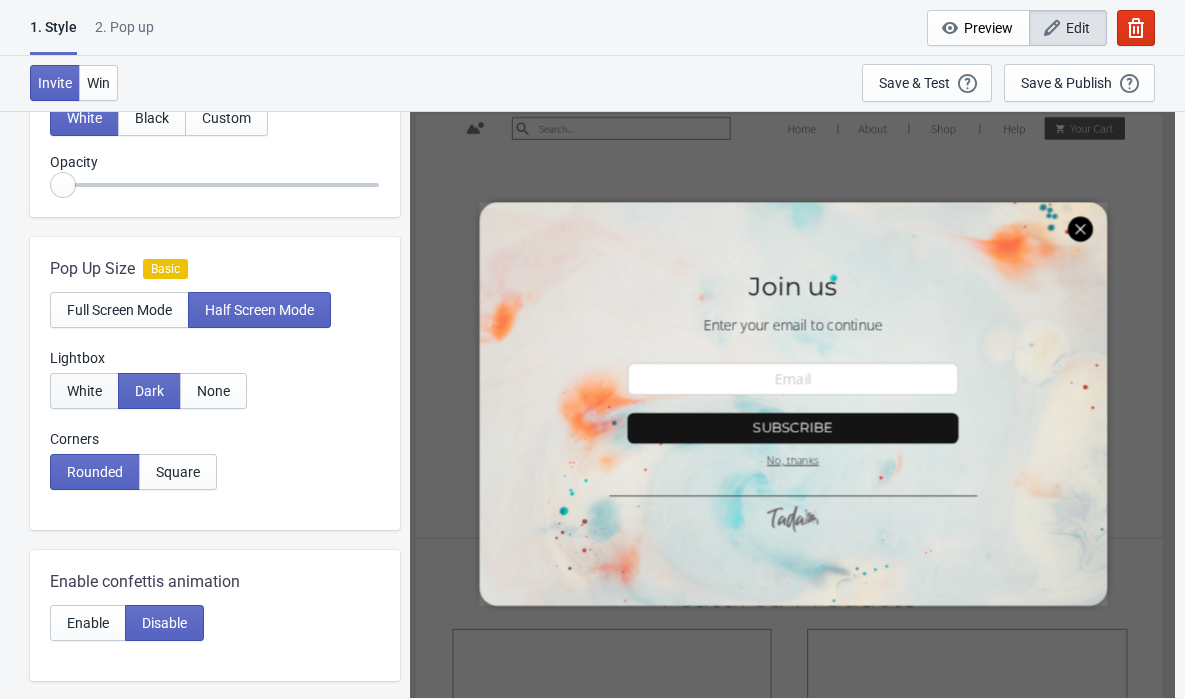 click on "White" at bounding box center (84, 391) 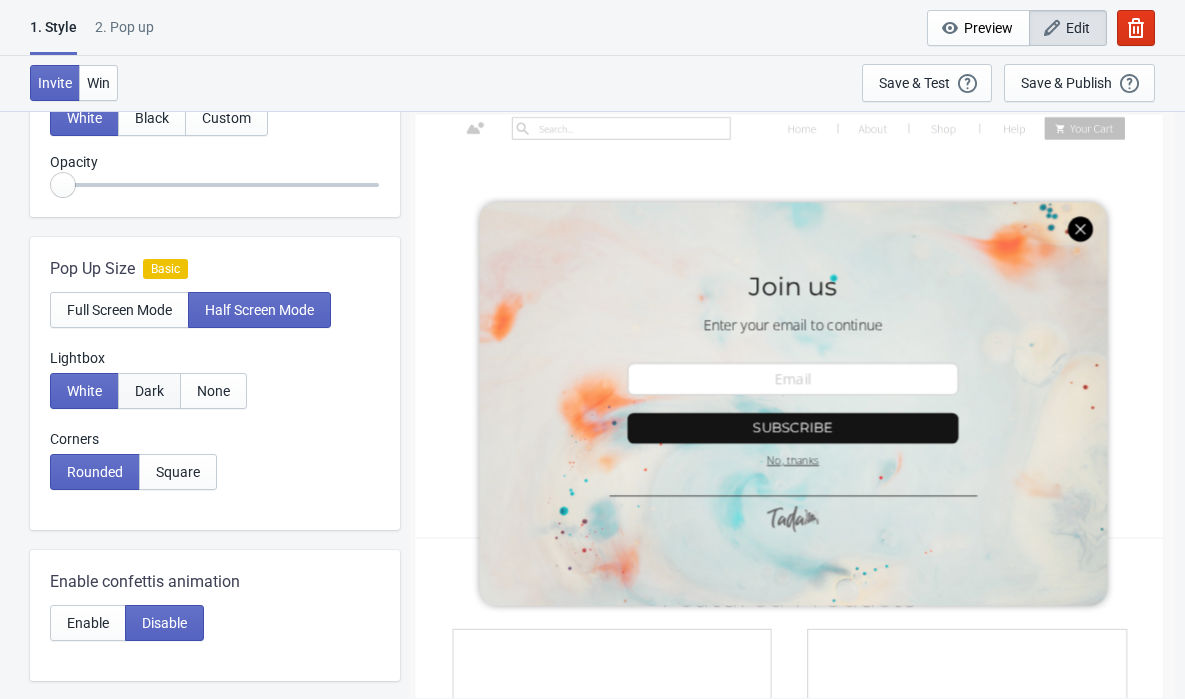 click on "Dark" at bounding box center [149, 391] 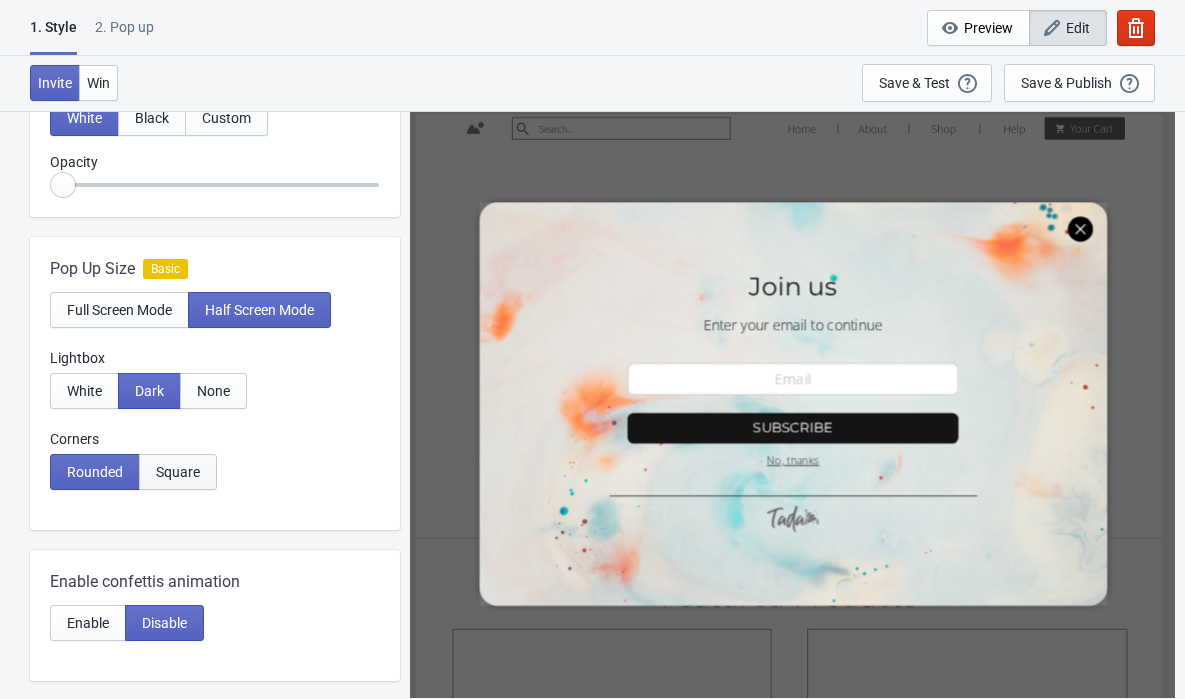 click on "Square" at bounding box center (178, 472) 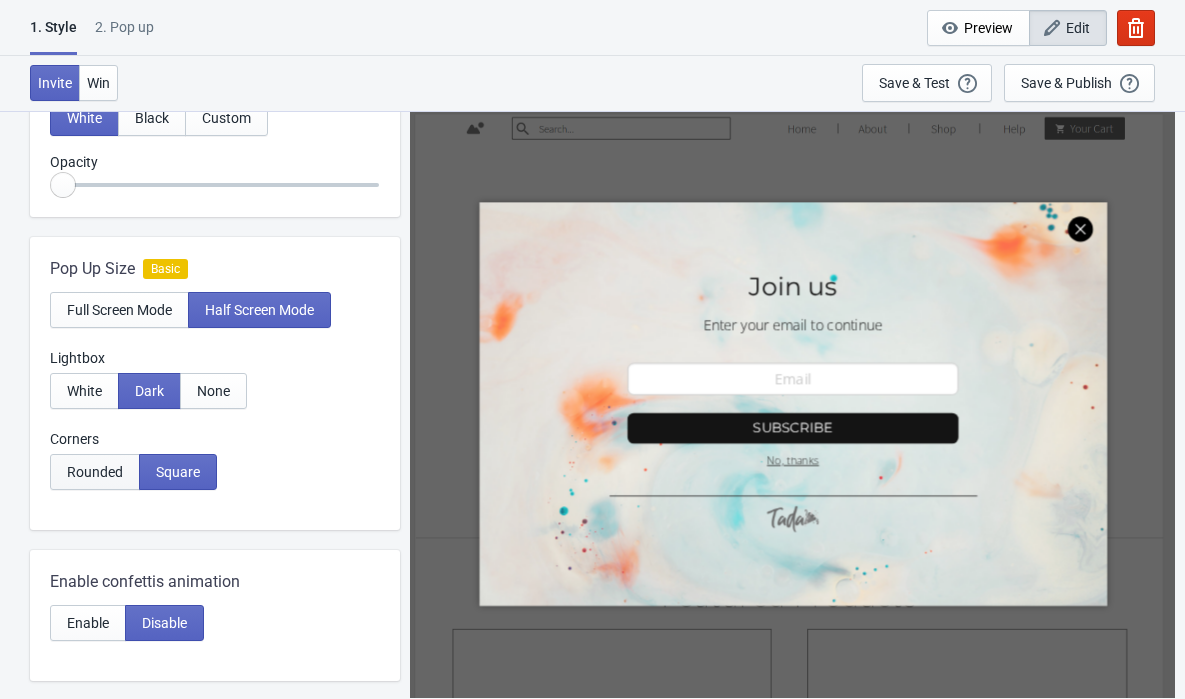 click on "Rounded" at bounding box center (95, 472) 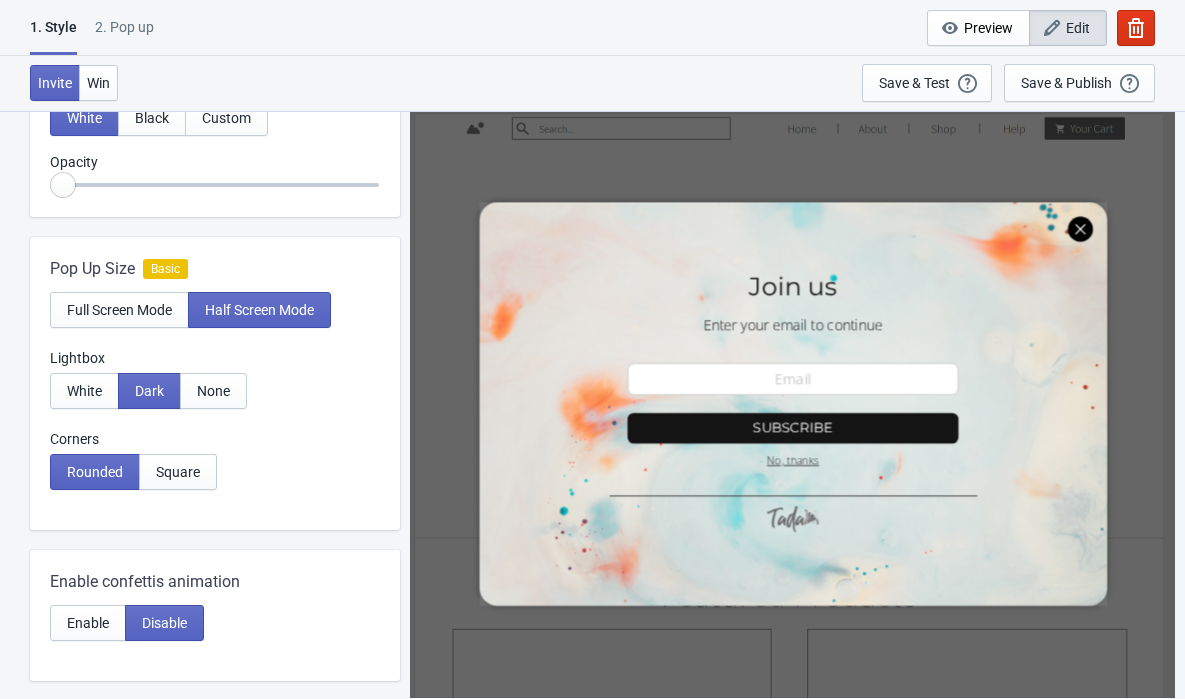 click on "Corners Rounded Square" at bounding box center (215, 459) 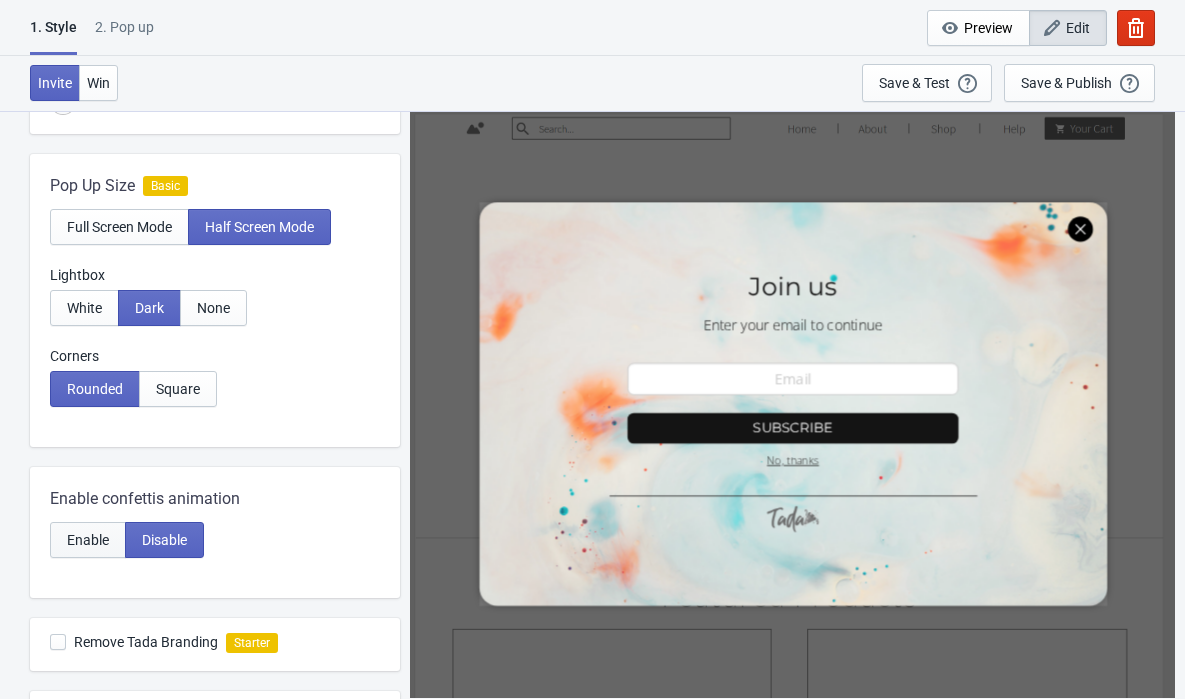 scroll, scrollTop: 455, scrollLeft: 0, axis: vertical 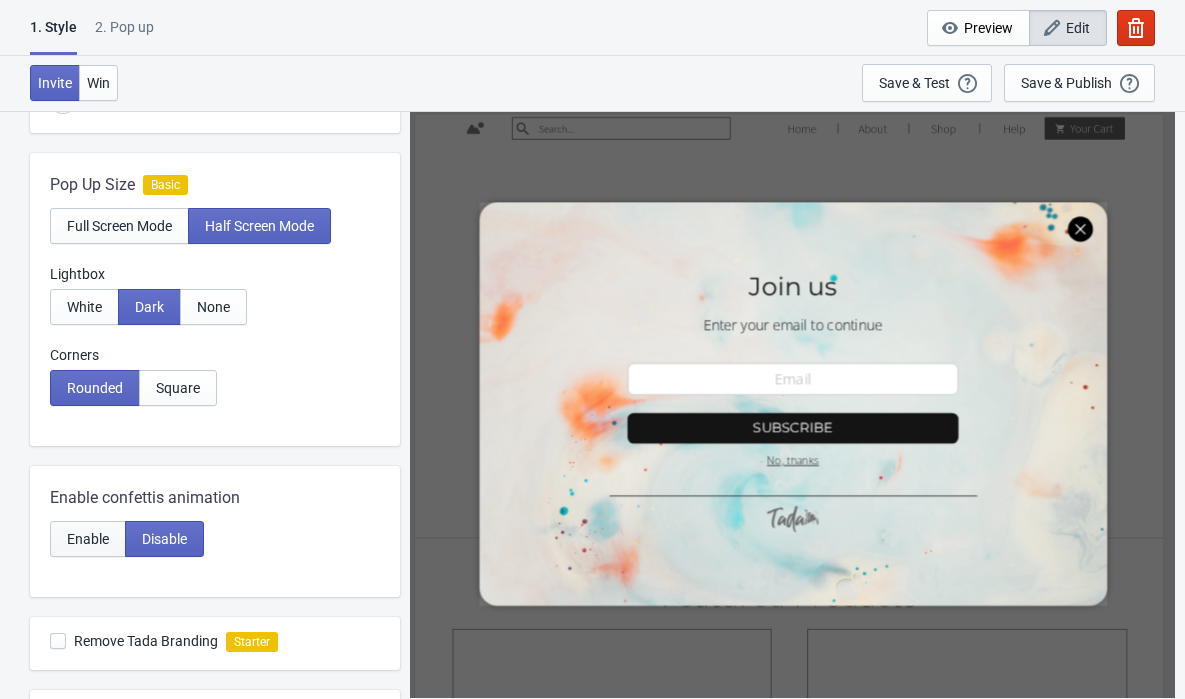 click on "Enable" at bounding box center (88, 539) 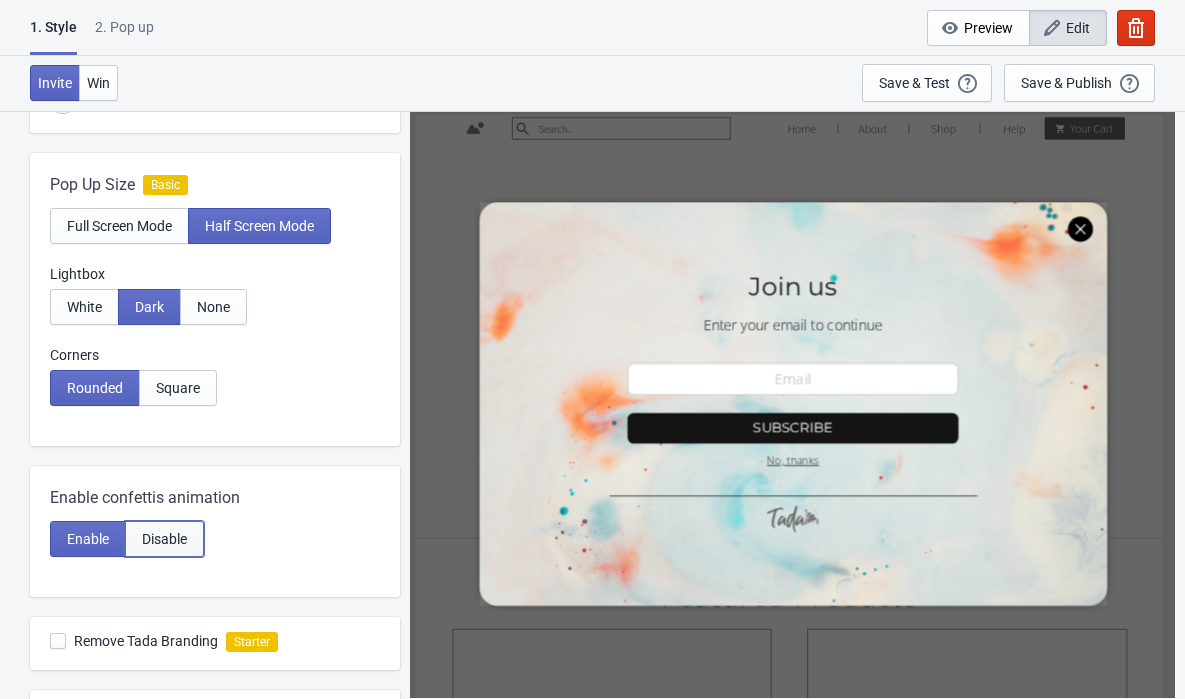 click on "Disable" at bounding box center (164, 539) 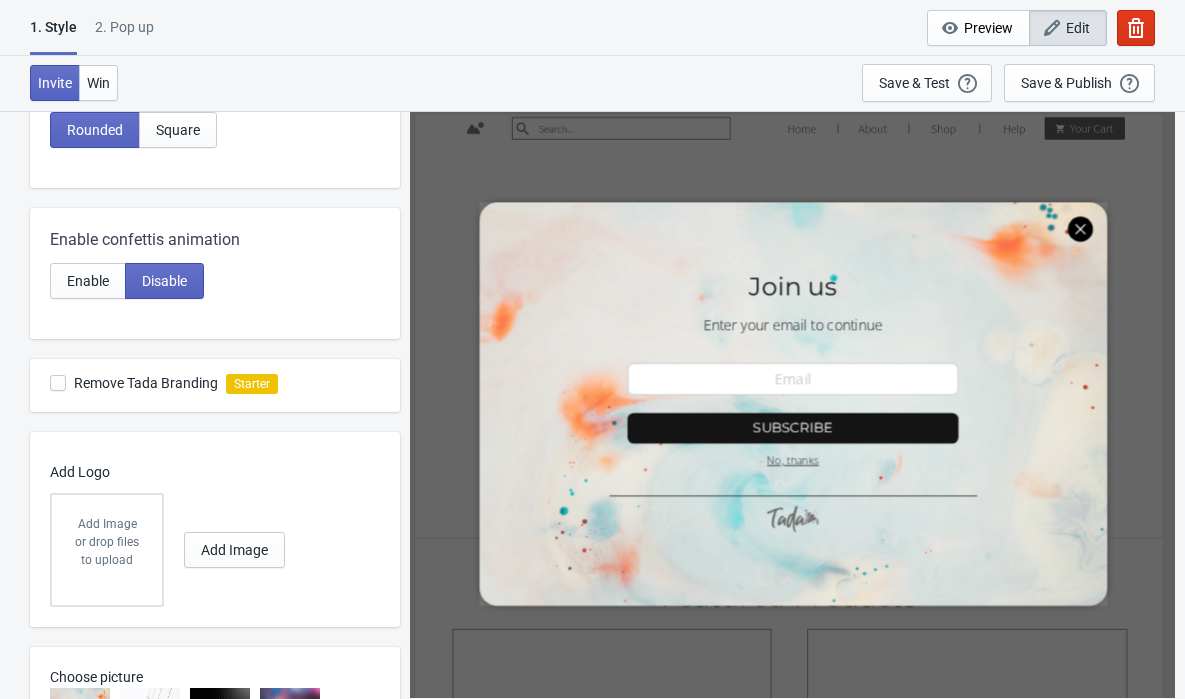 scroll, scrollTop: 764, scrollLeft: 0, axis: vertical 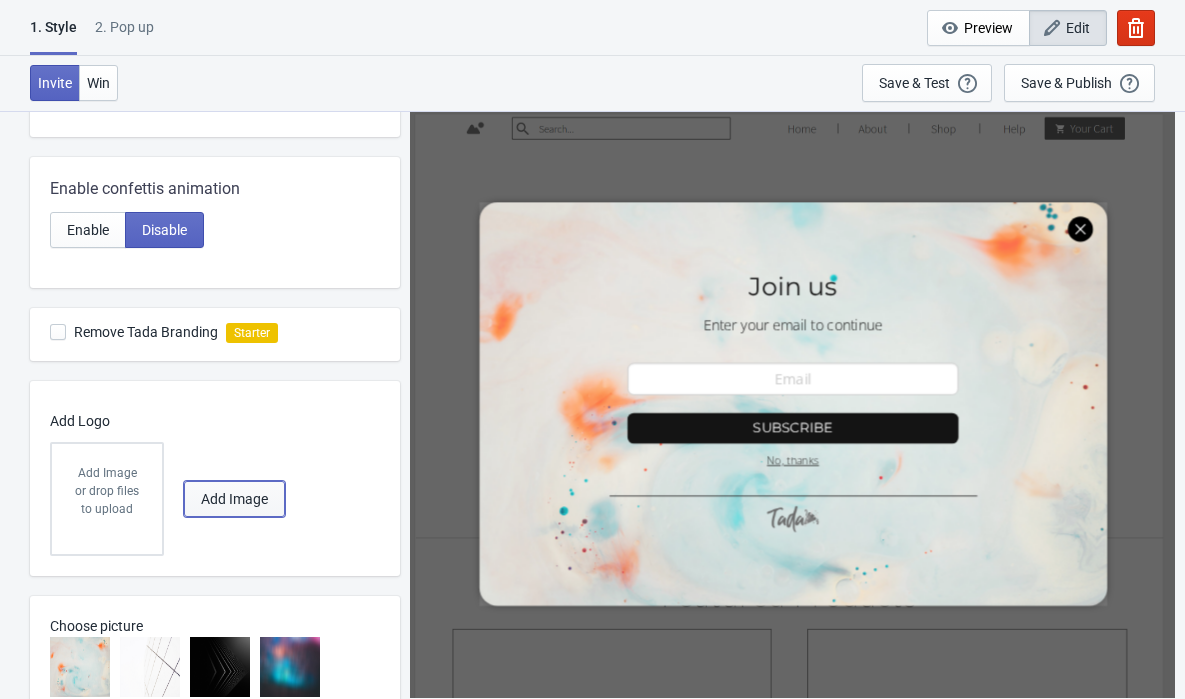 click on "Add Image" at bounding box center [234, 499] 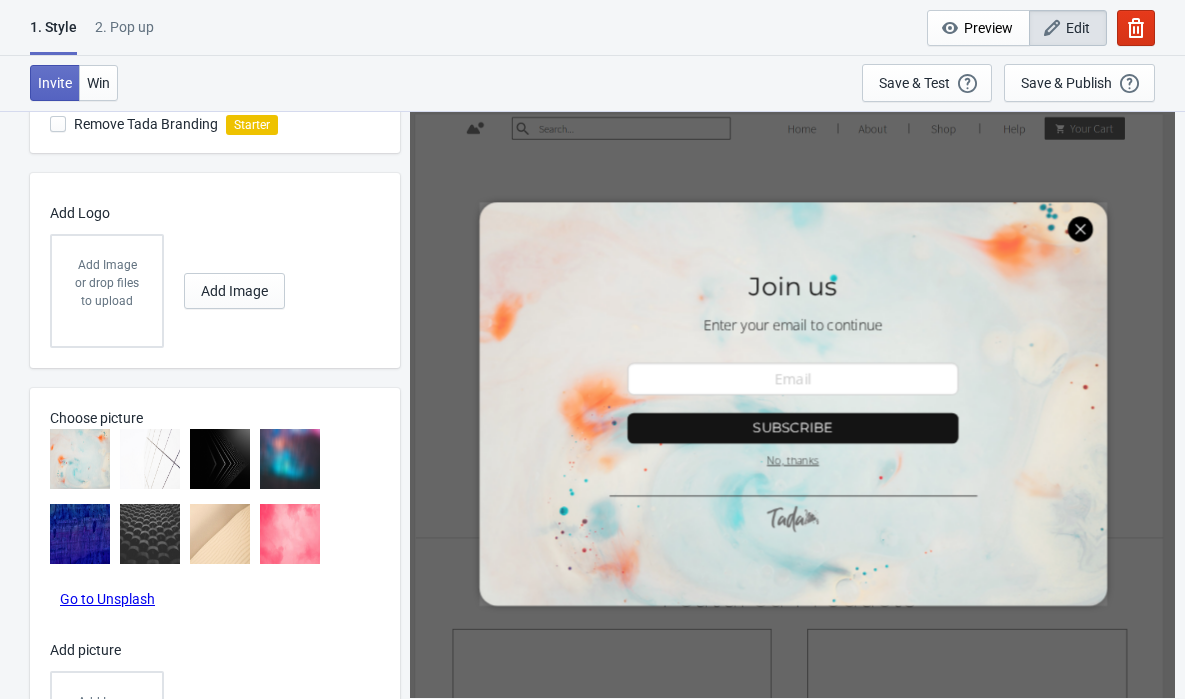 scroll, scrollTop: 1134, scrollLeft: 0, axis: vertical 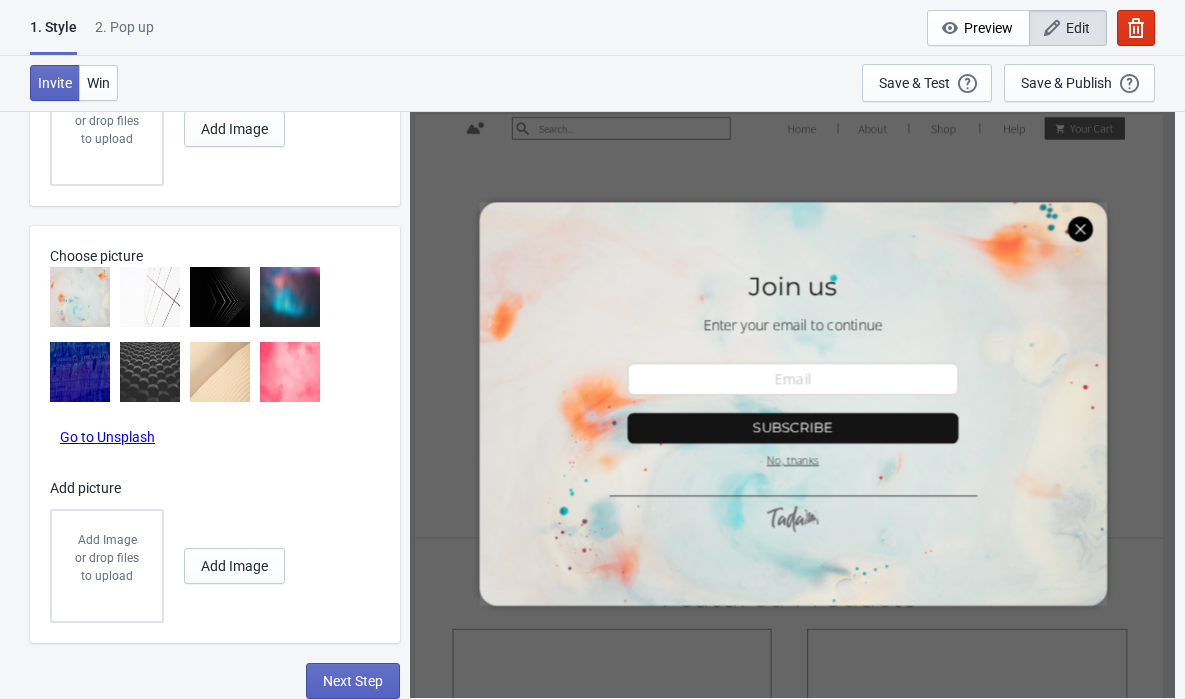 click at bounding box center [150, 372] 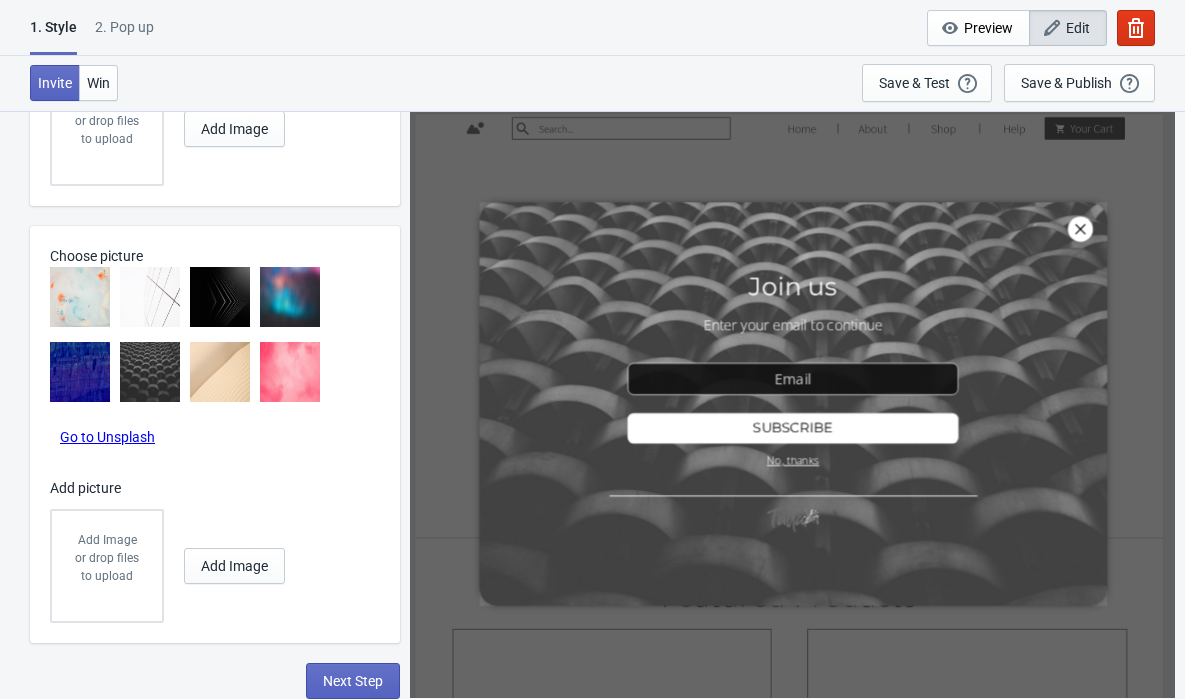 click at bounding box center [220, 372] 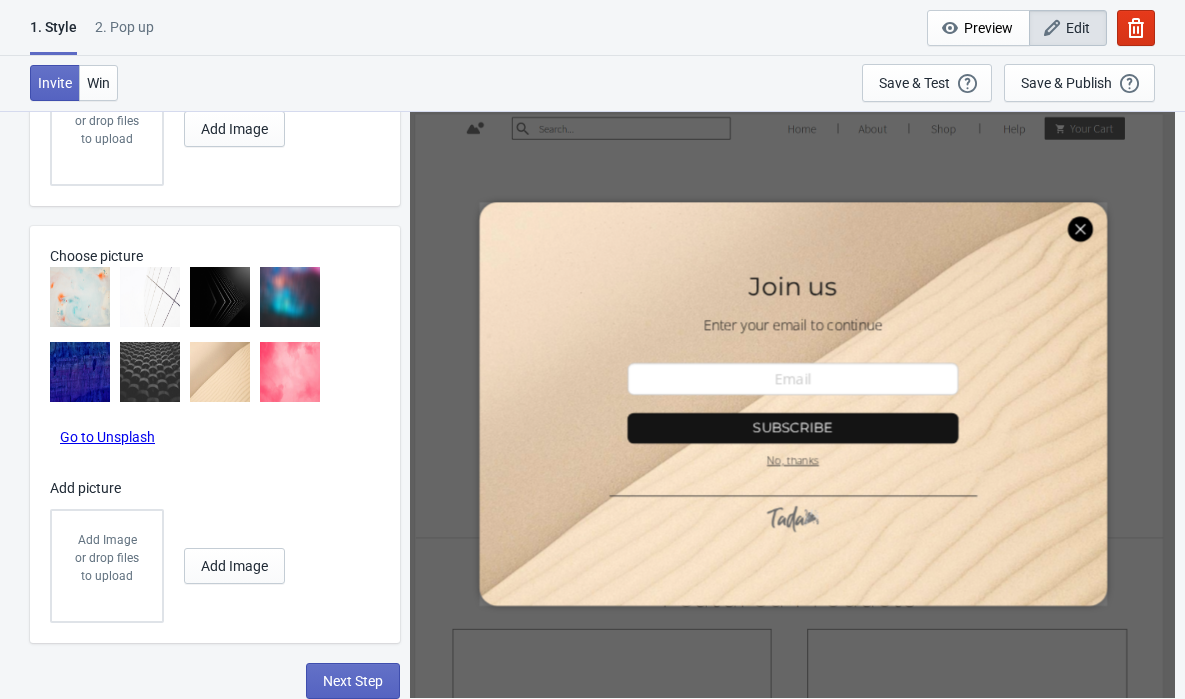 click on "Choose picture" at bounding box center (225, 326) 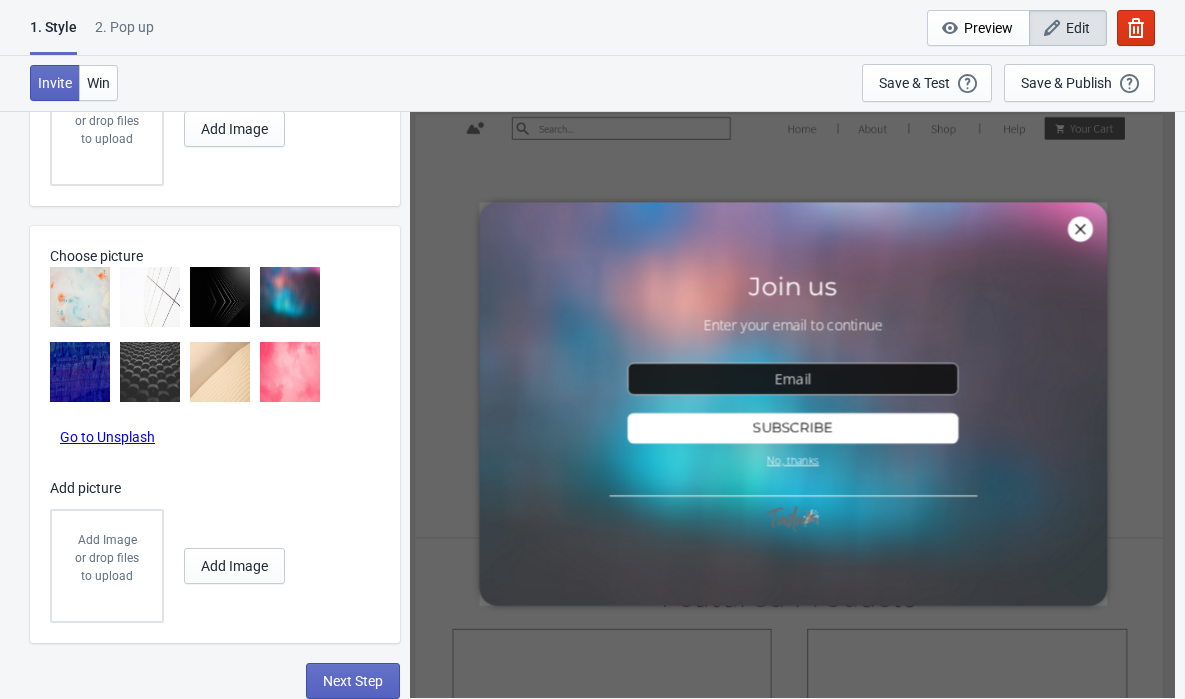 click at bounding box center (220, 297) 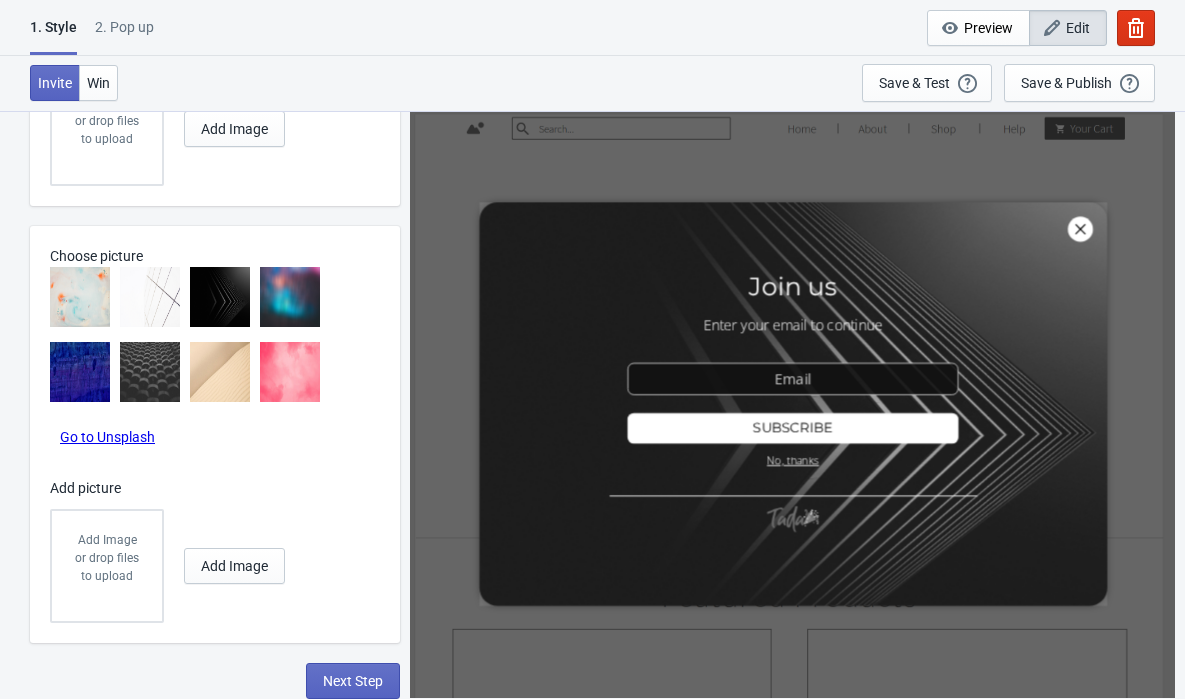 click at bounding box center [150, 297] 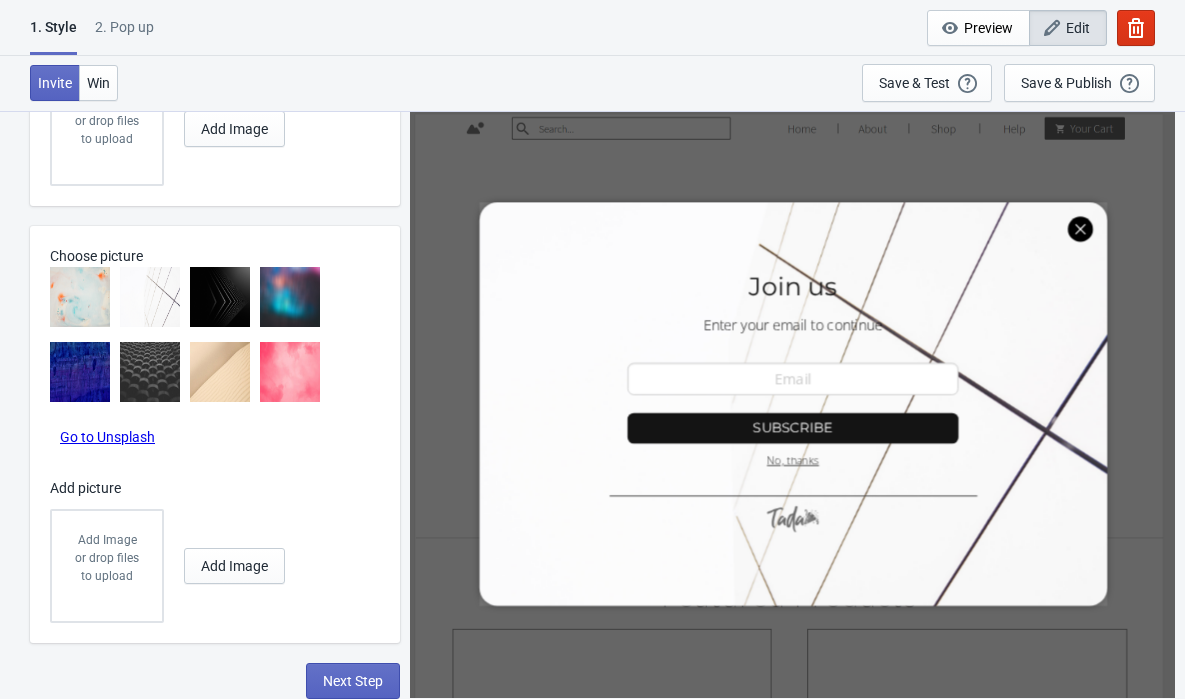 click at bounding box center (80, 372) 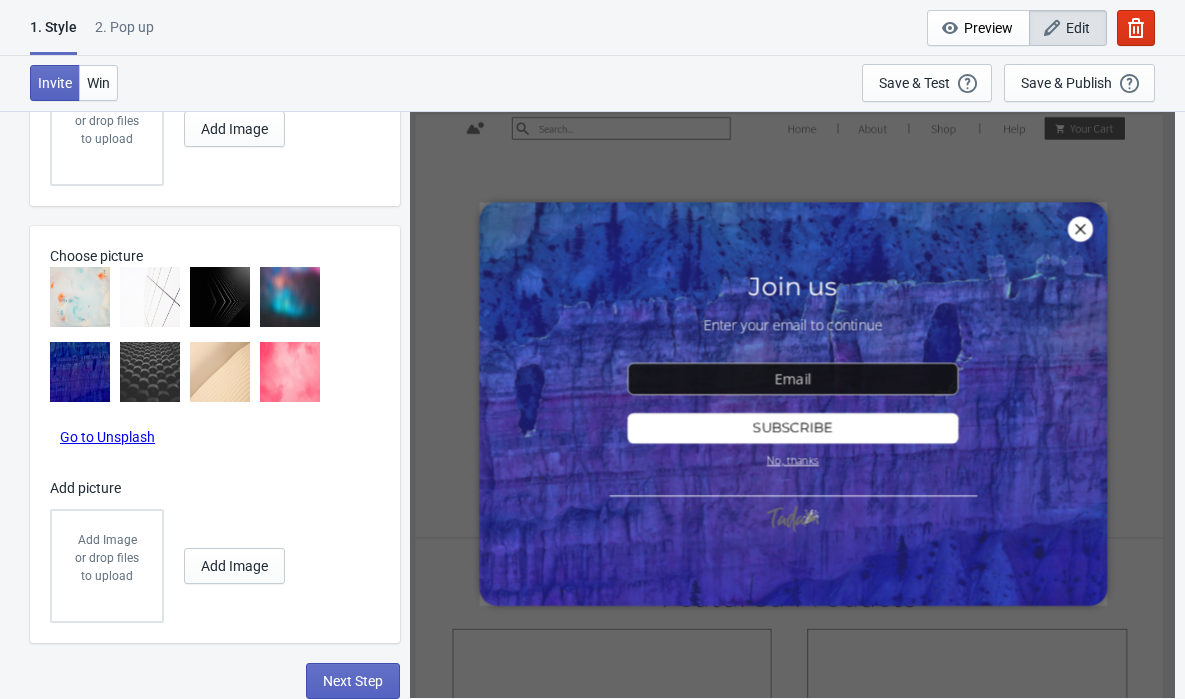 click at bounding box center [150, 297] 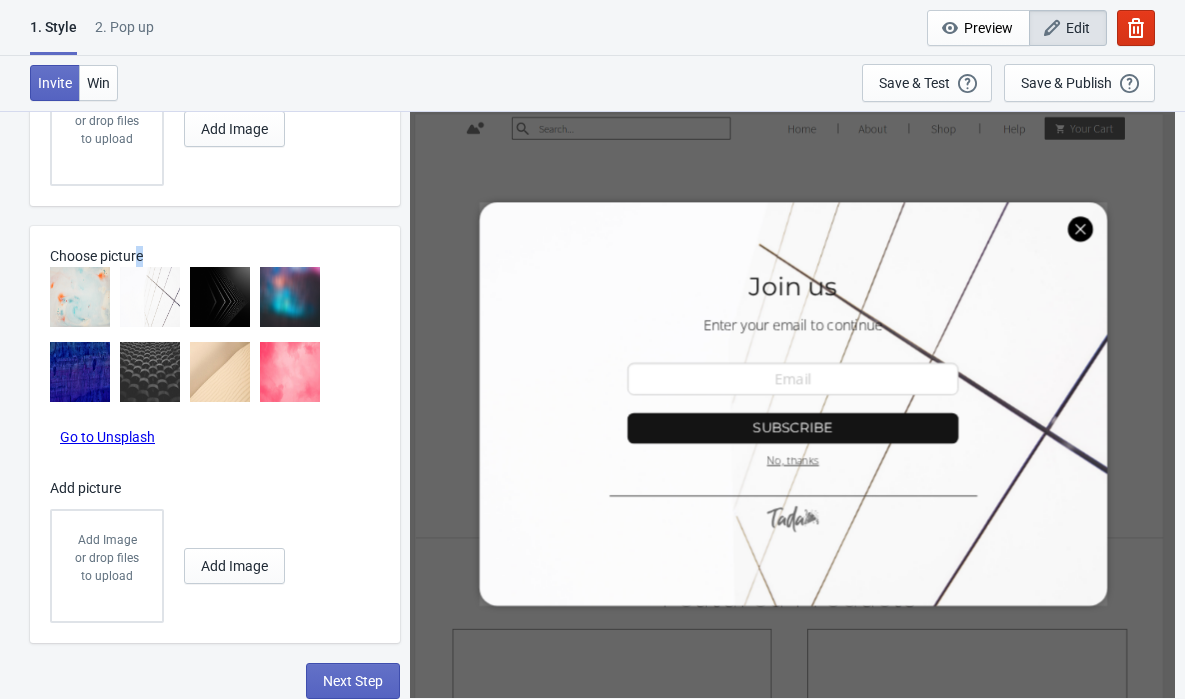 drag, startPoint x: 143, startPoint y: 262, endPoint x: 160, endPoint y: 315, distance: 55.65968 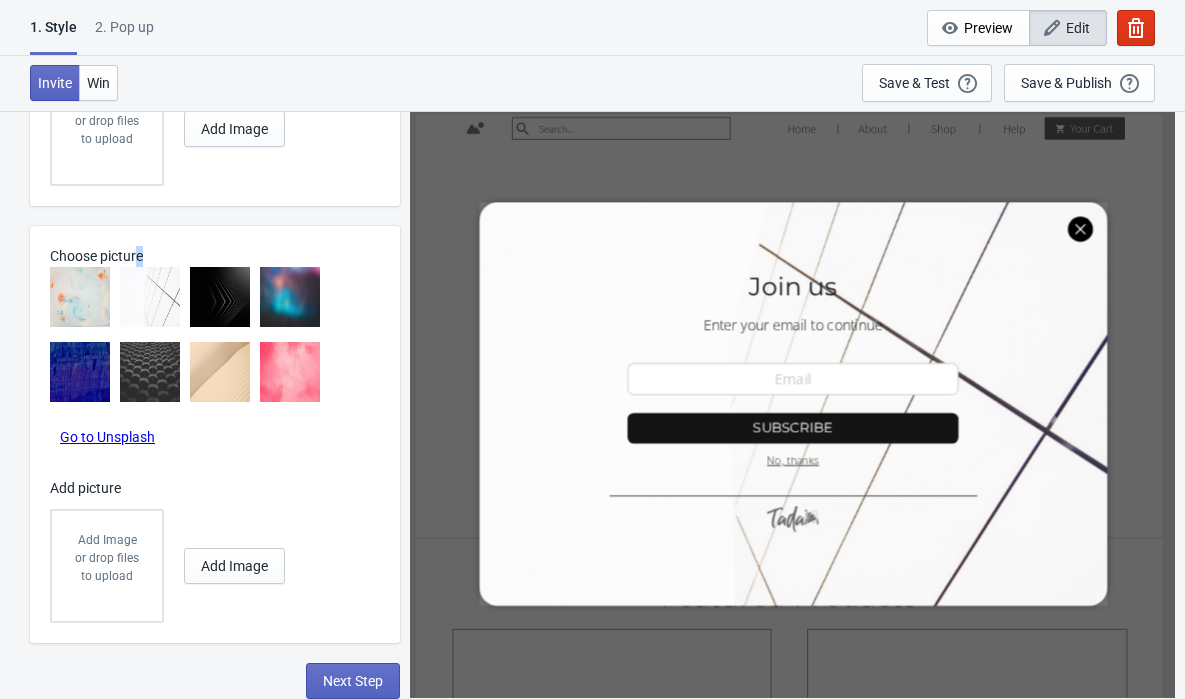 click at bounding box center (80, 297) 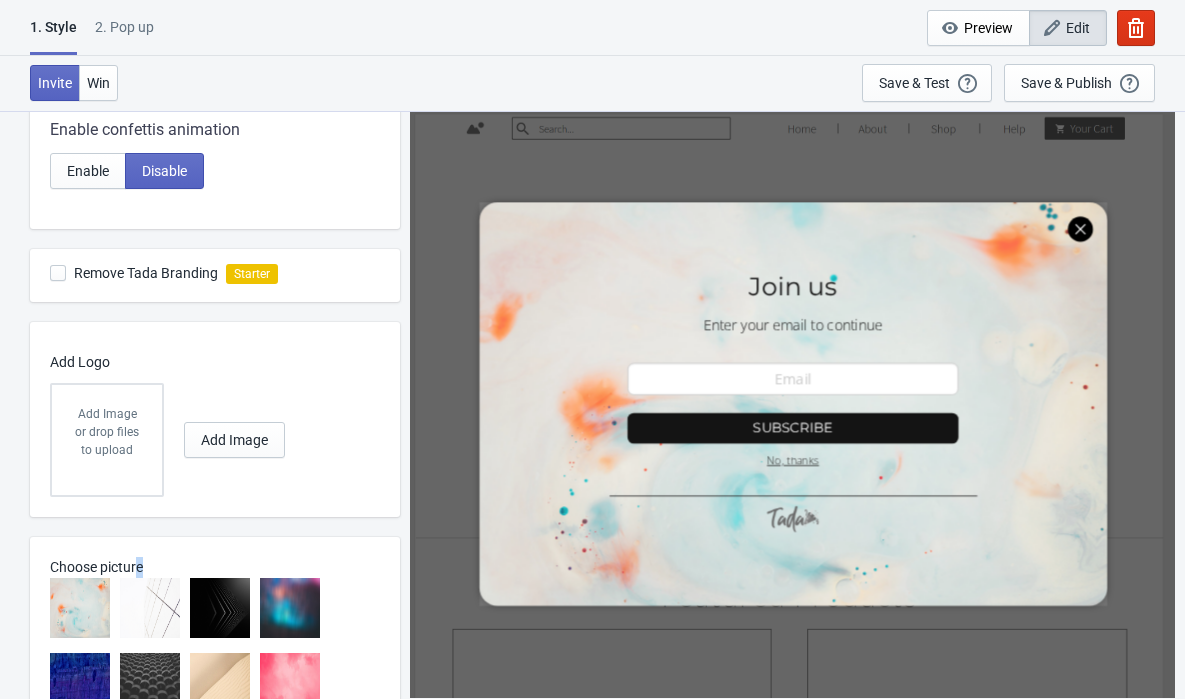 scroll, scrollTop: 926, scrollLeft: 0, axis: vertical 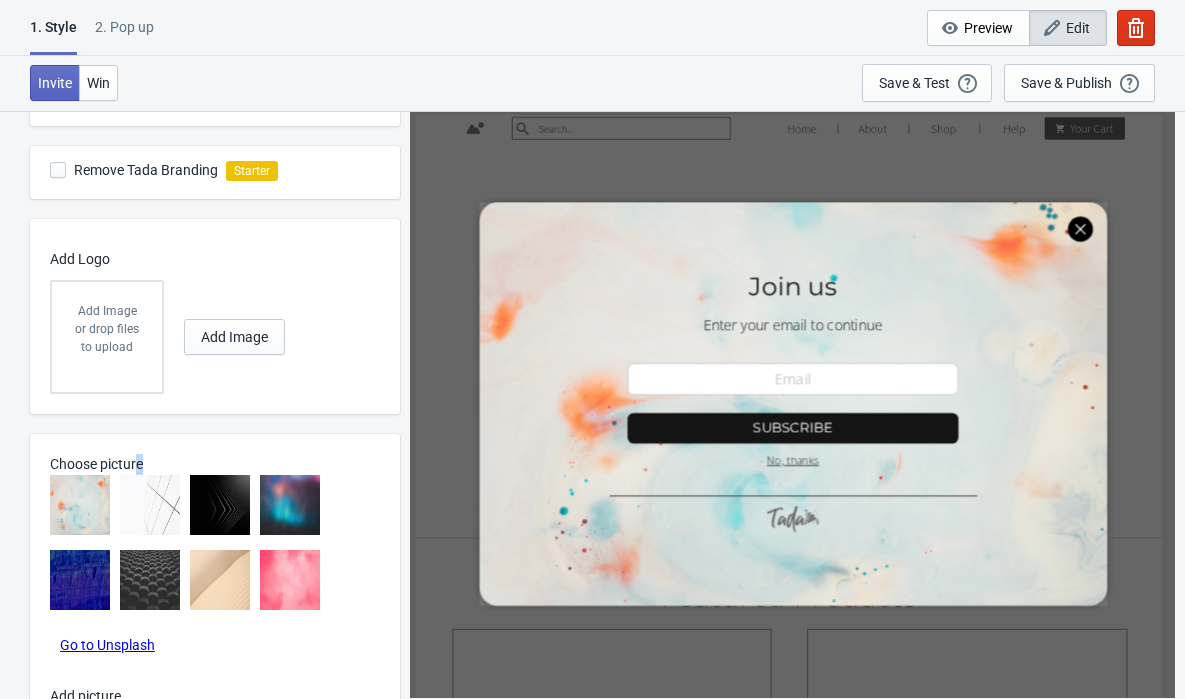 click at bounding box center (220, 505) 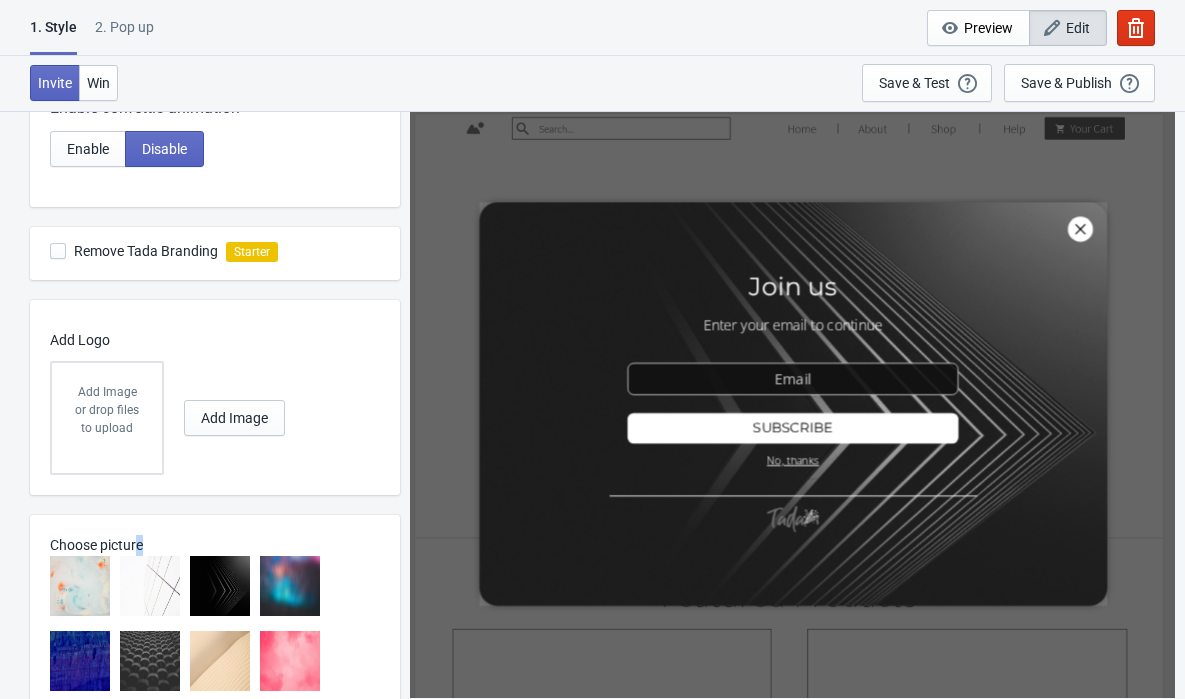 scroll, scrollTop: 845, scrollLeft: 0, axis: vertical 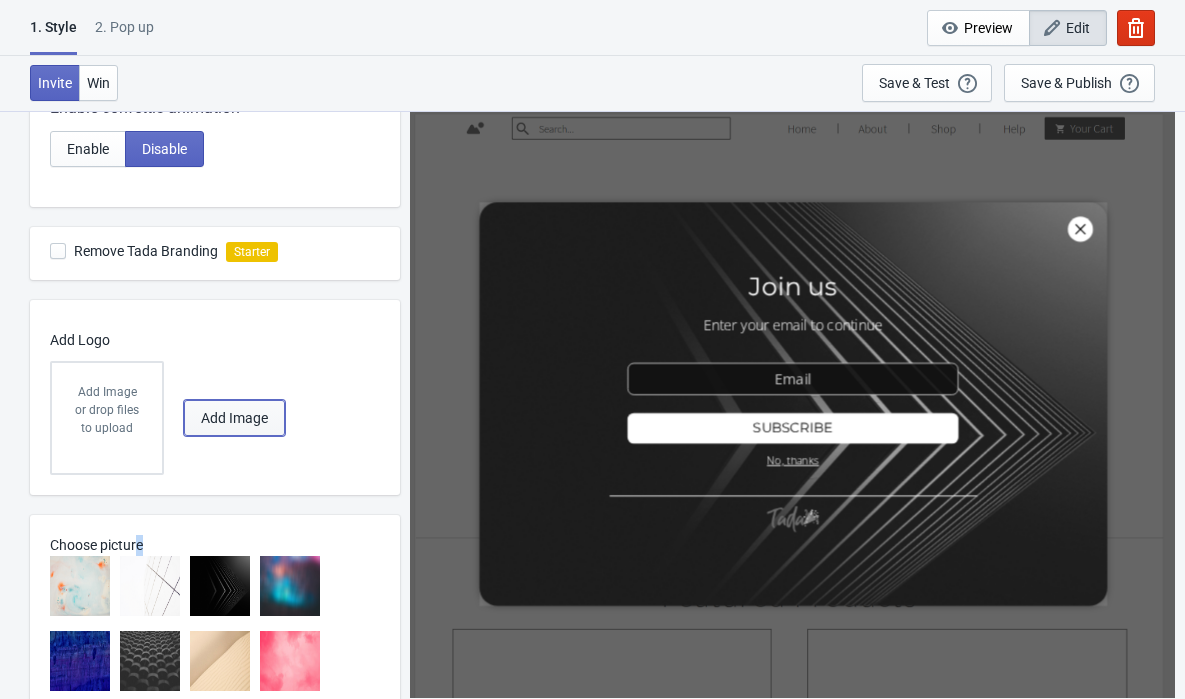 click on "Add Image" at bounding box center [234, 418] 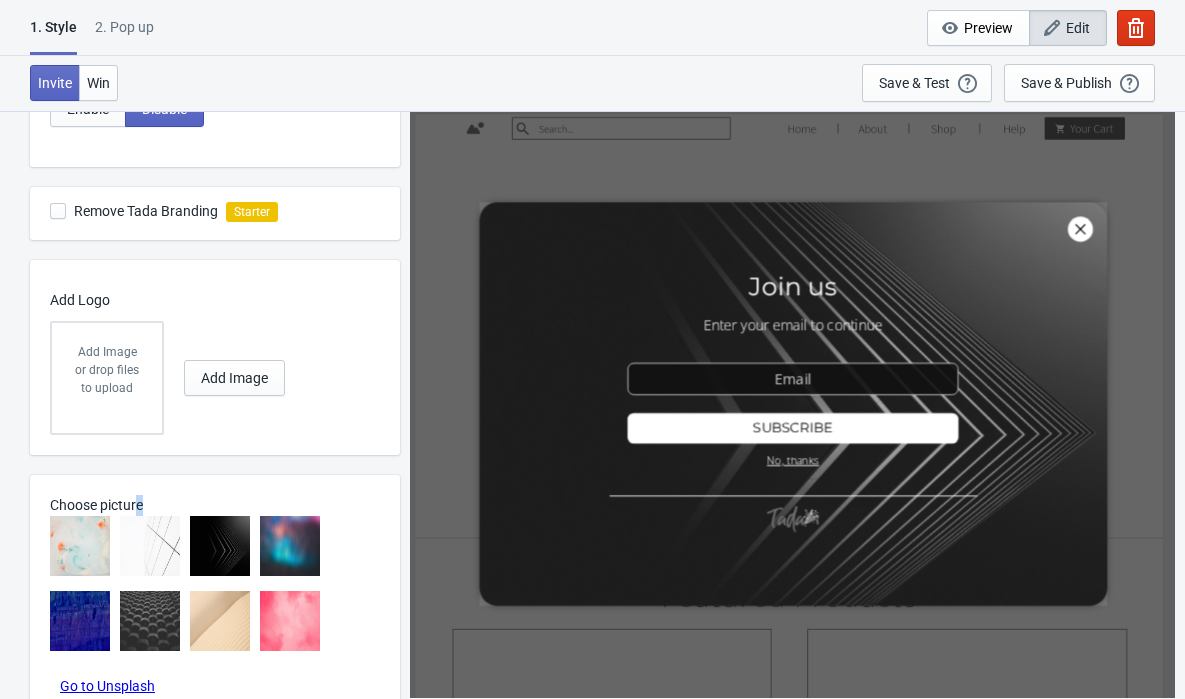 scroll, scrollTop: 970, scrollLeft: 0, axis: vertical 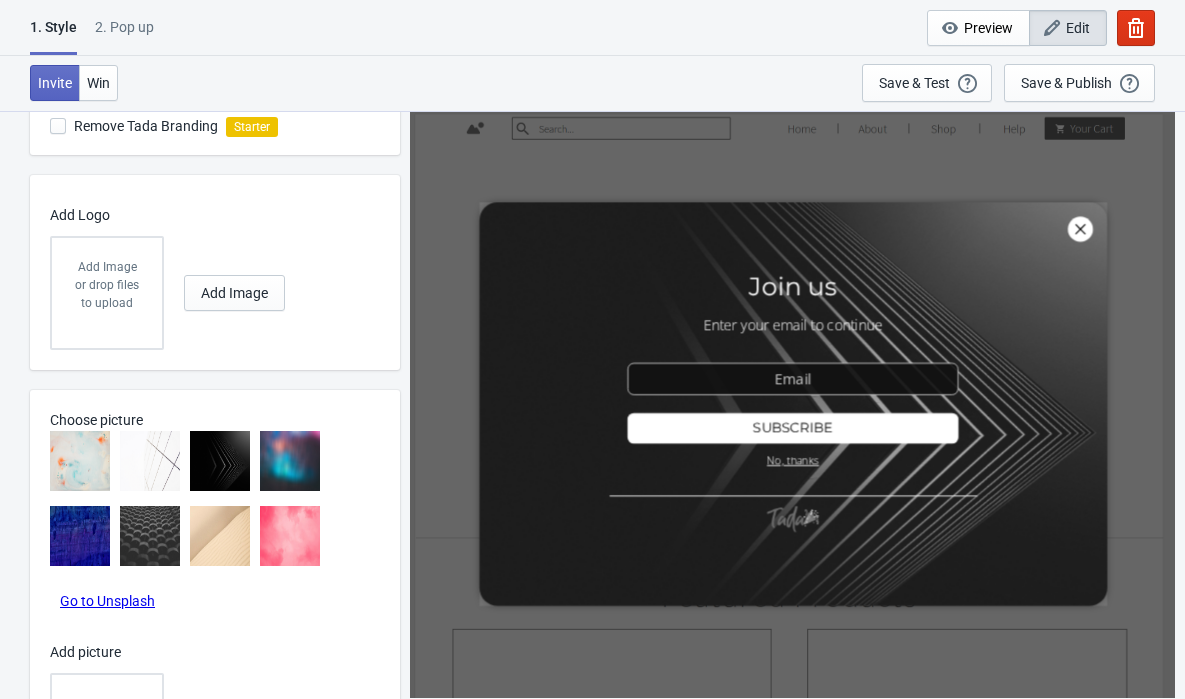 click on "2. Pop up" at bounding box center (124, 34) 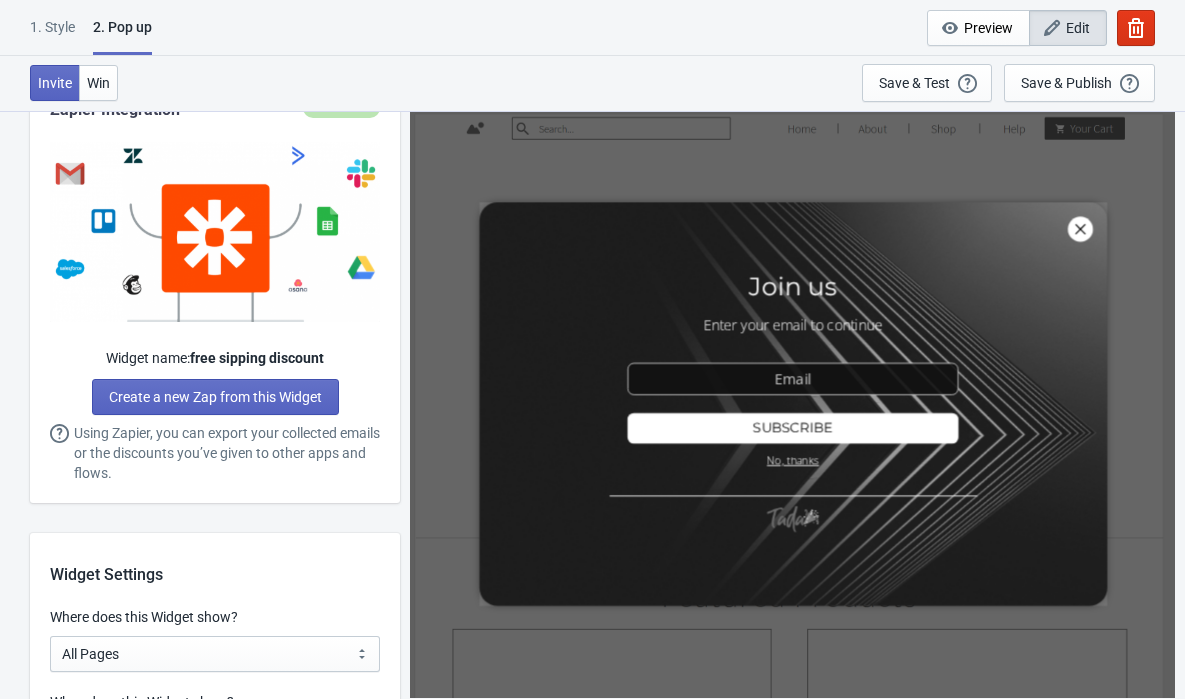 scroll, scrollTop: 0, scrollLeft: 0, axis: both 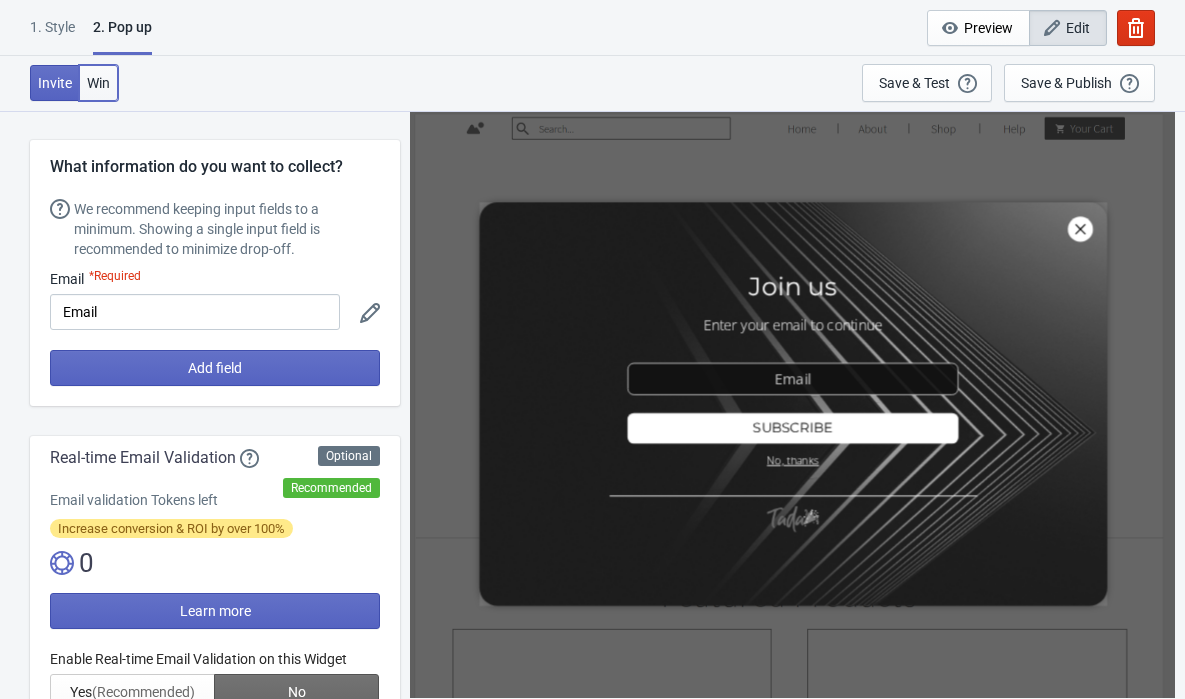 click on "Win" at bounding box center (98, 83) 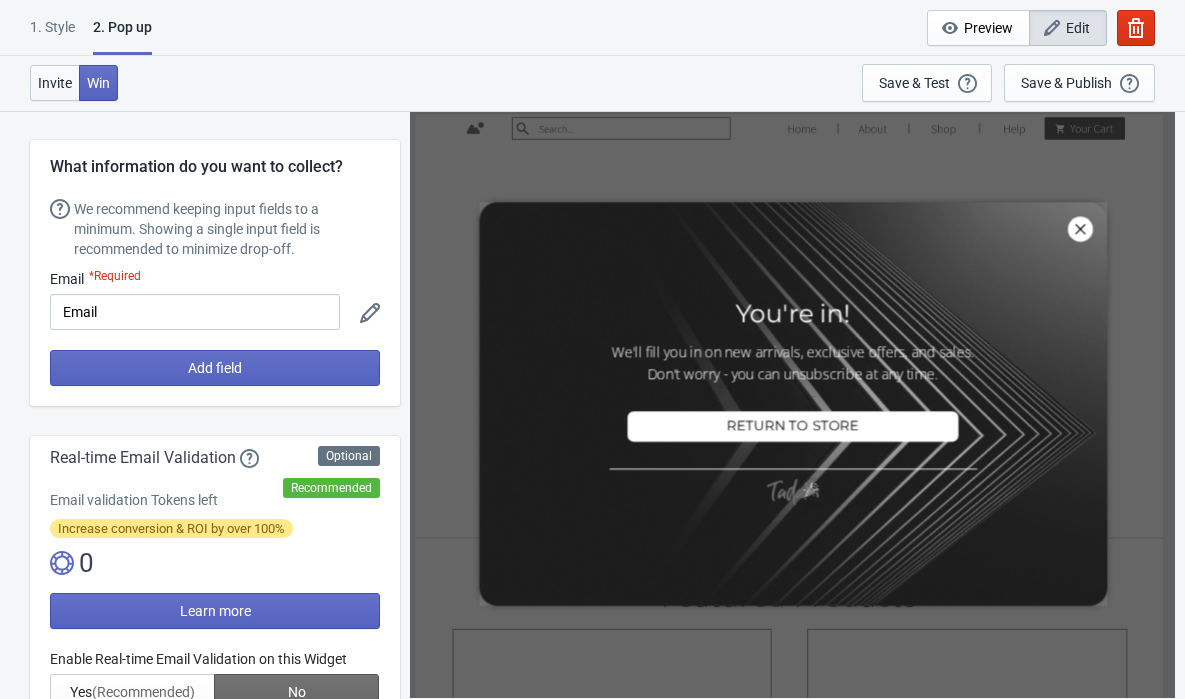 click on "Invite" at bounding box center [55, 83] 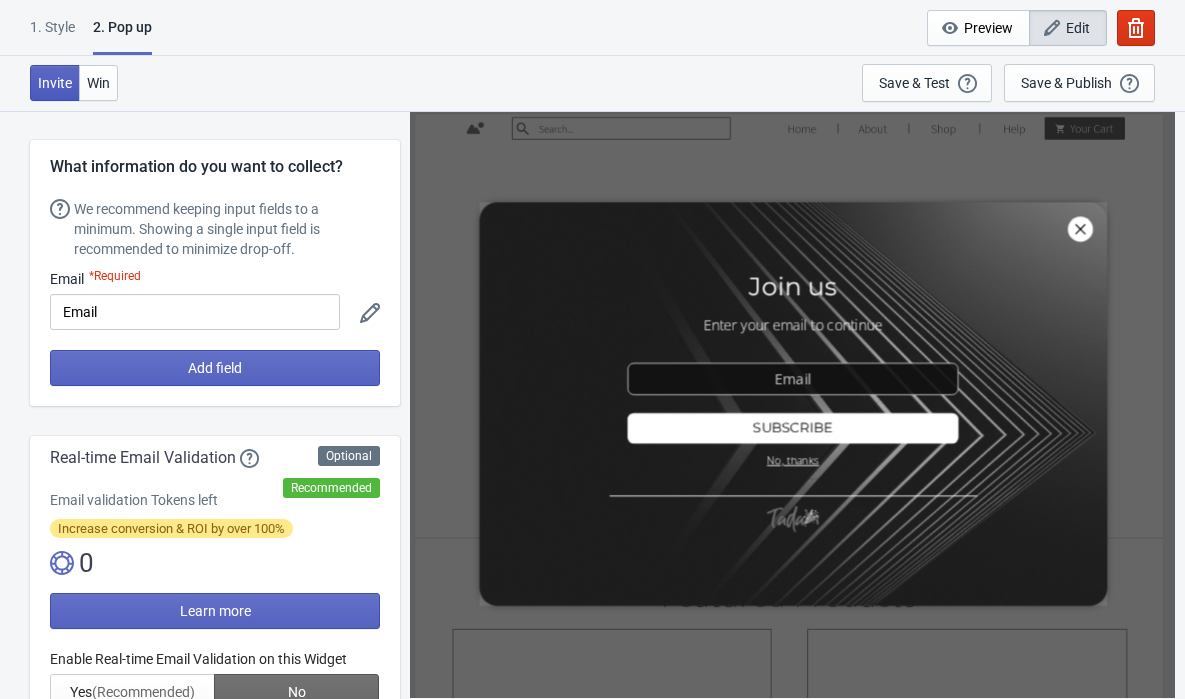 click on "Invite" at bounding box center [55, 83] 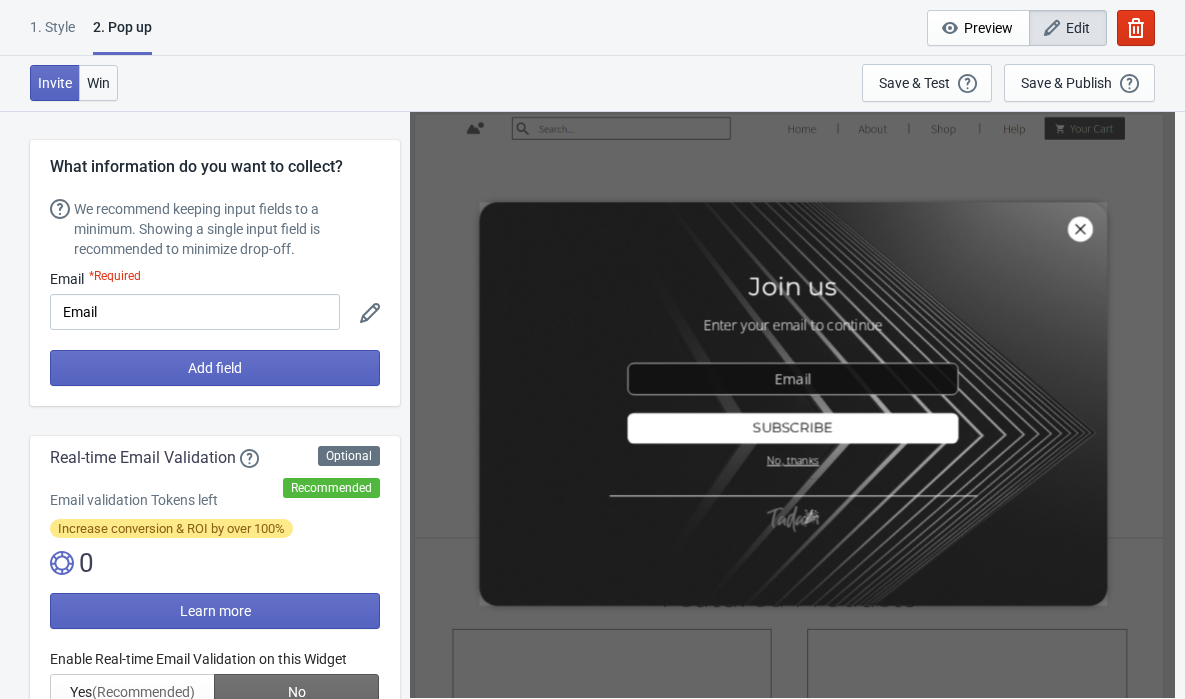 click on "Win" at bounding box center [98, 83] 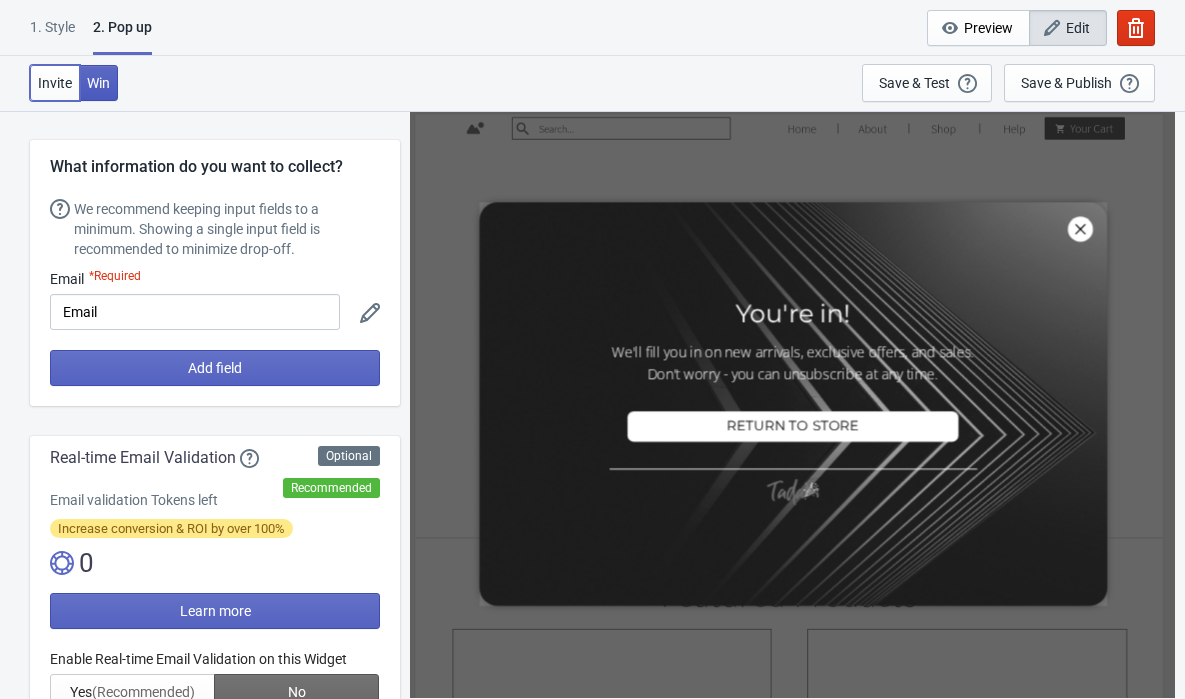 drag, startPoint x: 40, startPoint y: 81, endPoint x: 102, endPoint y: 77, distance: 62.1289 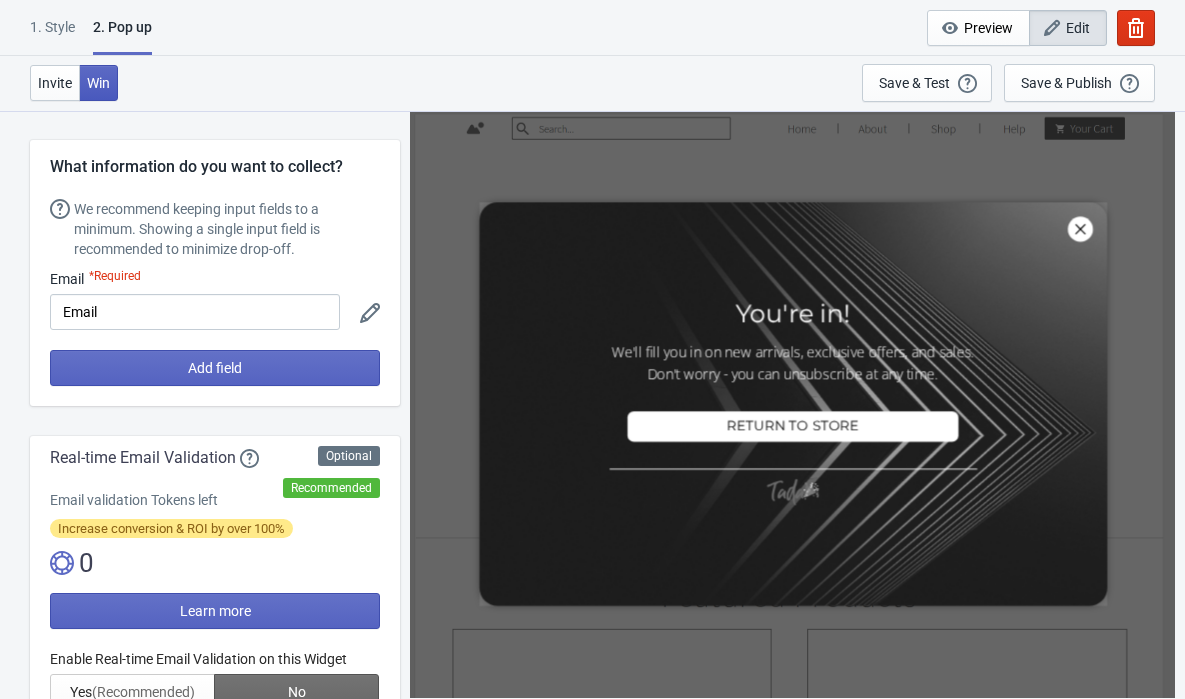 click on "Invite" at bounding box center [55, 83] 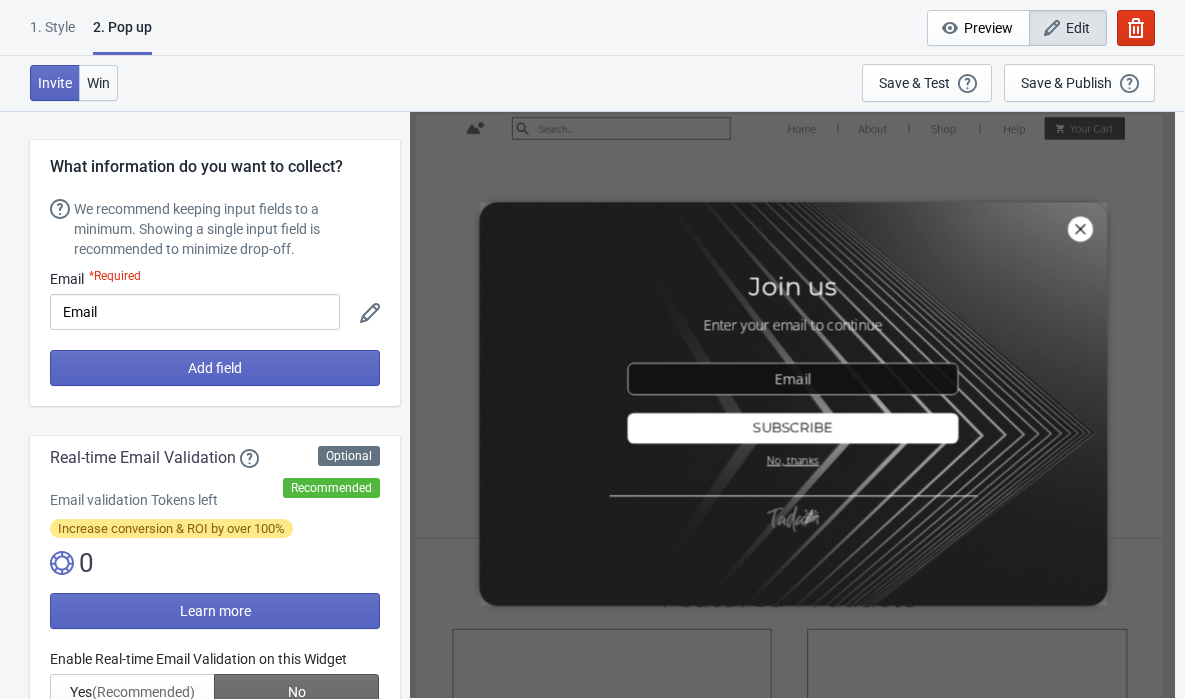 click on "Win" at bounding box center [98, 83] 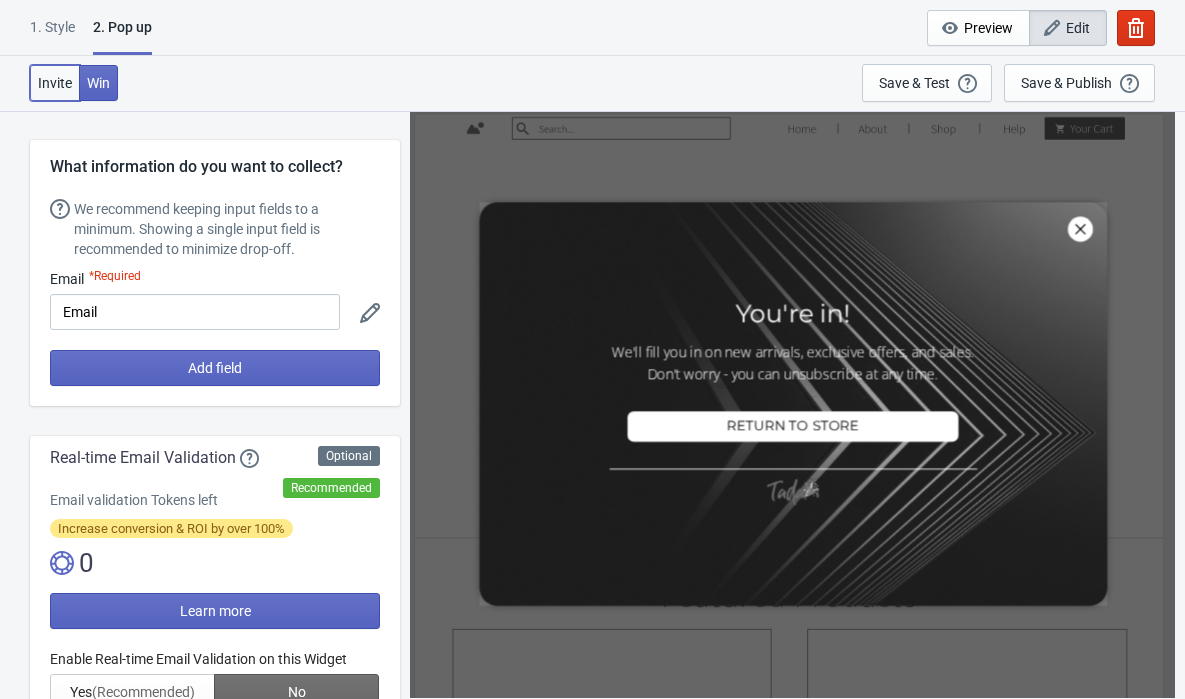 click on "Invite" at bounding box center (55, 83) 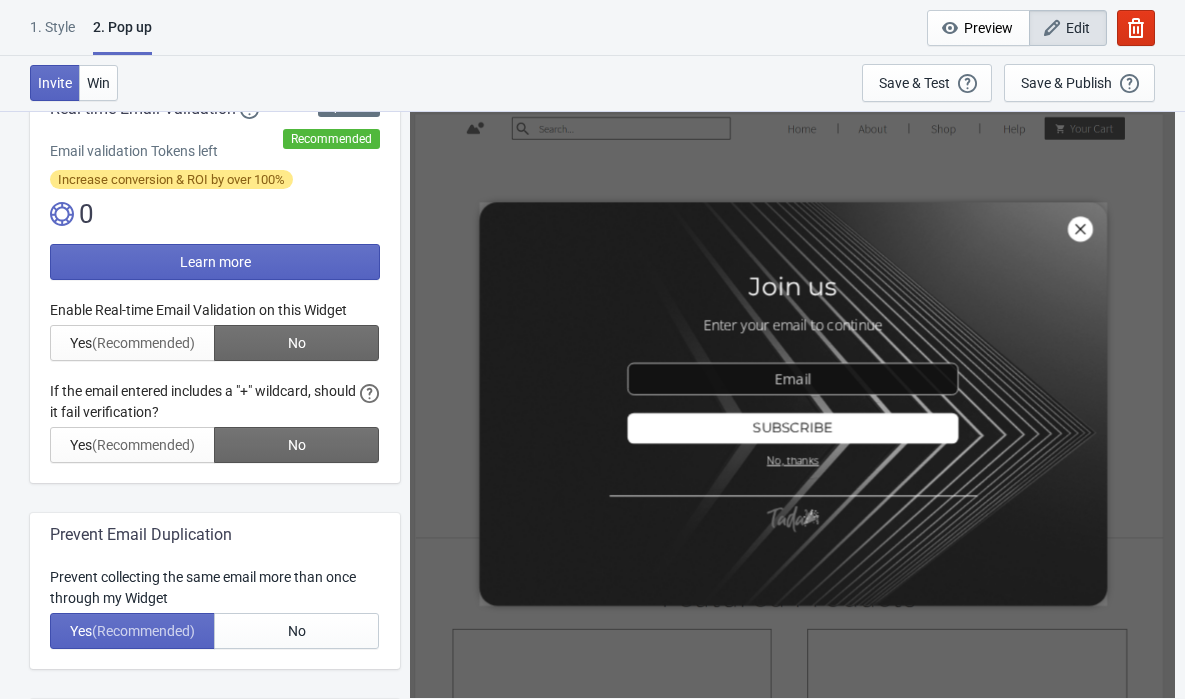 scroll, scrollTop: 369, scrollLeft: 0, axis: vertical 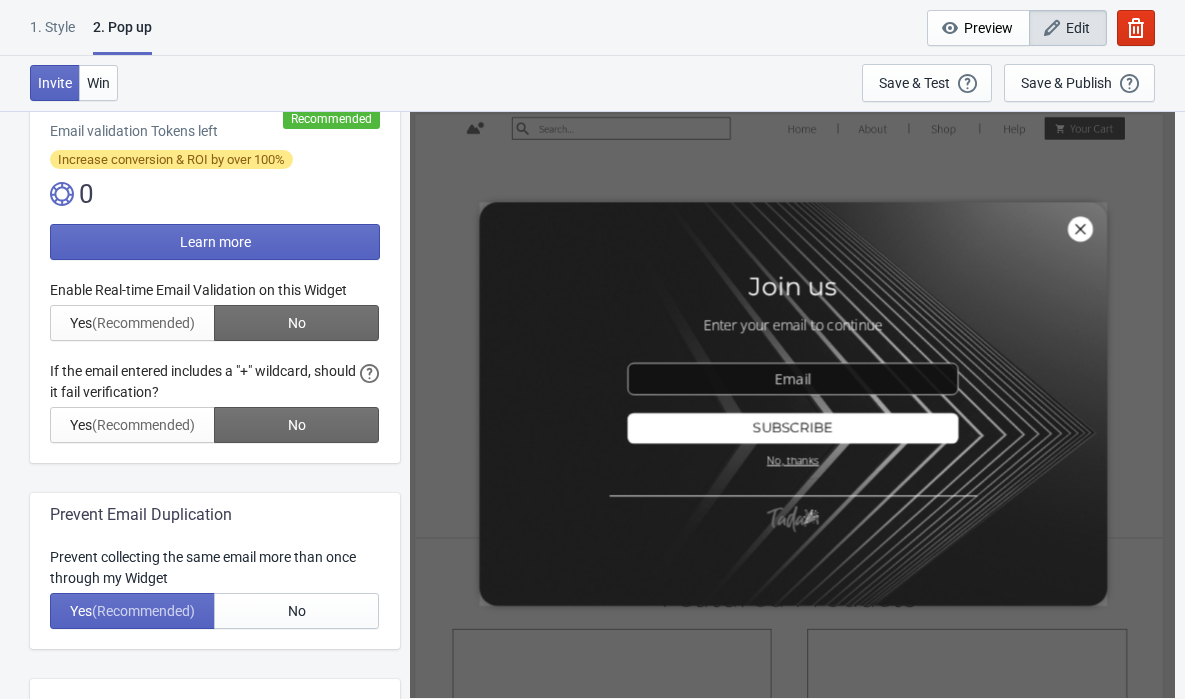 click at bounding box center (215, 361) 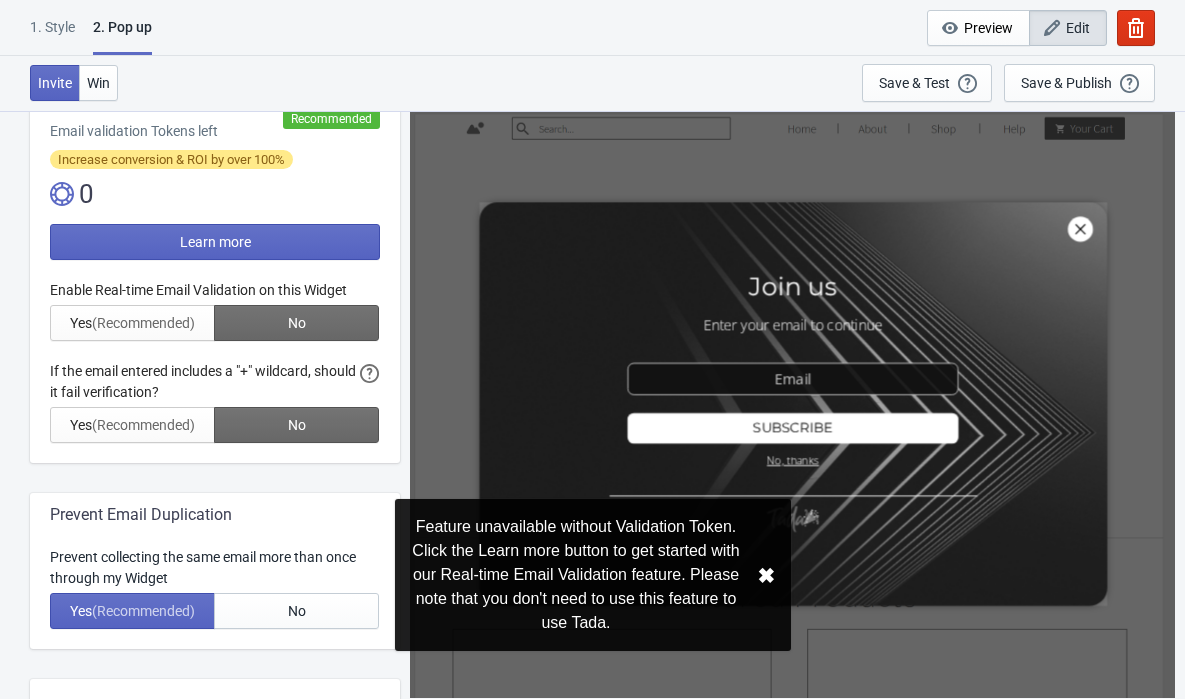 click at bounding box center (215, 361) 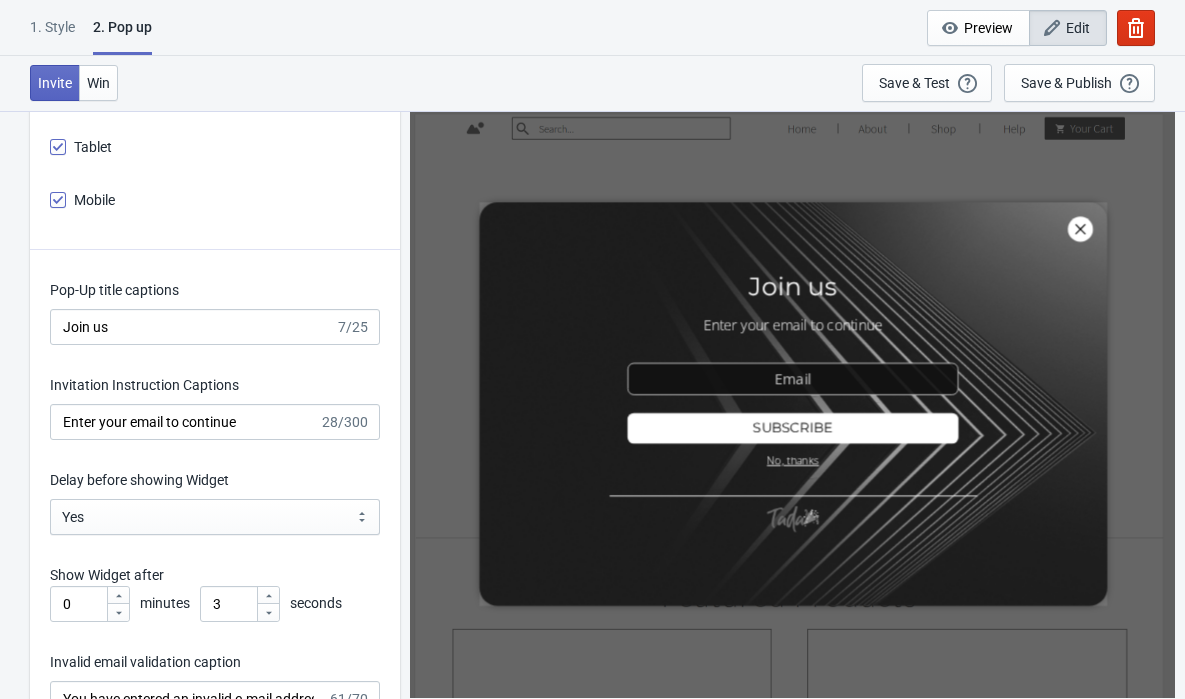 scroll, scrollTop: 2040, scrollLeft: 0, axis: vertical 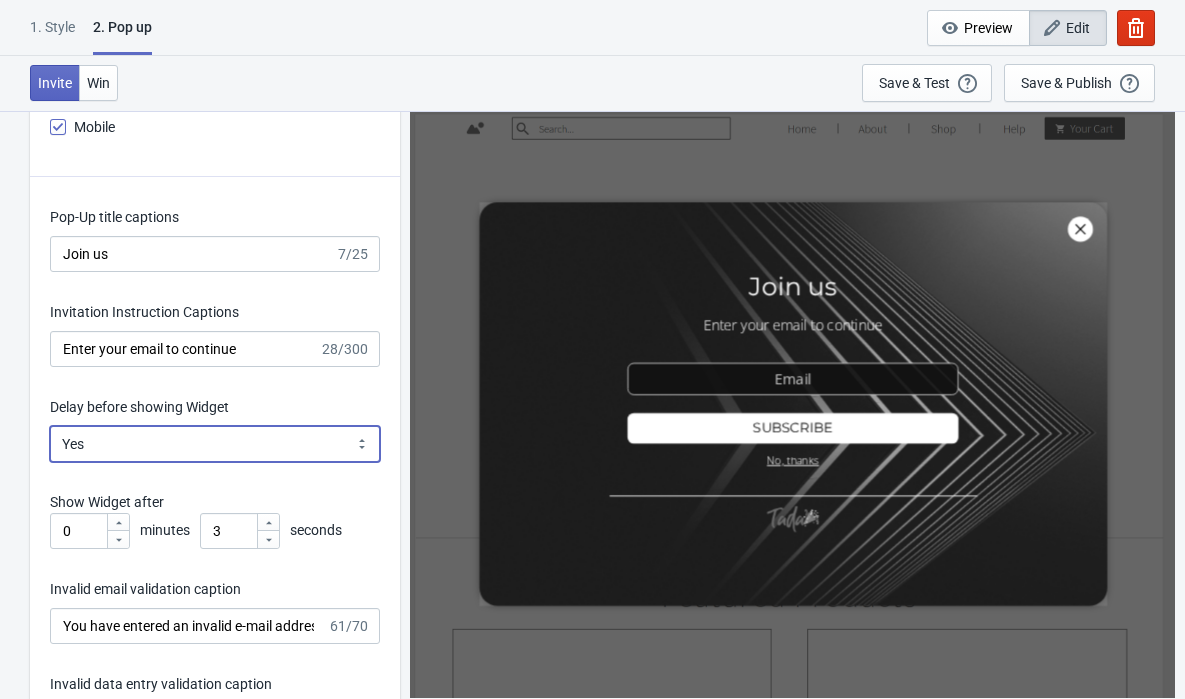 click on "Yes No" at bounding box center (215, 444) 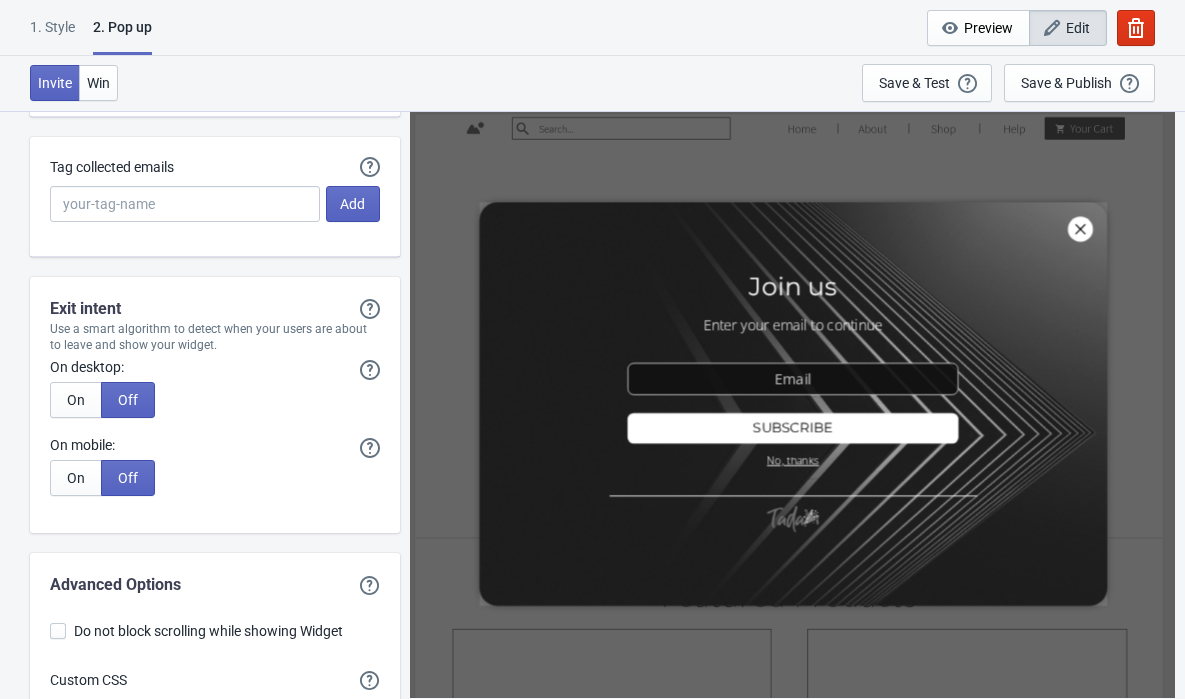 scroll, scrollTop: 3810, scrollLeft: 0, axis: vertical 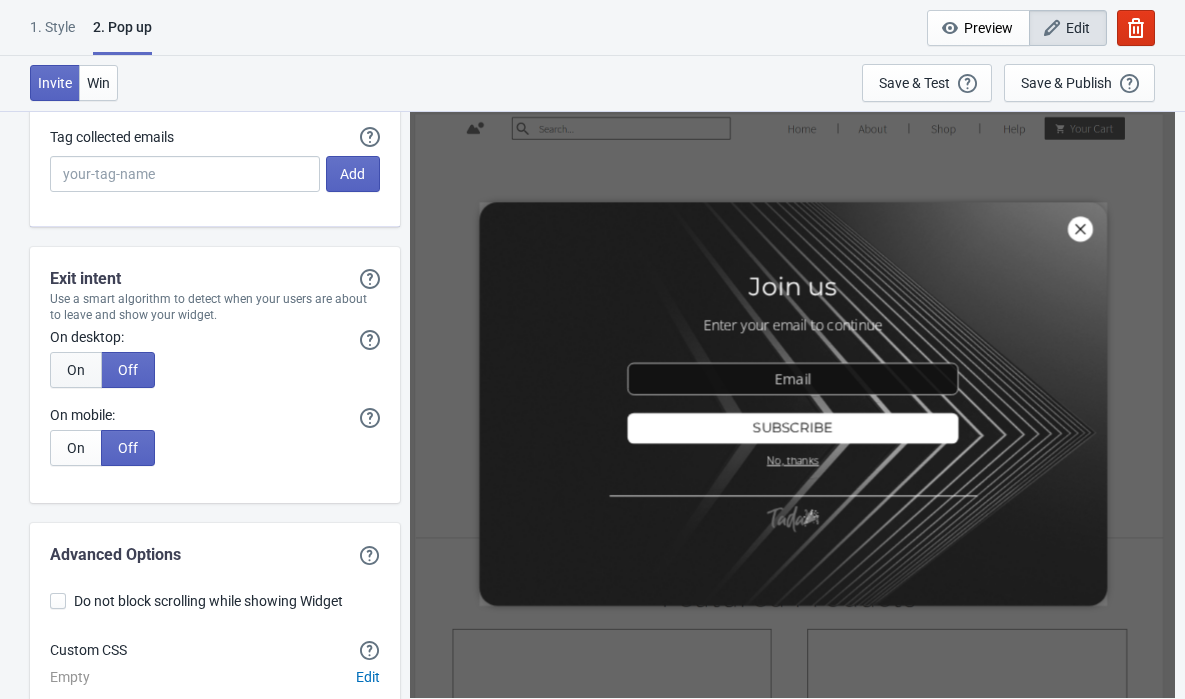 click on "On" at bounding box center [76, 370] 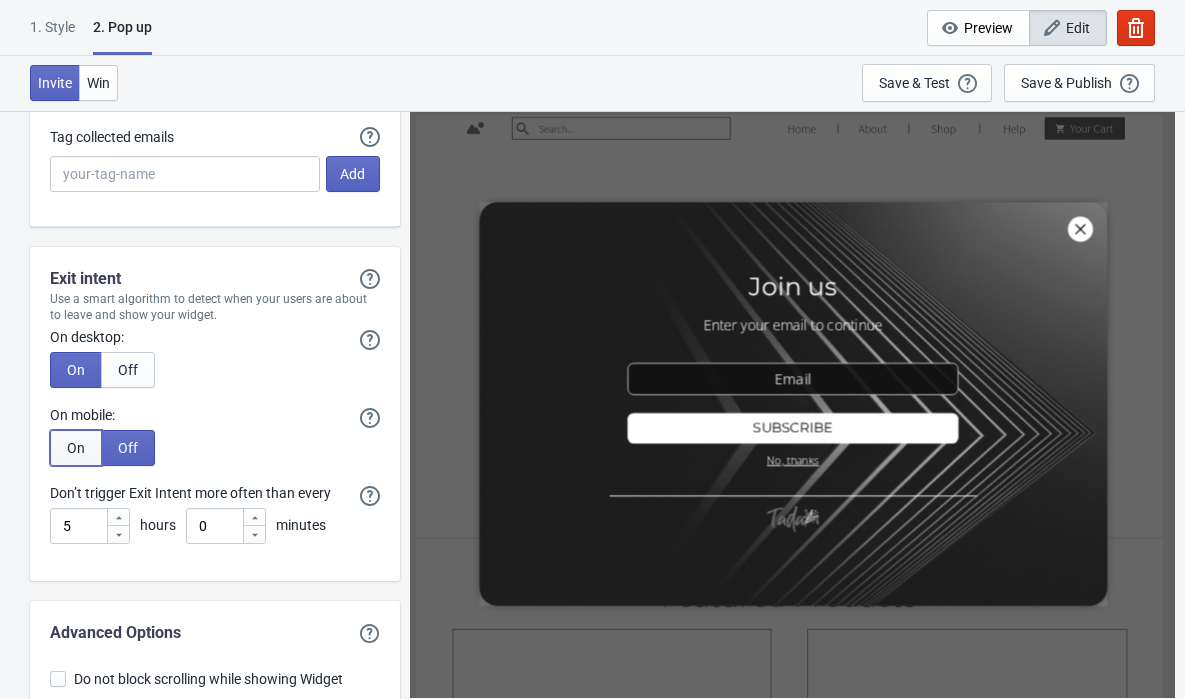 click on "On" at bounding box center [76, 448] 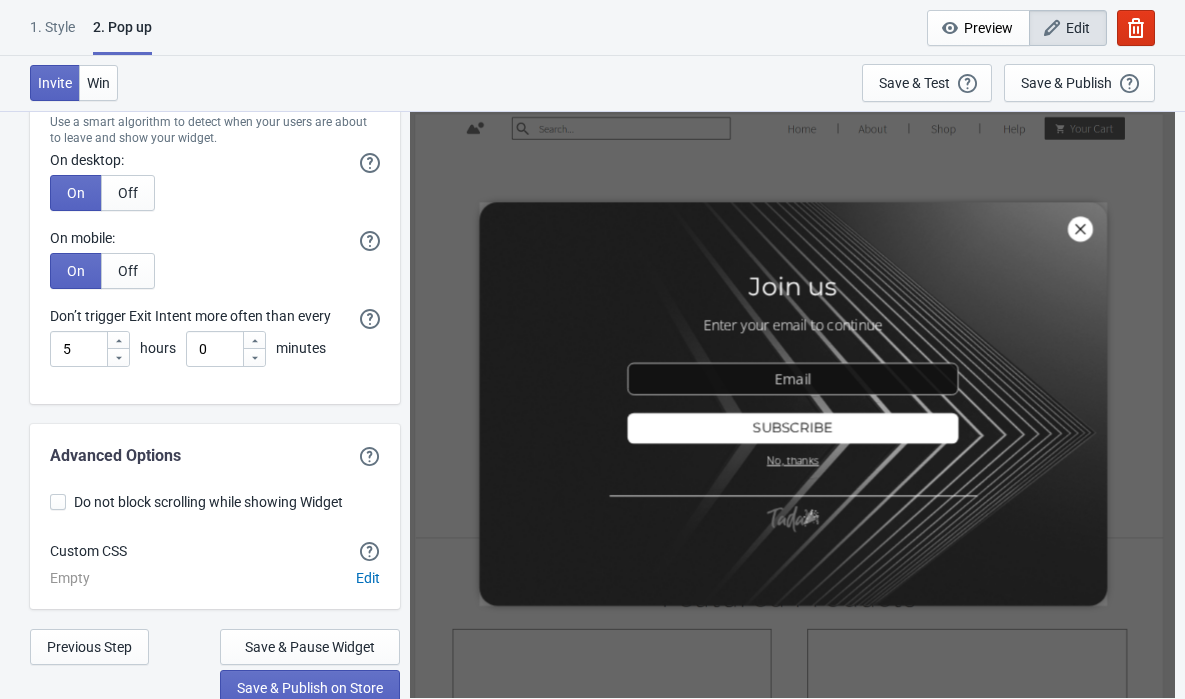scroll, scrollTop: 3994, scrollLeft: 0, axis: vertical 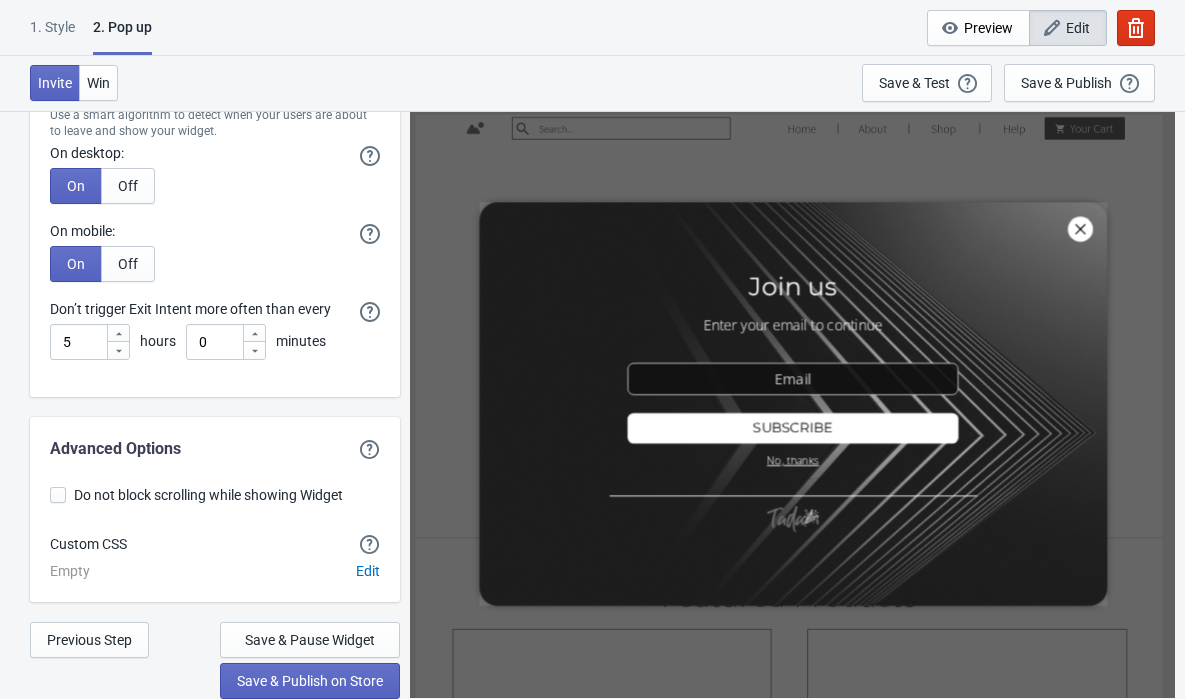 click at bounding box center (58, 495) 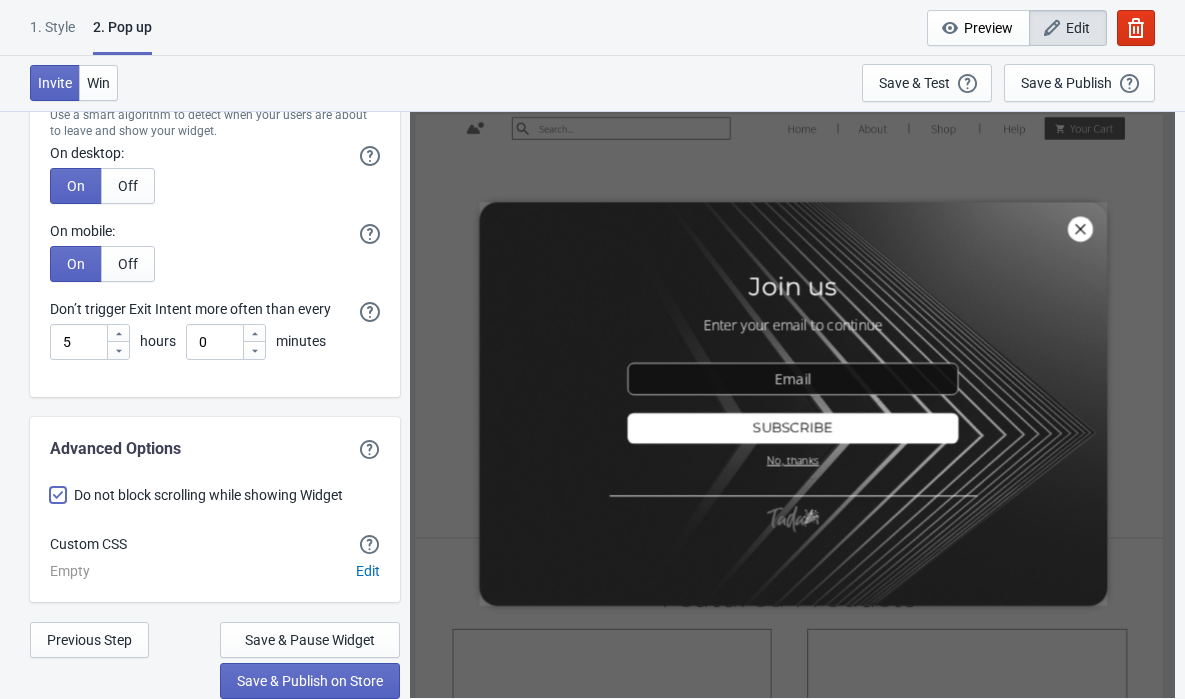 click on "Do not block scrolling while showing Widget" at bounding box center (50, 505) 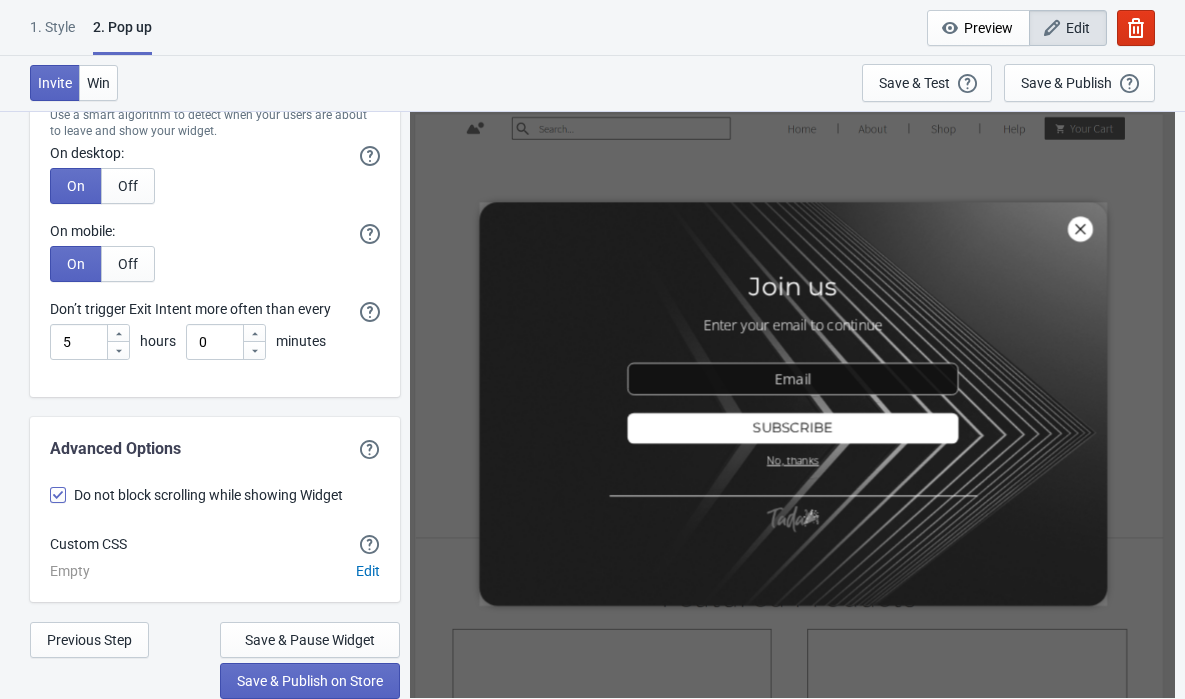 click at bounding box center [58, 495] 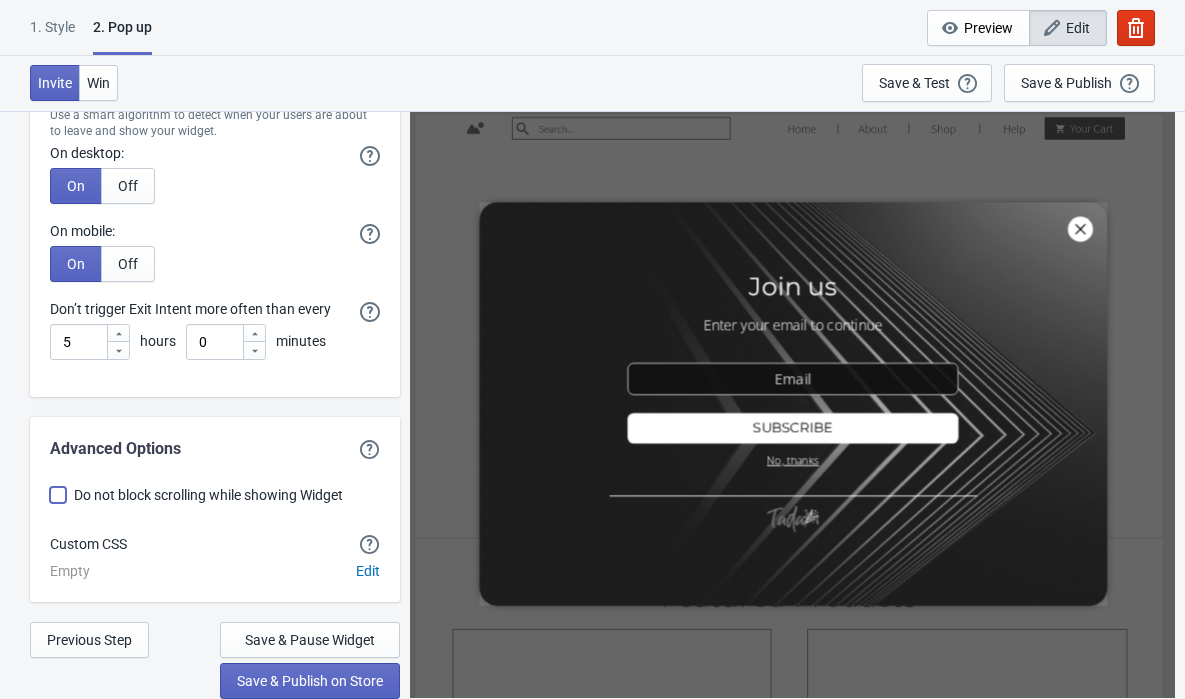 click on "Do not block scrolling while showing Widget" at bounding box center (50, 505) 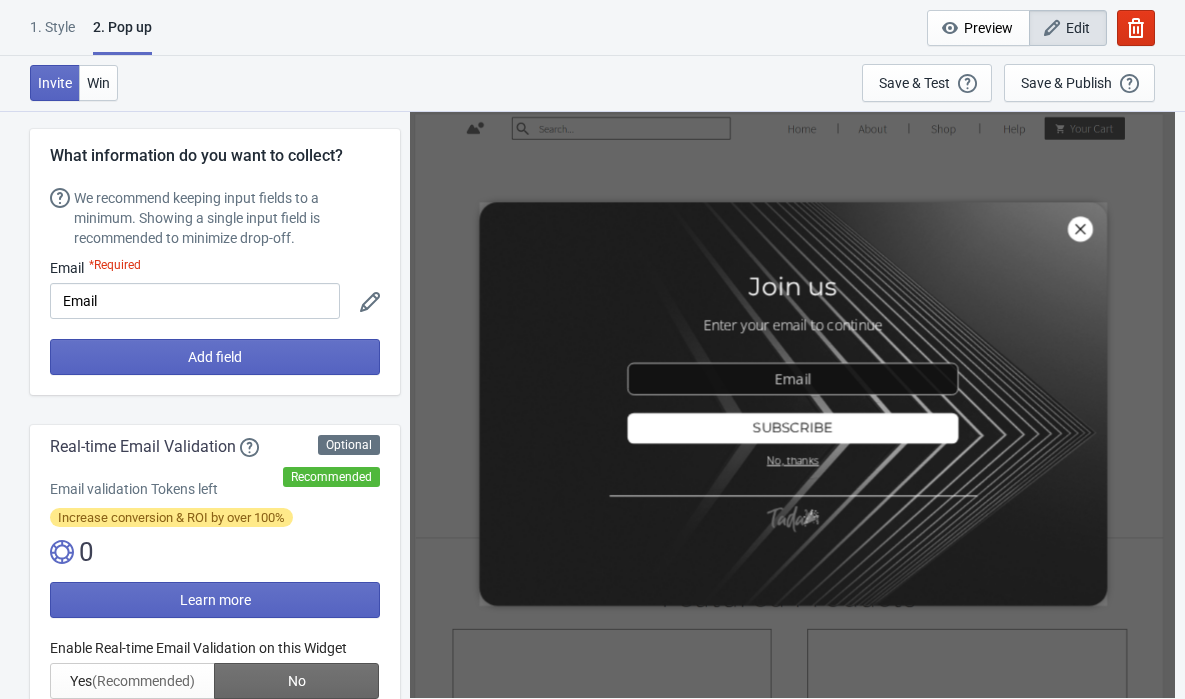 scroll, scrollTop: 0, scrollLeft: 0, axis: both 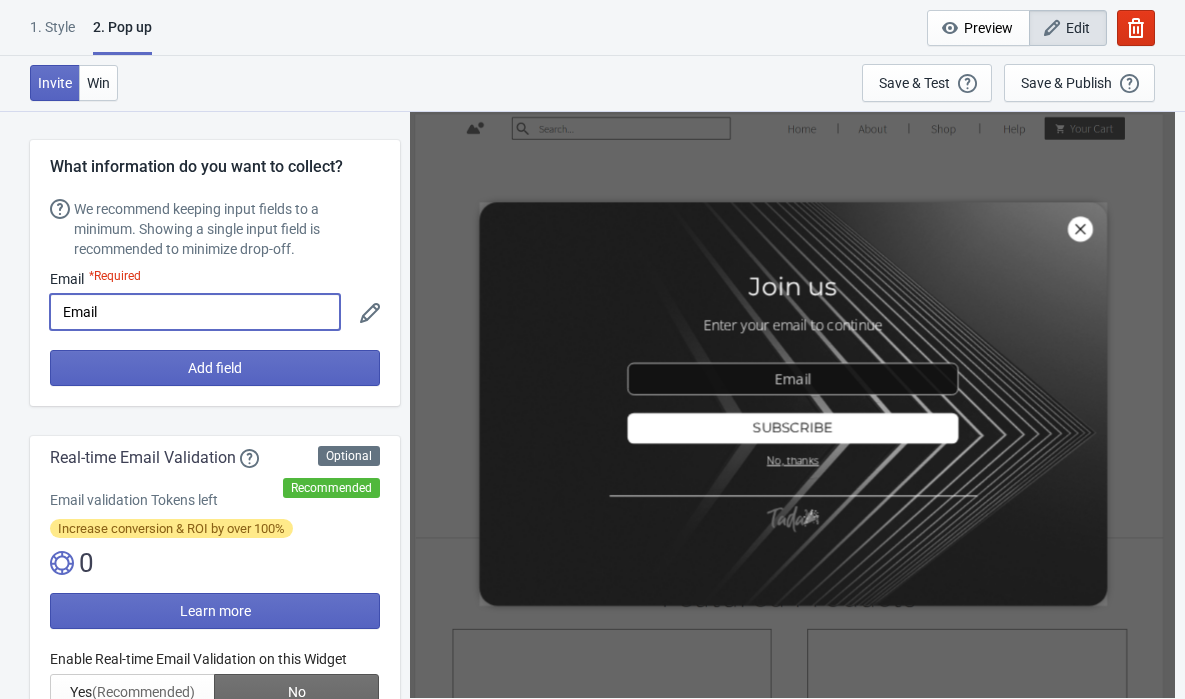 click on "Email" at bounding box center (195, 312) 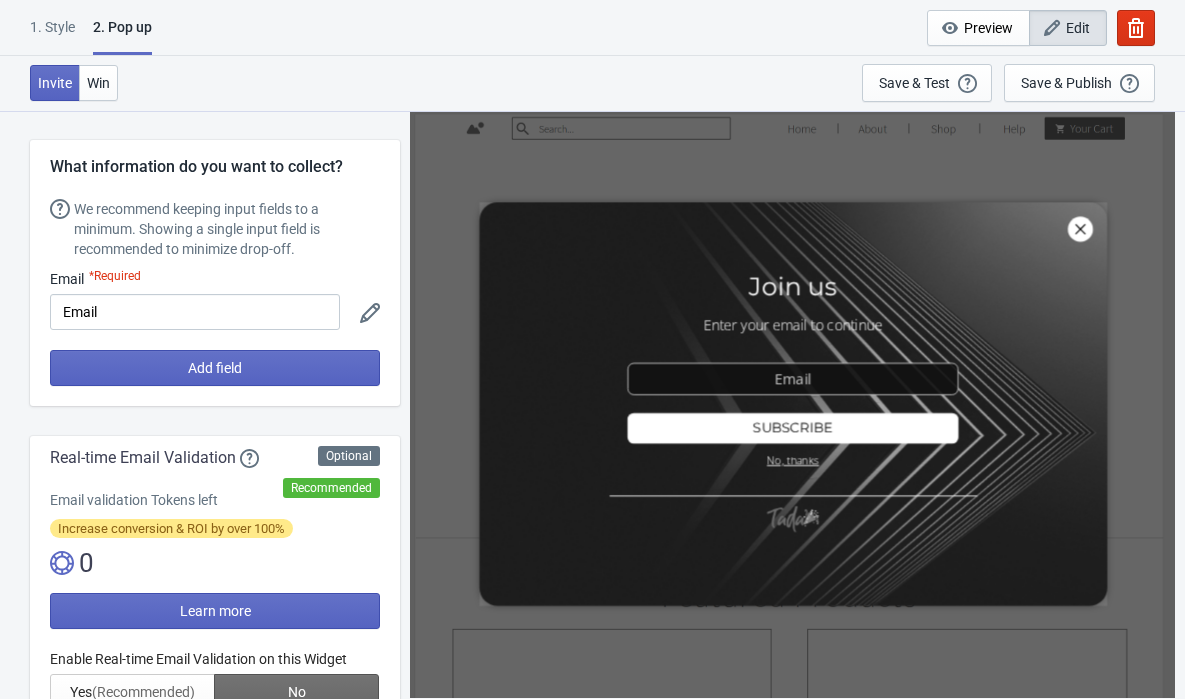 click on "What information do you want to collect? We recommend keeping input fields to a minimum. Showing a single input field is recommended to minimize drop-off. Email *Required Email Add field" at bounding box center (215, 273) 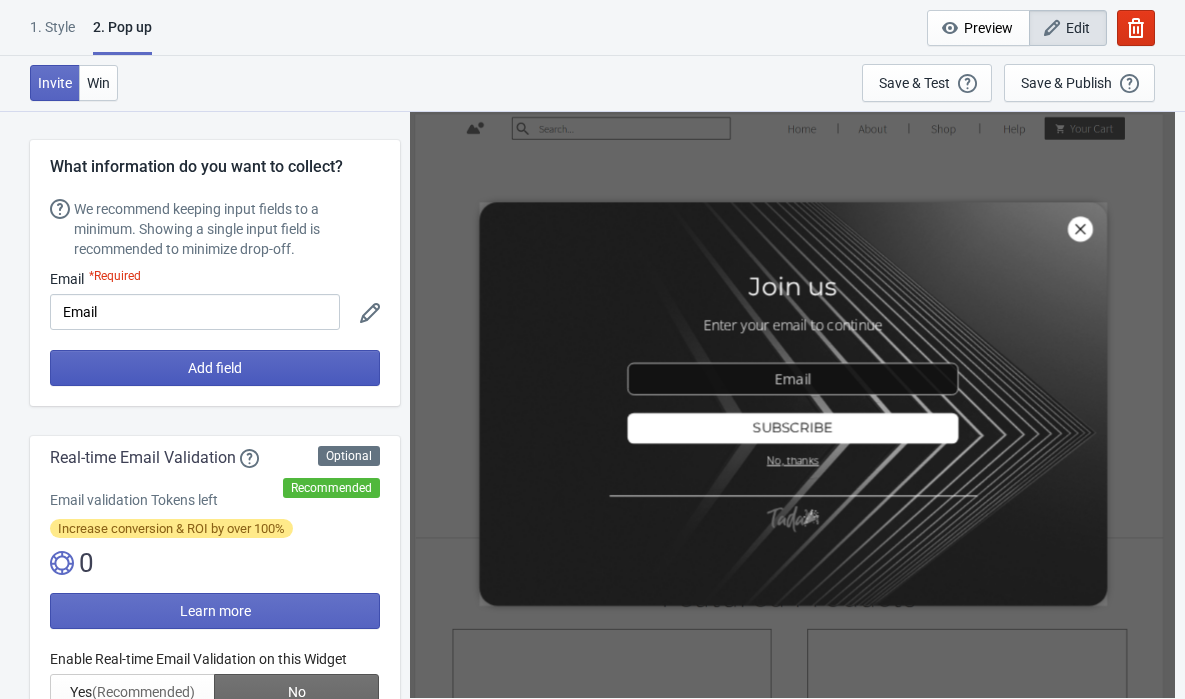 click on "Add field" at bounding box center [215, 368] 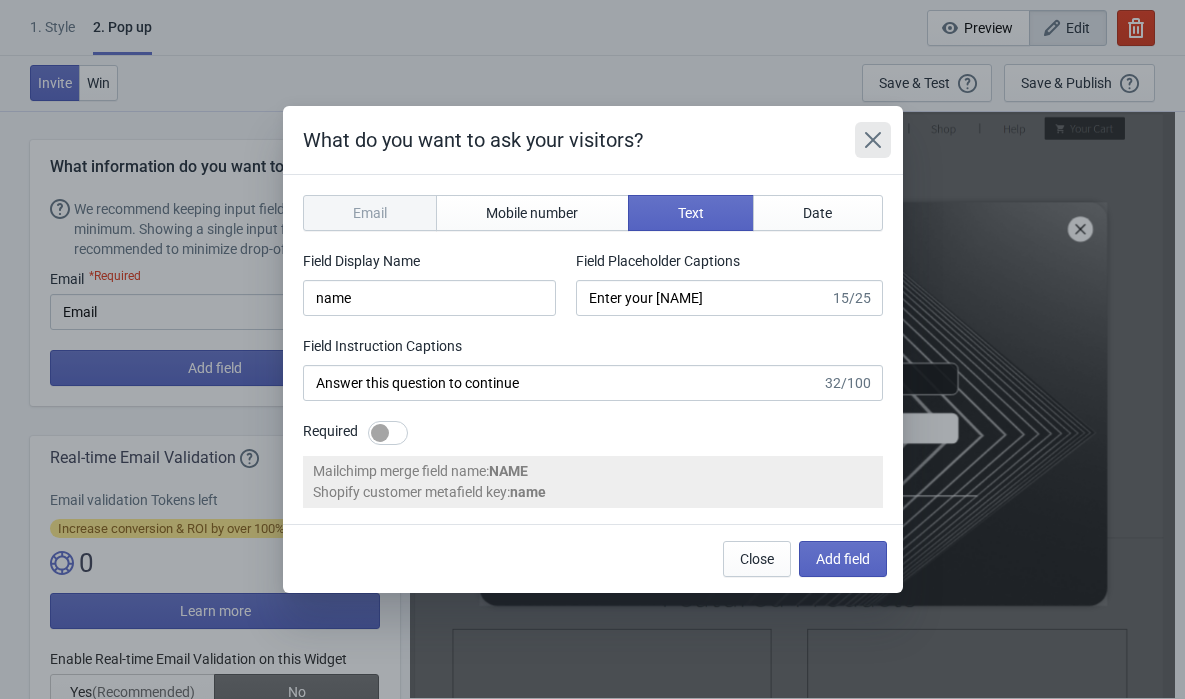 click at bounding box center (873, 140) 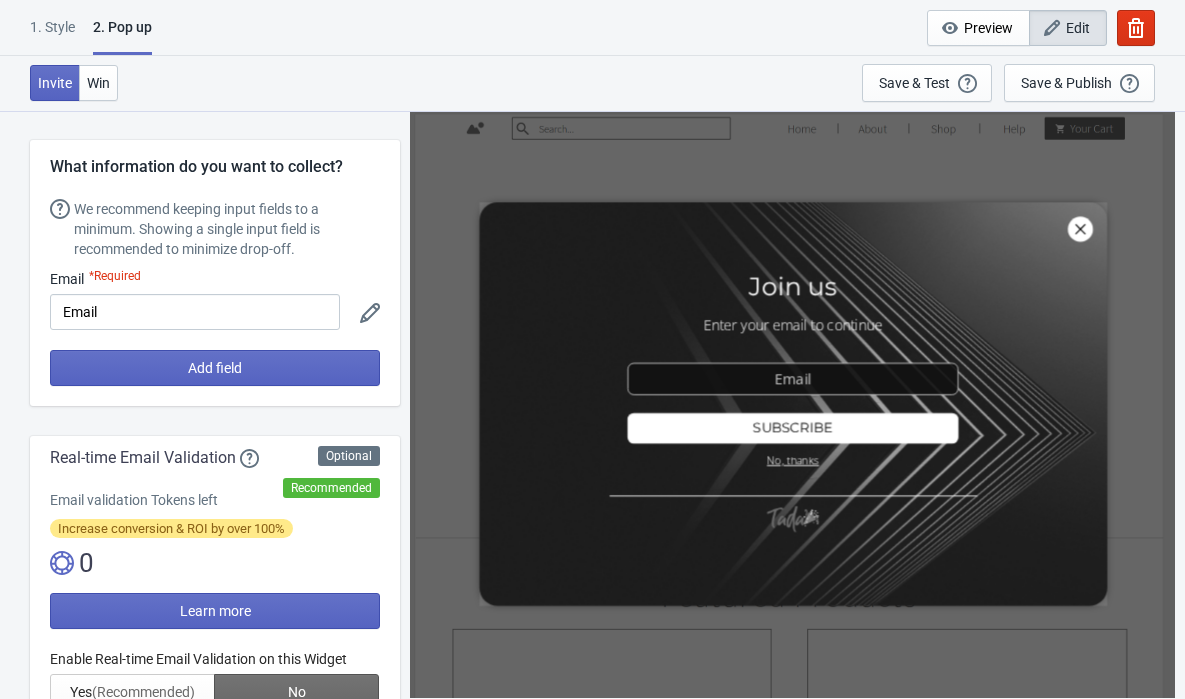 click 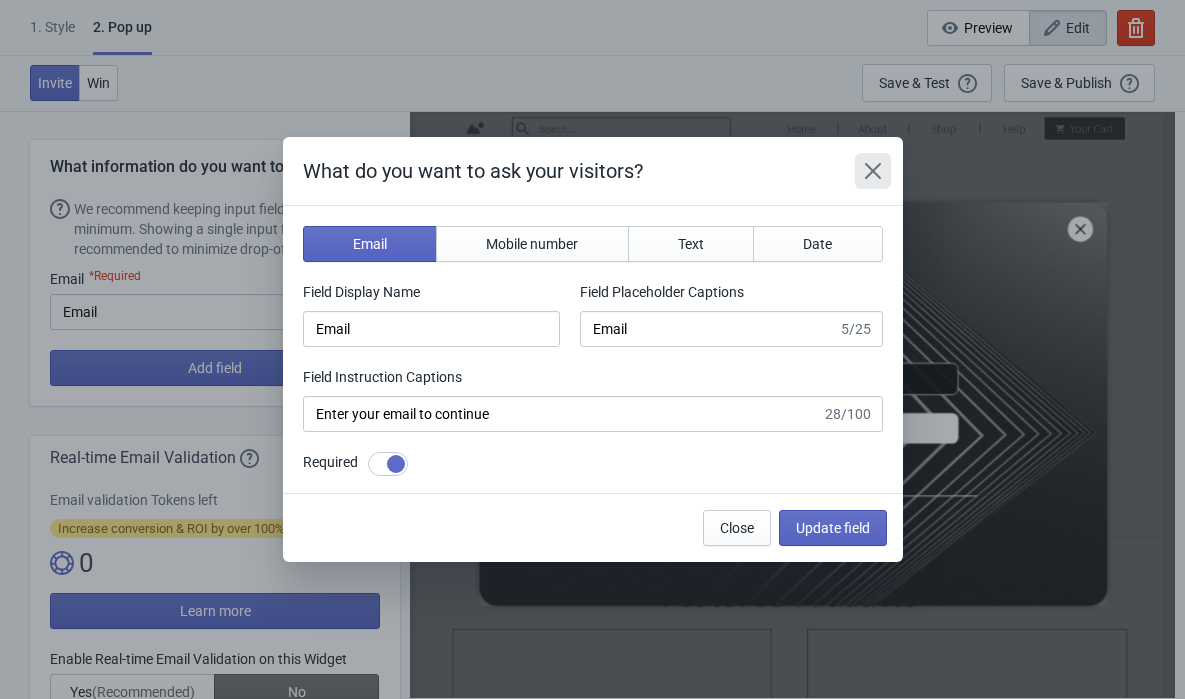 click 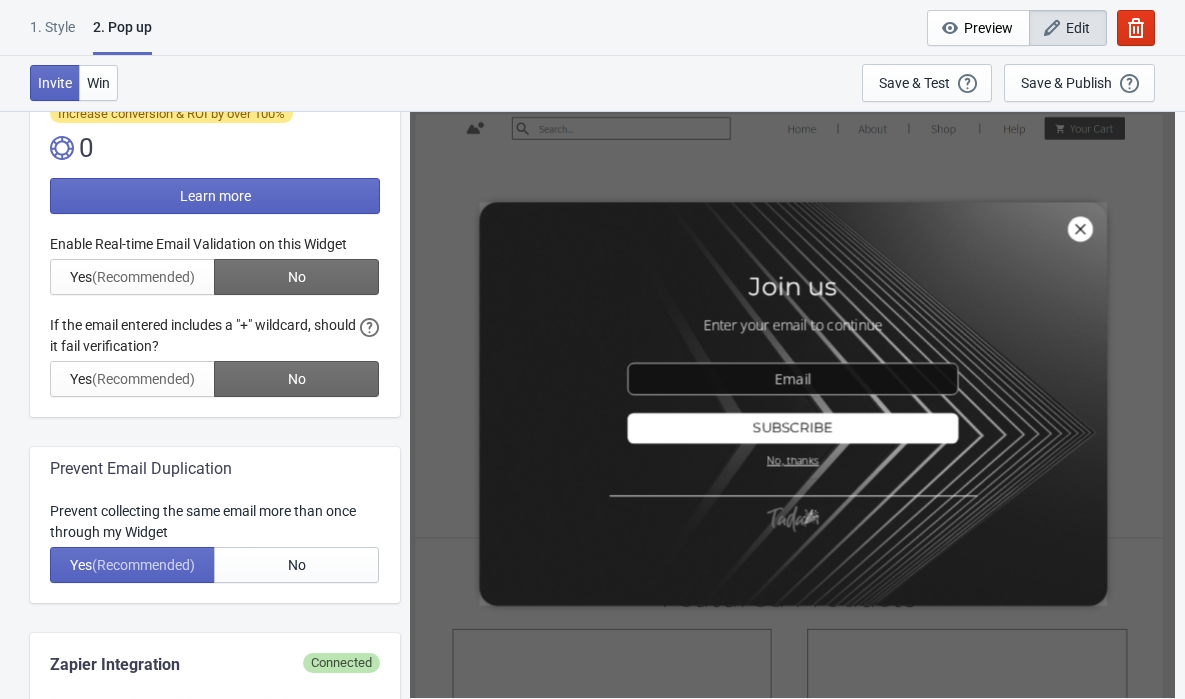 scroll, scrollTop: 0, scrollLeft: 0, axis: both 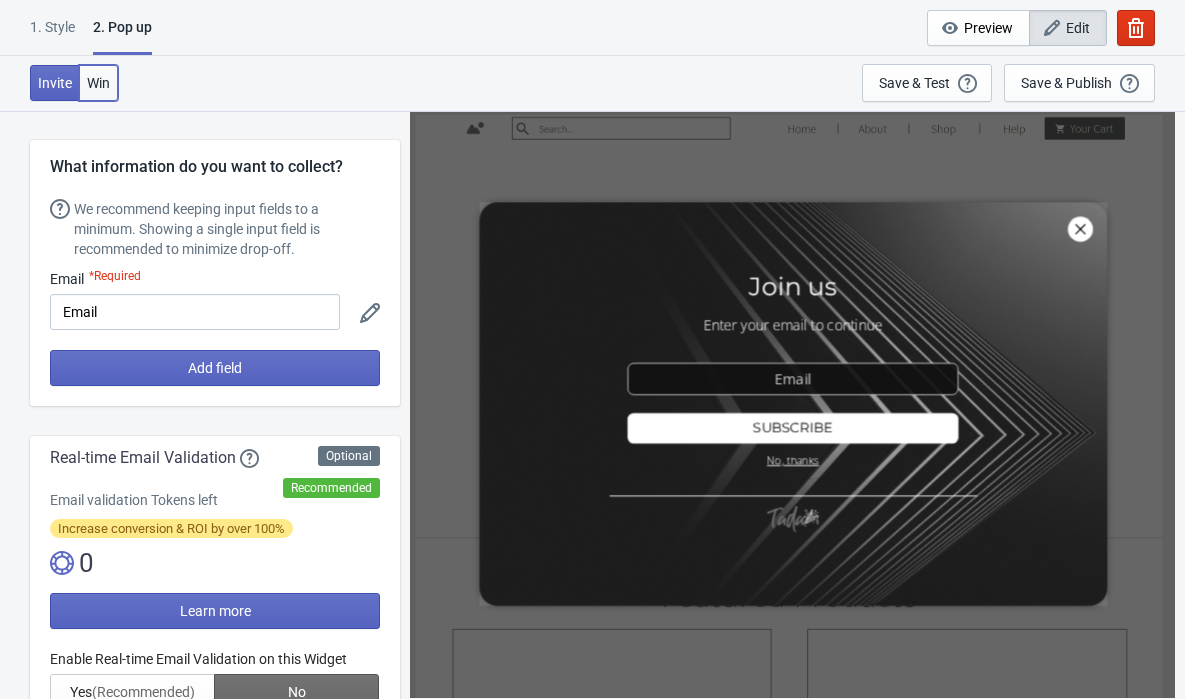 click on "Win" at bounding box center (98, 83) 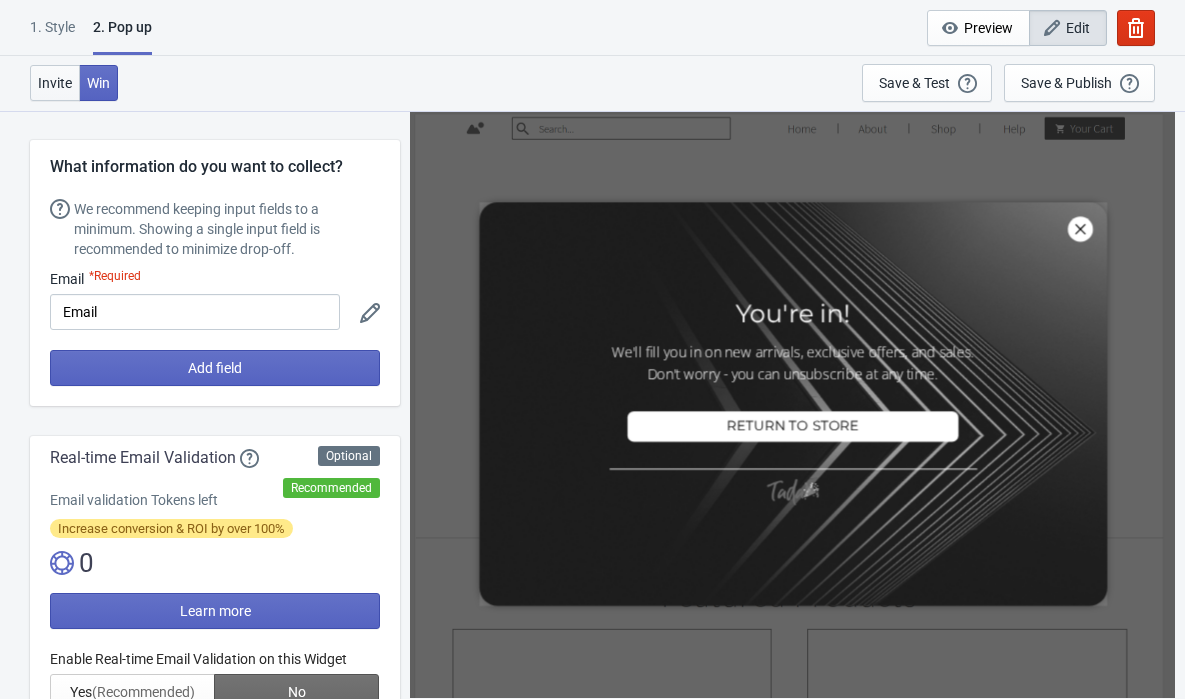 click on "Invite" at bounding box center [55, 83] 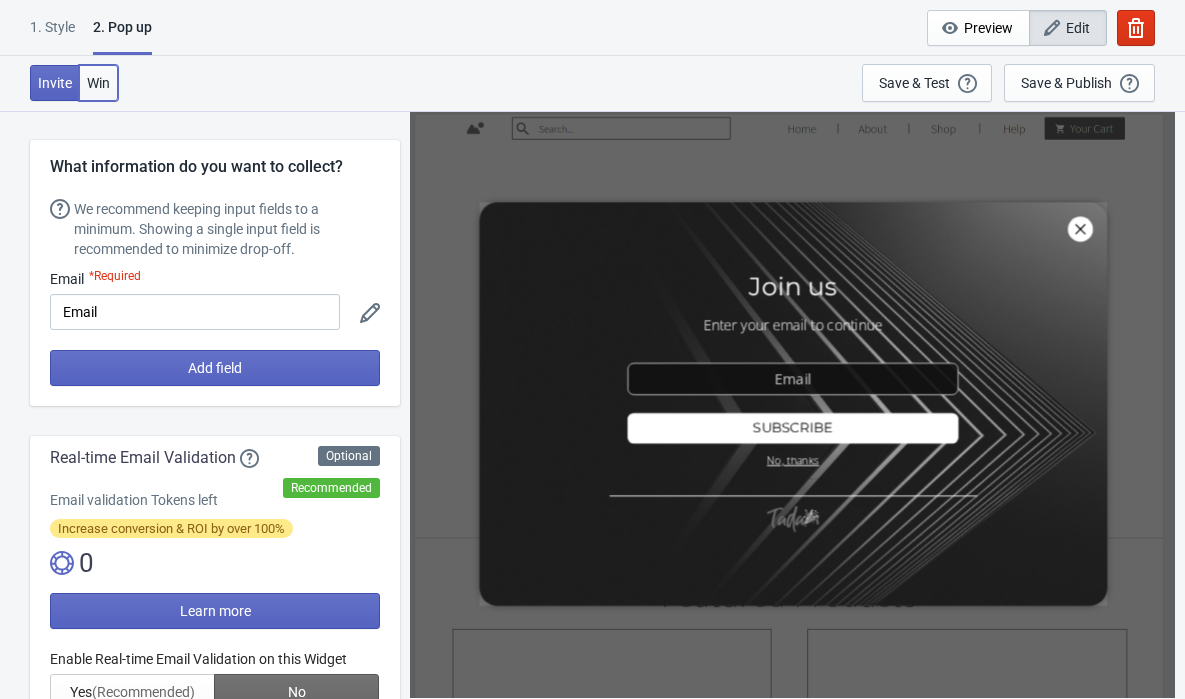 click on "Win" at bounding box center [98, 83] 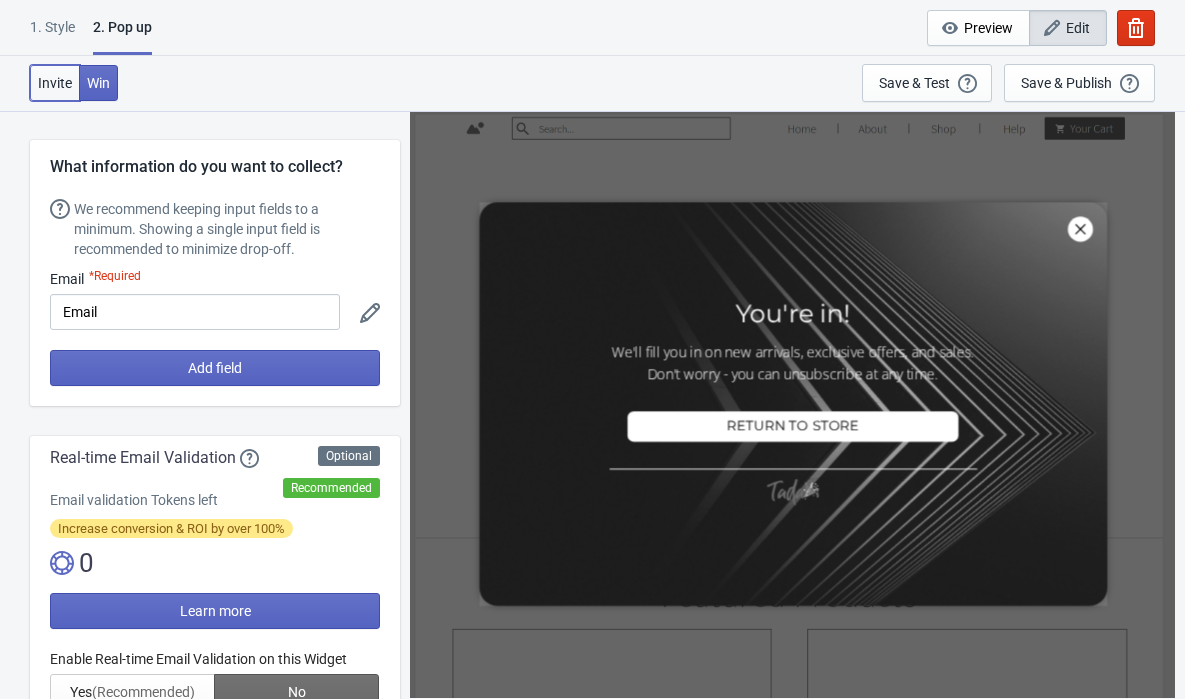 click on "Invite" at bounding box center [55, 83] 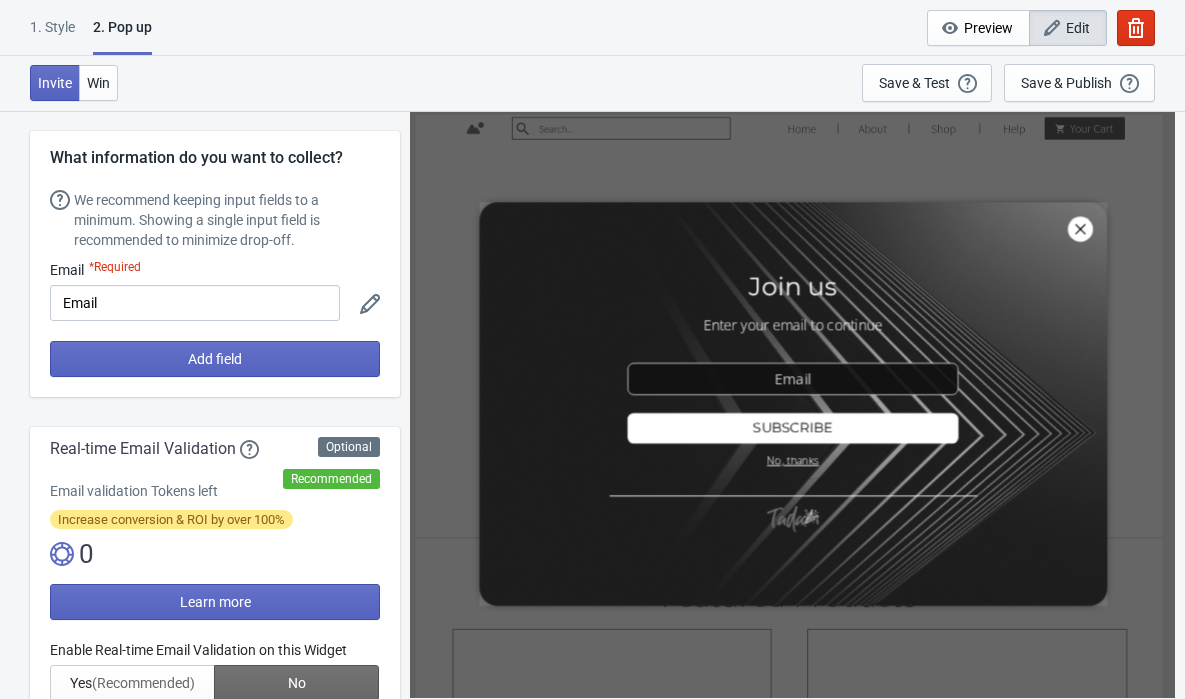 scroll, scrollTop: 28, scrollLeft: 0, axis: vertical 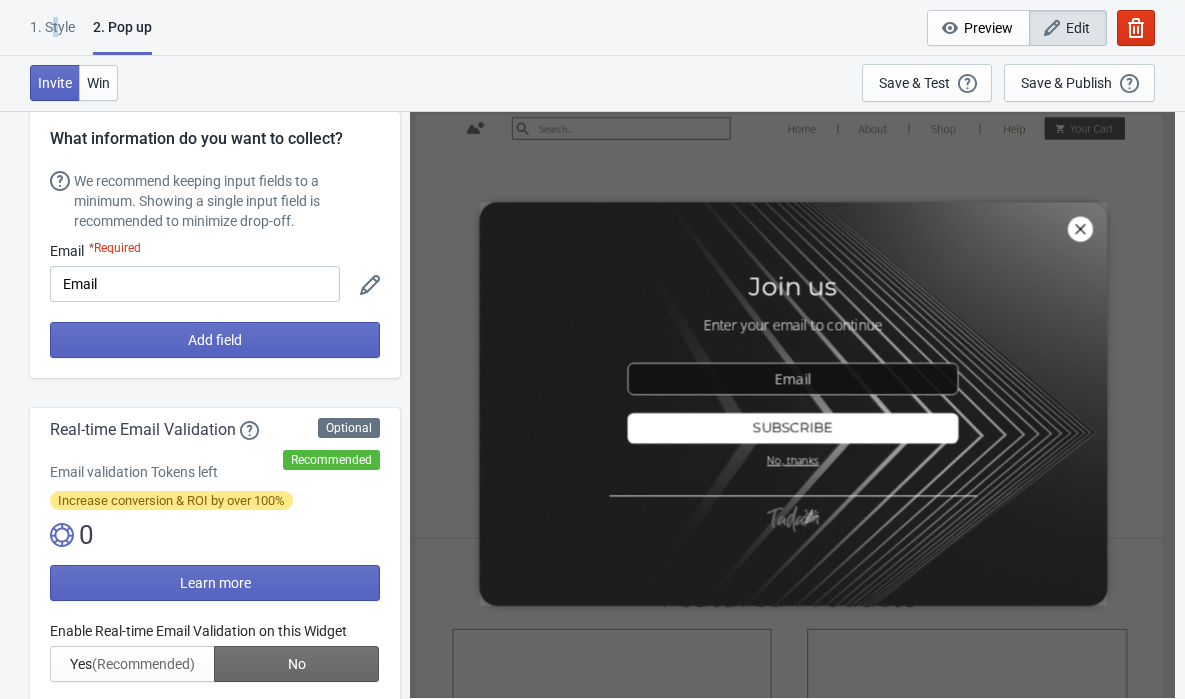 click on "1 . Style" at bounding box center [52, 34] 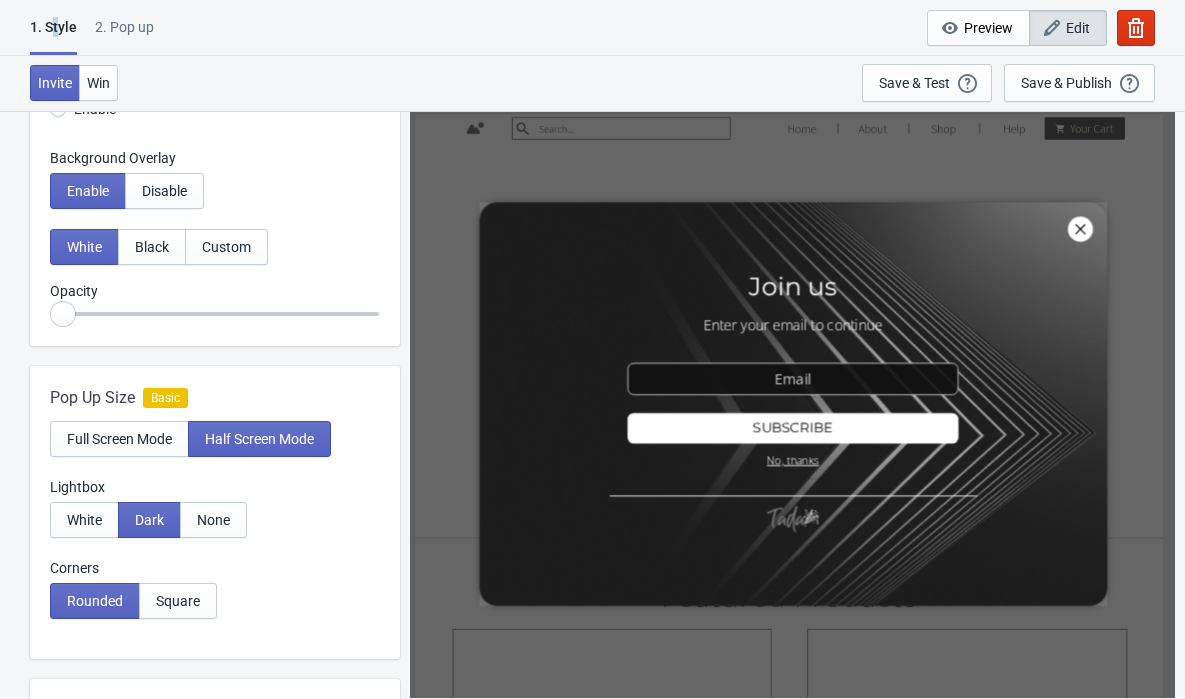 scroll, scrollTop: 293, scrollLeft: 0, axis: vertical 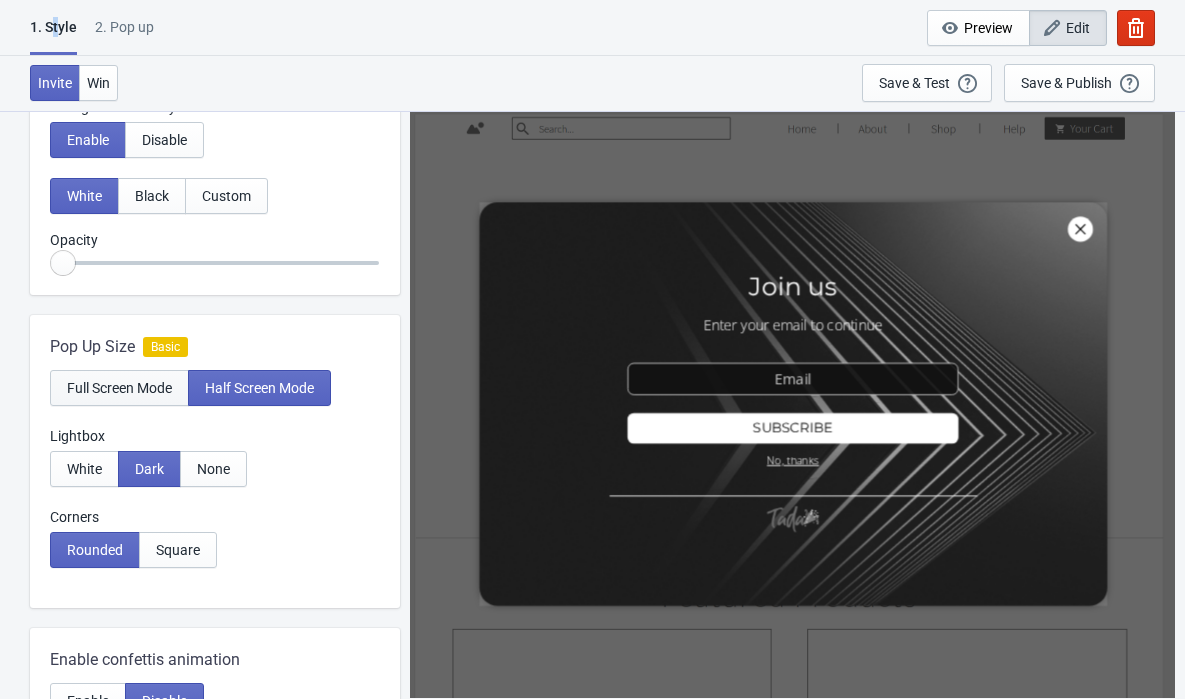 click on "Full Screen Mode" at bounding box center [119, 388] 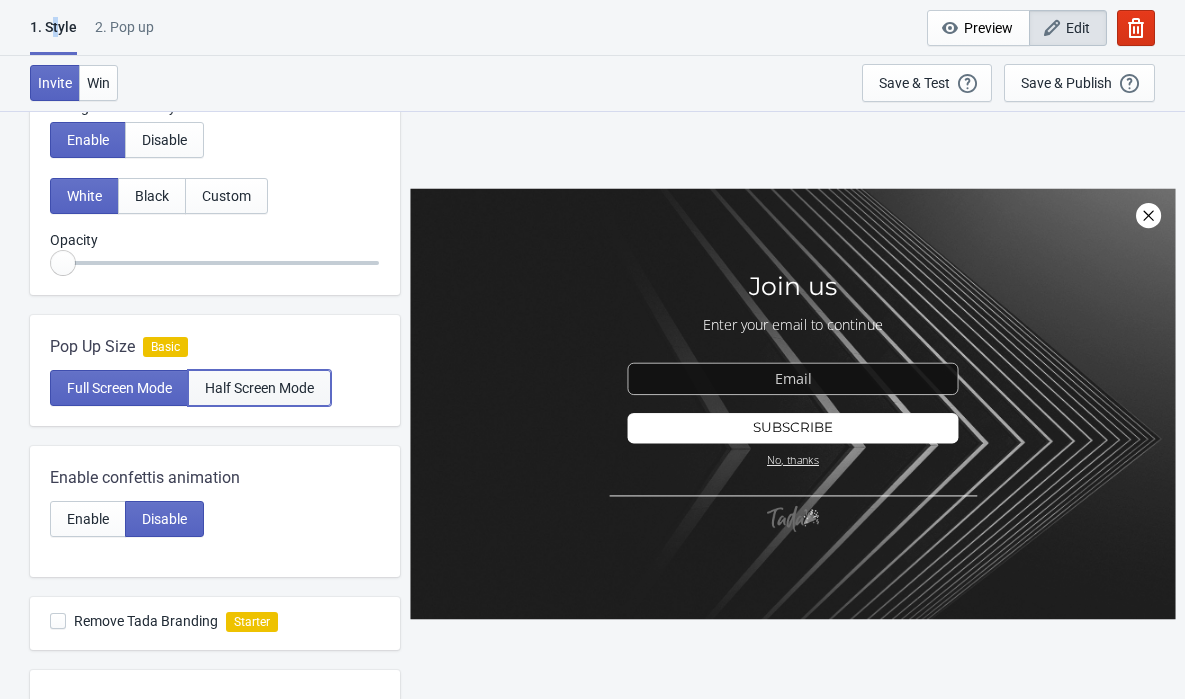 click on "Half Screen Mode" at bounding box center [259, 388] 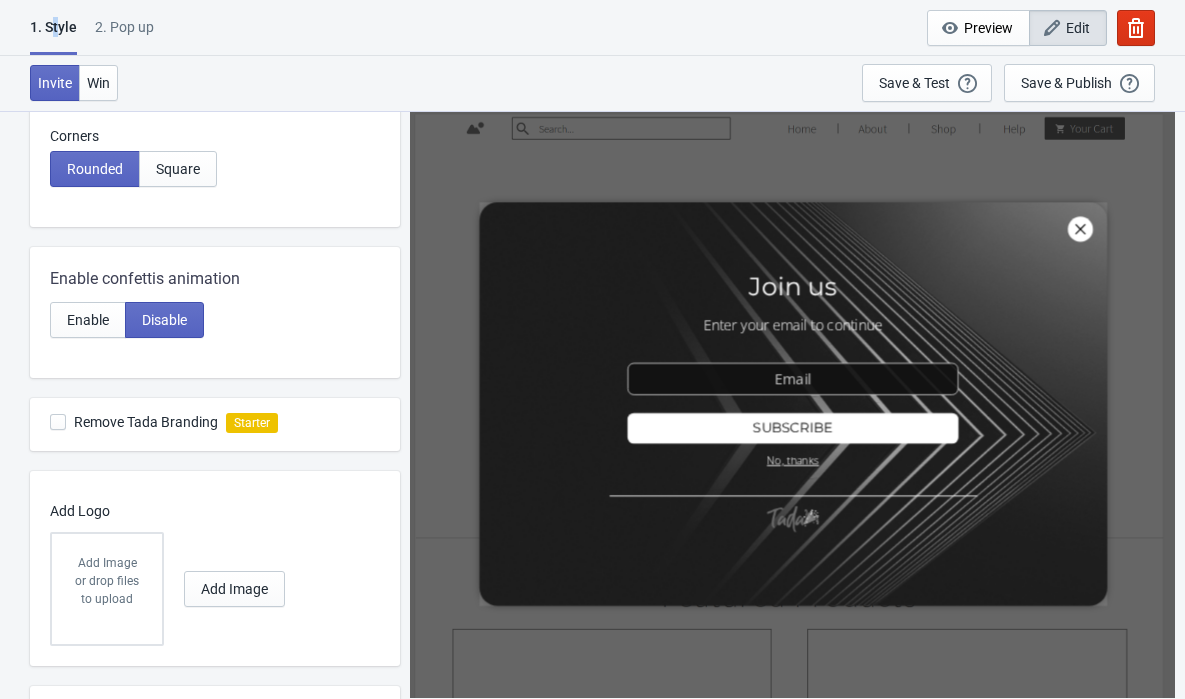scroll, scrollTop: 895, scrollLeft: 0, axis: vertical 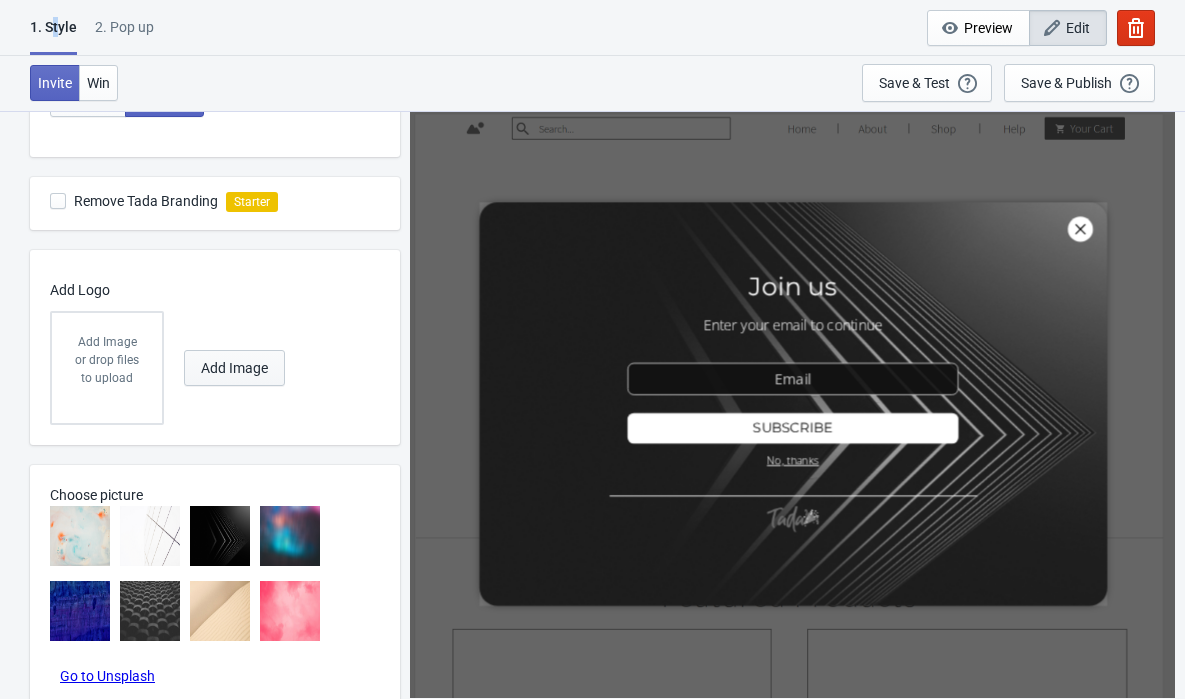 click on "Add Image" at bounding box center [234, 368] 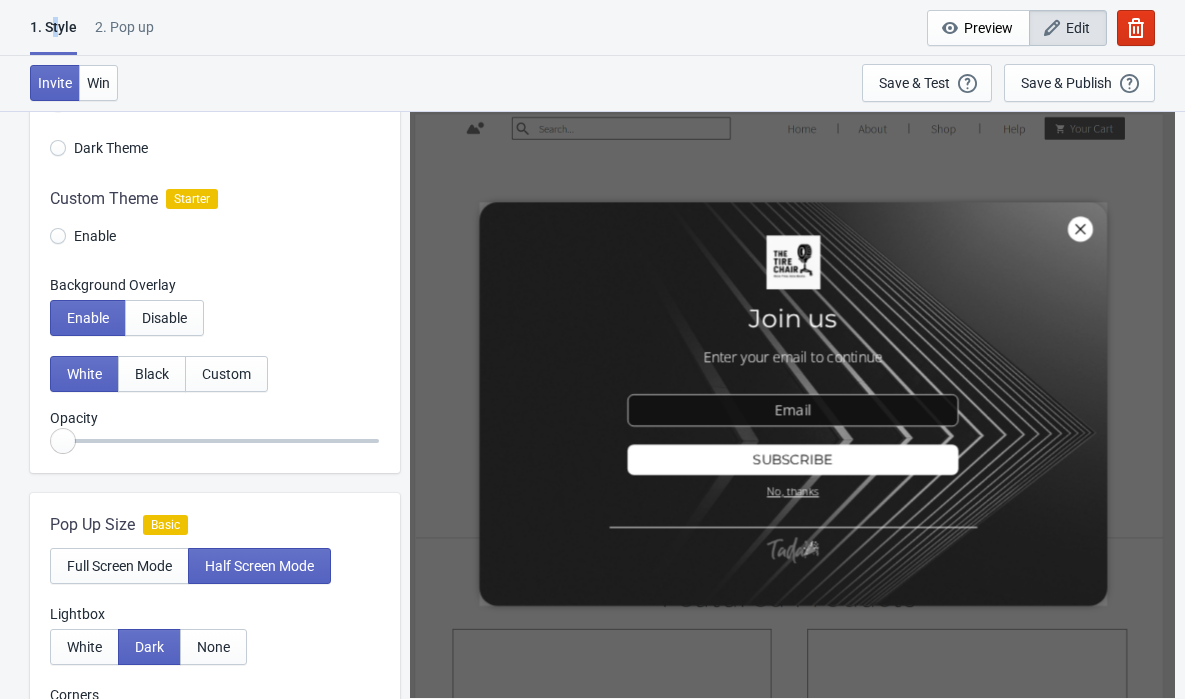 scroll, scrollTop: 129, scrollLeft: 0, axis: vertical 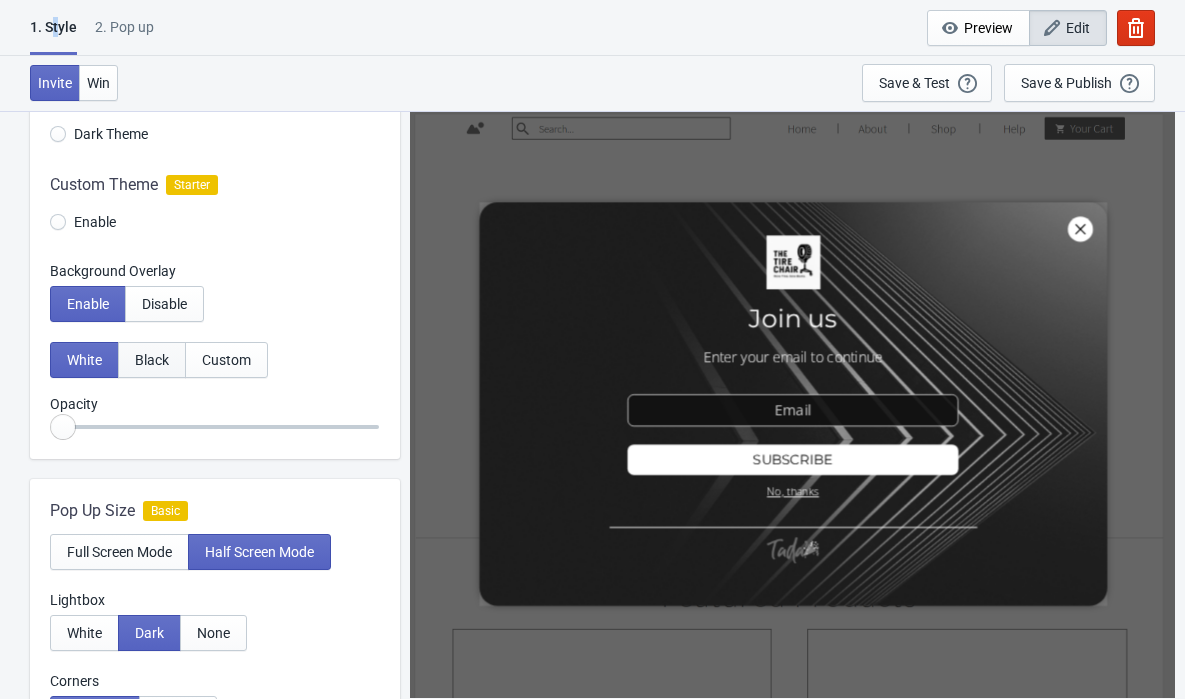 click on "Black" at bounding box center [152, 360] 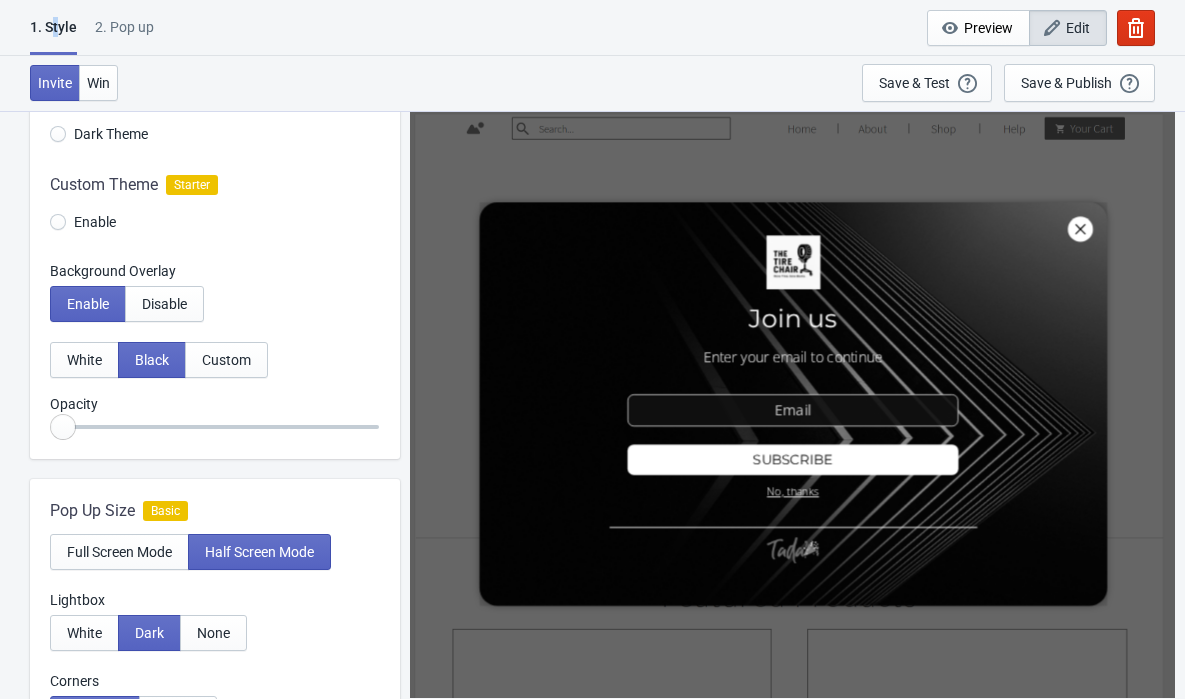 drag, startPoint x: 60, startPoint y: 428, endPoint x: -206, endPoint y: 446, distance: 266.60834 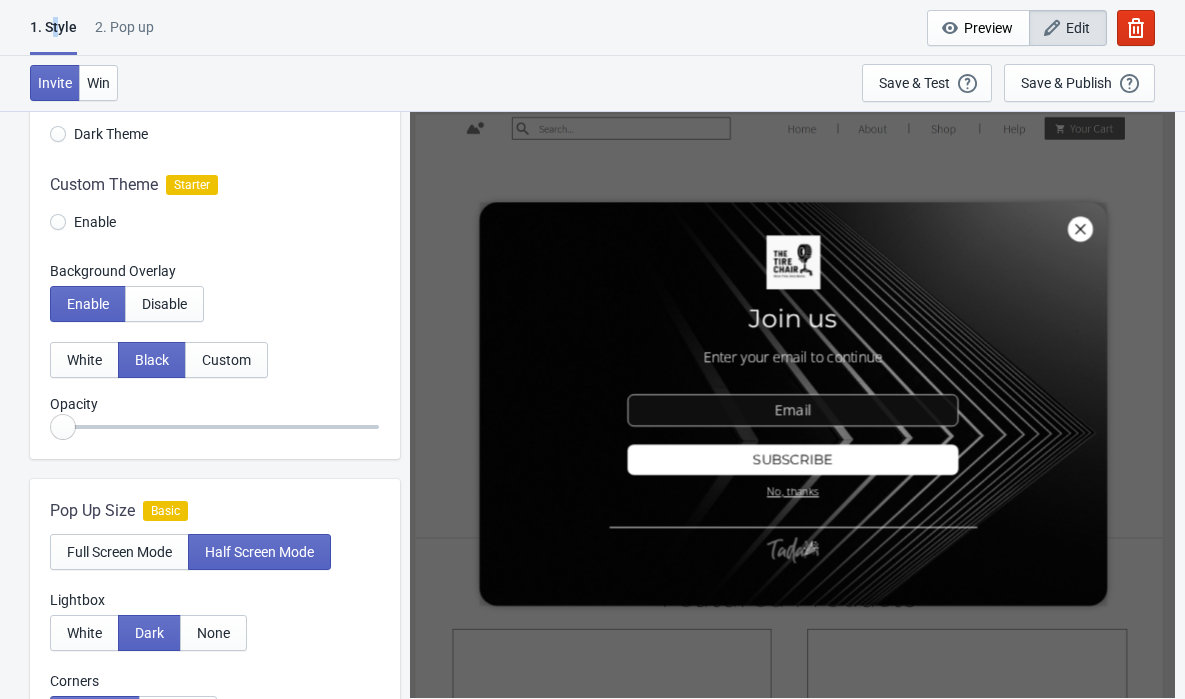 click at bounding box center (215, 427) 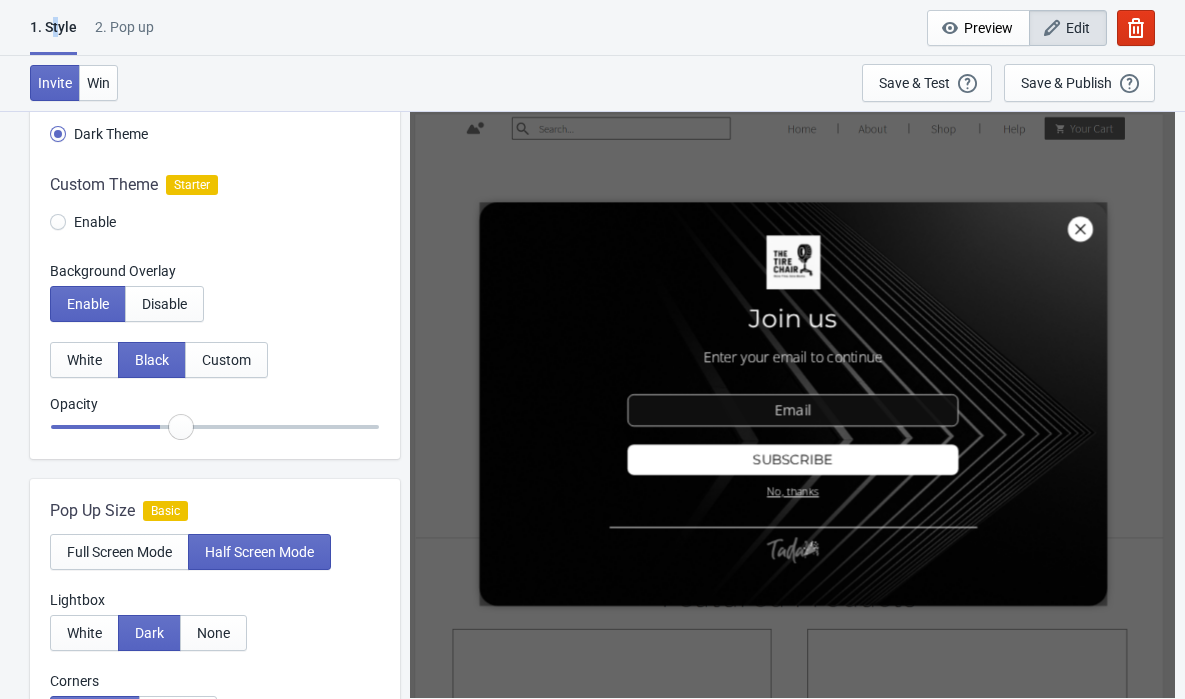 scroll, scrollTop: 133, scrollLeft: 0, axis: vertical 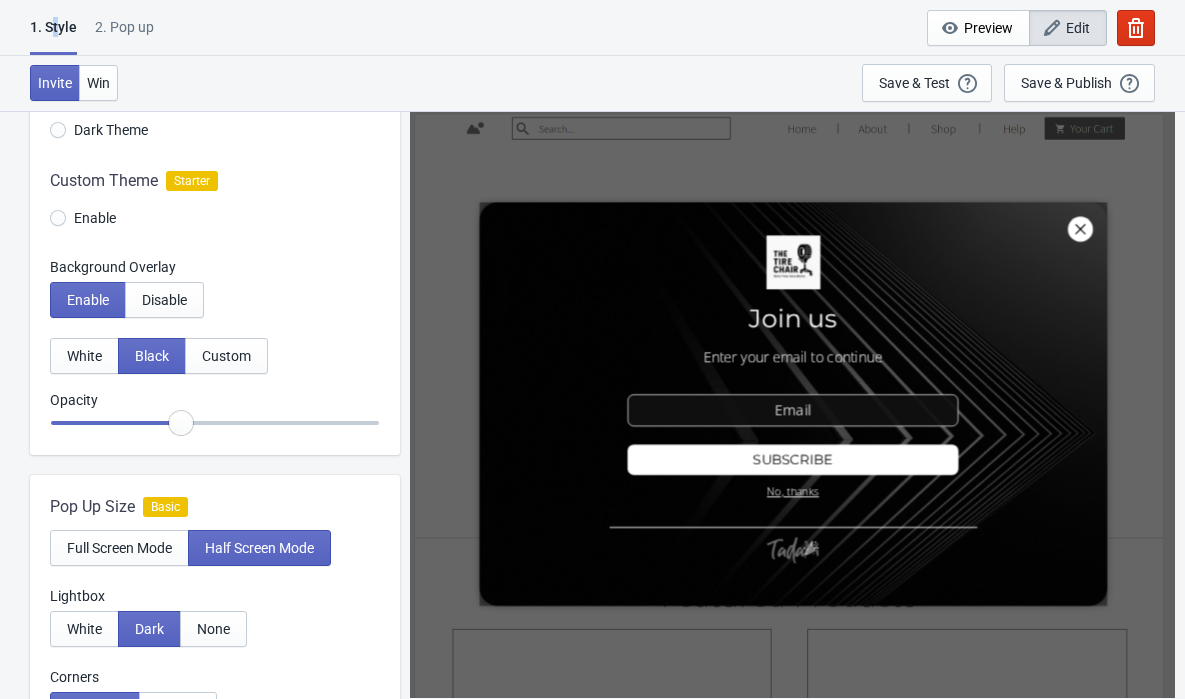 drag, startPoint x: 70, startPoint y: 430, endPoint x: 175, endPoint y: 420, distance: 105.47511 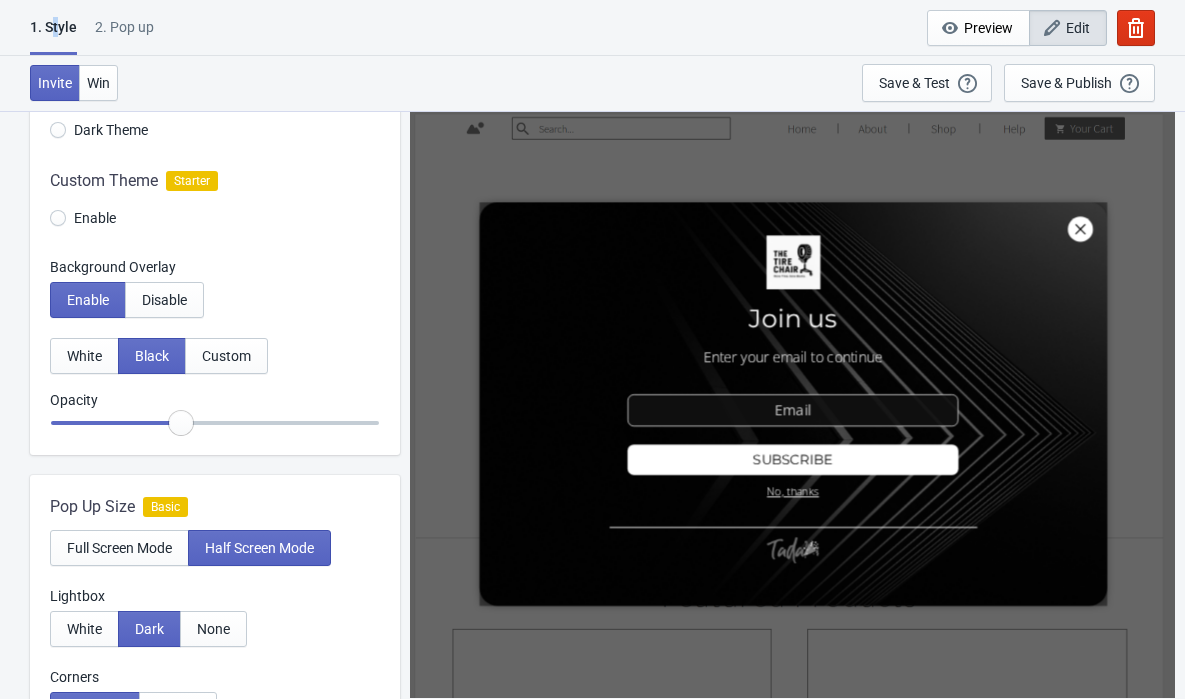 click at bounding box center (215, 423) 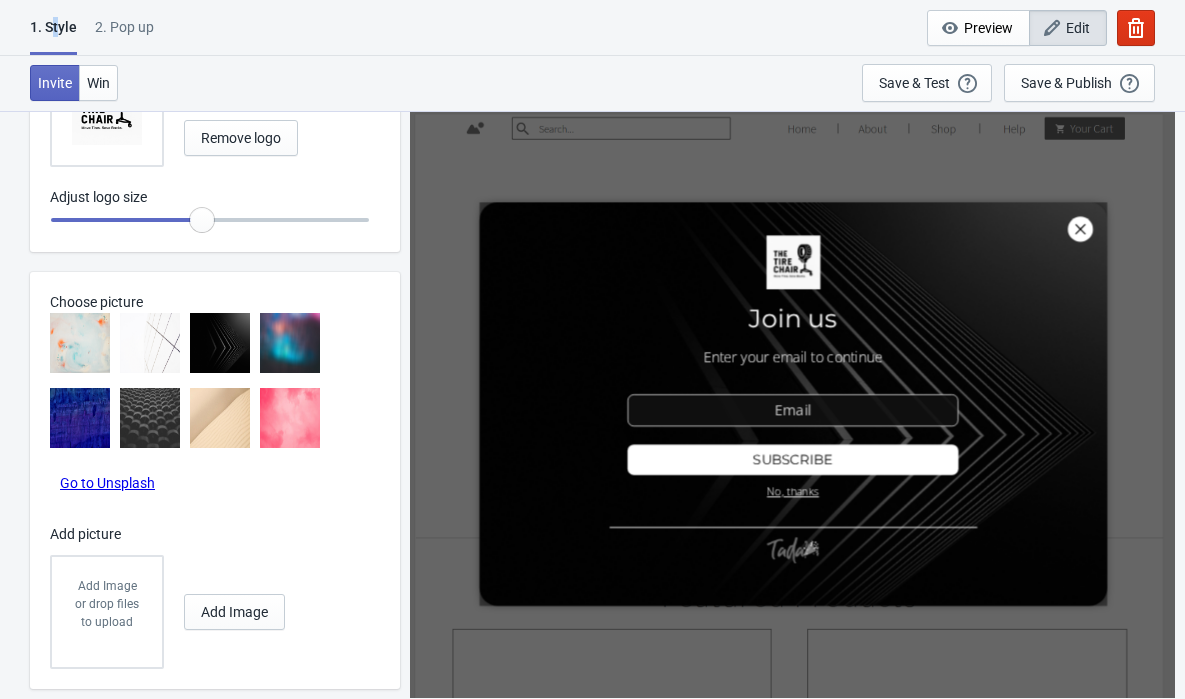 scroll, scrollTop: 1199, scrollLeft: 0, axis: vertical 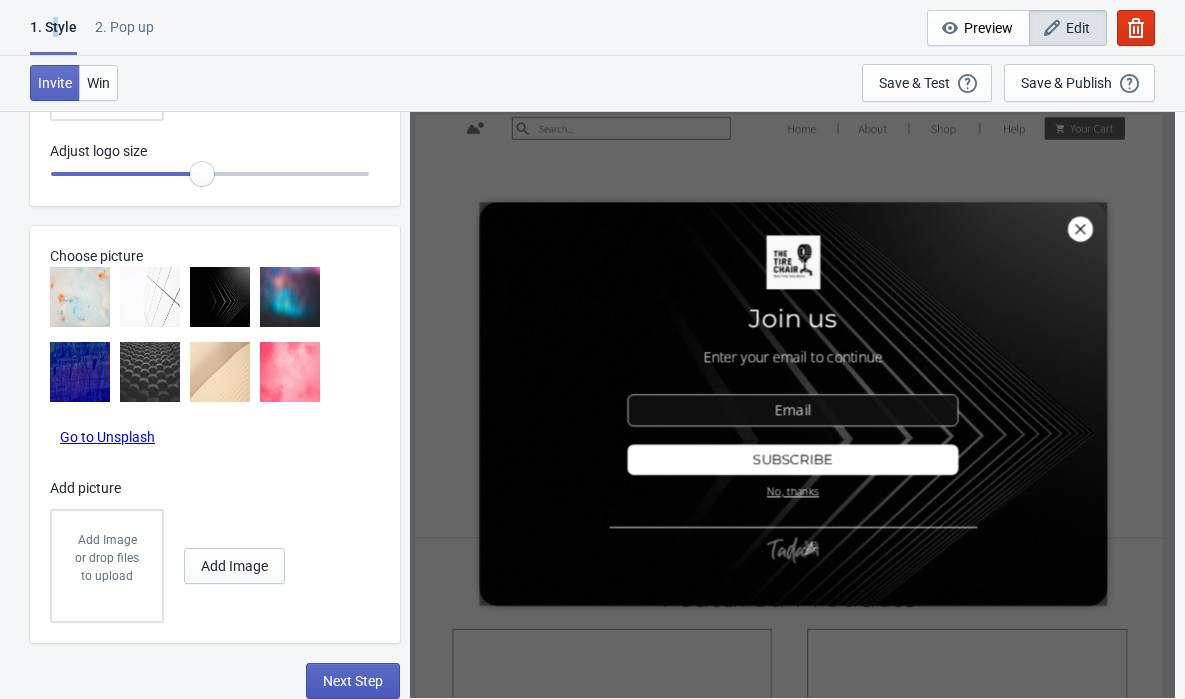 click on "Next Step" at bounding box center [353, 681] 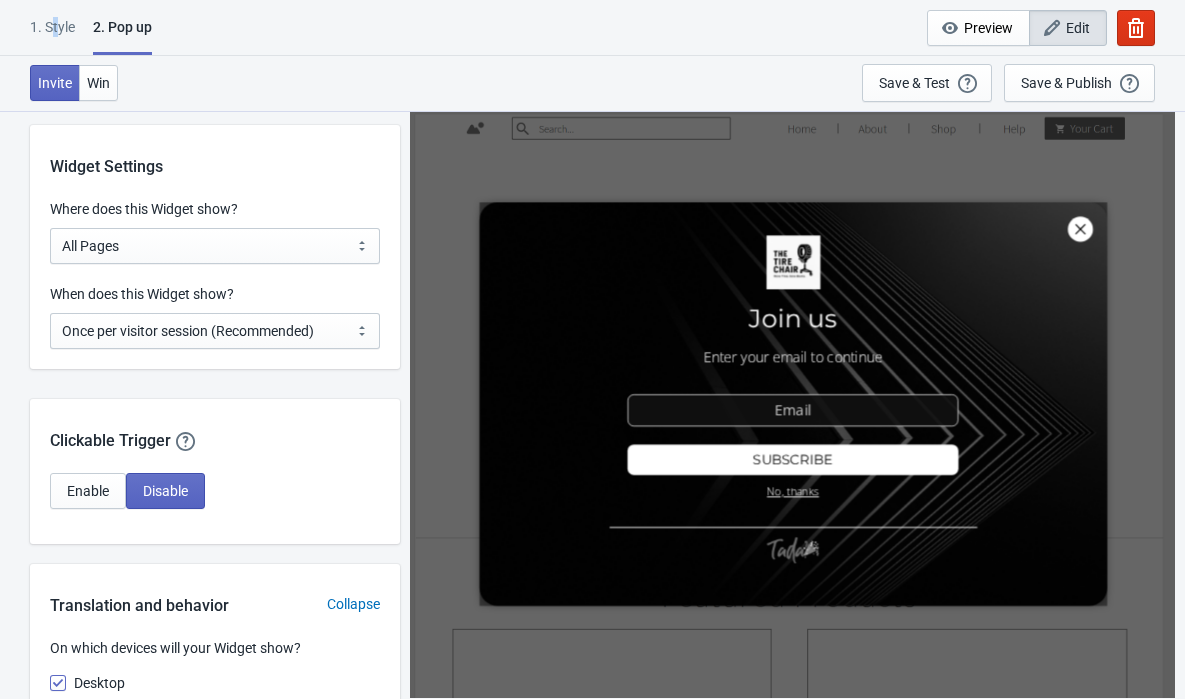 scroll, scrollTop: 1378, scrollLeft: 0, axis: vertical 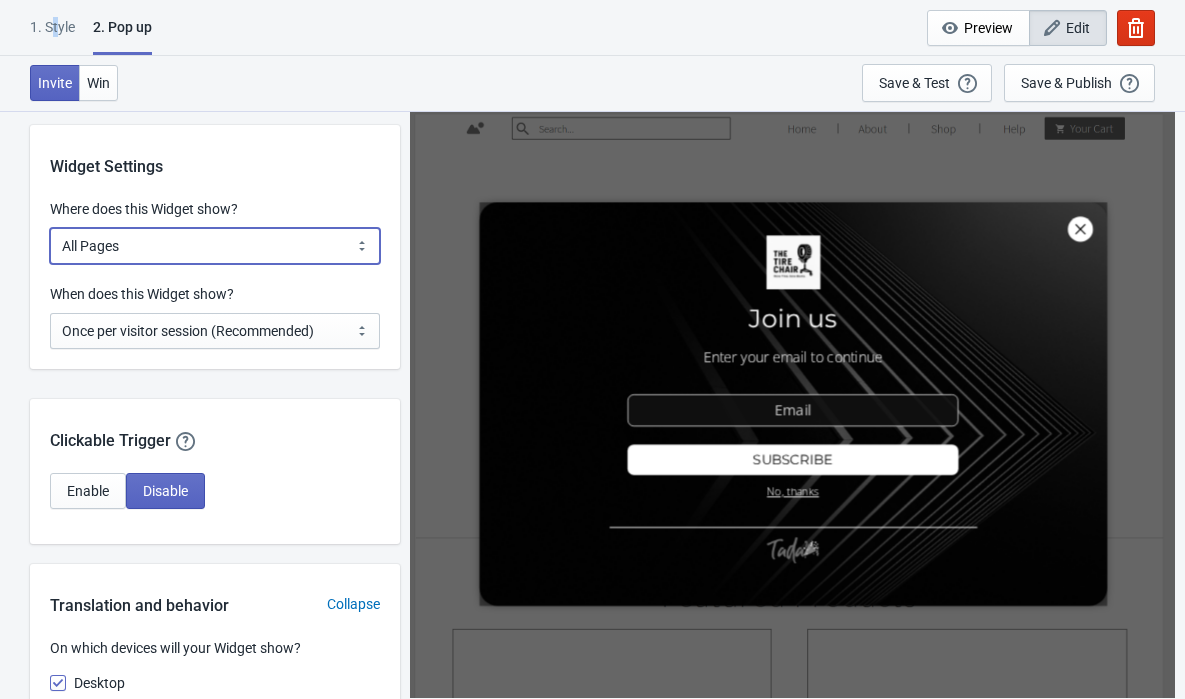 click on "All Pages All Product Pages All Blog Pages All Static Pages Specific Product(s) Specific Blog Posts Specific Pages Specific Collection Homepage Only Specific URL" at bounding box center (215, 246) 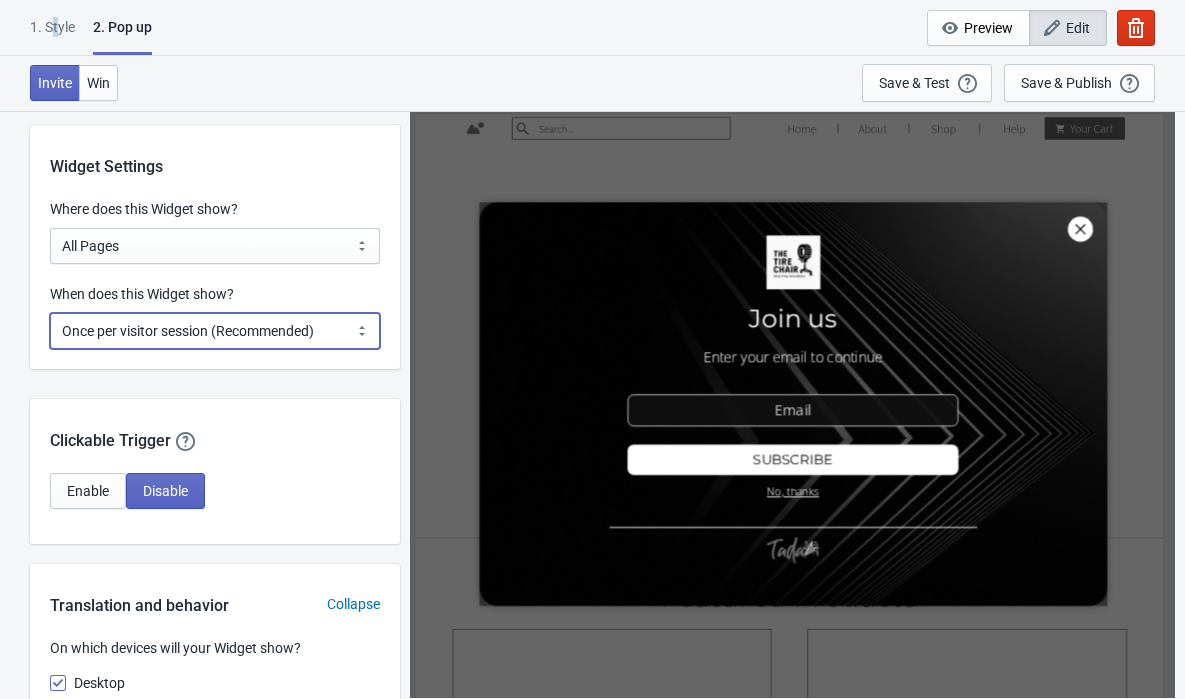 click on "Every new visit of page Once every period of time Once per visitor session (Recommended) Once per user" at bounding box center (215, 331) 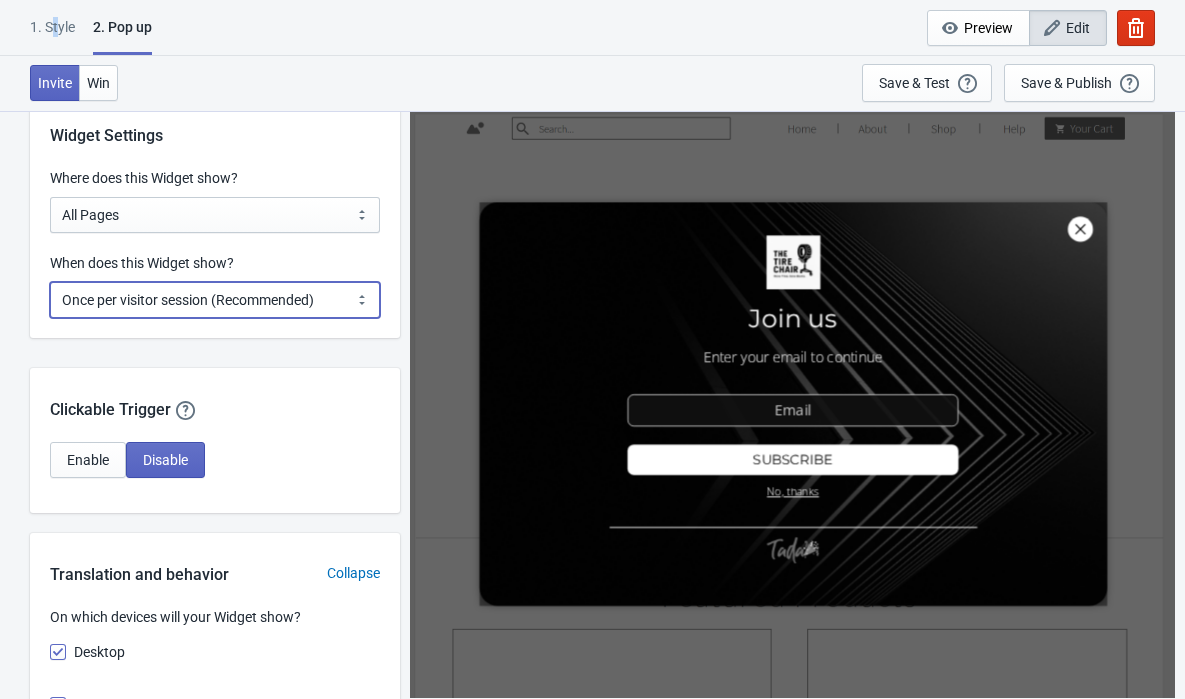 scroll, scrollTop: 1431, scrollLeft: 0, axis: vertical 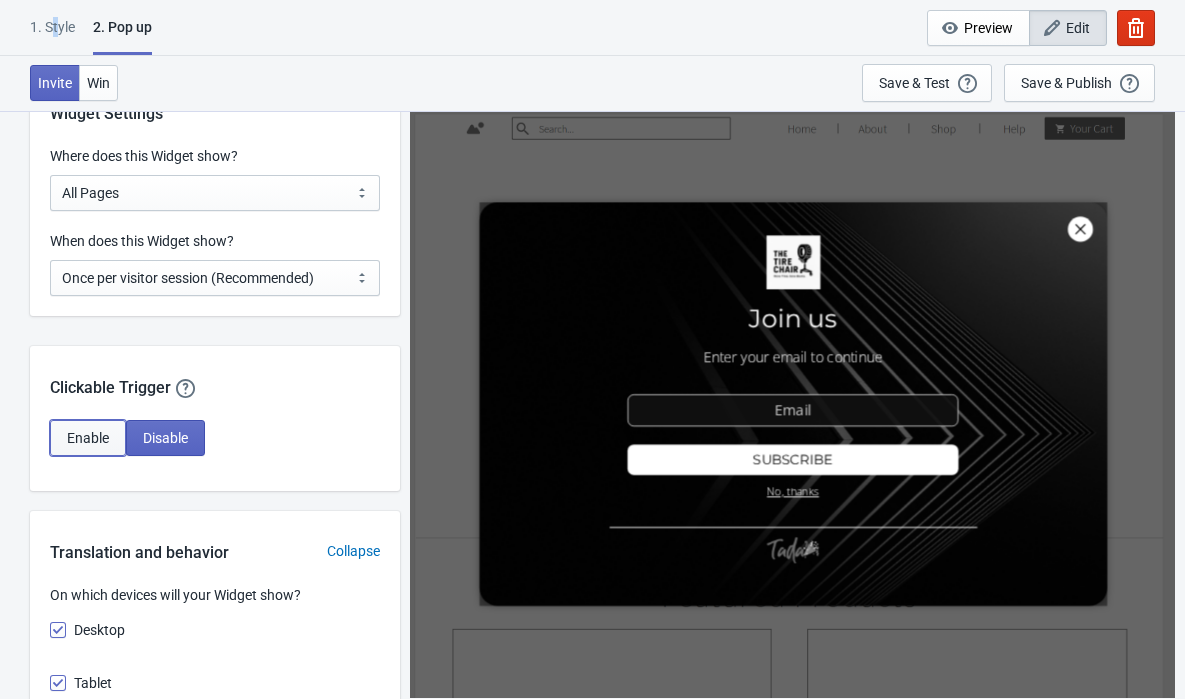 click on "Enable" at bounding box center (88, 438) 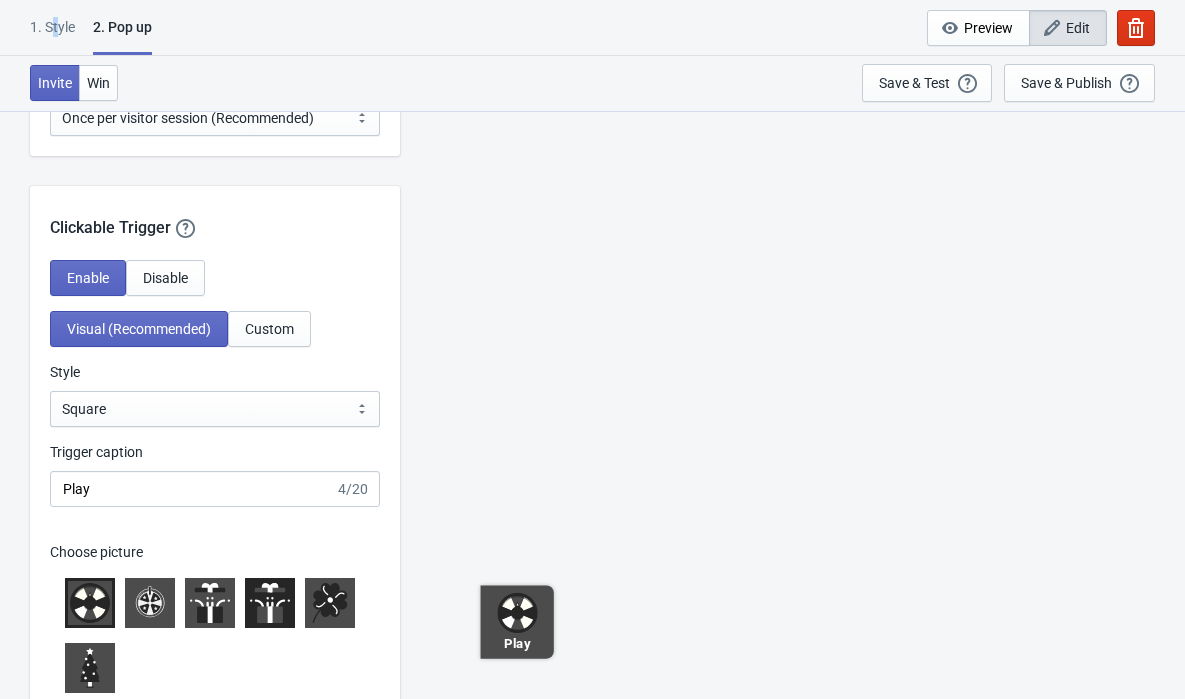 scroll, scrollTop: 1561, scrollLeft: 0, axis: vertical 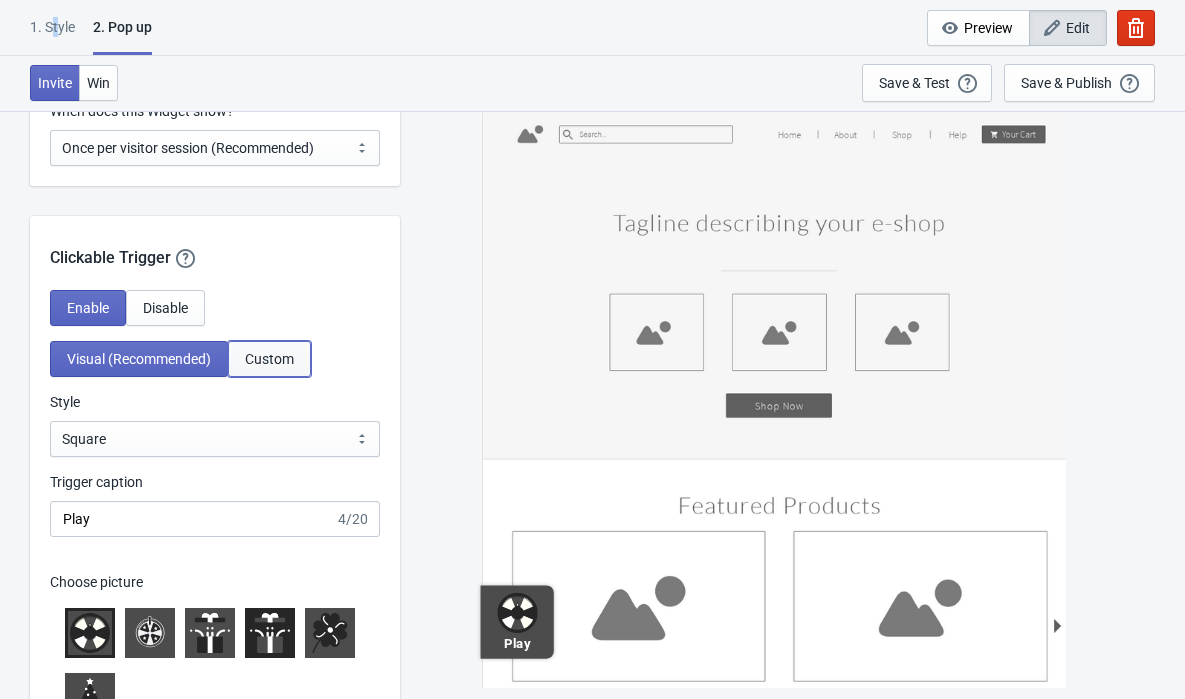 click on "Custom" at bounding box center (269, 359) 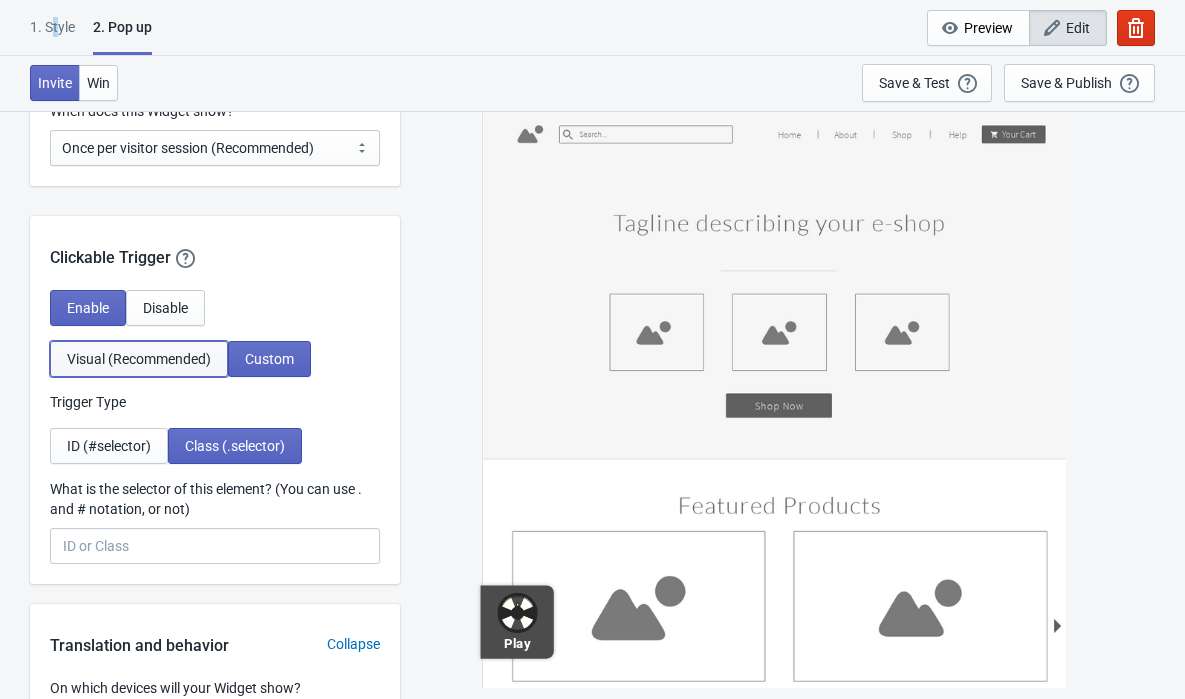 click on "Visual (Recommended)" at bounding box center (139, 359) 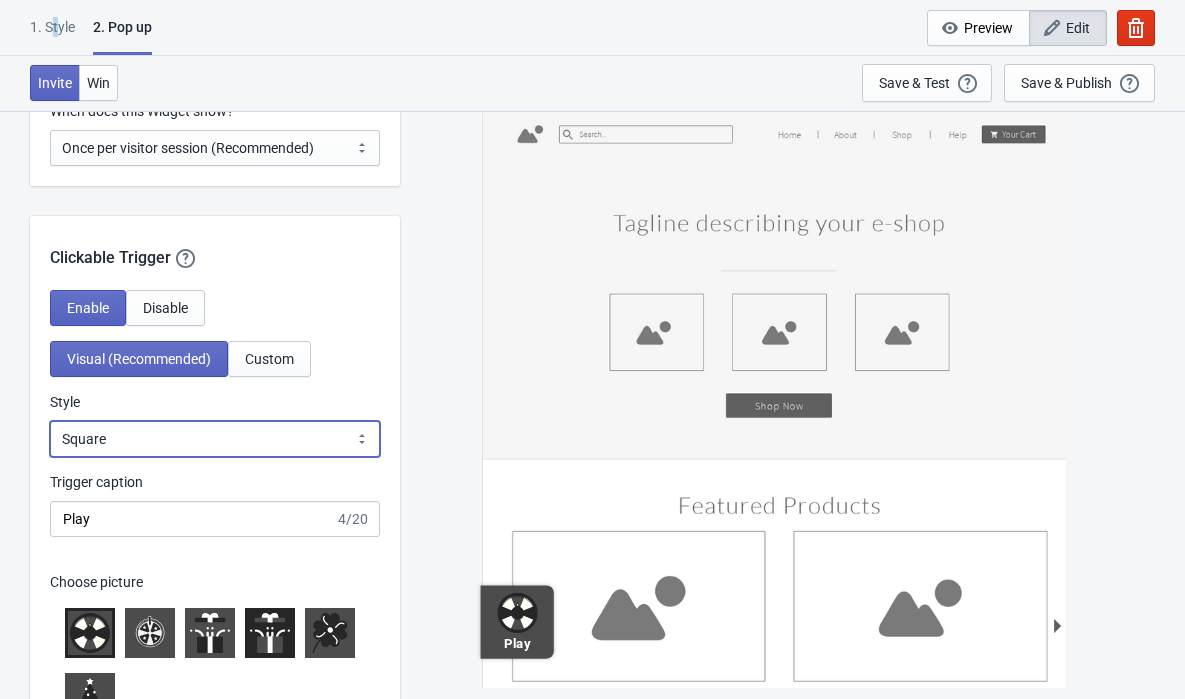click on "Square Circle Tab" at bounding box center (215, 439) 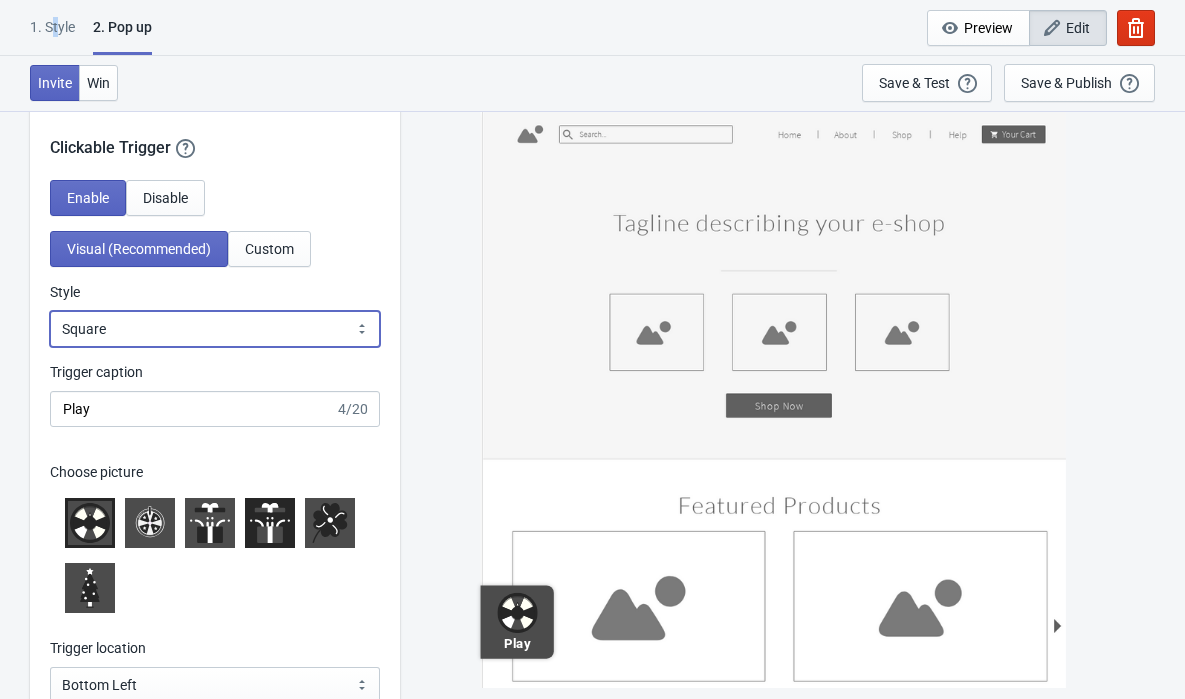 scroll, scrollTop: 1690, scrollLeft: 0, axis: vertical 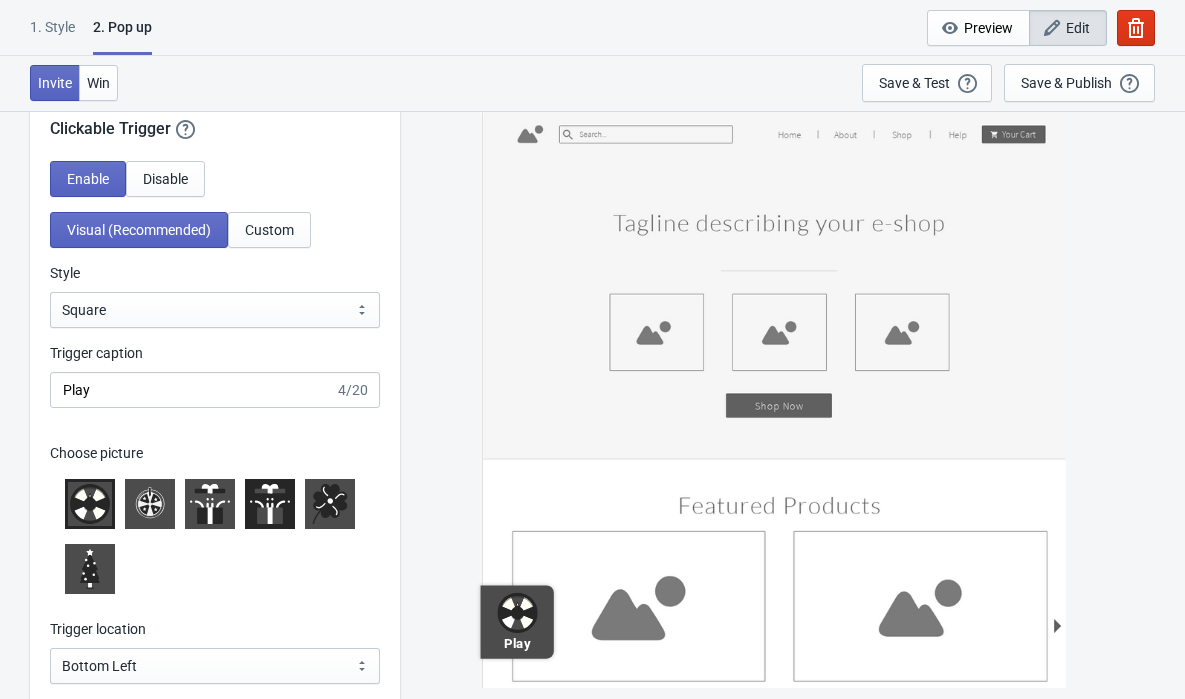 click 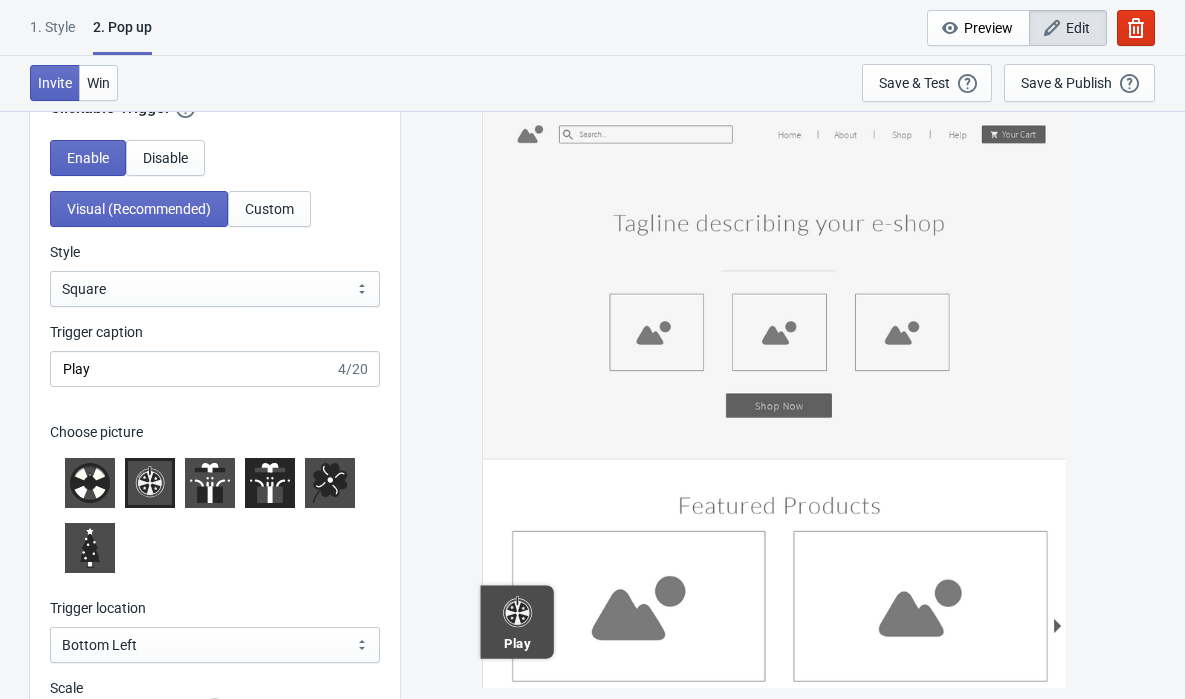 scroll, scrollTop: 1711, scrollLeft: 0, axis: vertical 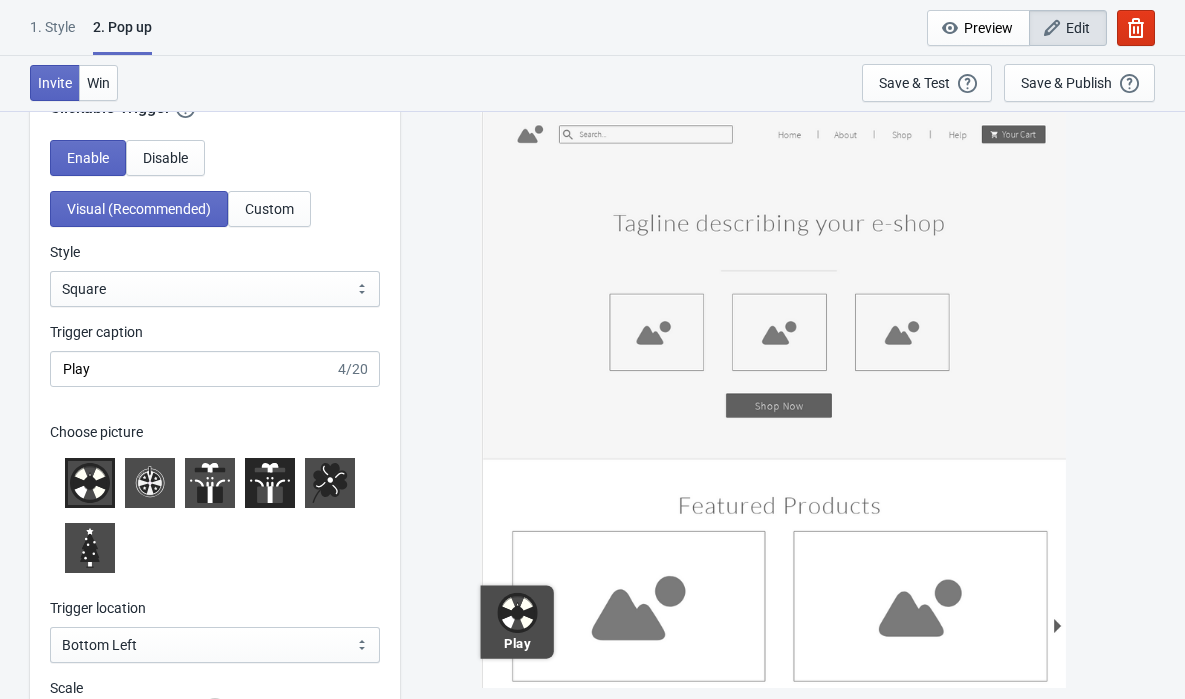 click 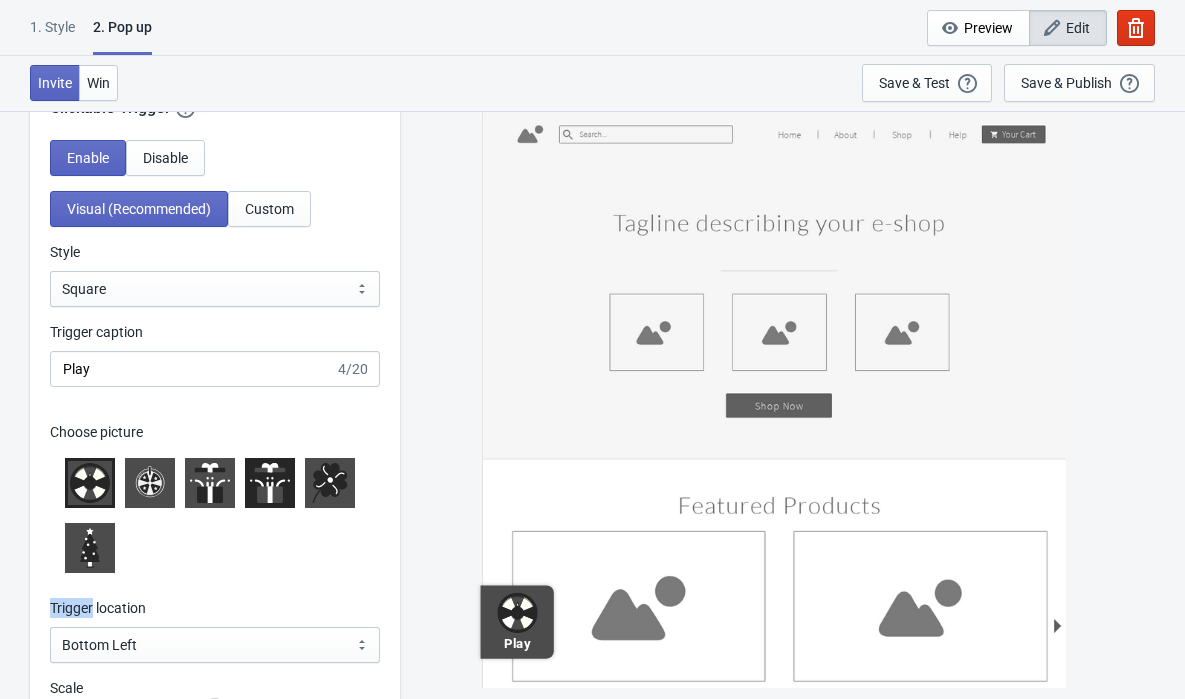 click 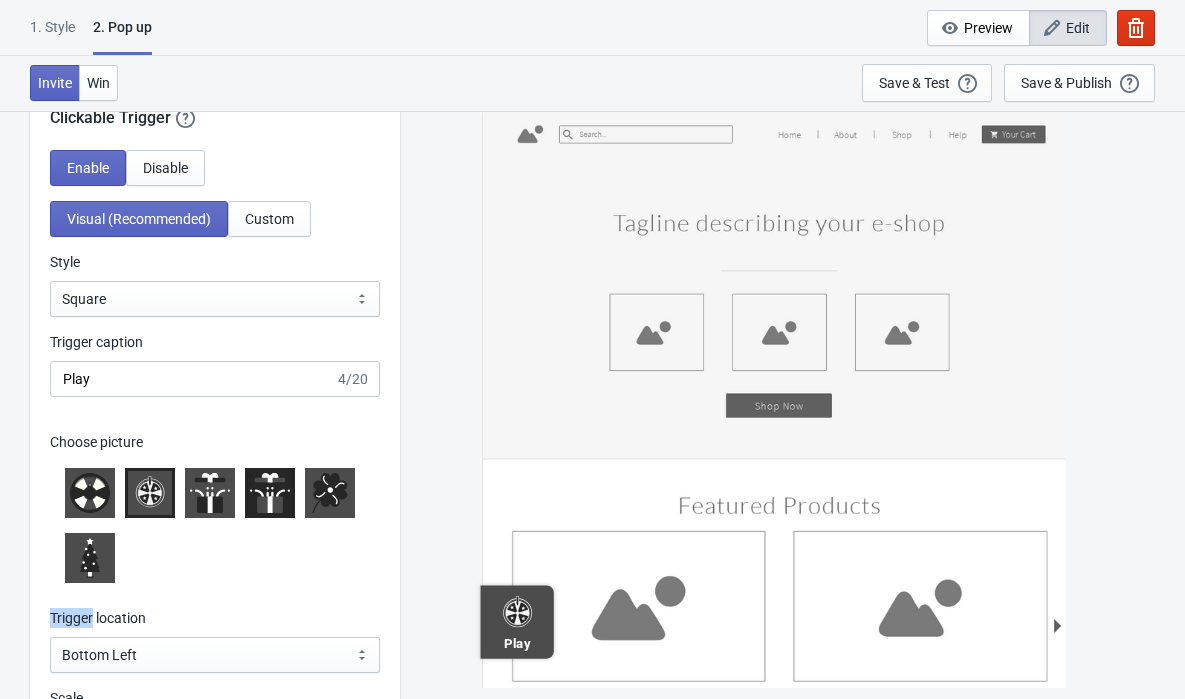 scroll, scrollTop: 1685, scrollLeft: 0, axis: vertical 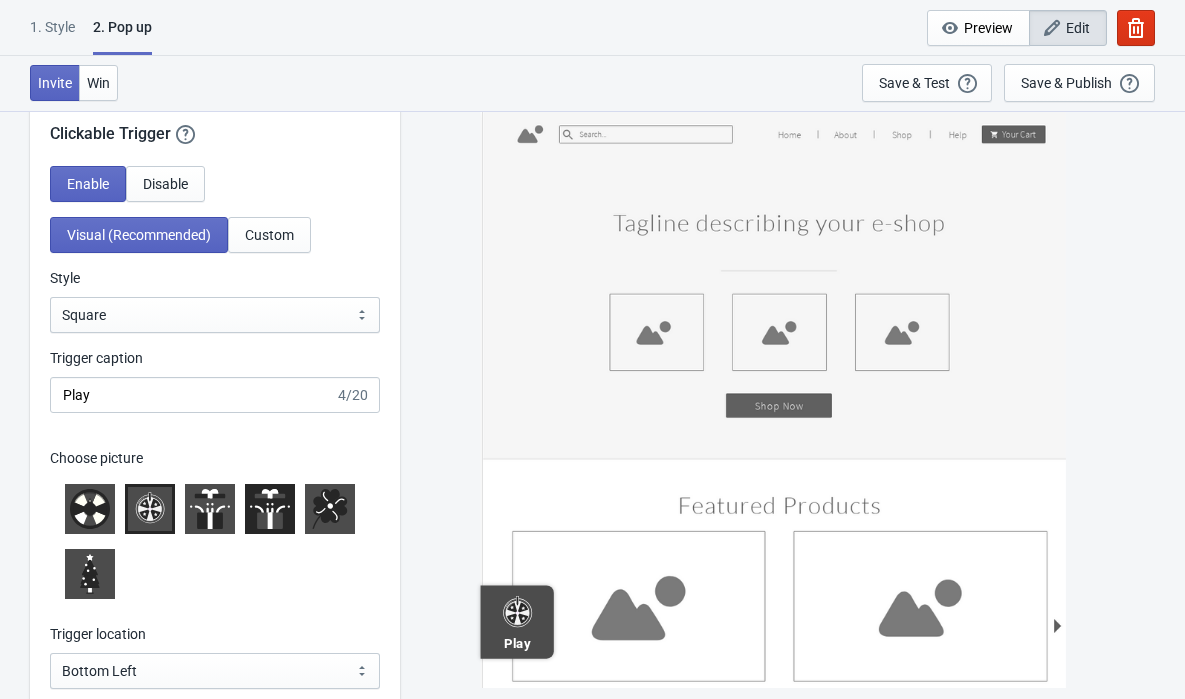 click at bounding box center [215, 541] 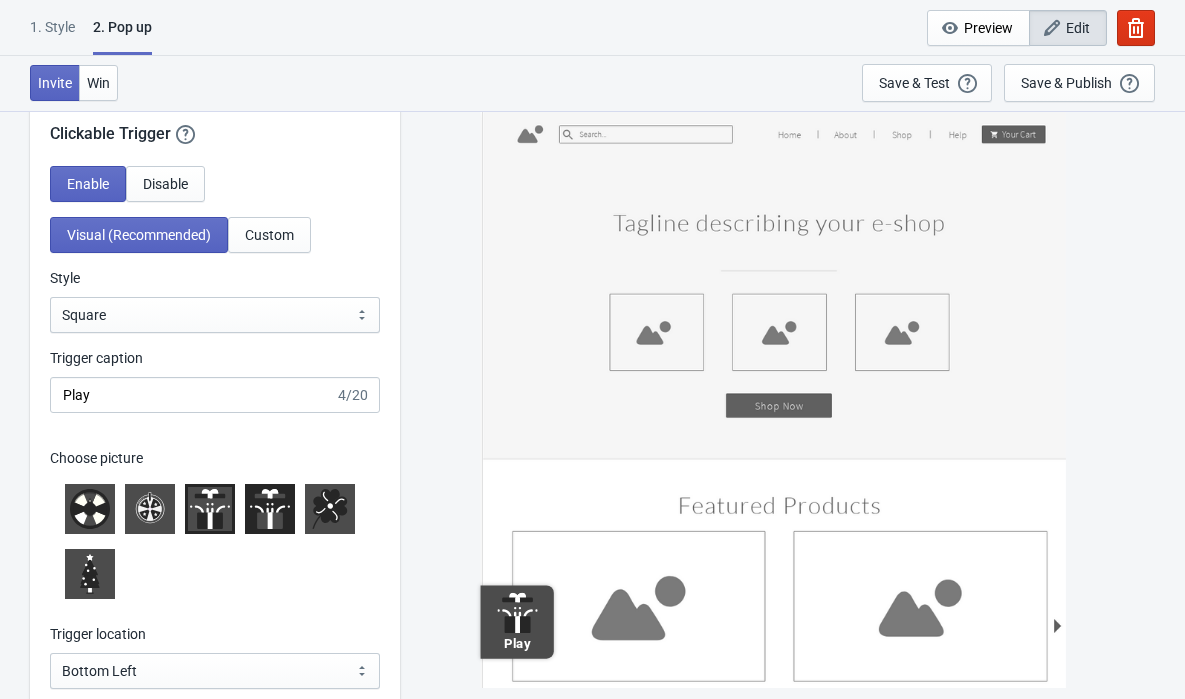 click 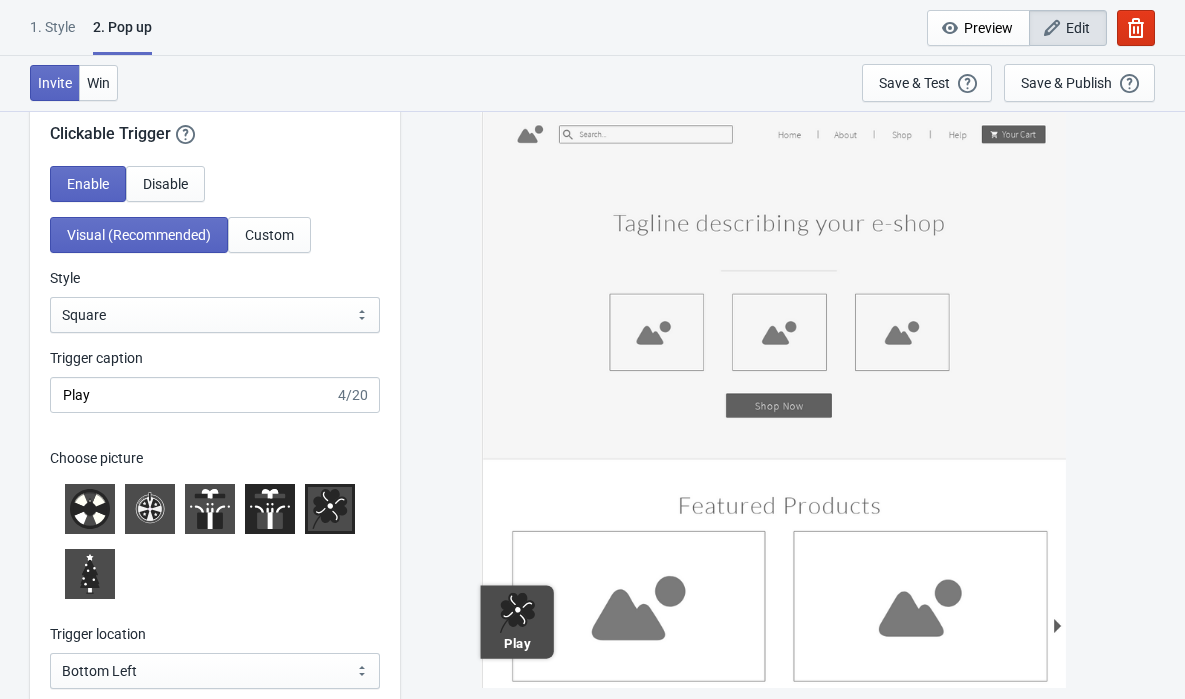 click at bounding box center (215, 541) 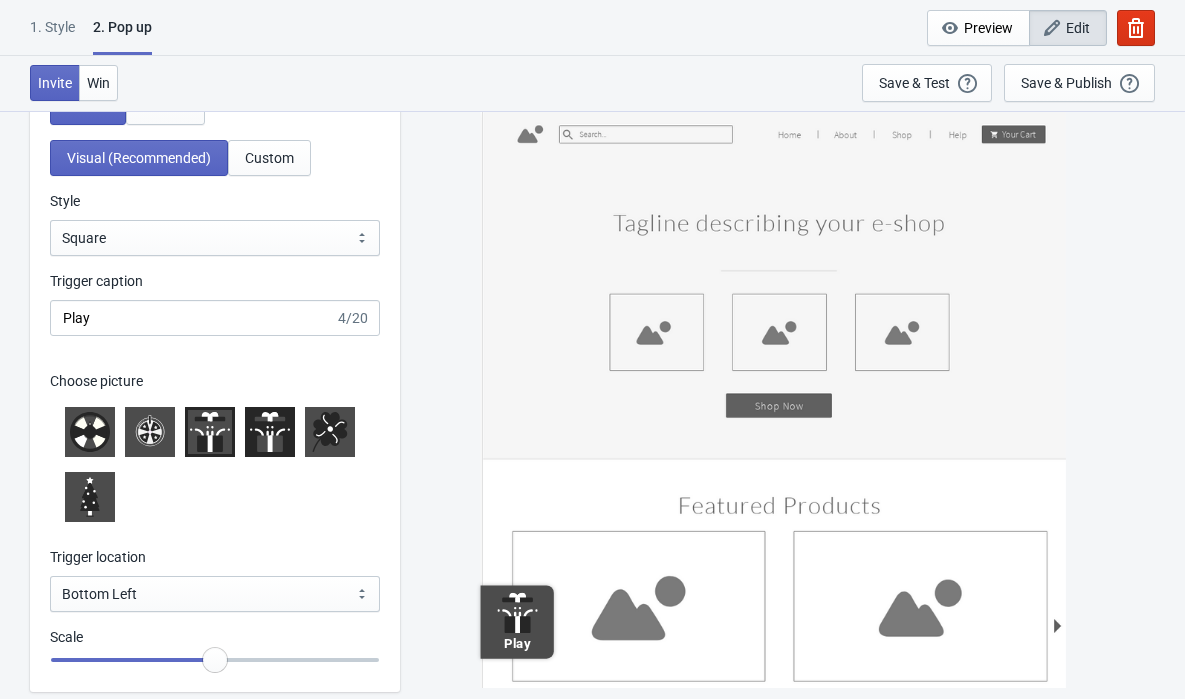 scroll, scrollTop: 1803, scrollLeft: 0, axis: vertical 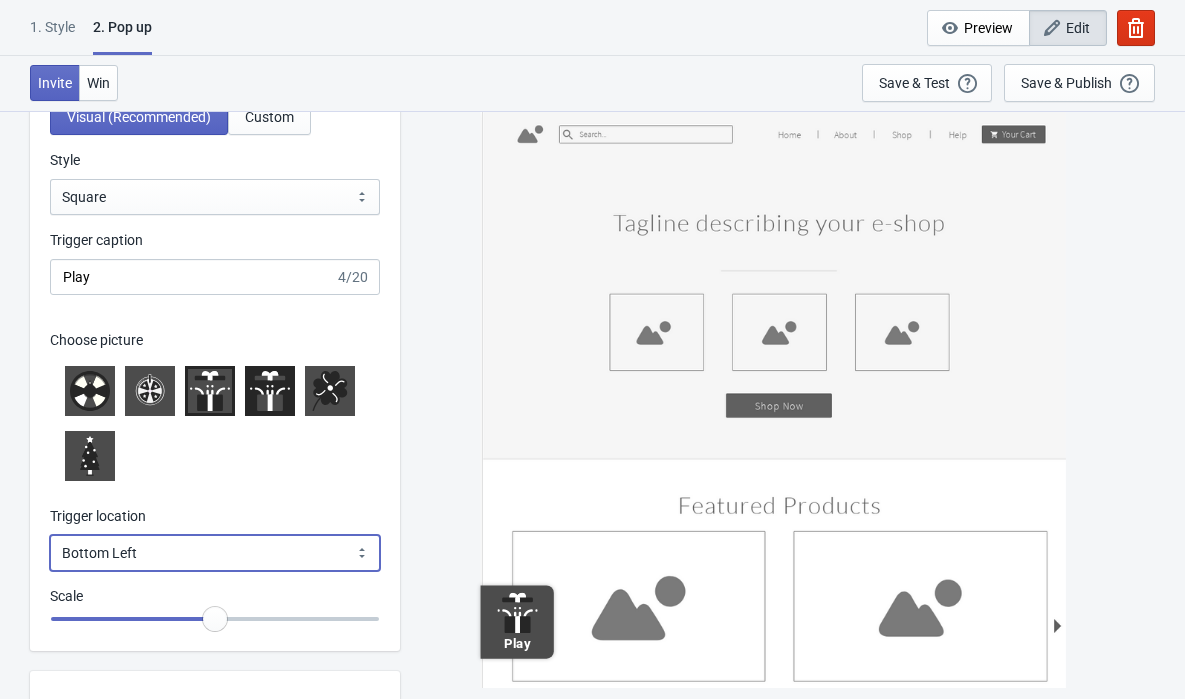 click on "Bottom Left Bottom Right Middle Left Middle Right Top Left Top Right" at bounding box center (215, 553) 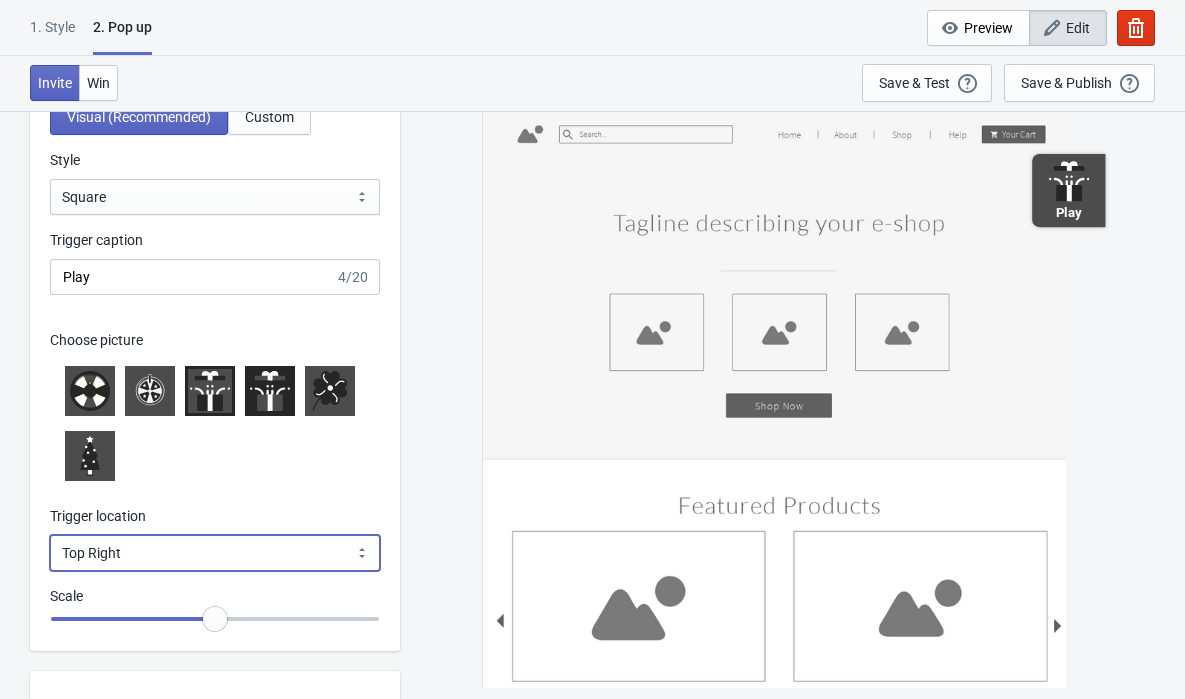 click on "Bottom Left Bottom Right Middle Left Middle Right Top Left Top Right" at bounding box center [215, 553] 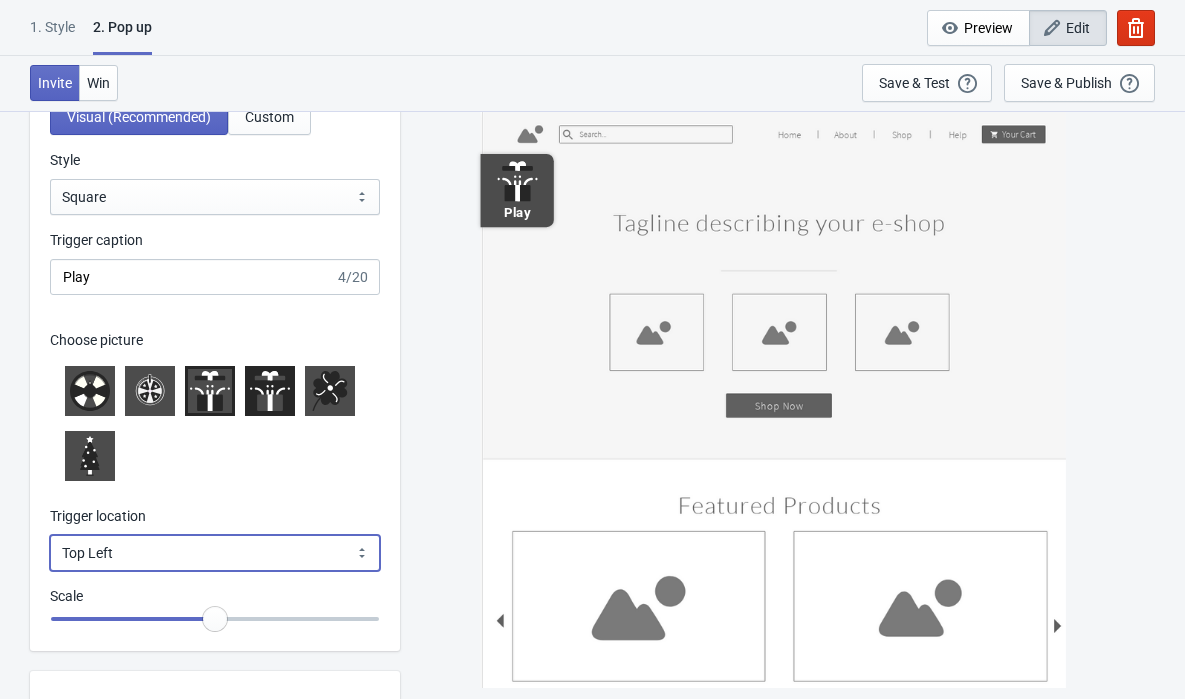 click on "Bottom Left Bottom Right Middle Left Middle Right Top Left Top Right" at bounding box center [215, 553] 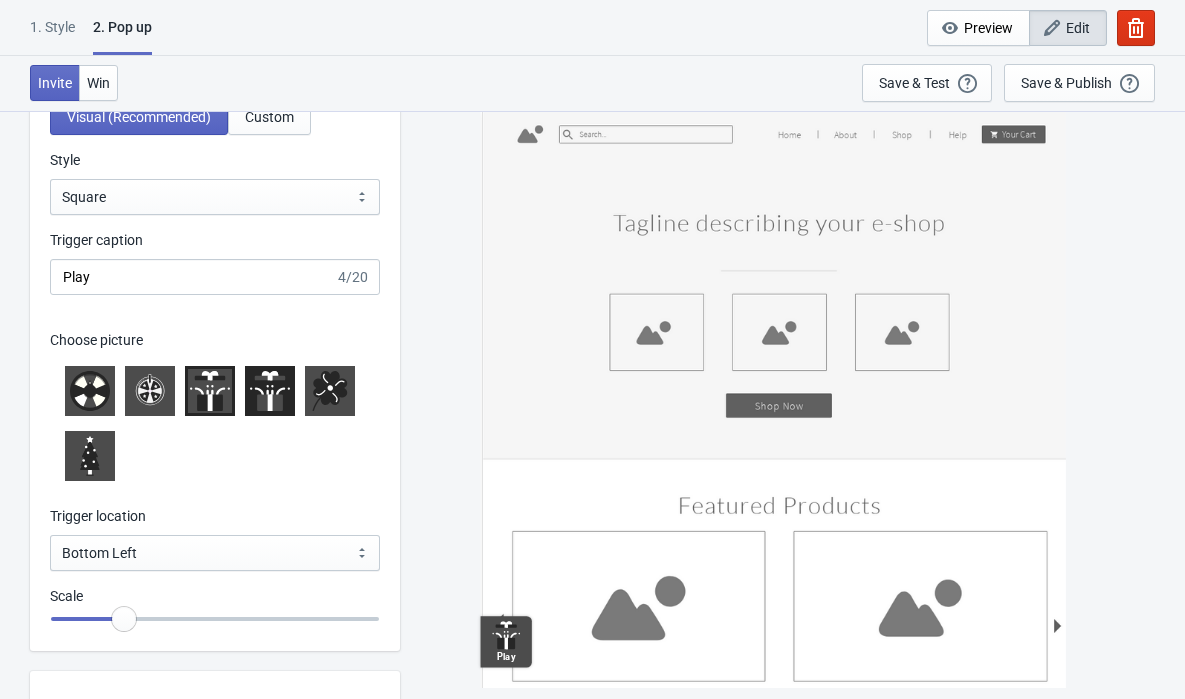 drag, startPoint x: 212, startPoint y: 615, endPoint x: 119, endPoint y: 612, distance: 93.04838 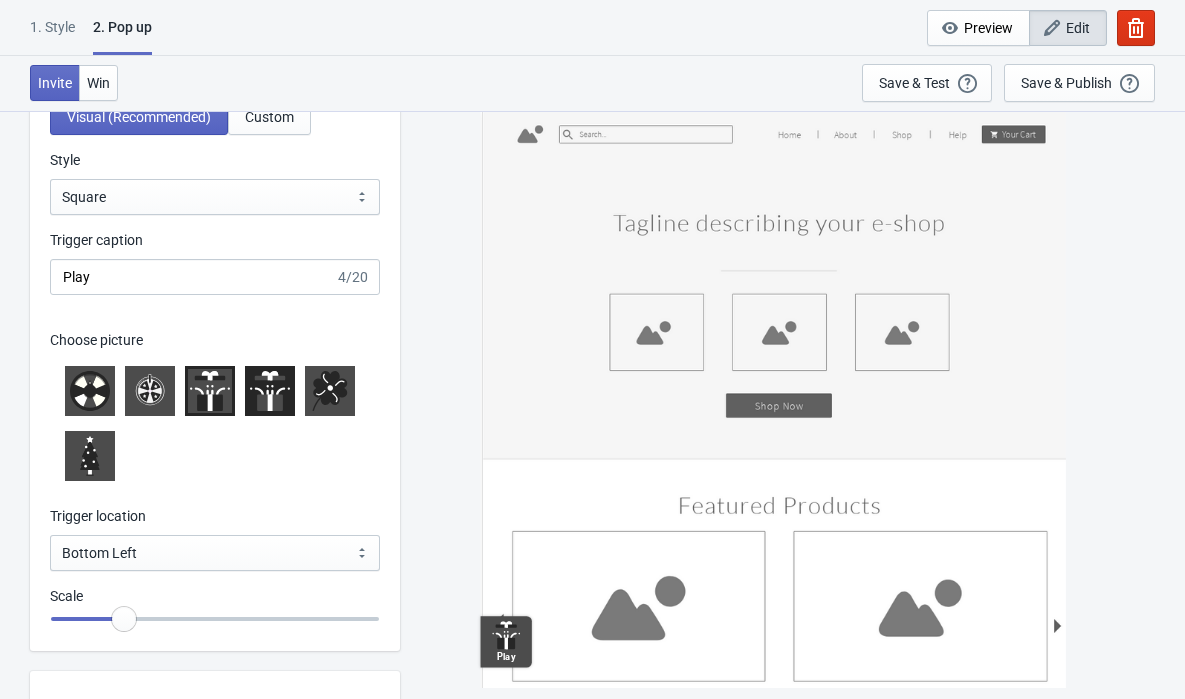 click at bounding box center [215, 619] 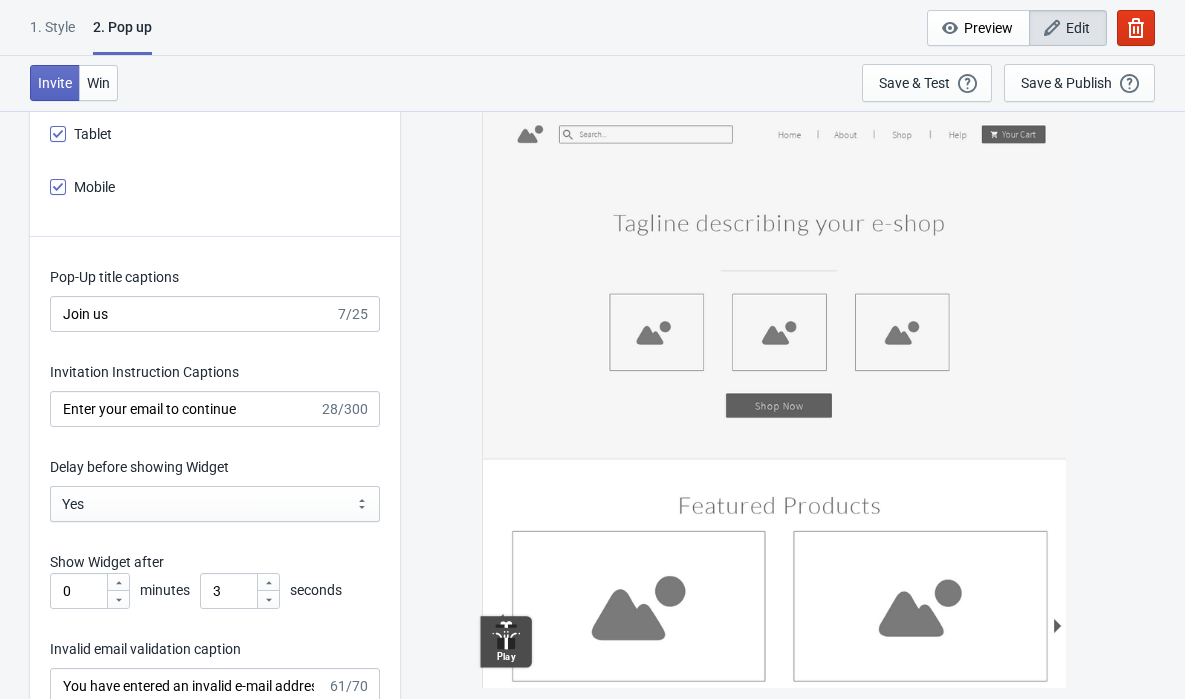scroll, scrollTop: 2511, scrollLeft: 0, axis: vertical 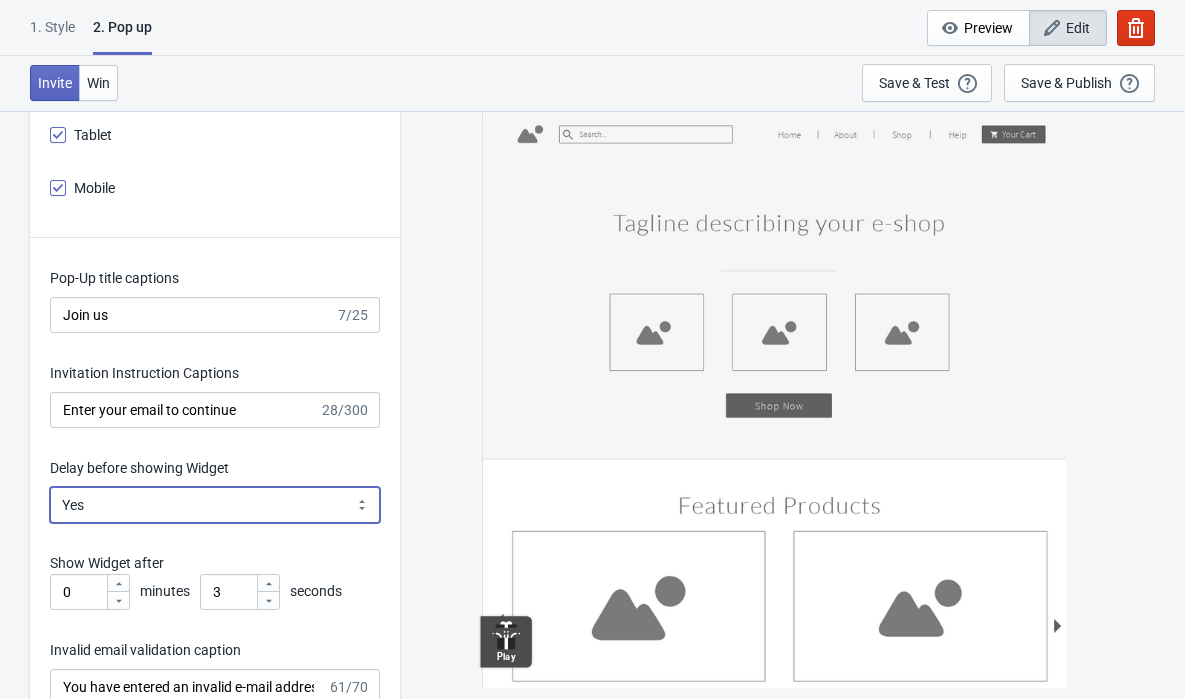 click on "Yes No" at bounding box center [215, 505] 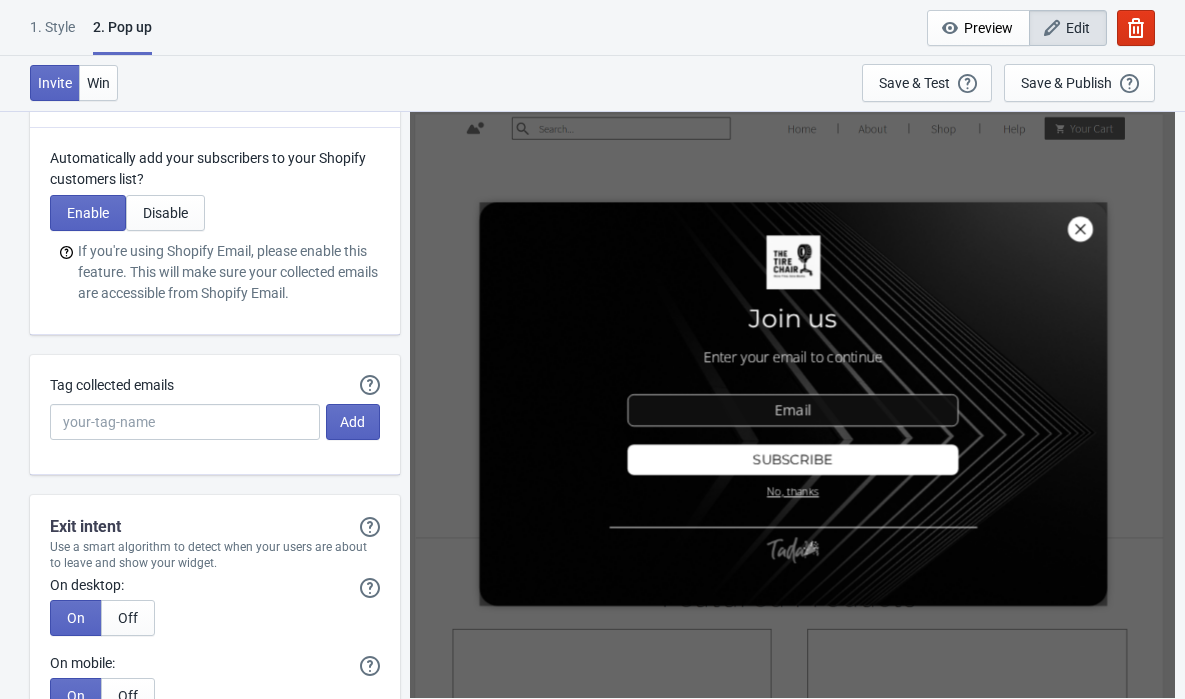 scroll, scrollTop: 4101, scrollLeft: 0, axis: vertical 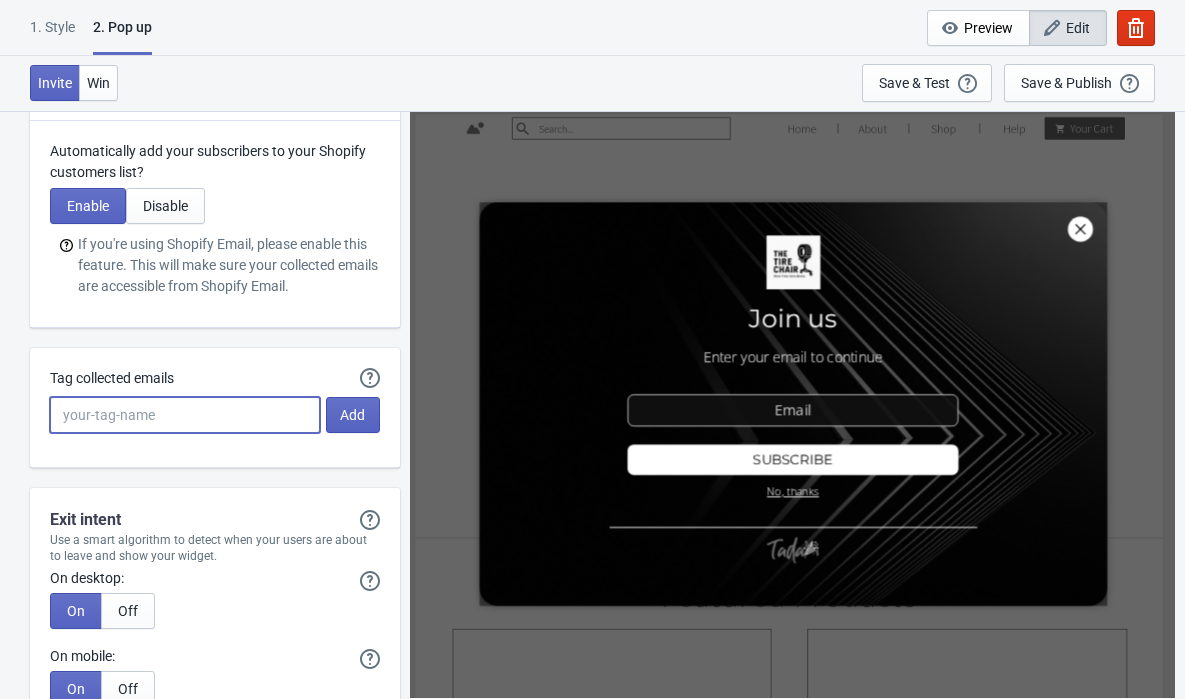 click on "Tag collected emails" at bounding box center (185, 415) 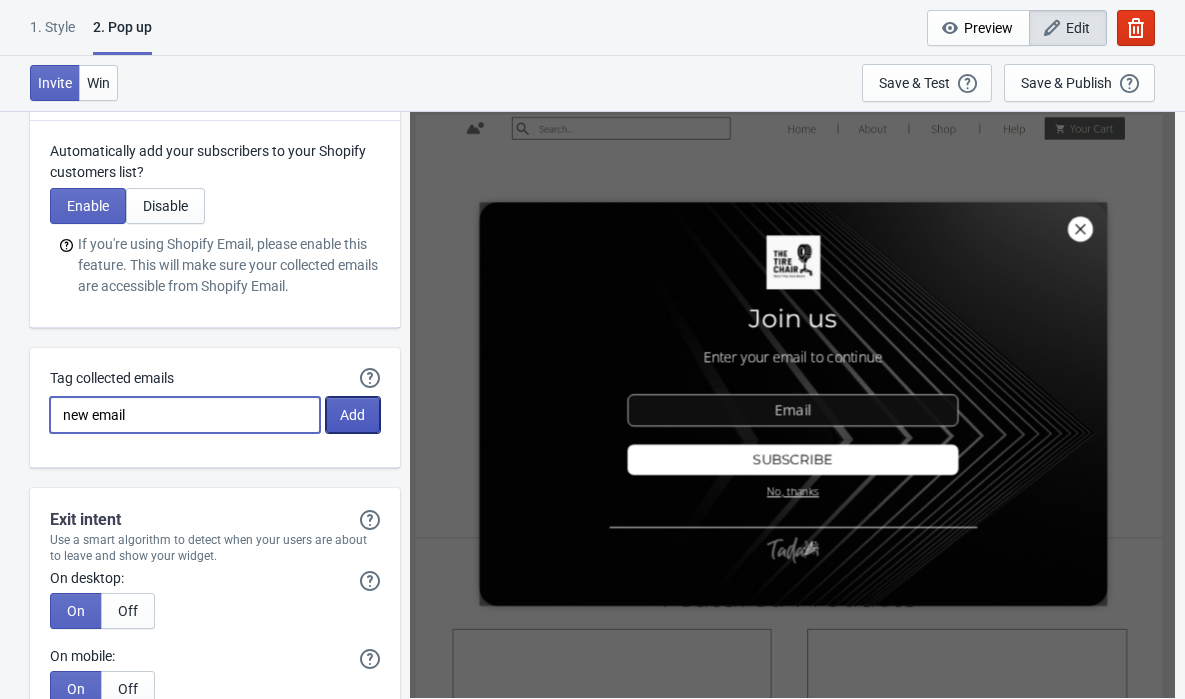 click on "Add" at bounding box center (352, 415) 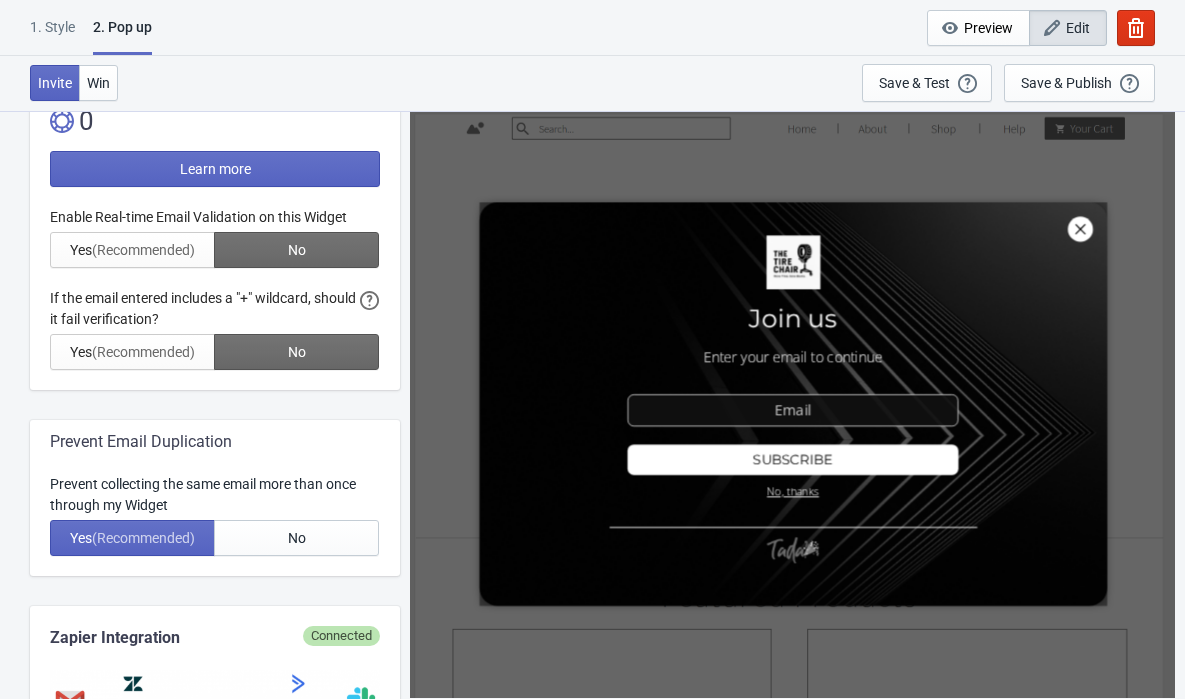 scroll, scrollTop: 0, scrollLeft: 0, axis: both 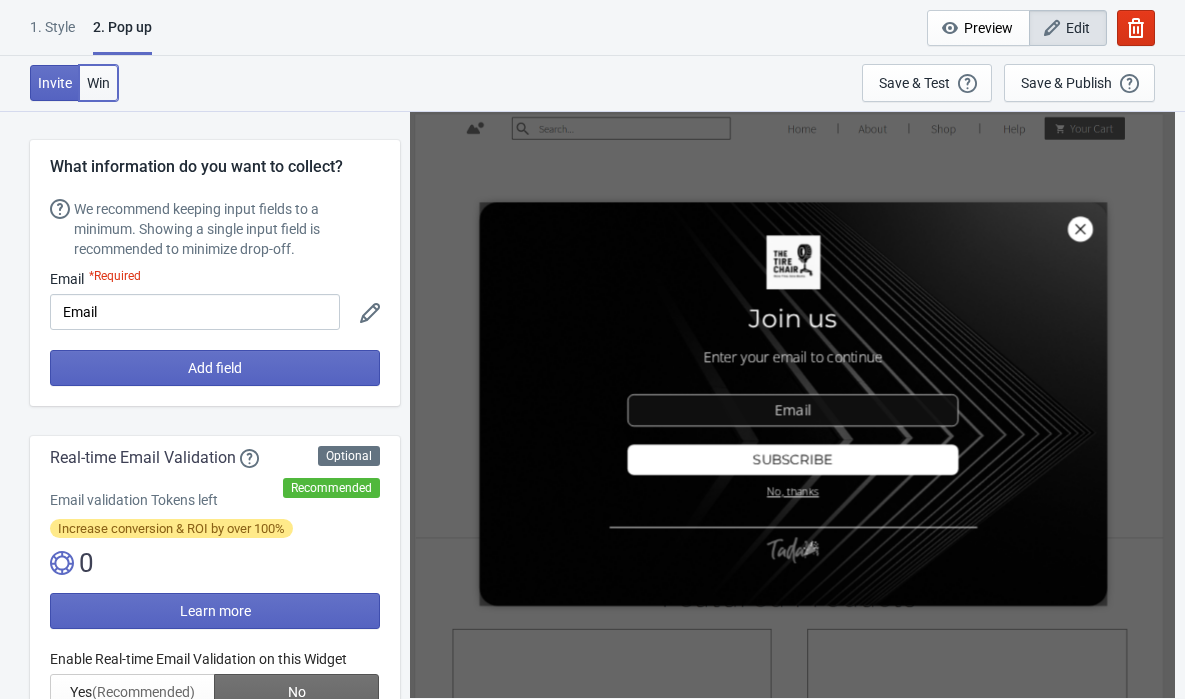 click on "Win" at bounding box center (98, 83) 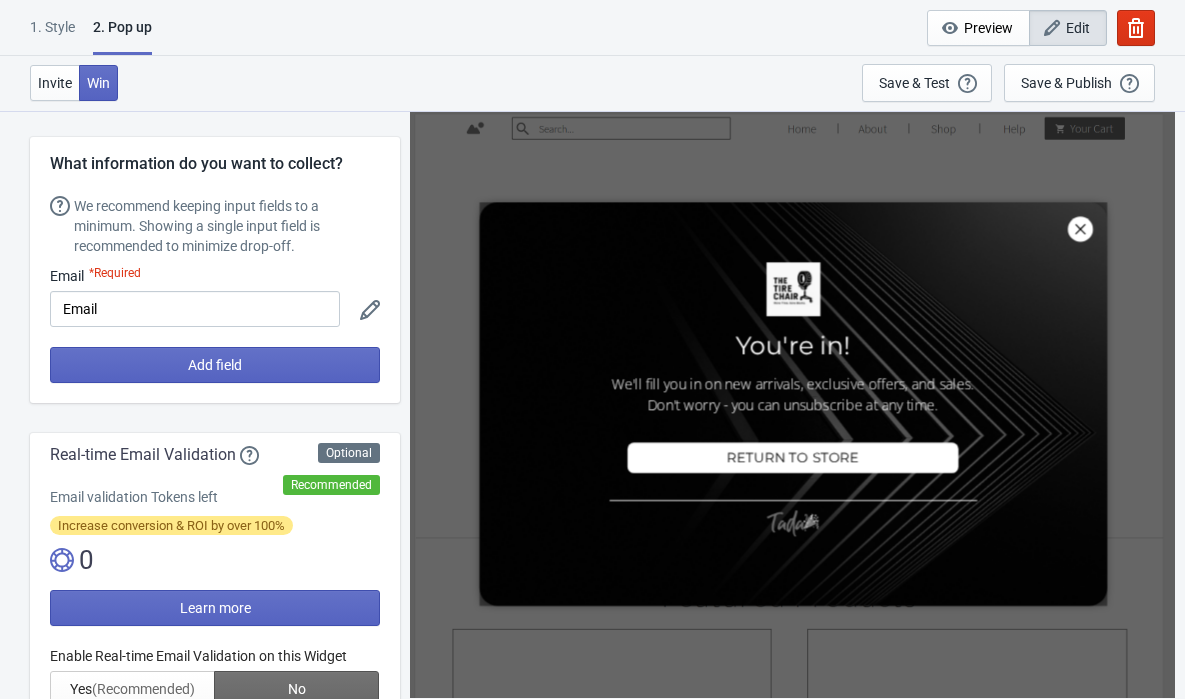 scroll, scrollTop: 4, scrollLeft: 0, axis: vertical 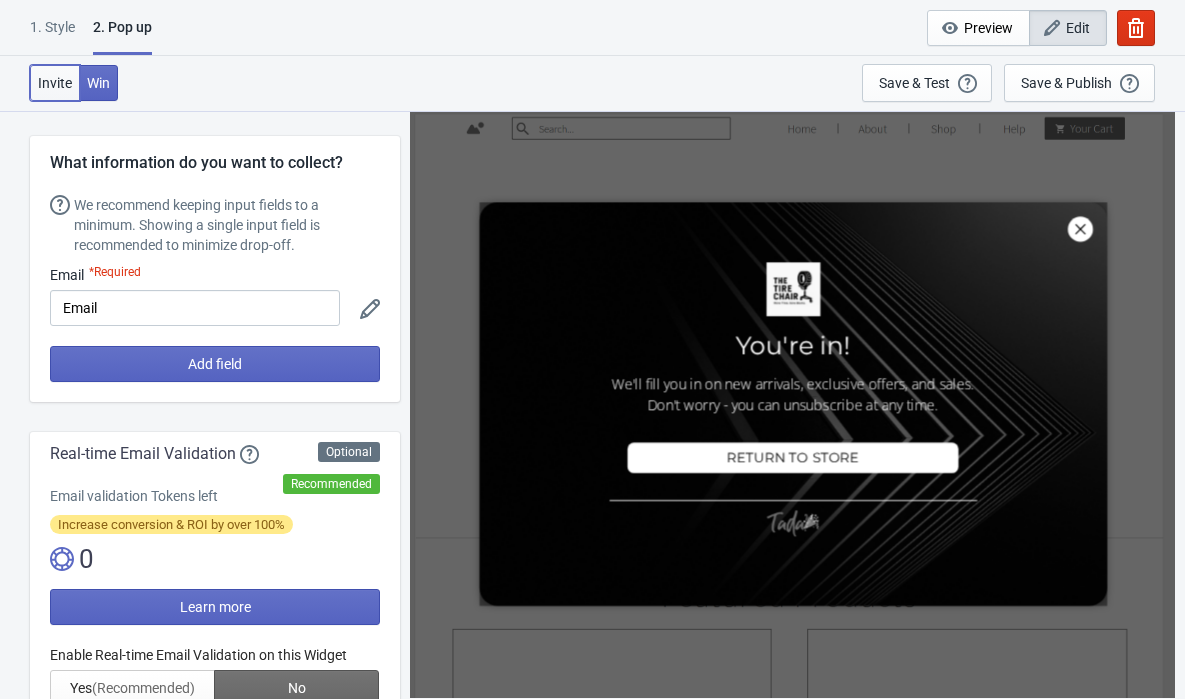 click on "Invite" at bounding box center [55, 83] 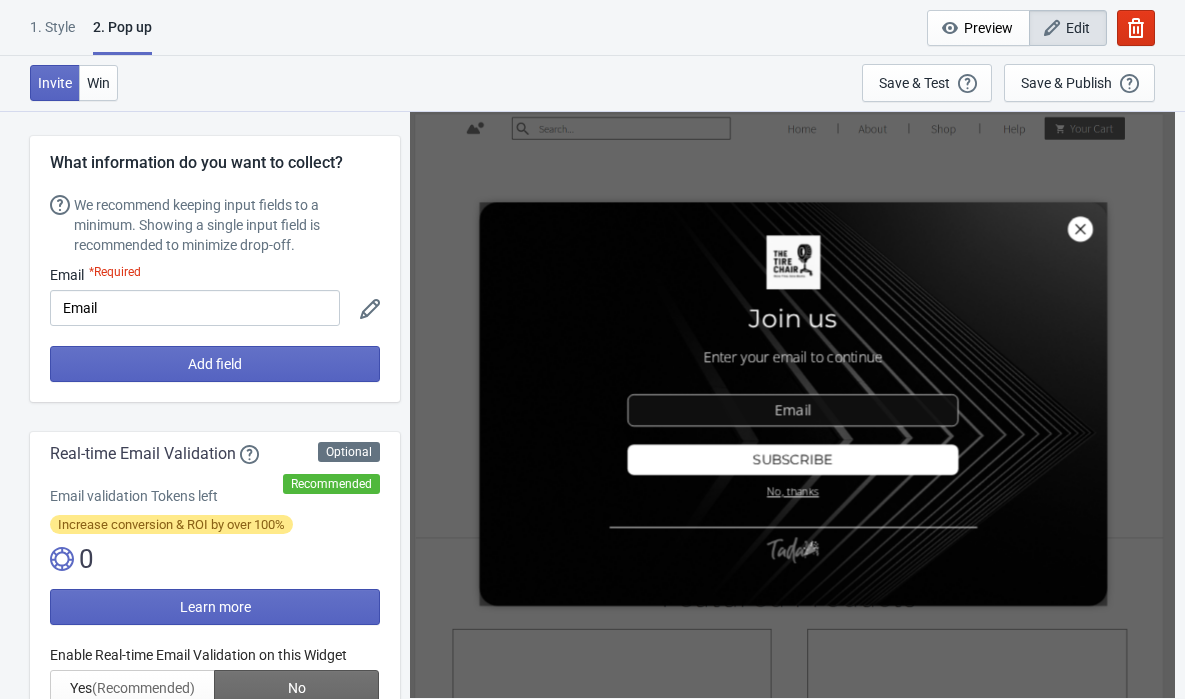 click on "1 . Style" at bounding box center [52, 34] 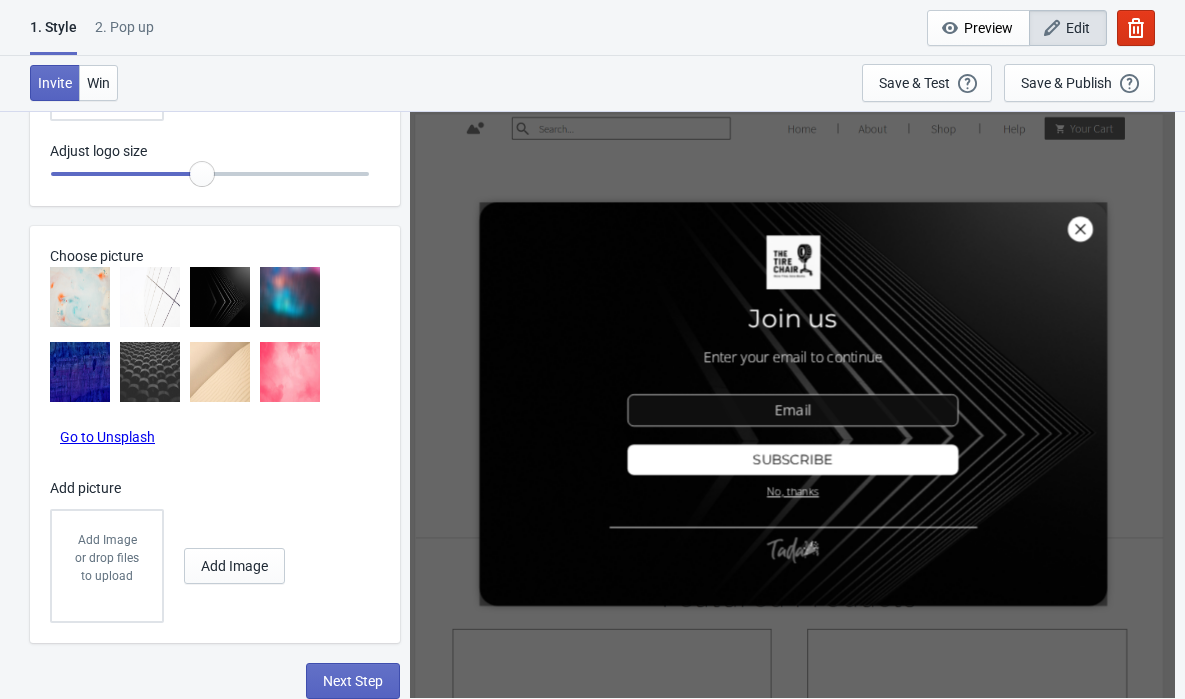 scroll, scrollTop: 0, scrollLeft: 0, axis: both 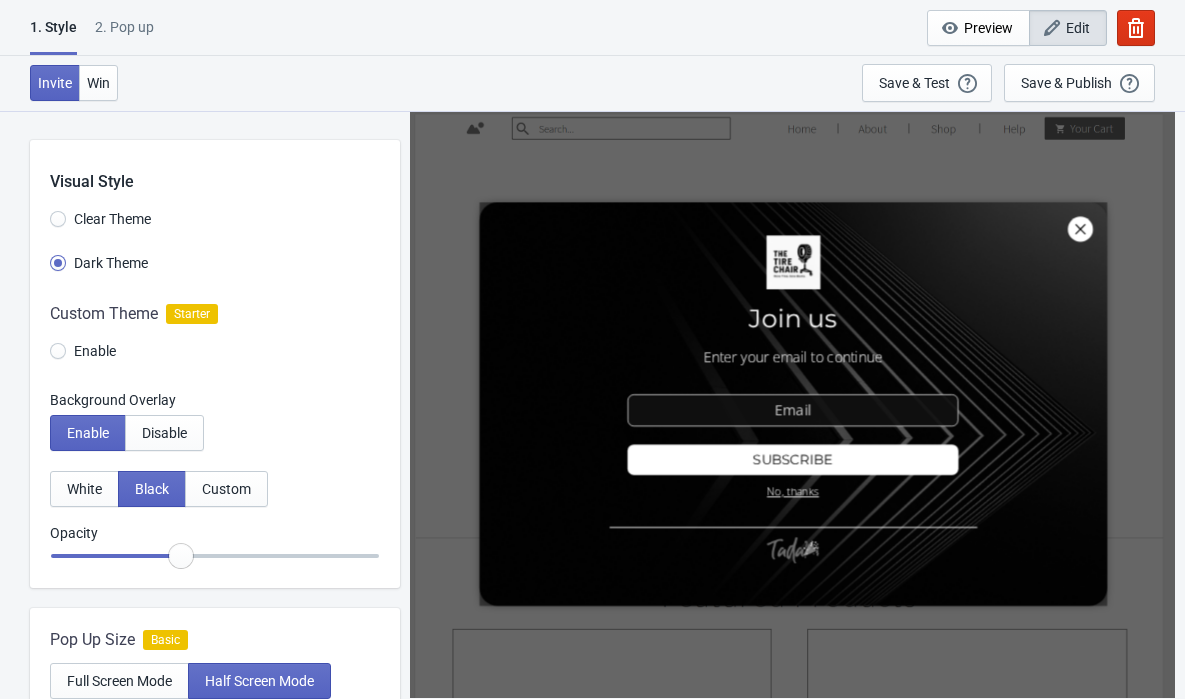 click on "2. Pop up" at bounding box center [124, 34] 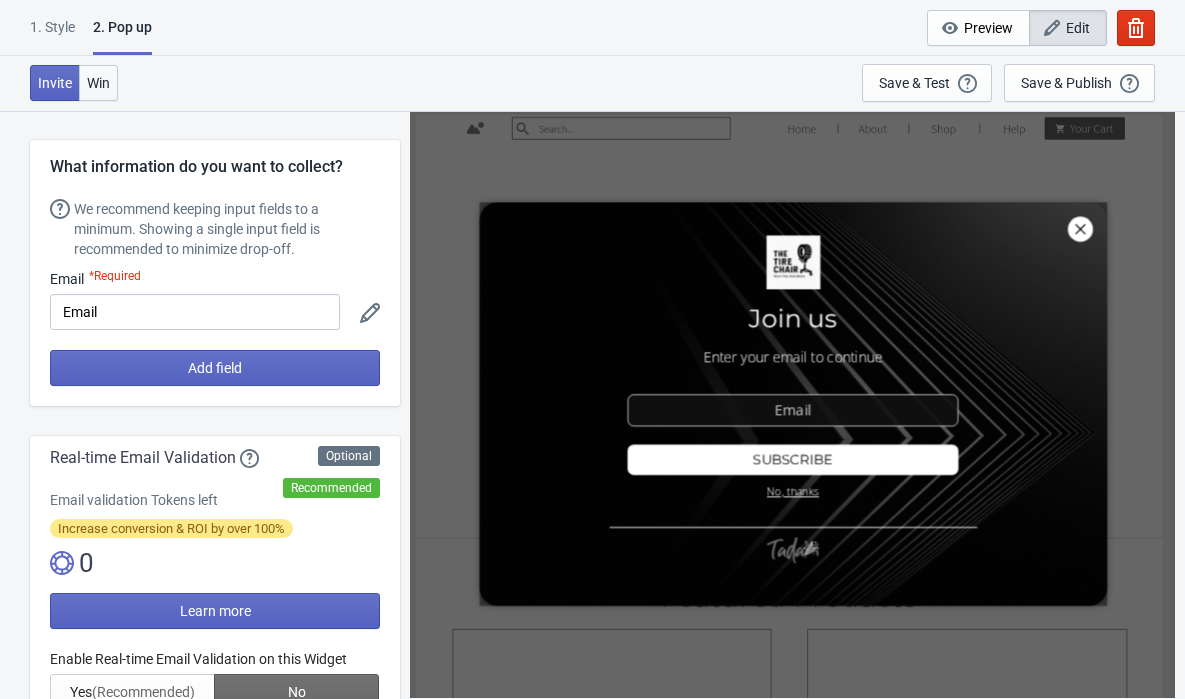 click on "Win" at bounding box center [98, 83] 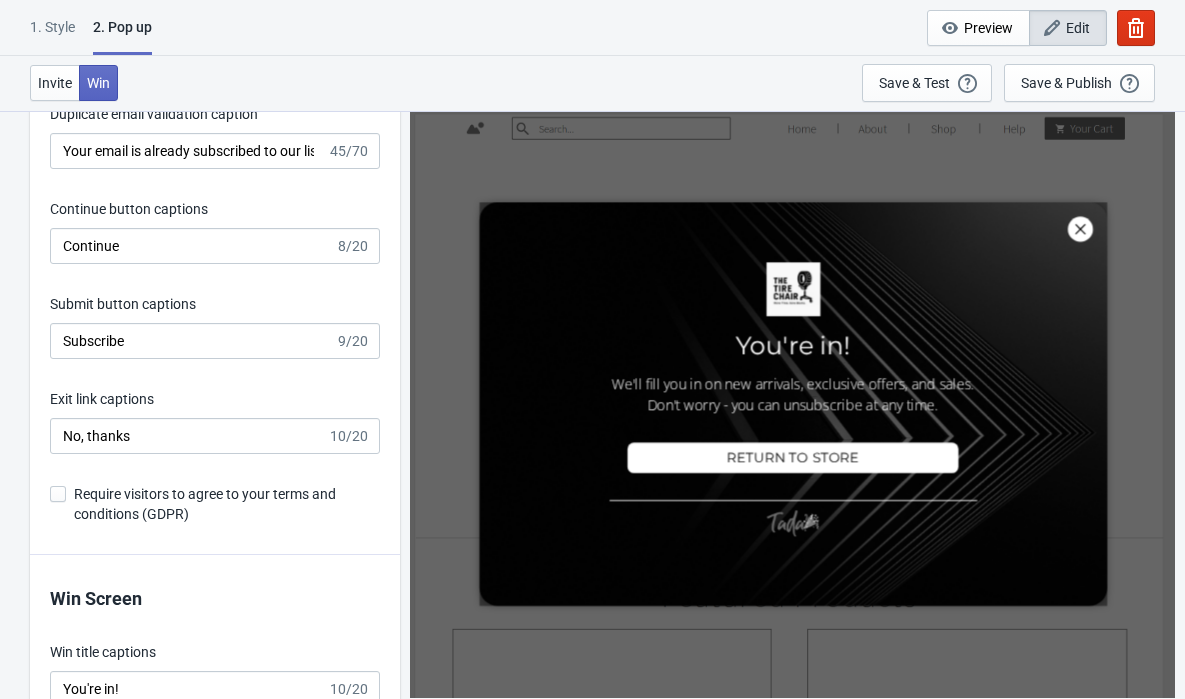 scroll, scrollTop: 3237, scrollLeft: 0, axis: vertical 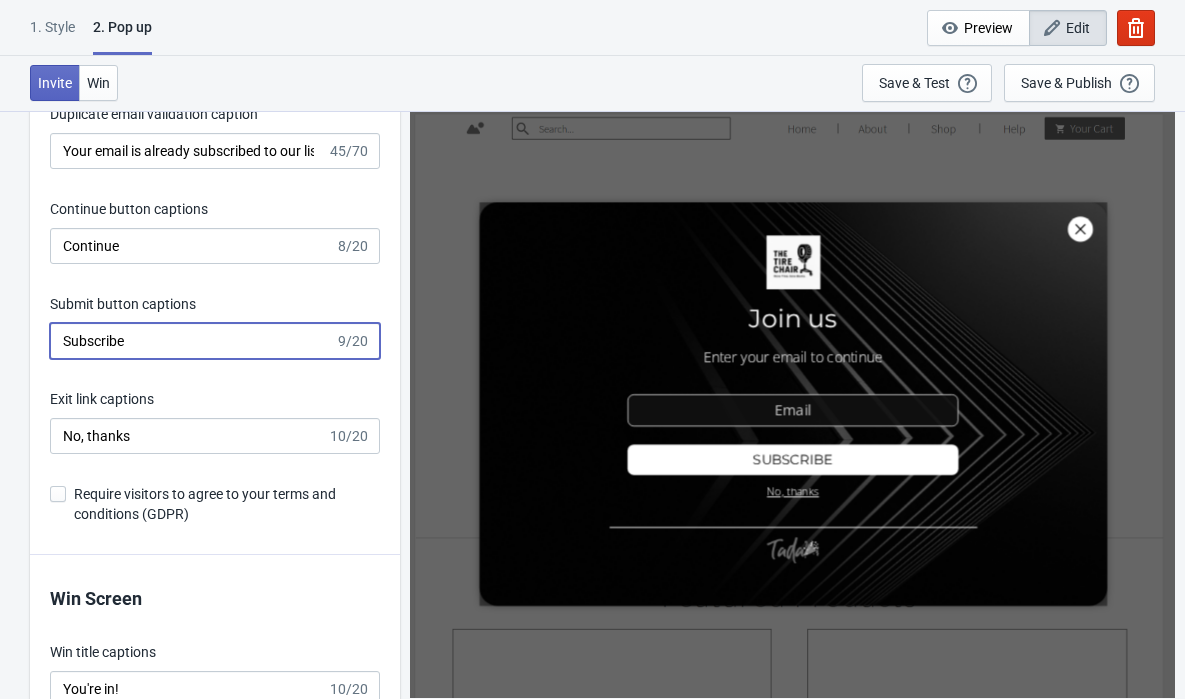 drag, startPoint x: 147, startPoint y: 335, endPoint x: 38, endPoint y: 342, distance: 109.22454 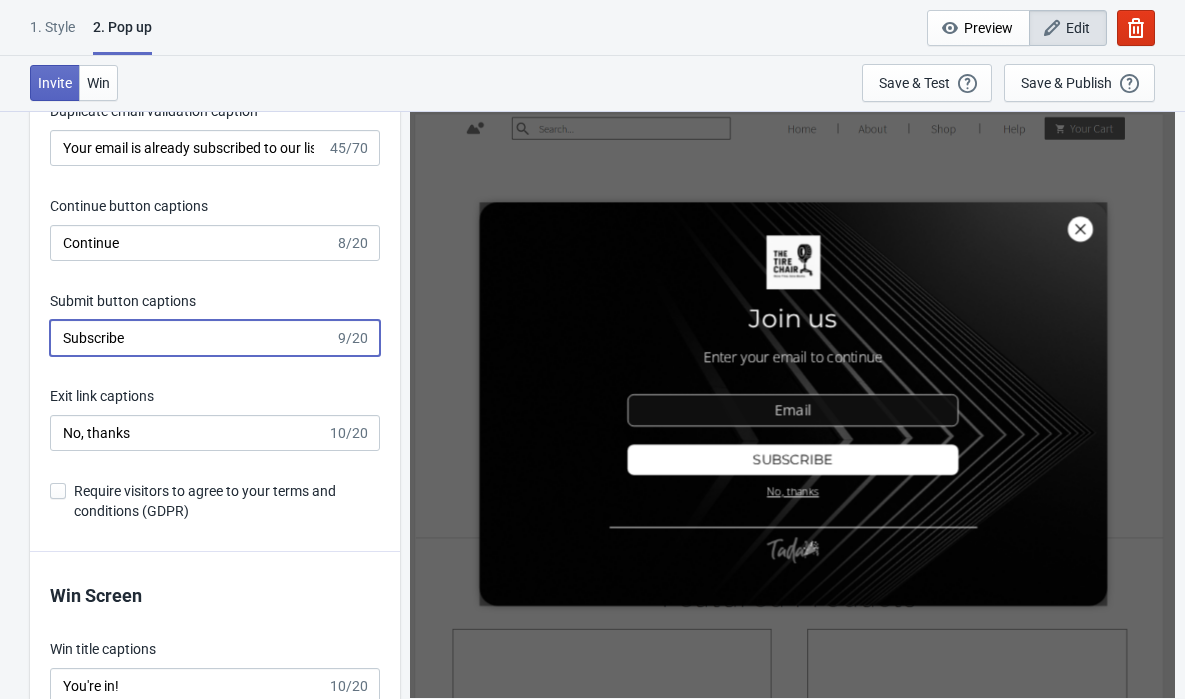 scroll, scrollTop: 3241, scrollLeft: 0, axis: vertical 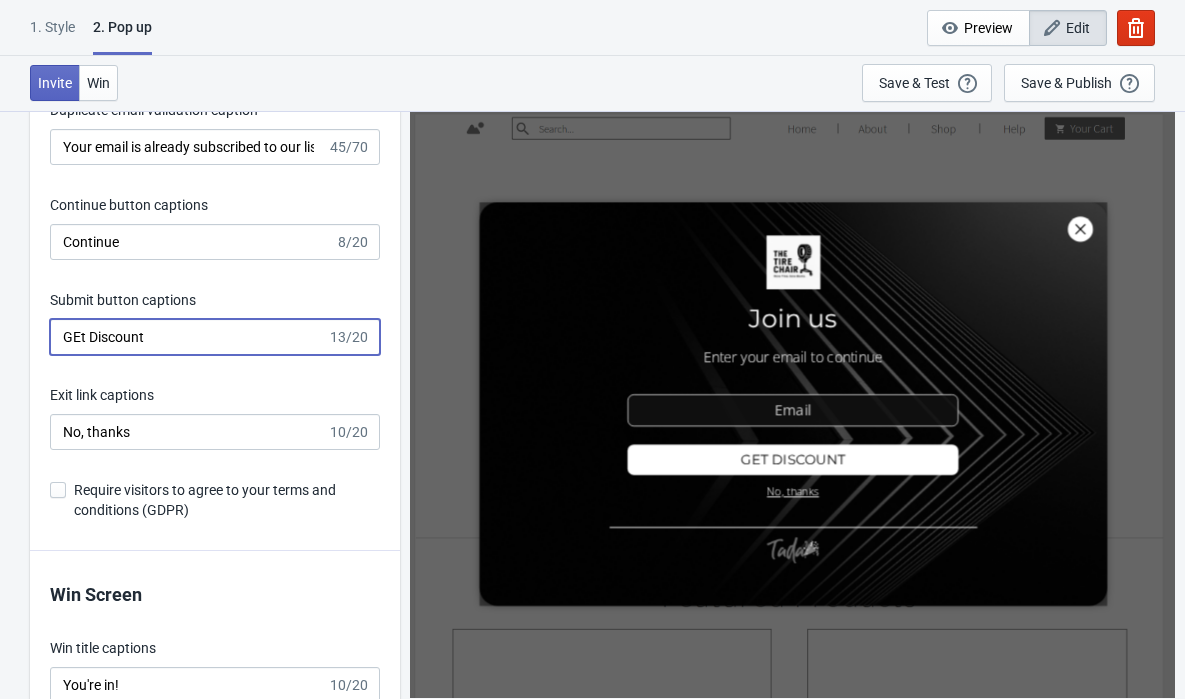 click on "GEt Discount" at bounding box center (188, 337) 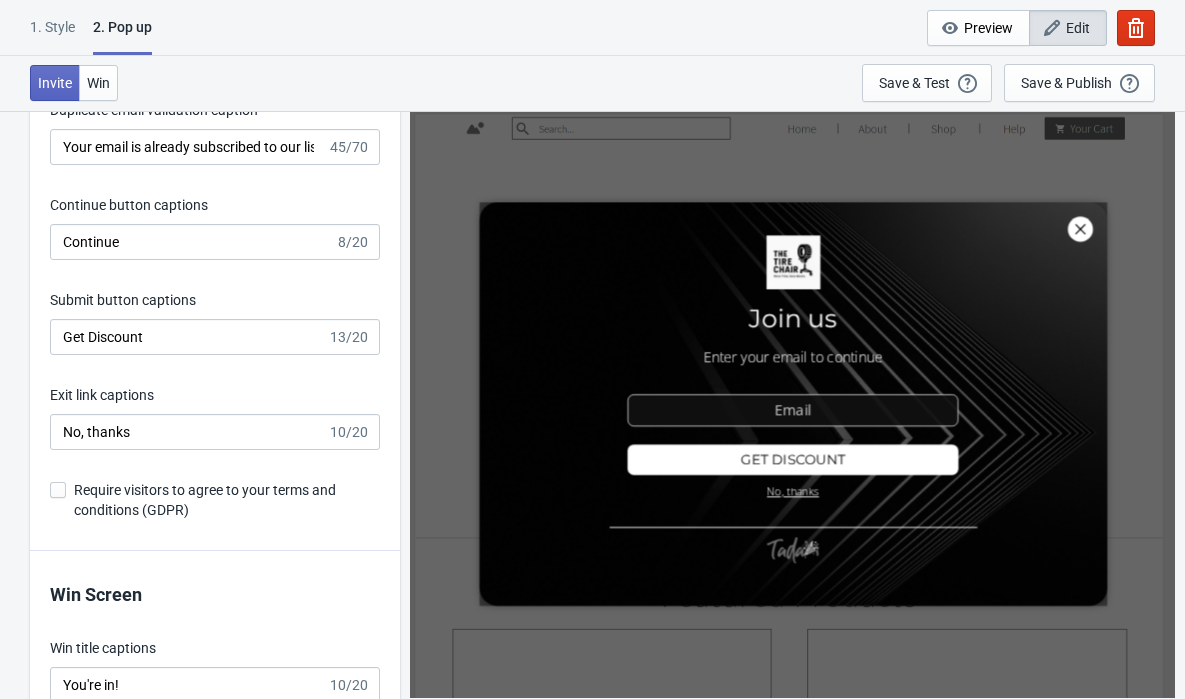 click on "Exit link captions" at bounding box center (215, 397) 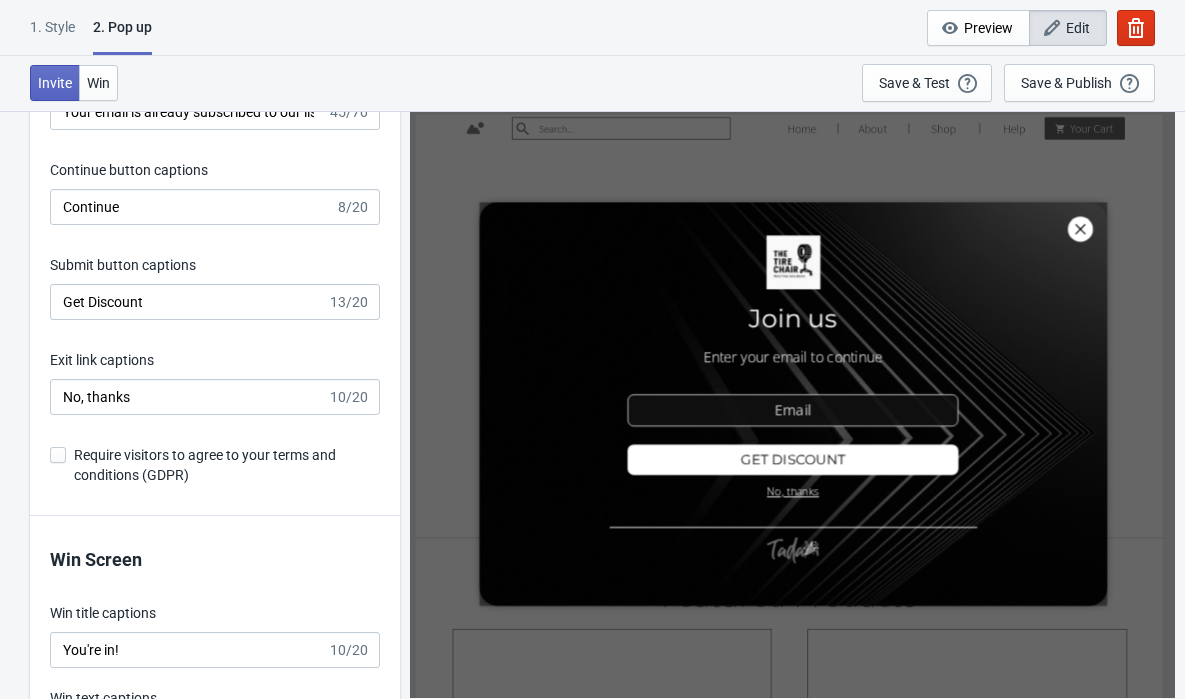 scroll, scrollTop: 3283, scrollLeft: 0, axis: vertical 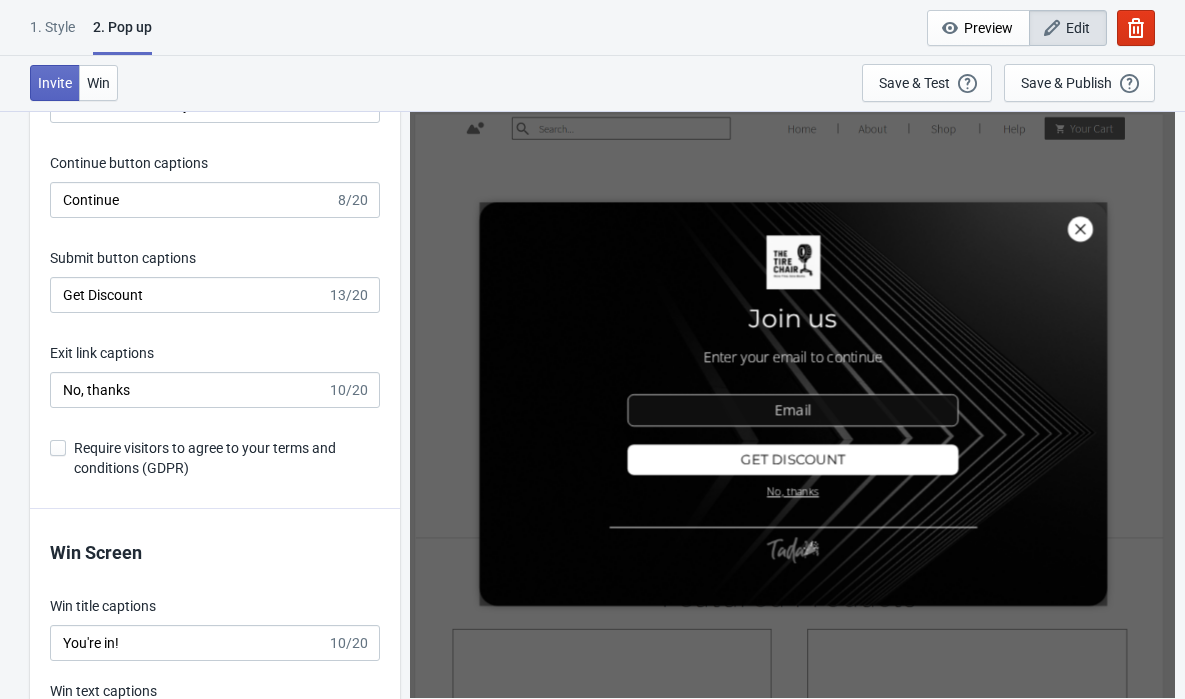 click at bounding box center [58, 448] 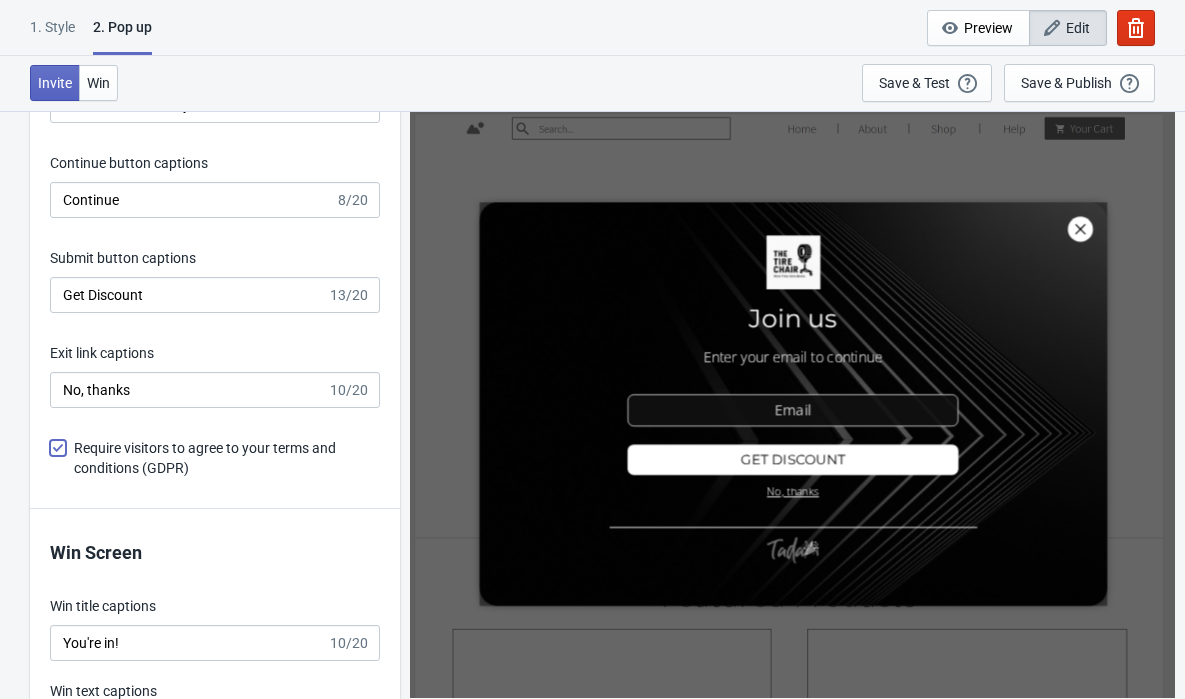 click on "Require visitors to agree to your terms and conditions (GDPR)" at bounding box center [50, 458] 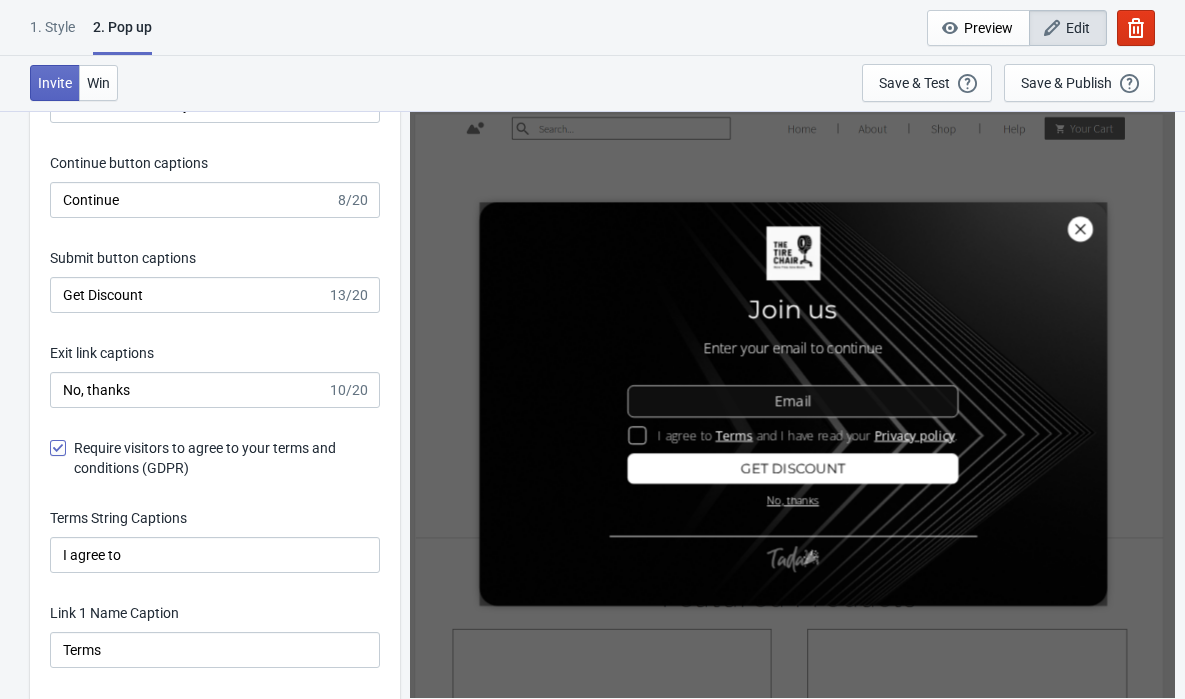 click at bounding box center [58, 448] 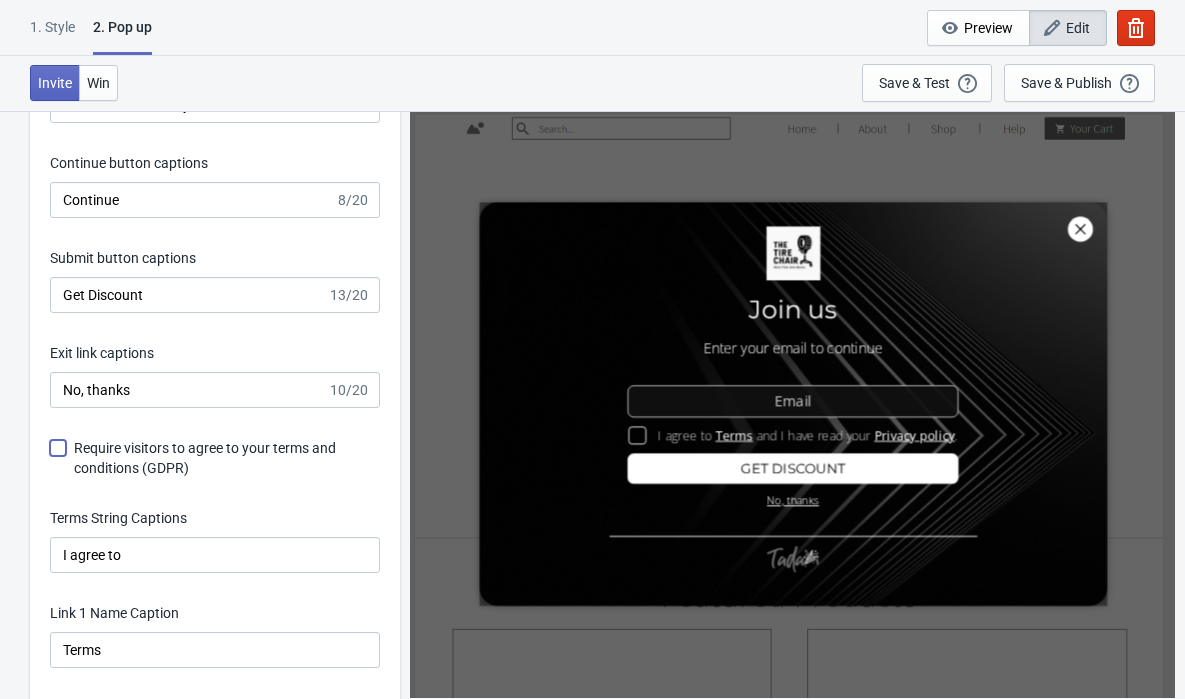 click on "Require visitors to agree to your terms and conditions (GDPR)" at bounding box center (50, 458) 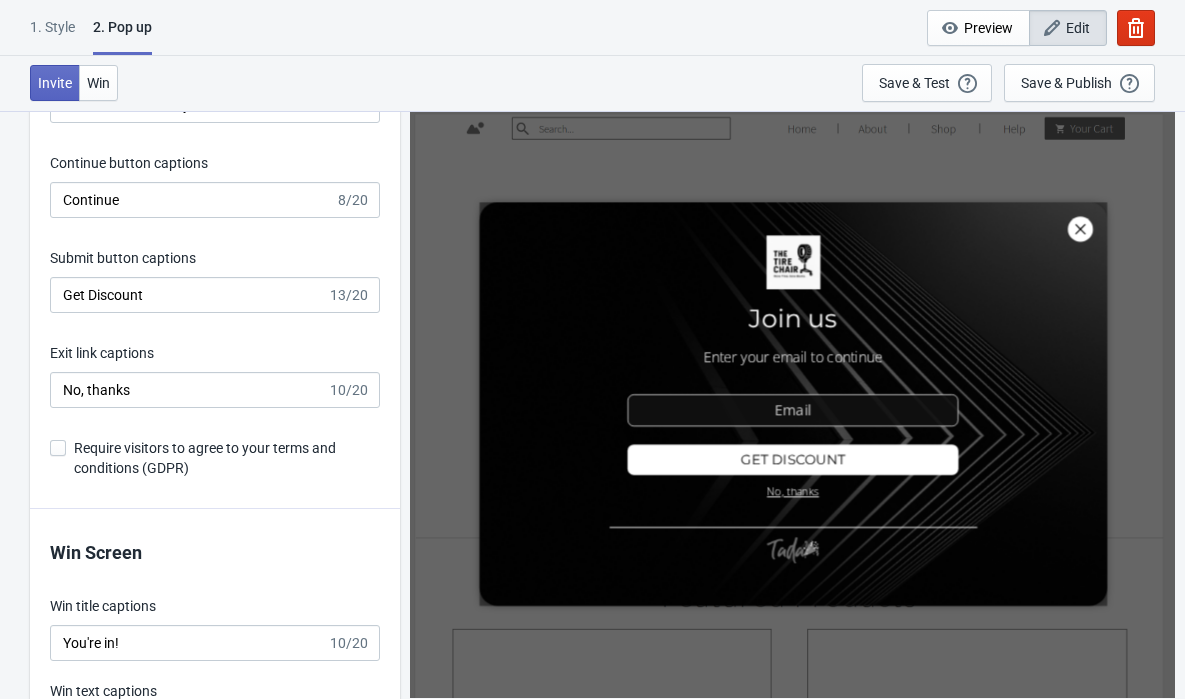 click at bounding box center [58, 448] 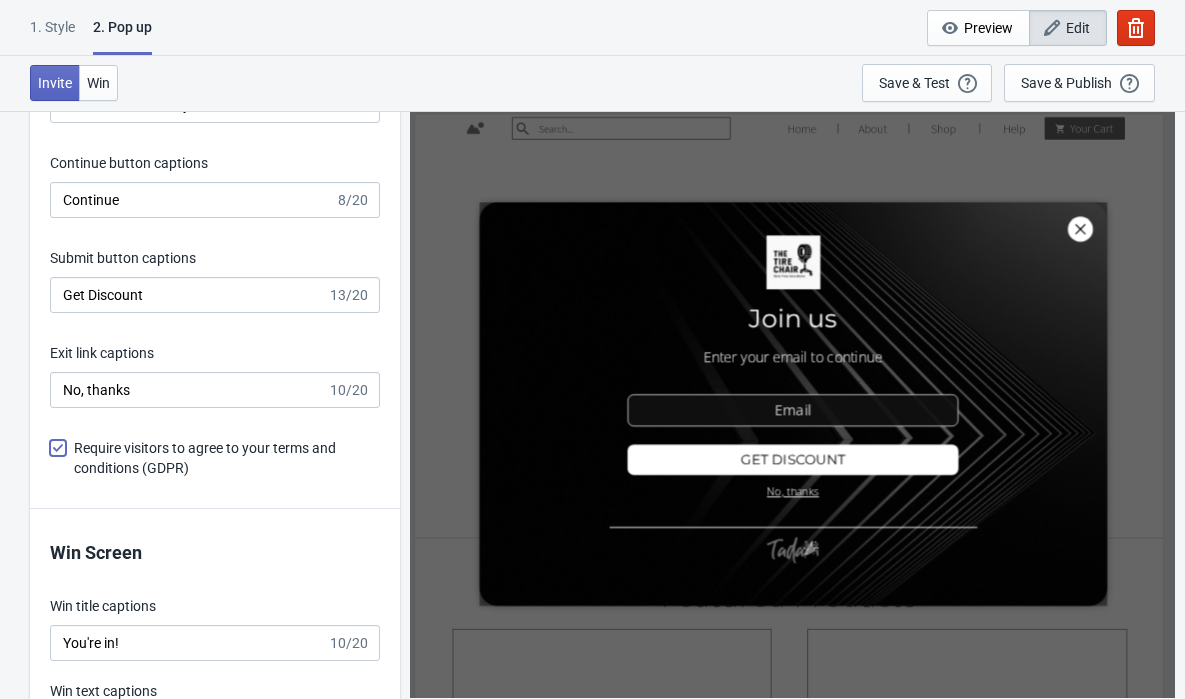 click on "Require visitors to agree to your terms and conditions (GDPR)" at bounding box center [50, 458] 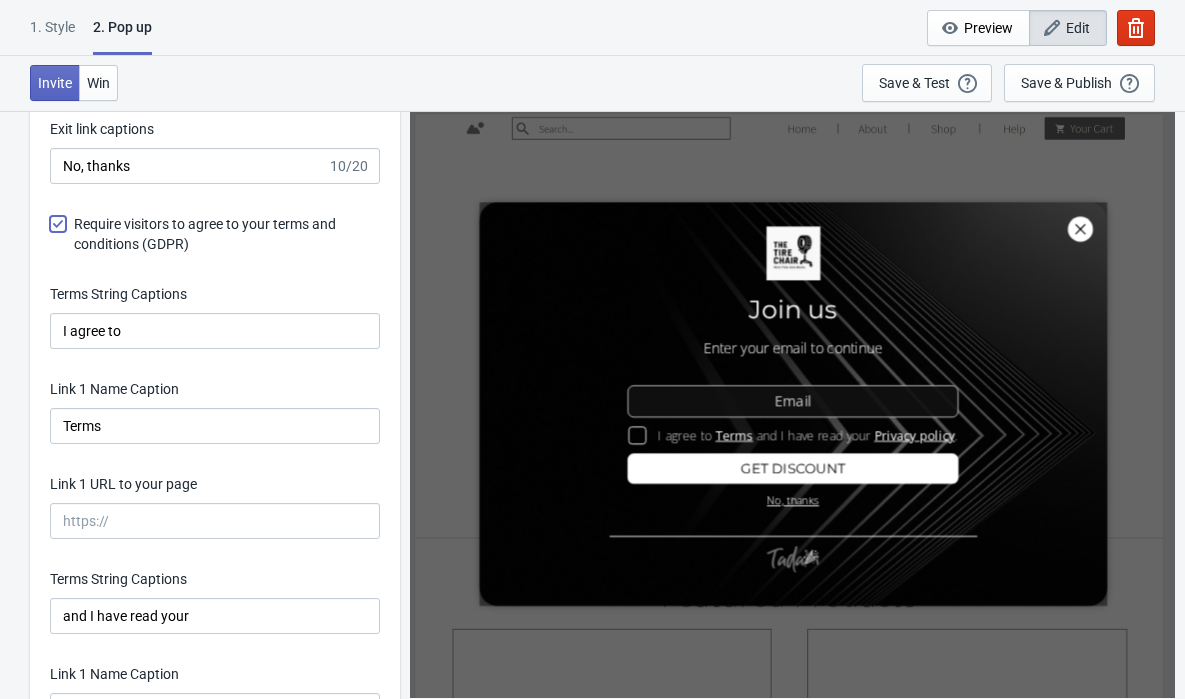 scroll, scrollTop: 3507, scrollLeft: 0, axis: vertical 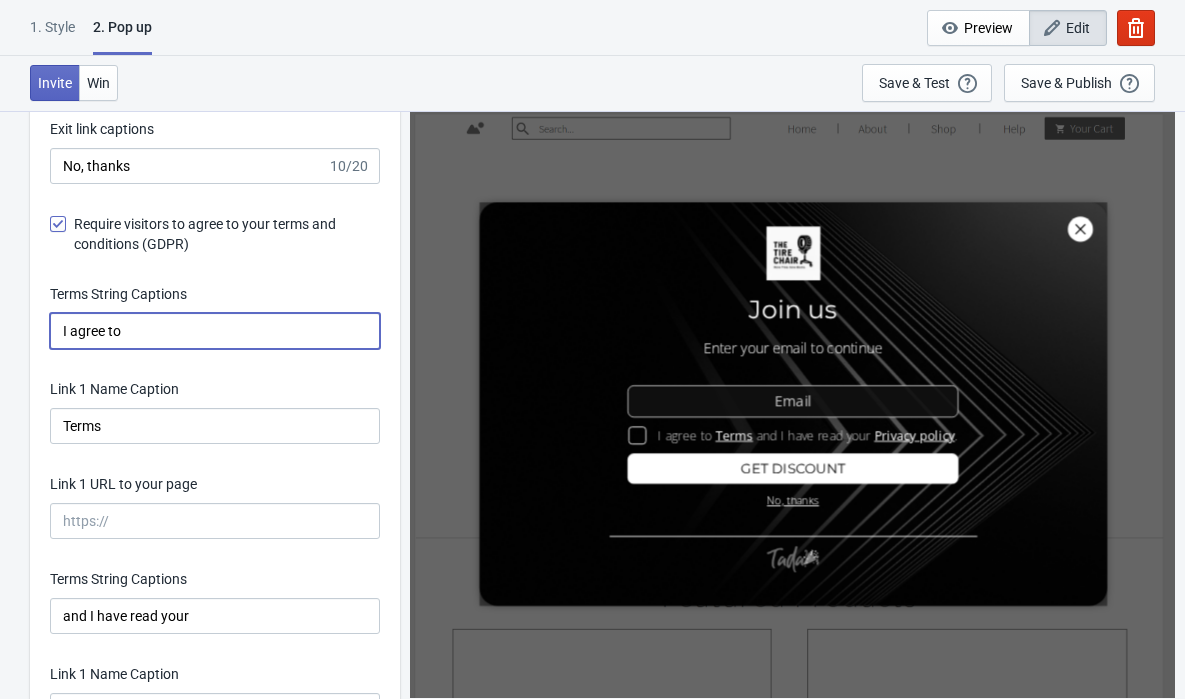 click on "I agree to" at bounding box center [215, 331] 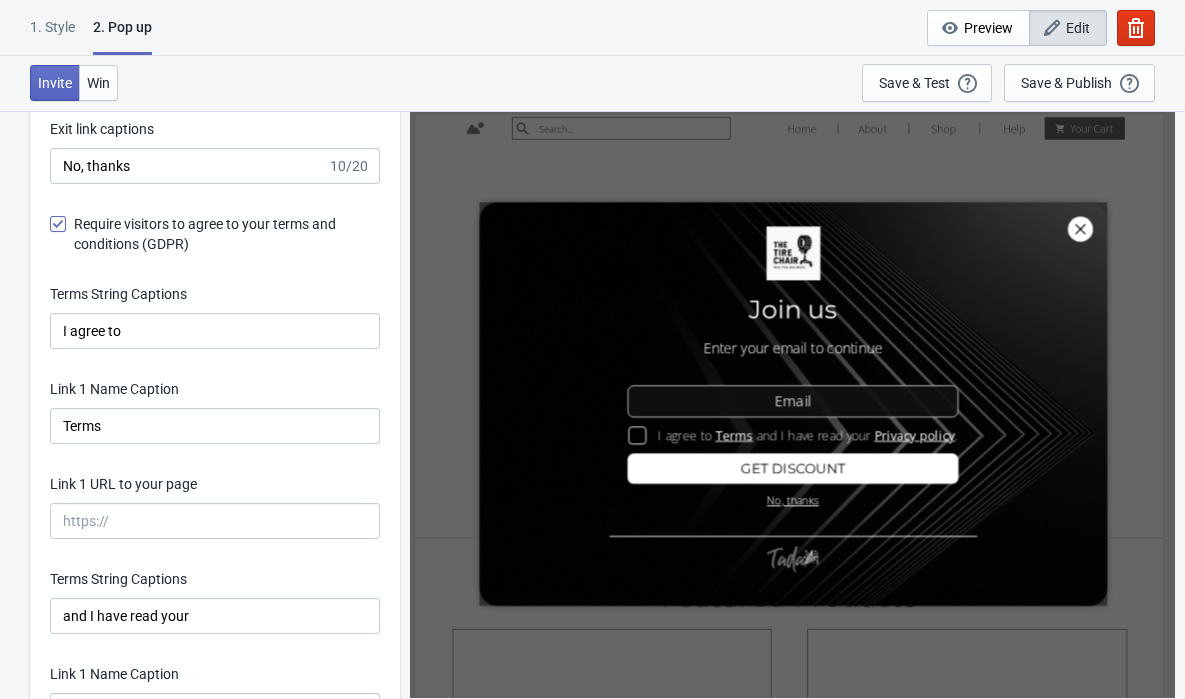 click on "Pop-Up title captions Join us 7/25 Invitation Instruction Captions Enter your [EMAIL] to continue 28/300 Delay before showing Widget Yes No Yes Show Widget after 0 minutes 3 seconds Invalid email validation caption You have entered an invalid e-mail address. Please try again. 61/70 Invalid data entry validation caption There was a problem with your entry, please try again. 54/70 Duplicate email validation caption Your email is already subscribed to our list. 45/70 Continue button captions Continue 8/20 Submit button captions Get Discount 13/20 Exit link captions No, thanks 10/20 Require visitors to agree to your terms and conditions (GDPR) Terms String Captions I agree to Link 1 Name Caption Terms Link 1 URL to your page Terms String Captions and I have read your Link 1 Name Caption Privacy policy Link 2 URL to your page GDPR notice validation caption Do you agree to Terms and have you read our Privacy policy?" at bounding box center [215, 96] 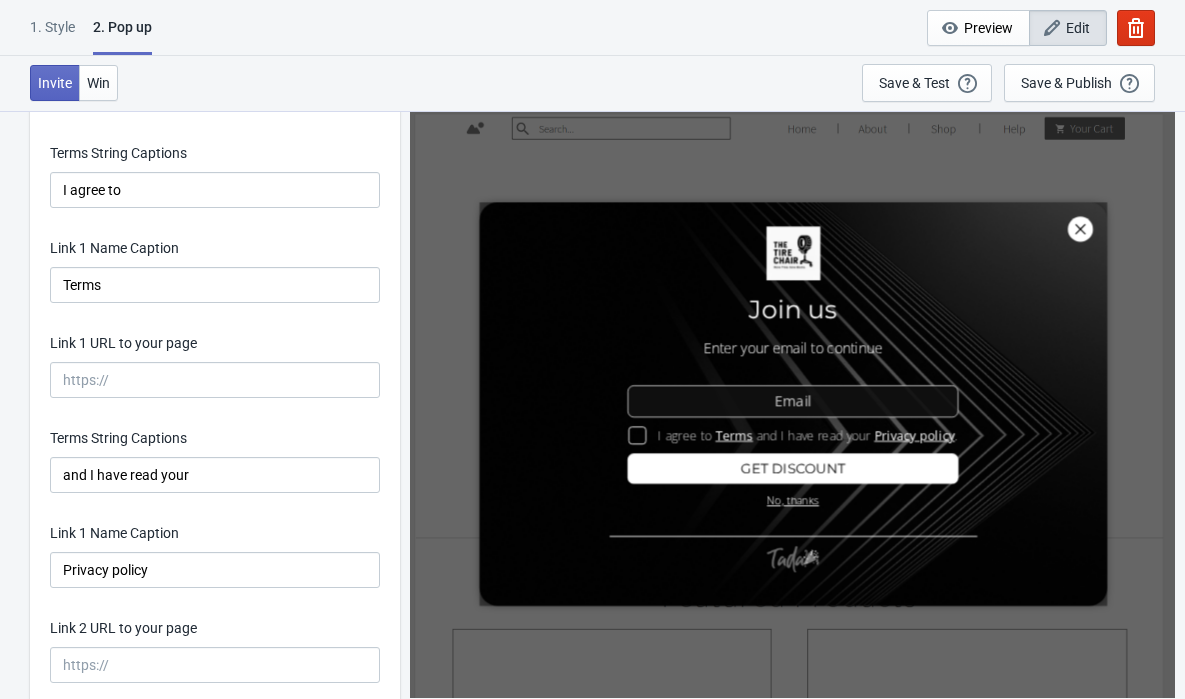 scroll, scrollTop: 3529, scrollLeft: 0, axis: vertical 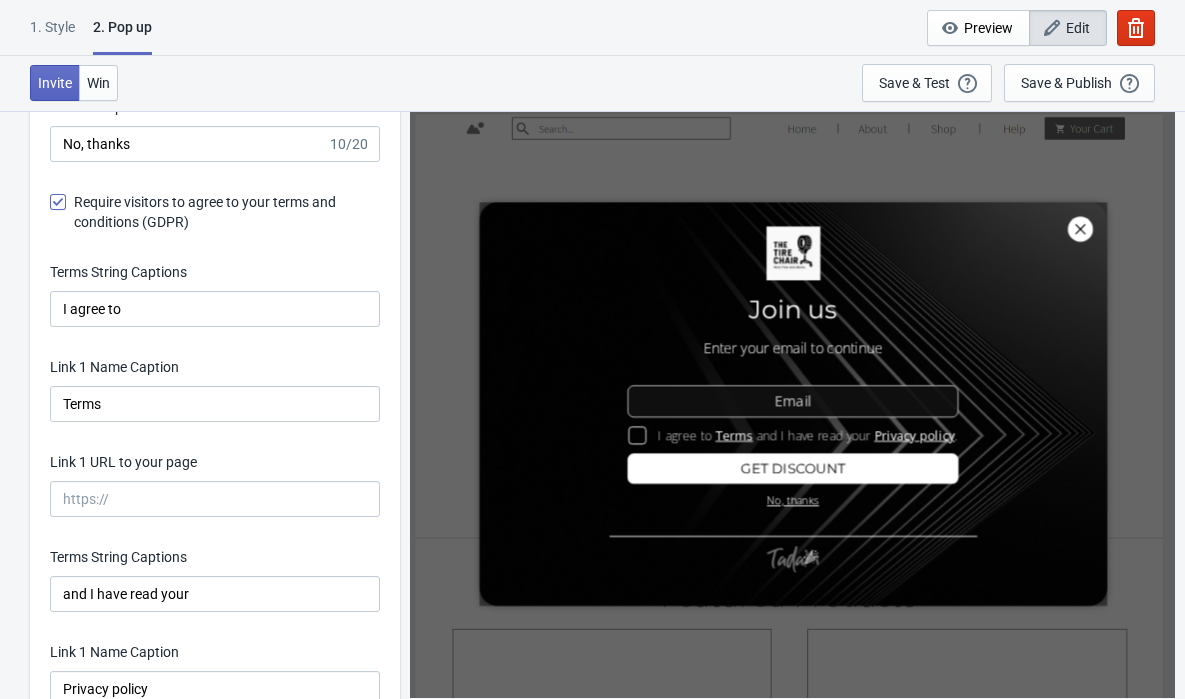 click at bounding box center (58, 202) 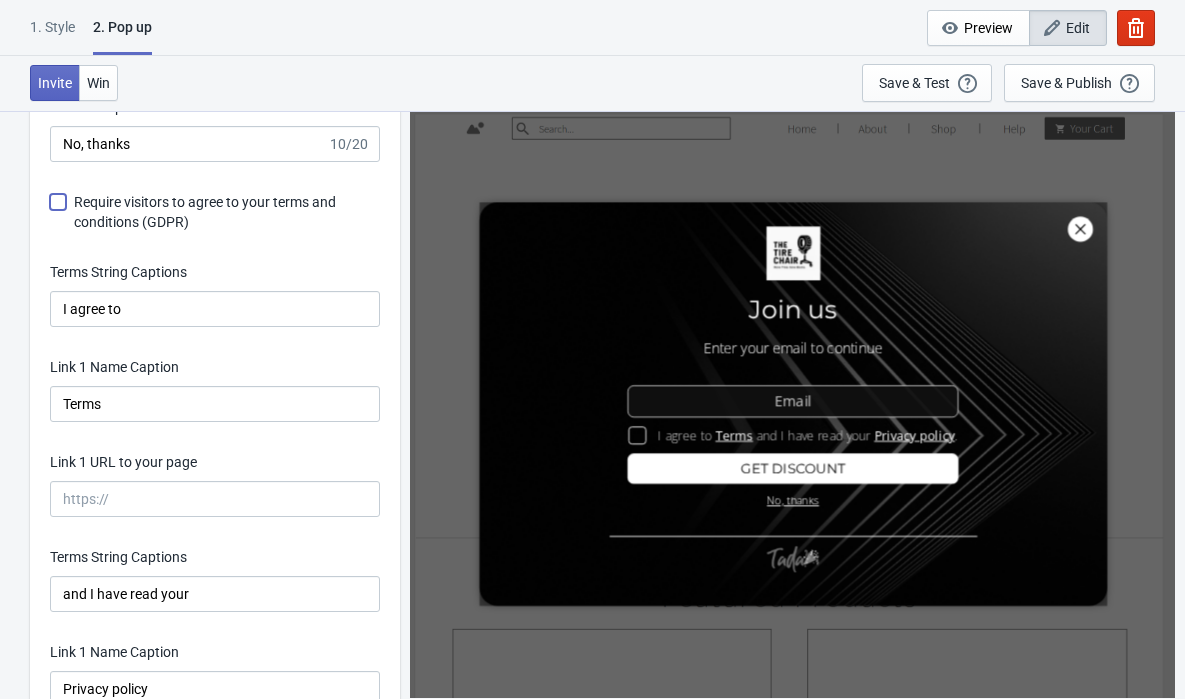 click on "Require visitors to agree to your terms and conditions (GDPR)" at bounding box center (50, 212) 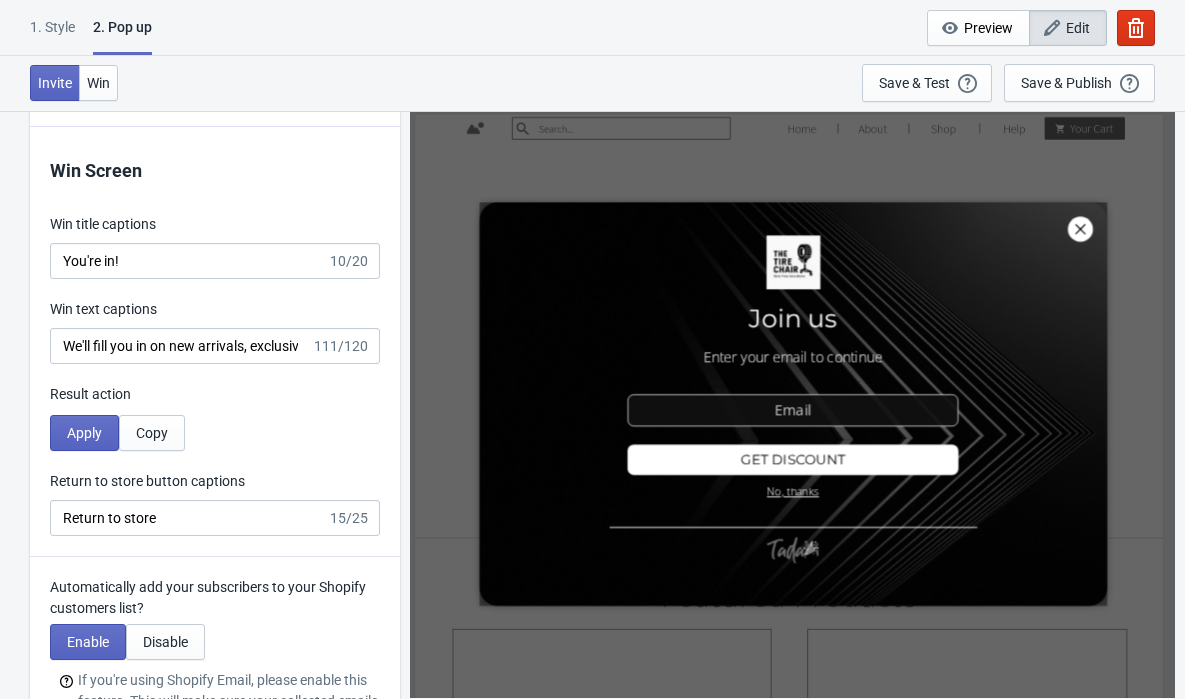scroll, scrollTop: 3670, scrollLeft: 0, axis: vertical 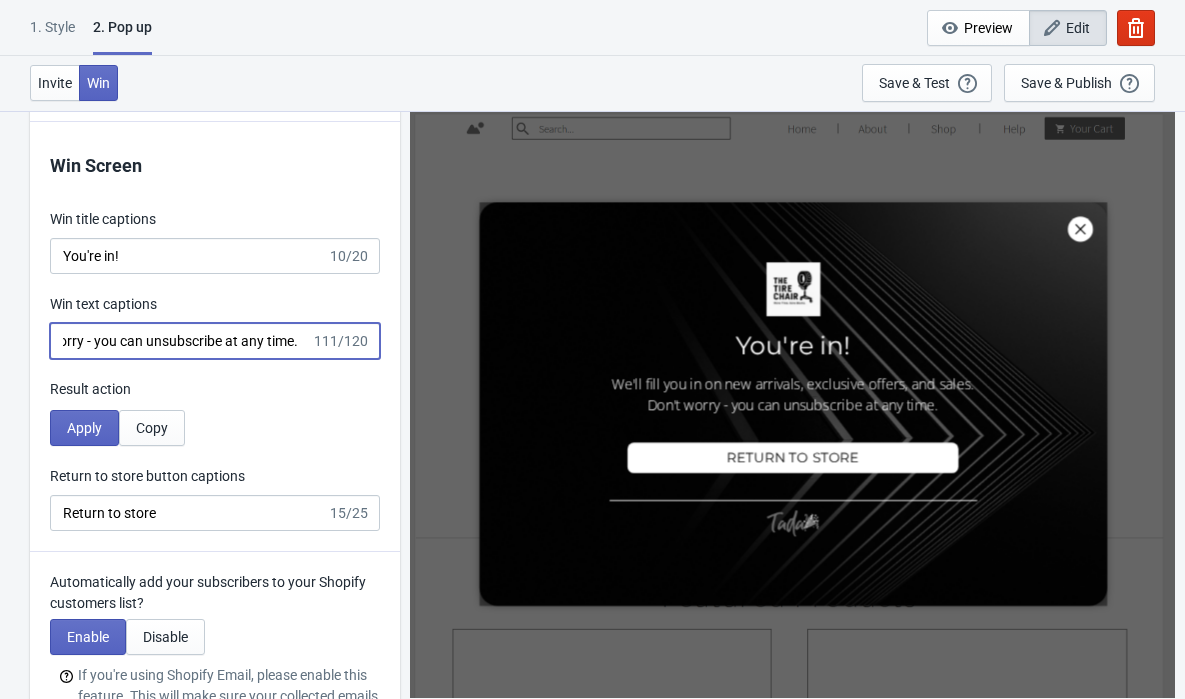 drag, startPoint x: 165, startPoint y: 349, endPoint x: 328, endPoint y: 329, distance: 164.22241 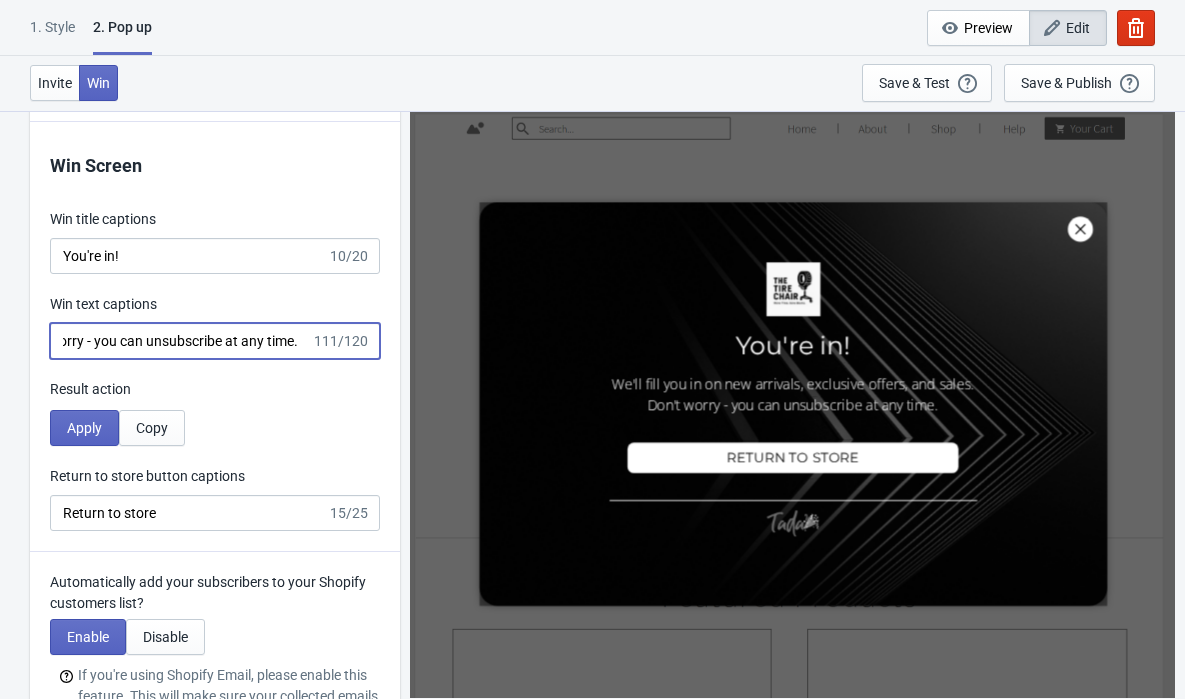 click on "We'll fill you in on new arrivals, exclusive offers, and sales. Don't worry - you can unsubscribe at any time." at bounding box center [180, 341] 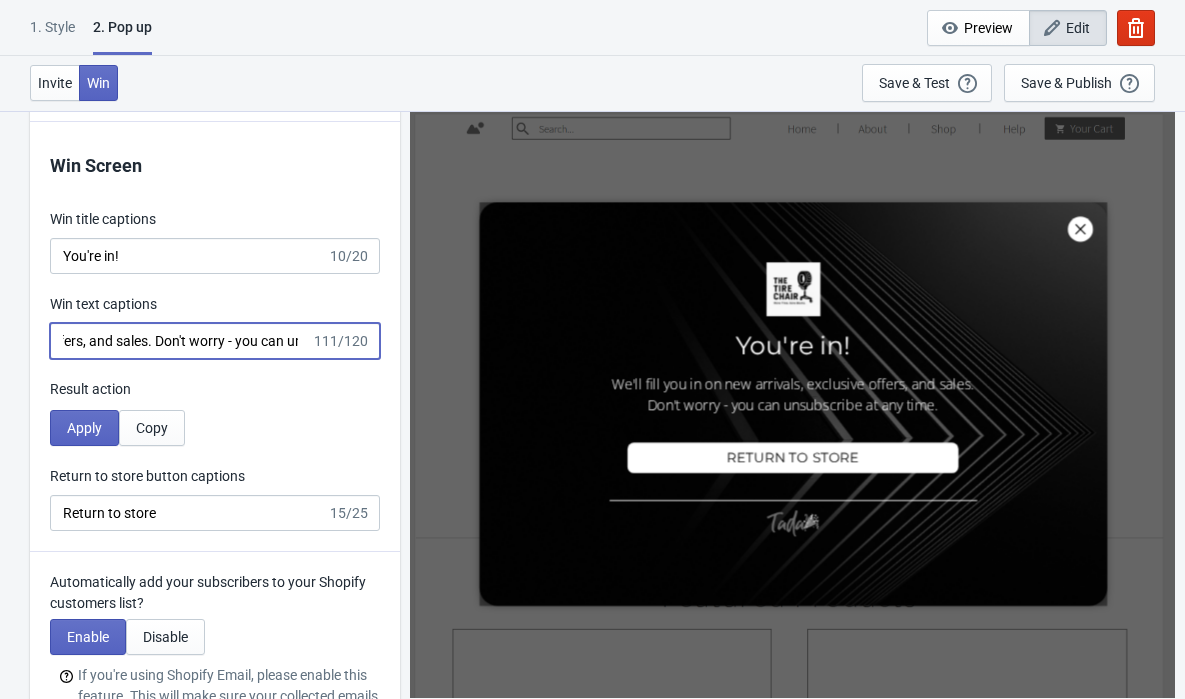 scroll, scrollTop: 0, scrollLeft: 0, axis: both 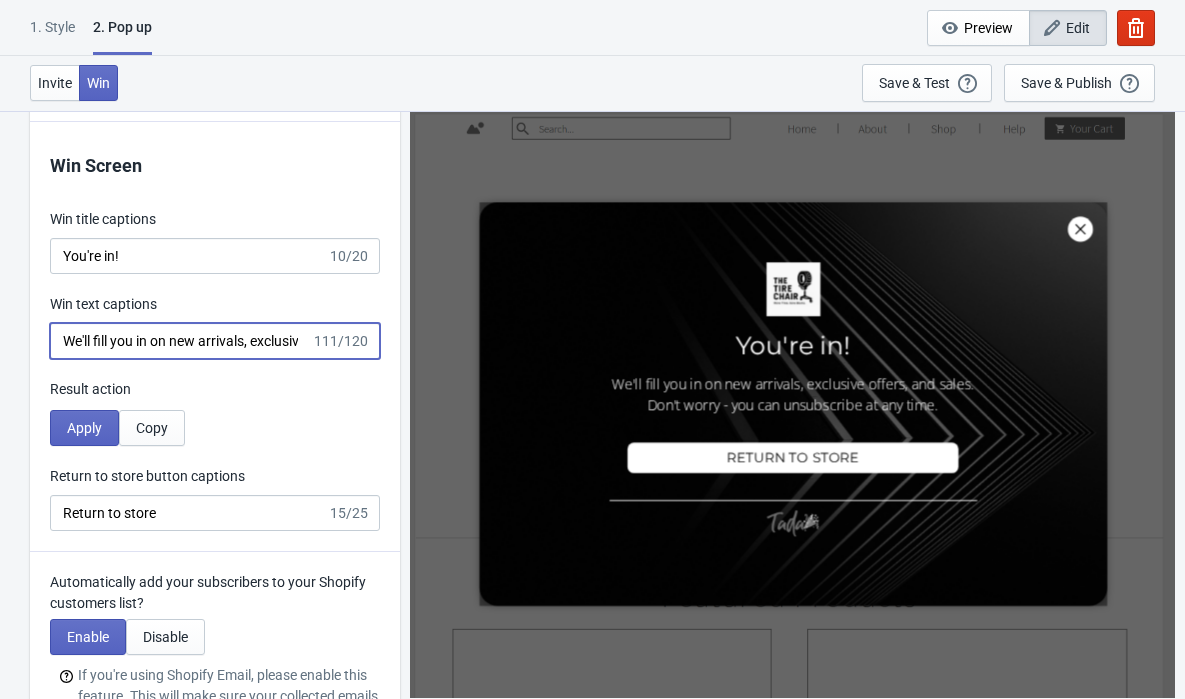 drag, startPoint x: 314, startPoint y: 344, endPoint x: 58, endPoint y: 343, distance: 256.00195 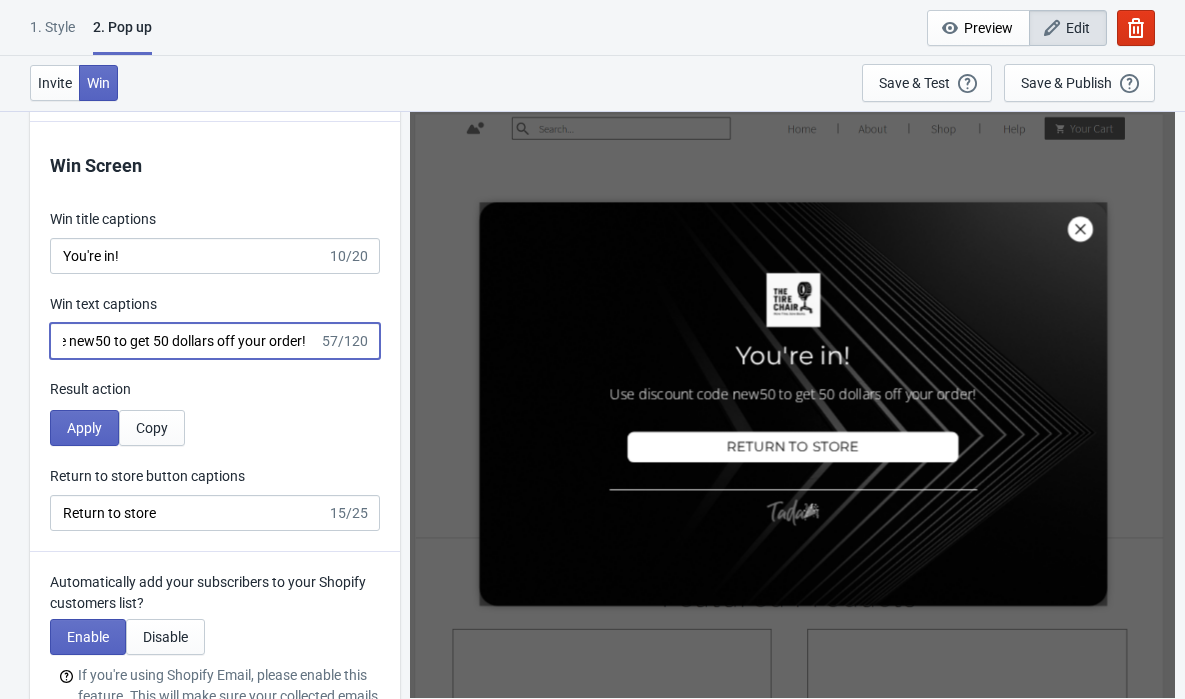 scroll, scrollTop: 0, scrollLeft: 129, axis: horizontal 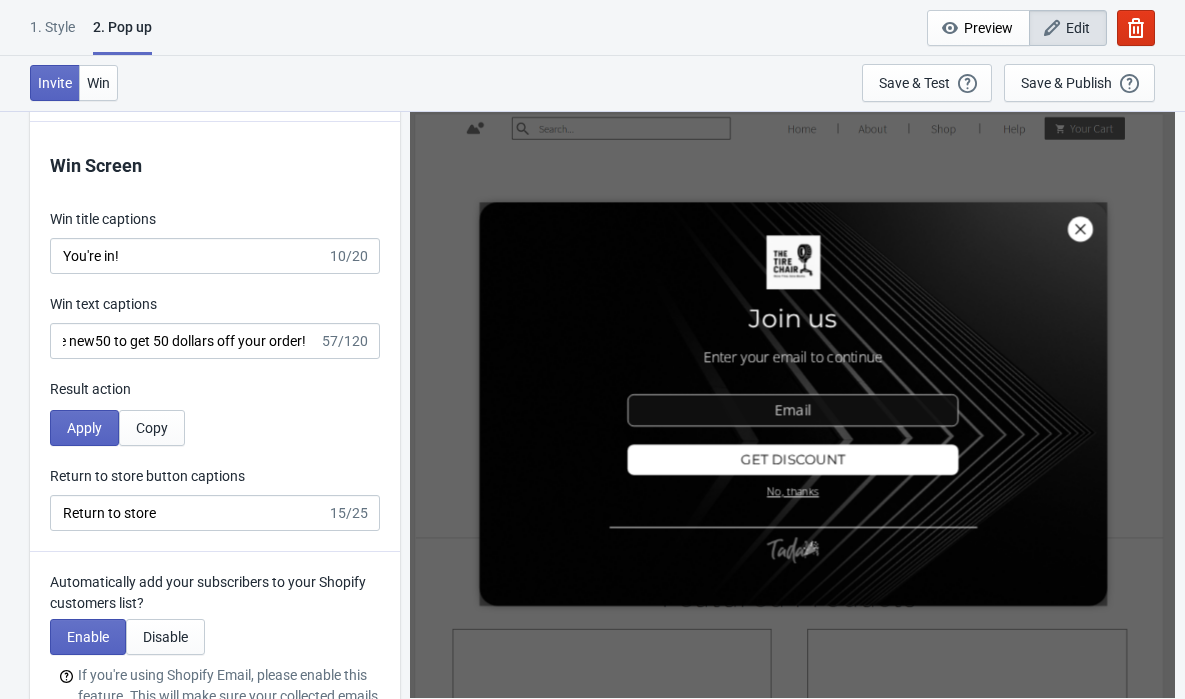 click on "Apply Copy" at bounding box center [215, 428] 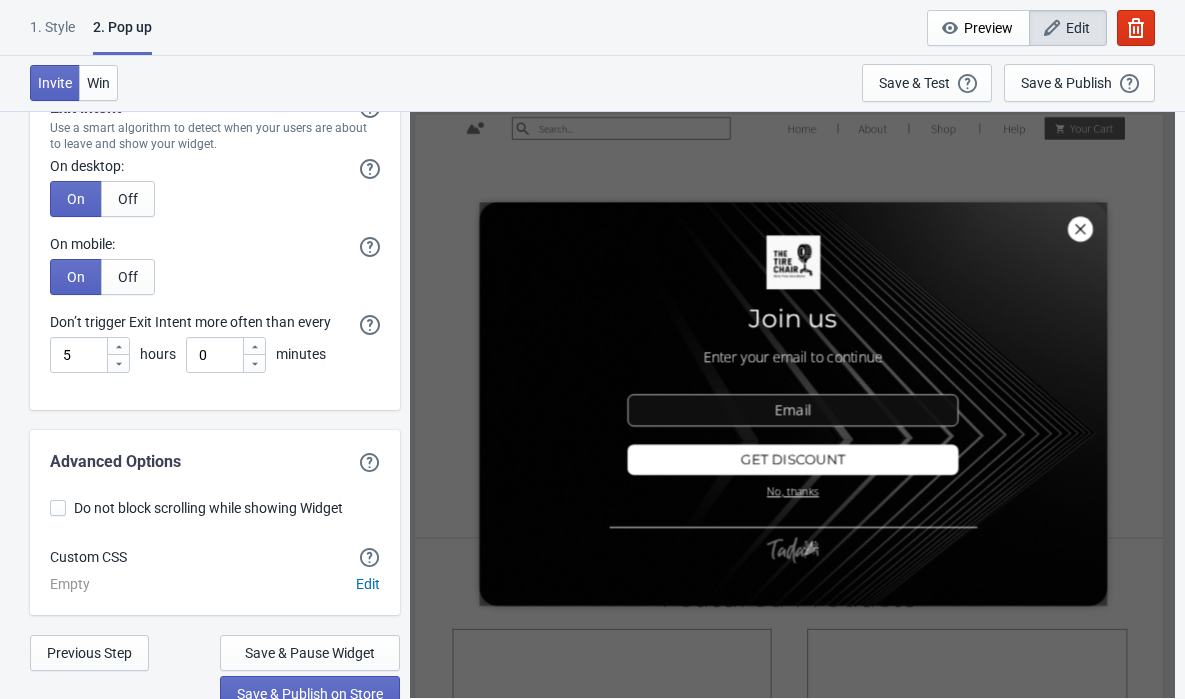 scroll, scrollTop: 4570, scrollLeft: 0, axis: vertical 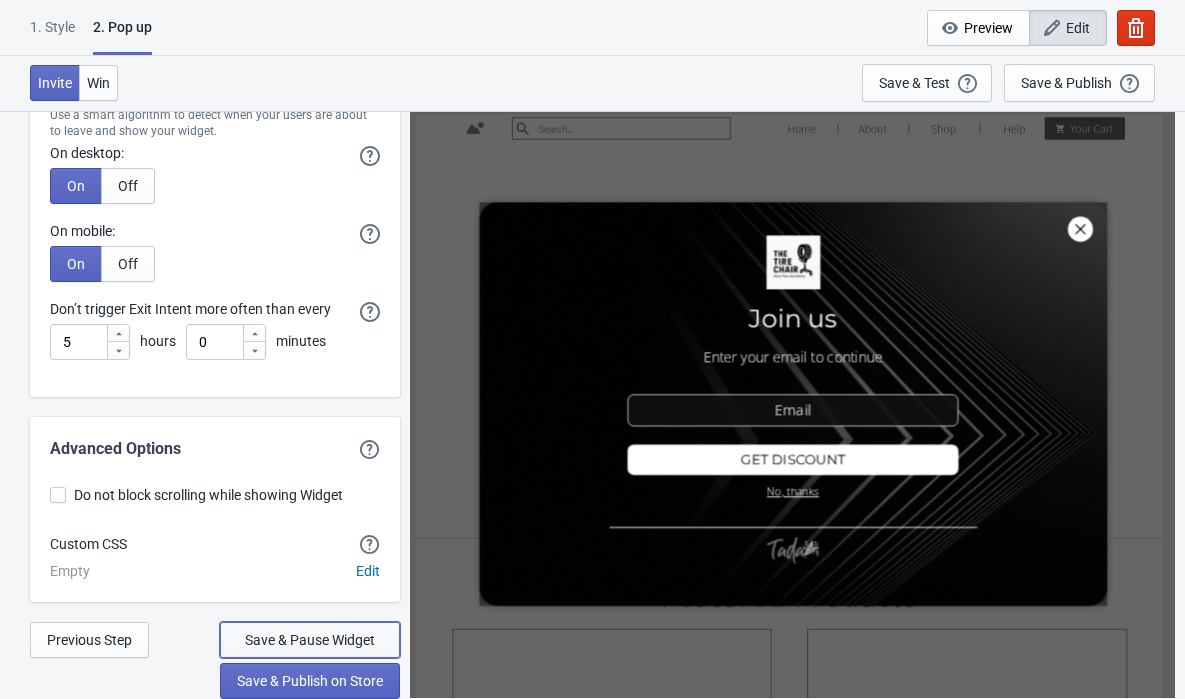 click on "Save & Pause Widget" at bounding box center [310, 640] 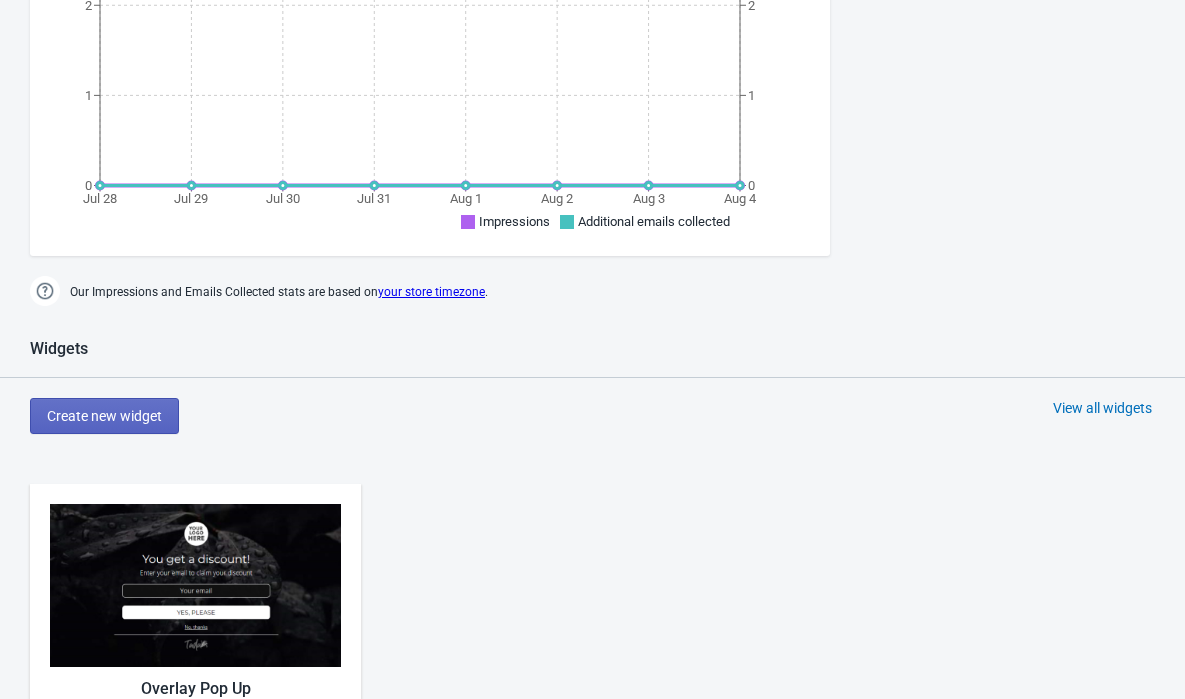 scroll, scrollTop: 952, scrollLeft: 0, axis: vertical 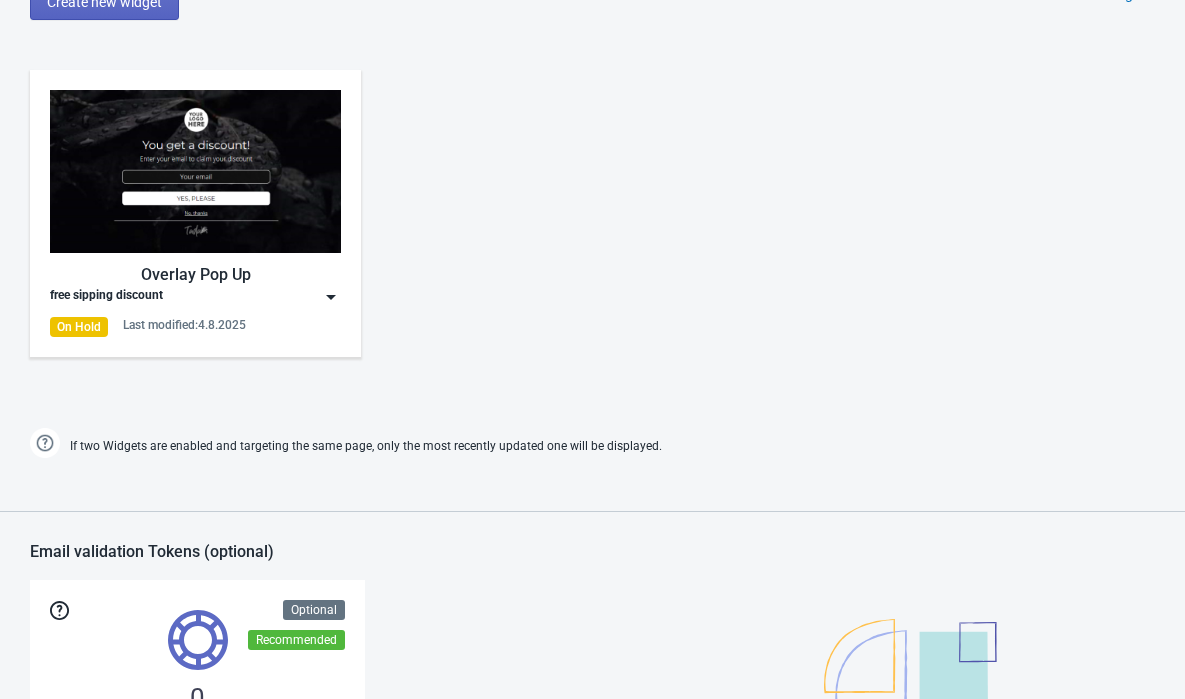 click on "Overlay Pop Up free sipping discount On Hold Last modified: [DATE]" at bounding box center (195, 213) 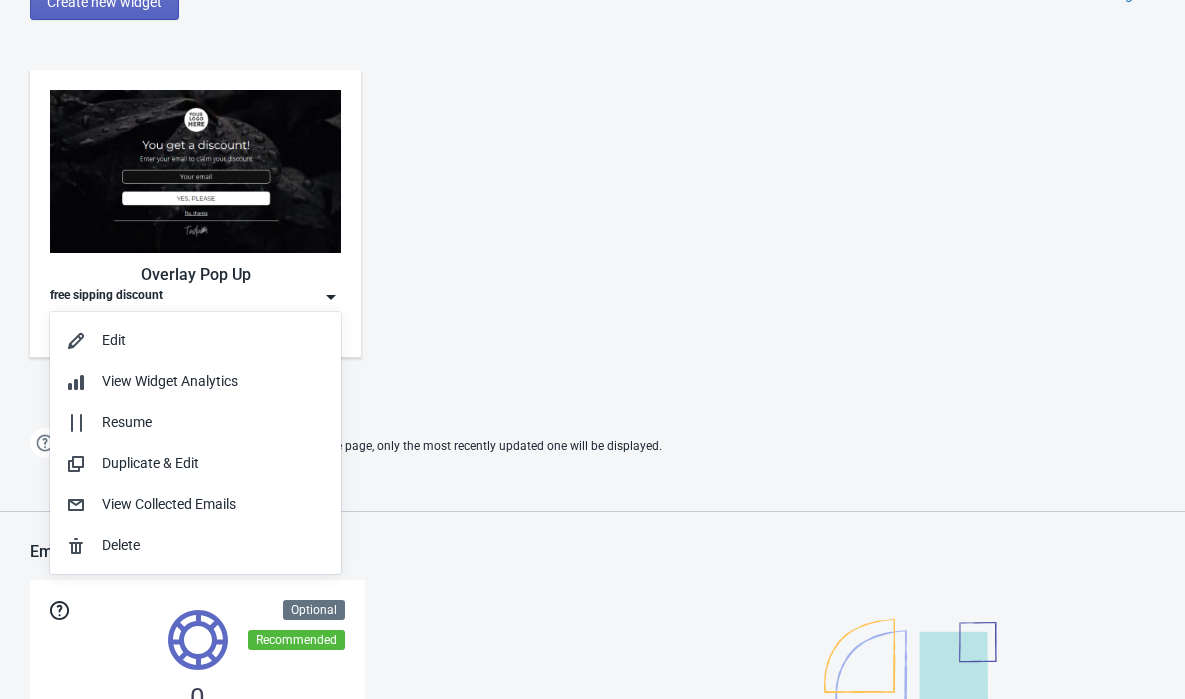 click on "Overlay Pop Up free sipping discount On Hold Last modified: [DATE]" at bounding box center (592, 230) 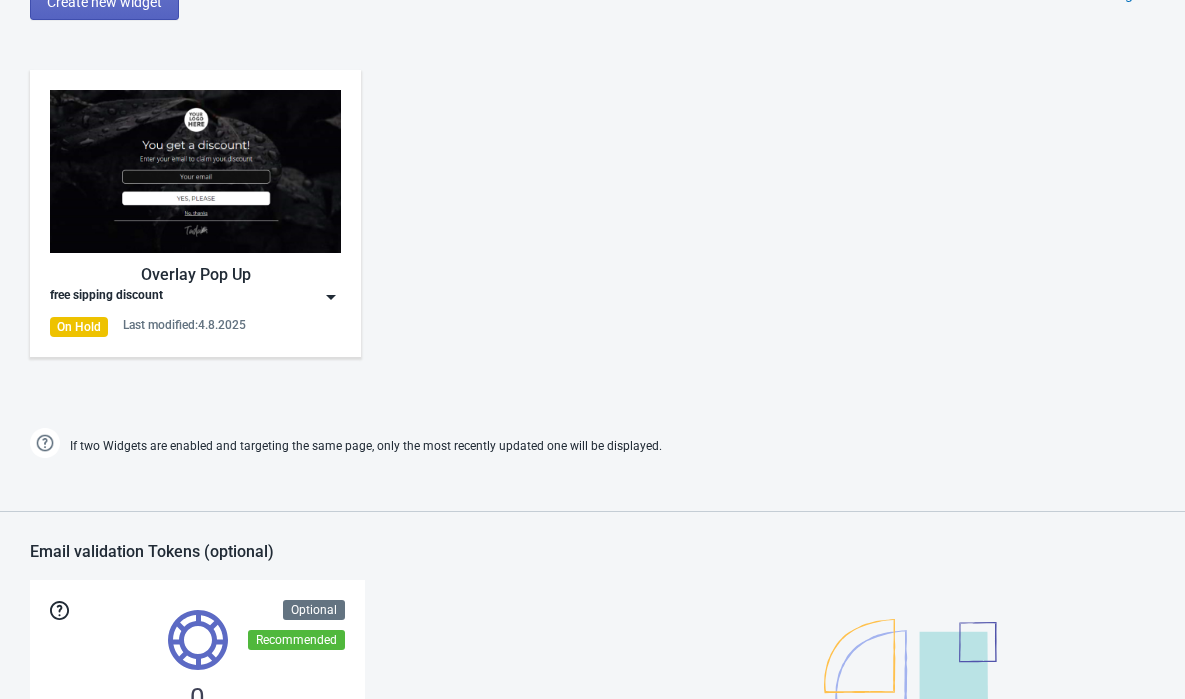 click at bounding box center [195, 171] 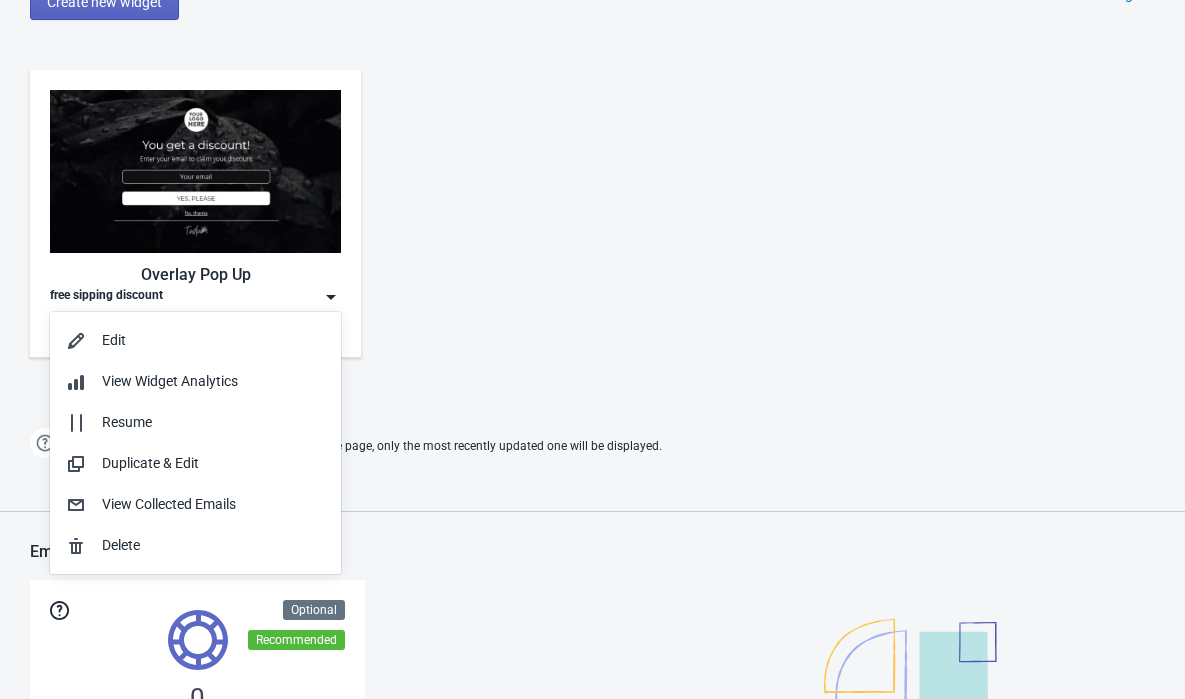 click on "Overlay Pop Up free sipping discount On Hold Last modified: [DATE]" at bounding box center (592, 230) 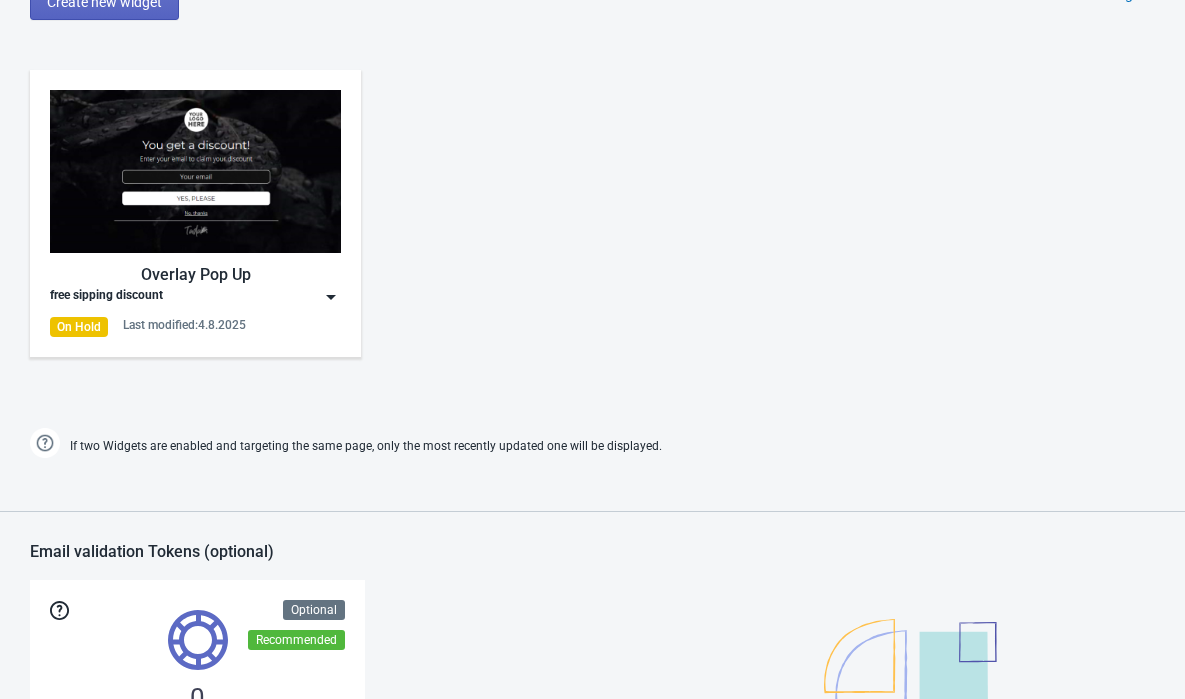 click on "Overlay Pop Up" at bounding box center [195, 275] 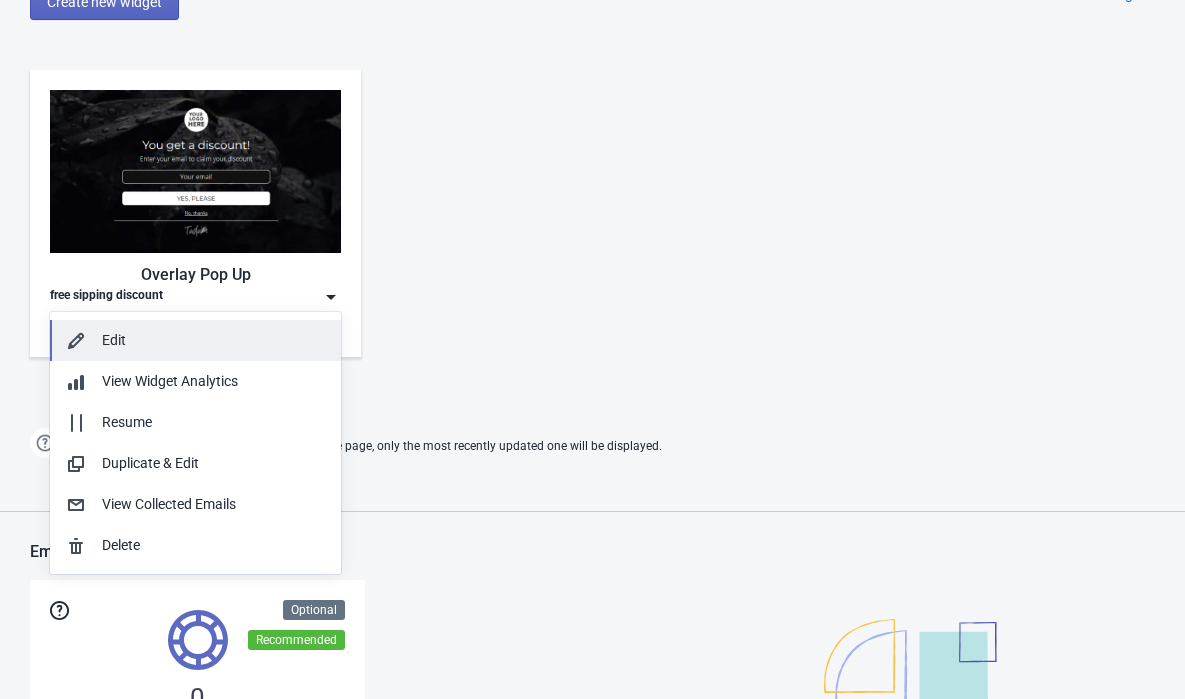 click on "Edit" at bounding box center [213, 340] 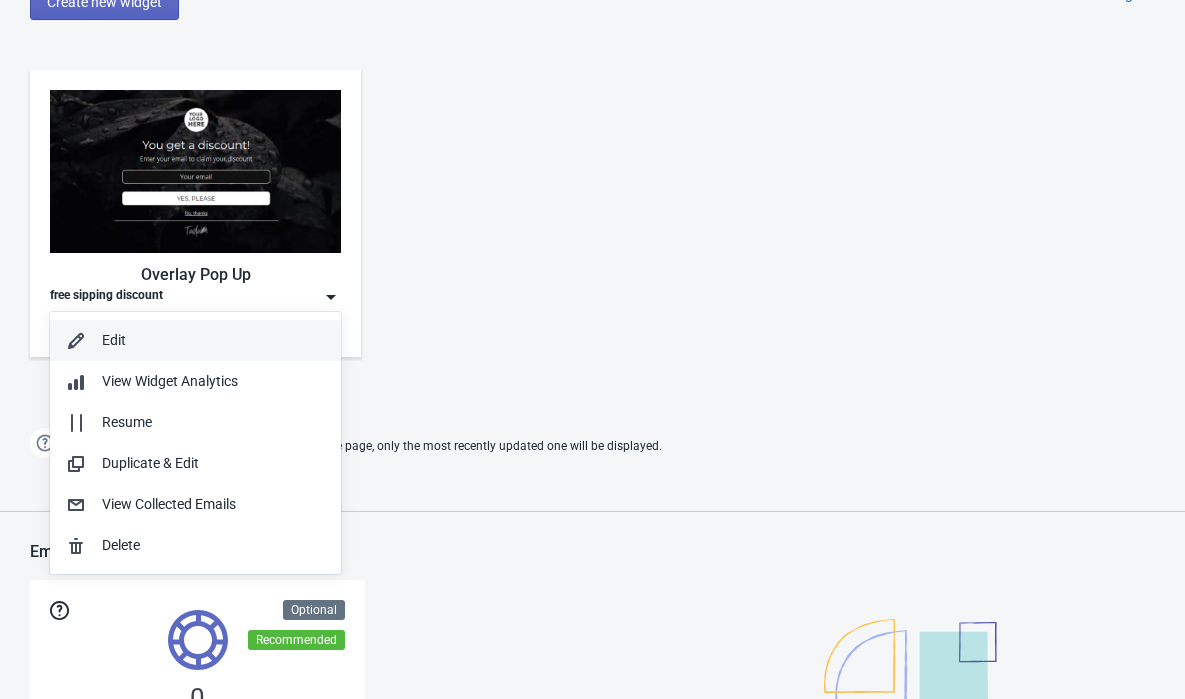 scroll, scrollTop: 0, scrollLeft: 0, axis: both 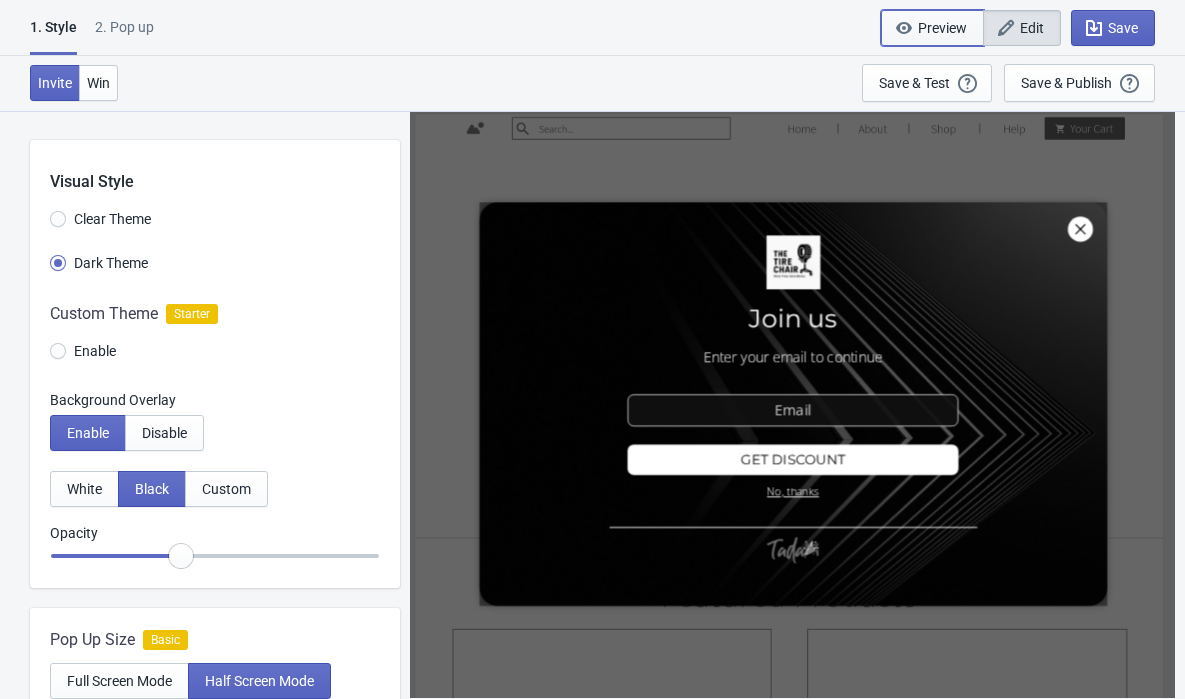 click on "Preview" at bounding box center [942, 28] 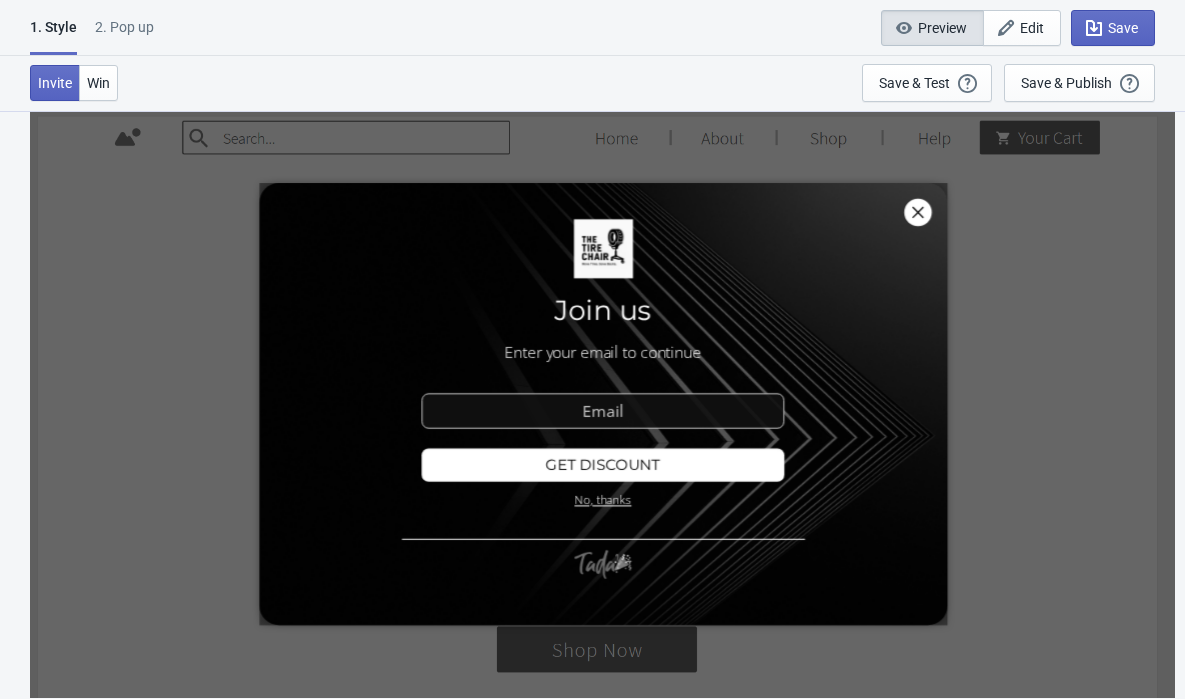scroll, scrollTop: 110, scrollLeft: 0, axis: vertical 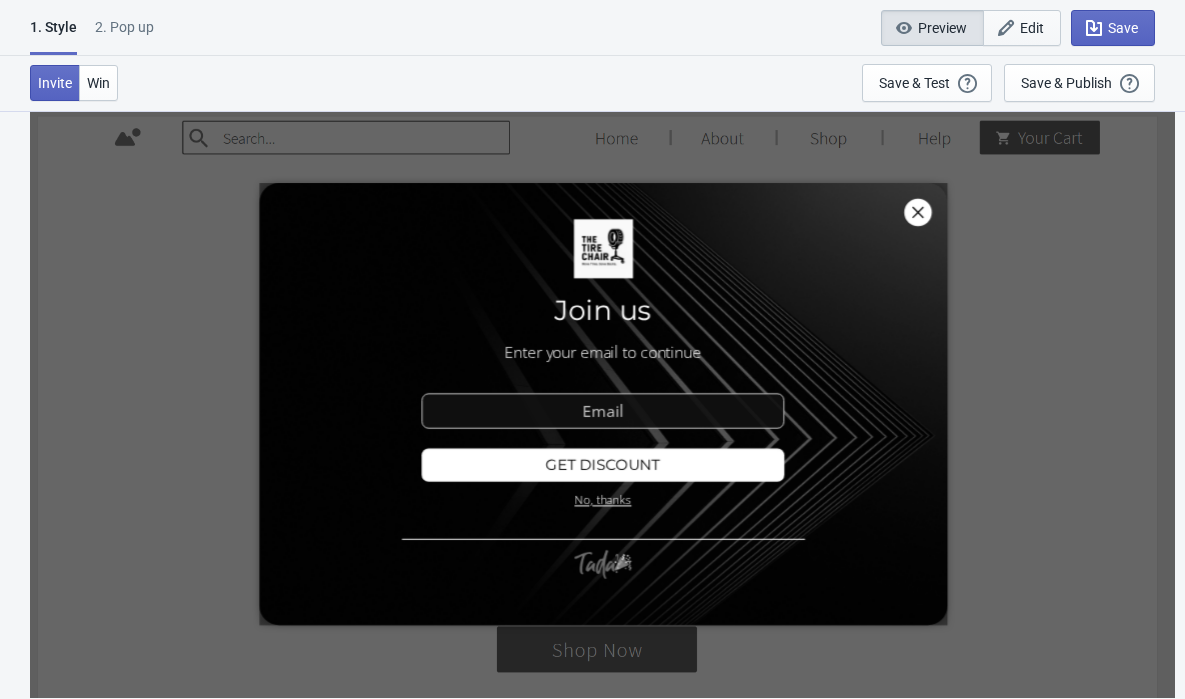click 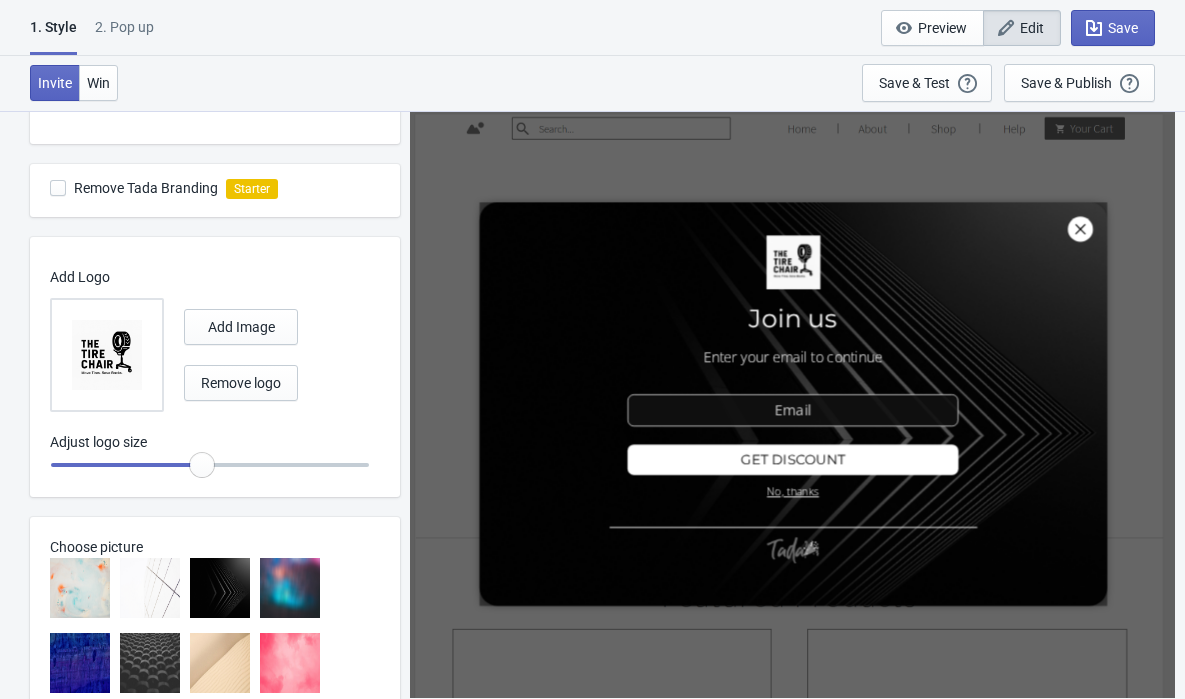 scroll, scrollTop: 1199, scrollLeft: 0, axis: vertical 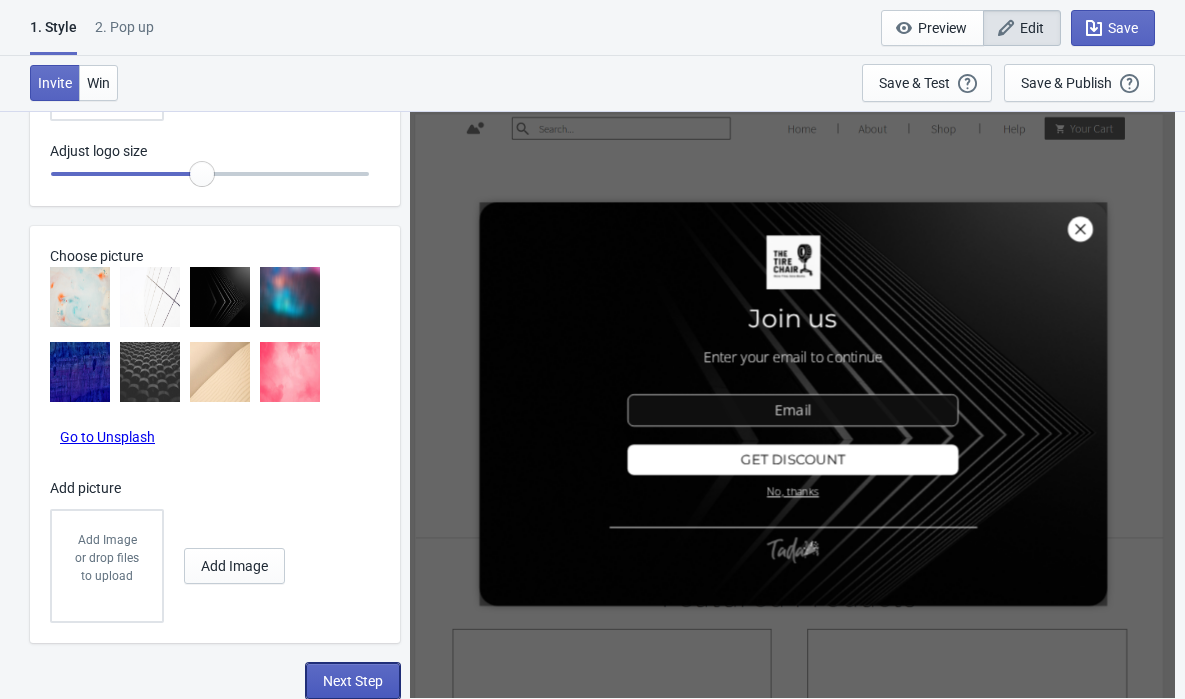 click on "Next Step" at bounding box center (353, 681) 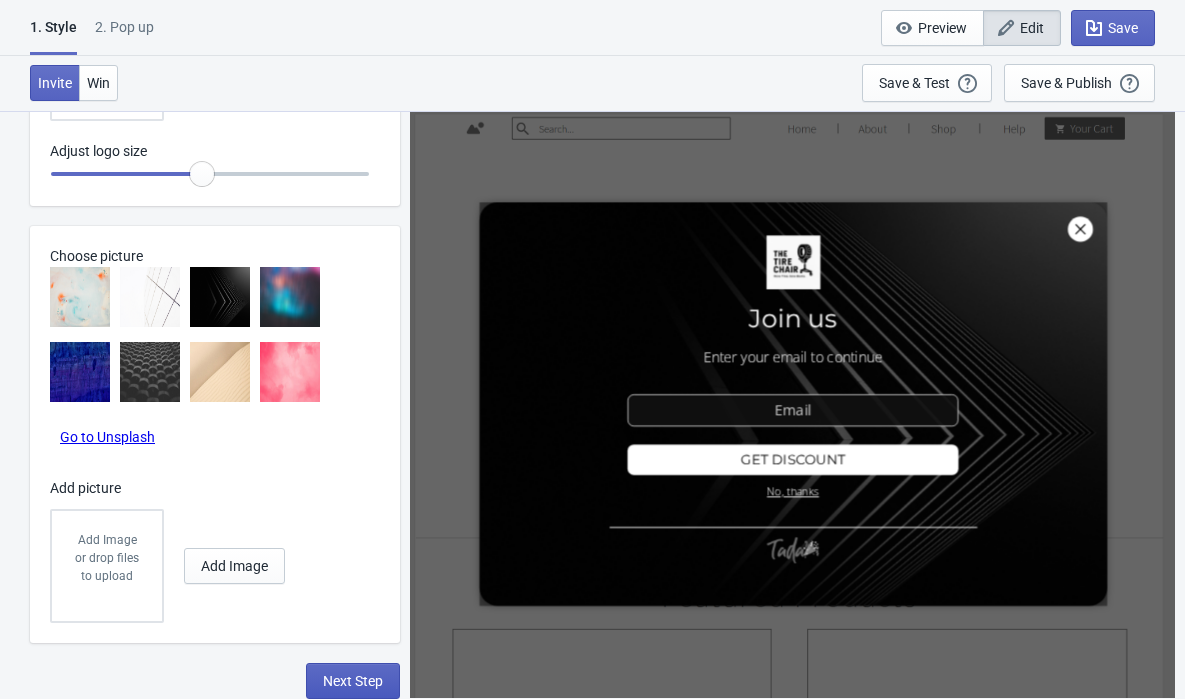 scroll, scrollTop: 0, scrollLeft: 0, axis: both 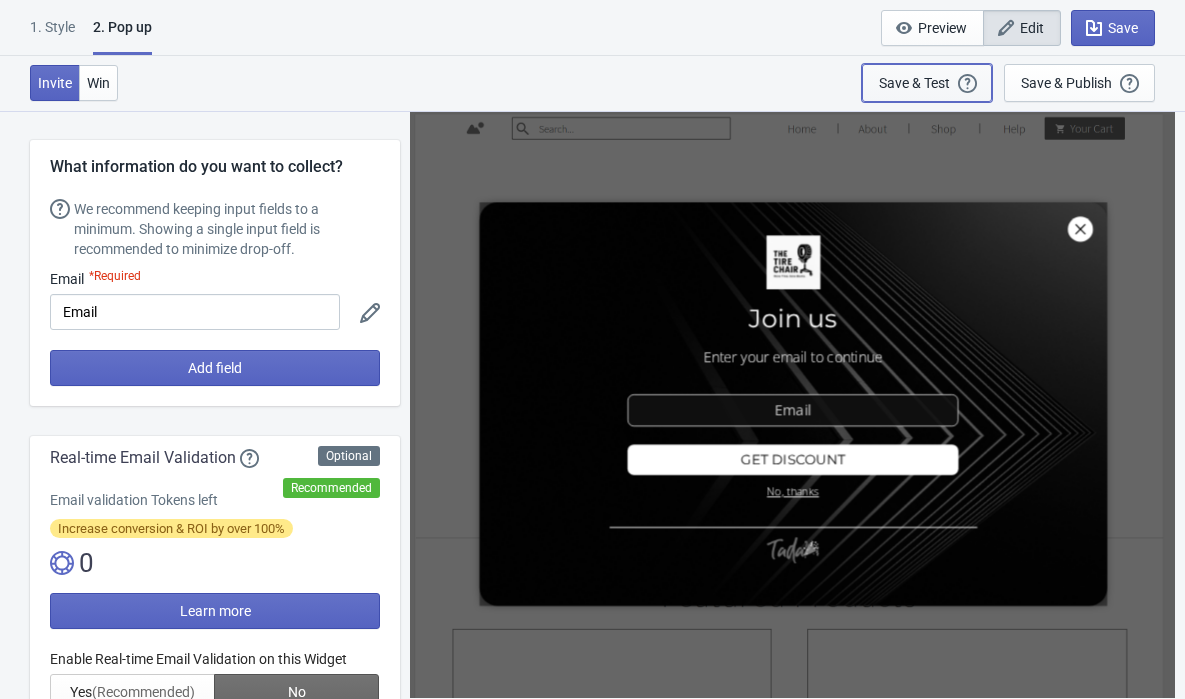 click on "Save & Test Open a Widget Preview of your site so that you can try it out. It will show over and over again on every page view (test mode). Your Widget will NOT be visibile to your visitors until you click “Save & Publish”" at bounding box center (927, 83) 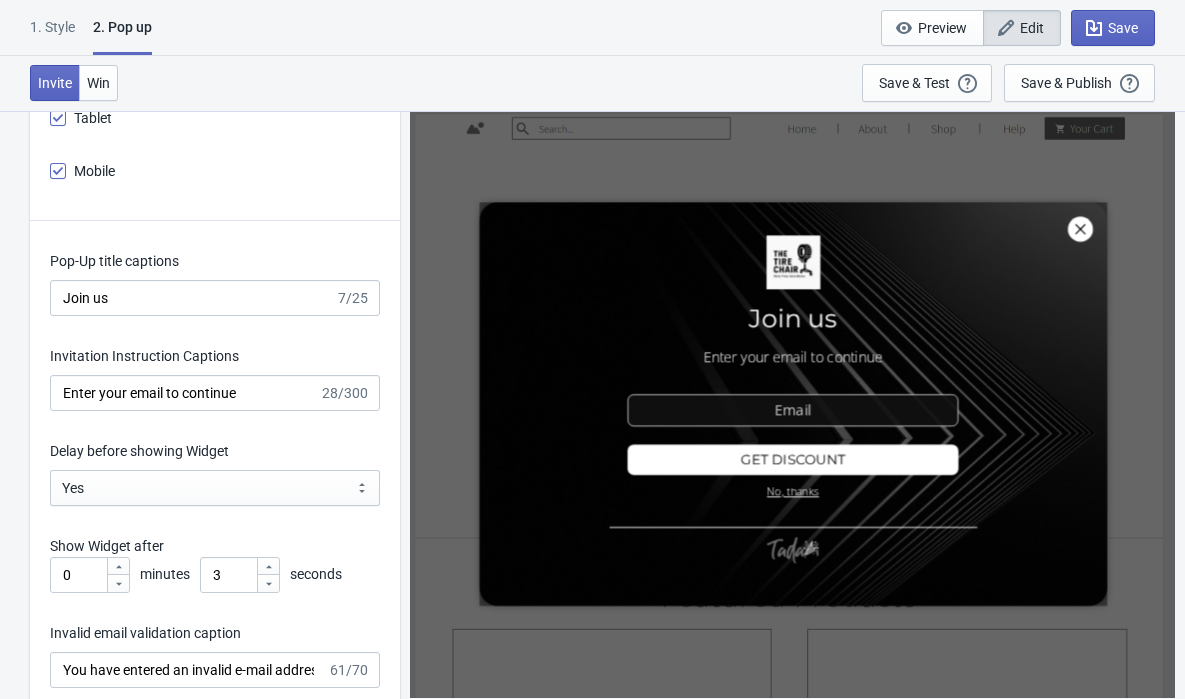 scroll, scrollTop: 2529, scrollLeft: 0, axis: vertical 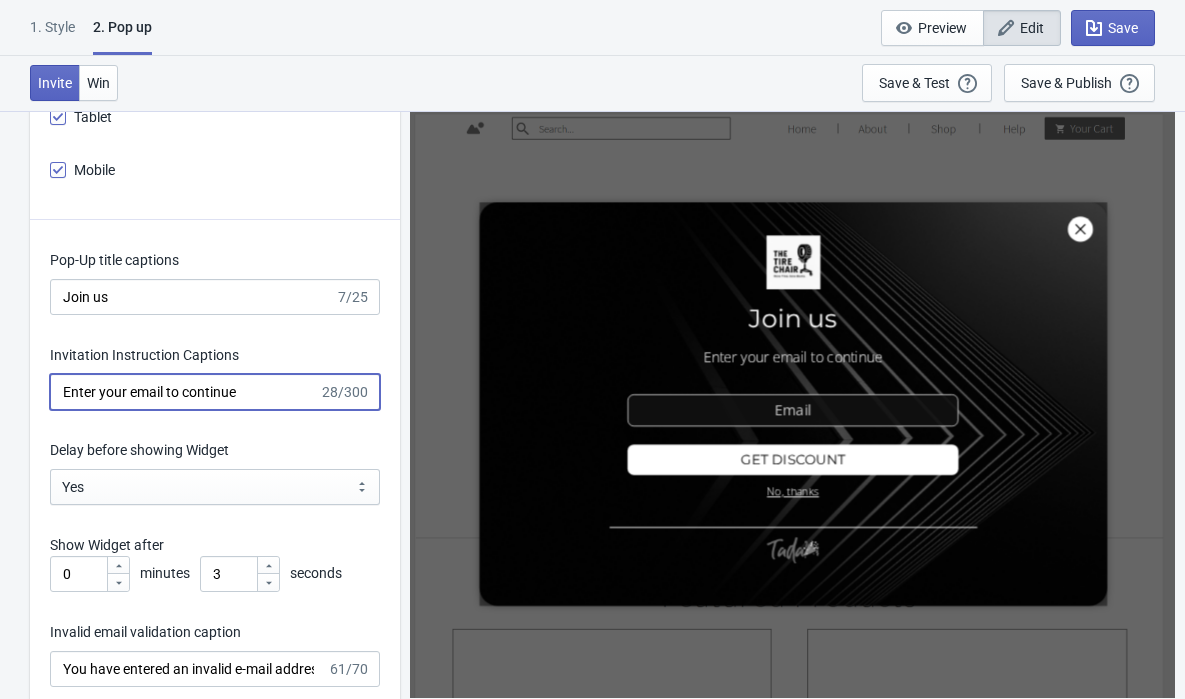 click on "Enter your email to continue" at bounding box center [184, 392] 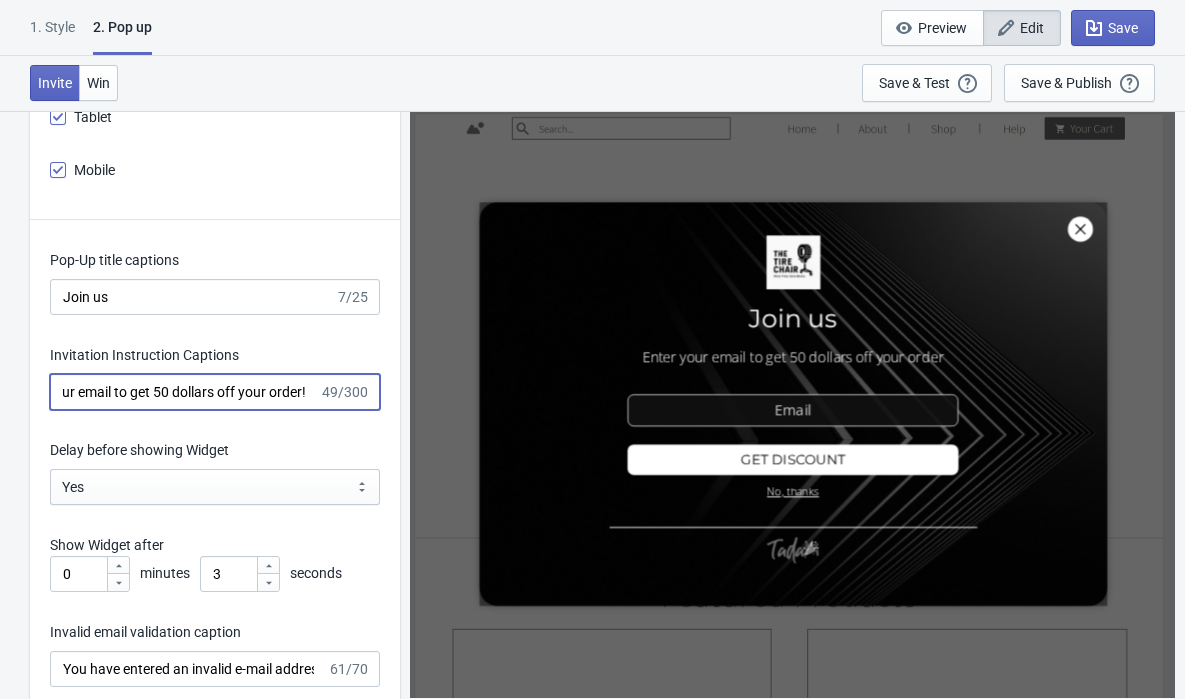 scroll, scrollTop: 0, scrollLeft: 69, axis: horizontal 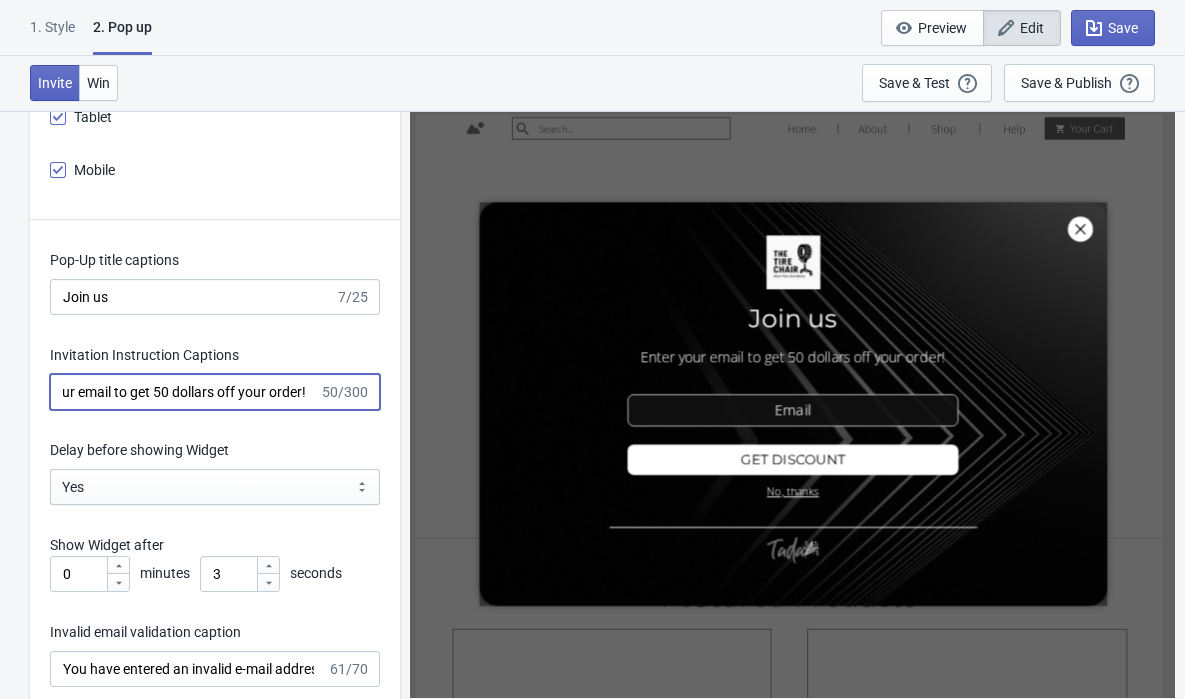 click on "Enter your email to get 50 dollars off your order!" at bounding box center [184, 392] 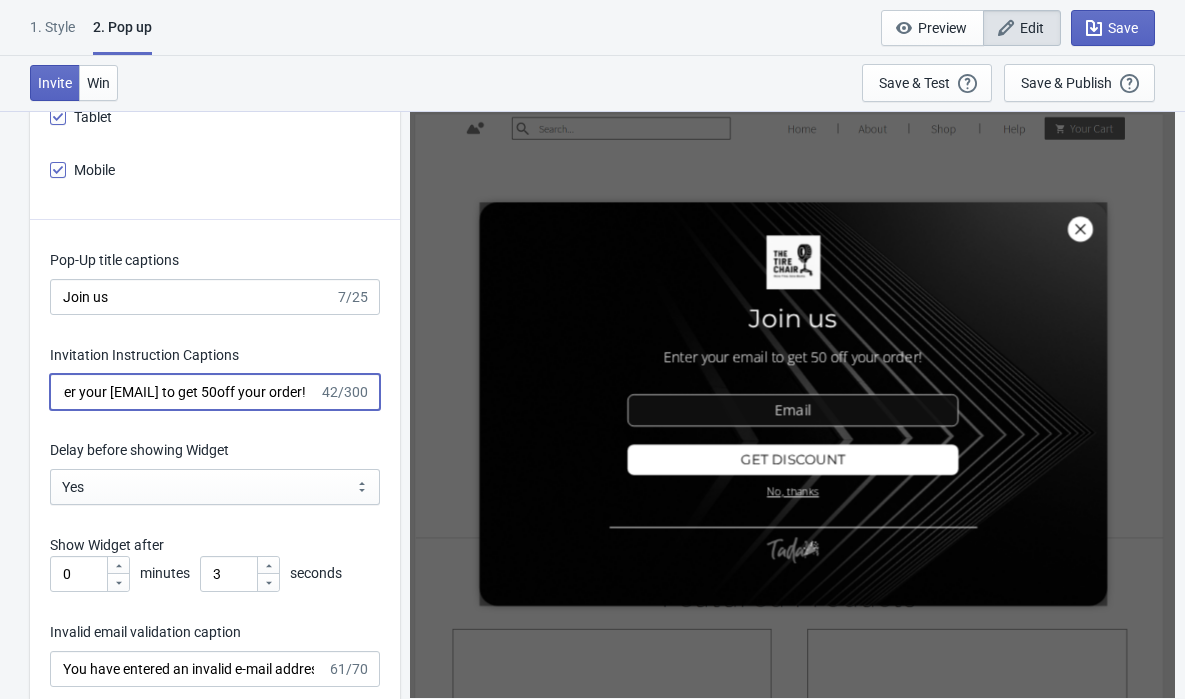scroll, scrollTop: 0, scrollLeft: 16, axis: horizontal 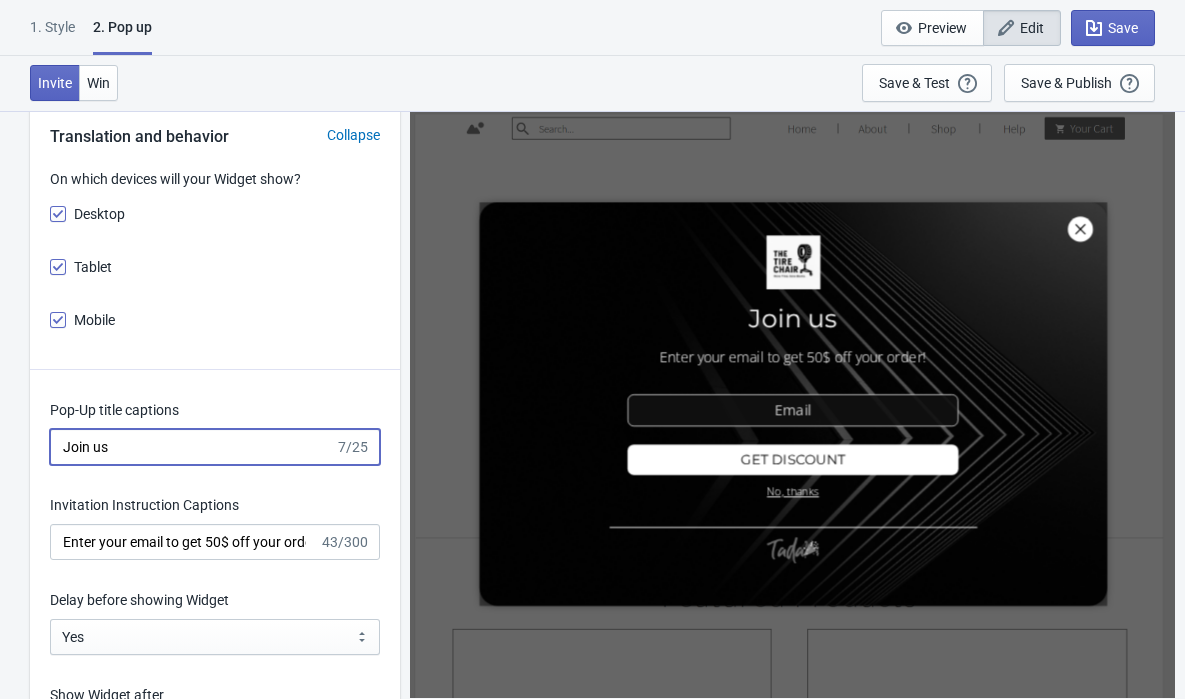 drag, startPoint x: 222, startPoint y: 447, endPoint x: -73, endPoint y: 418, distance: 296.422 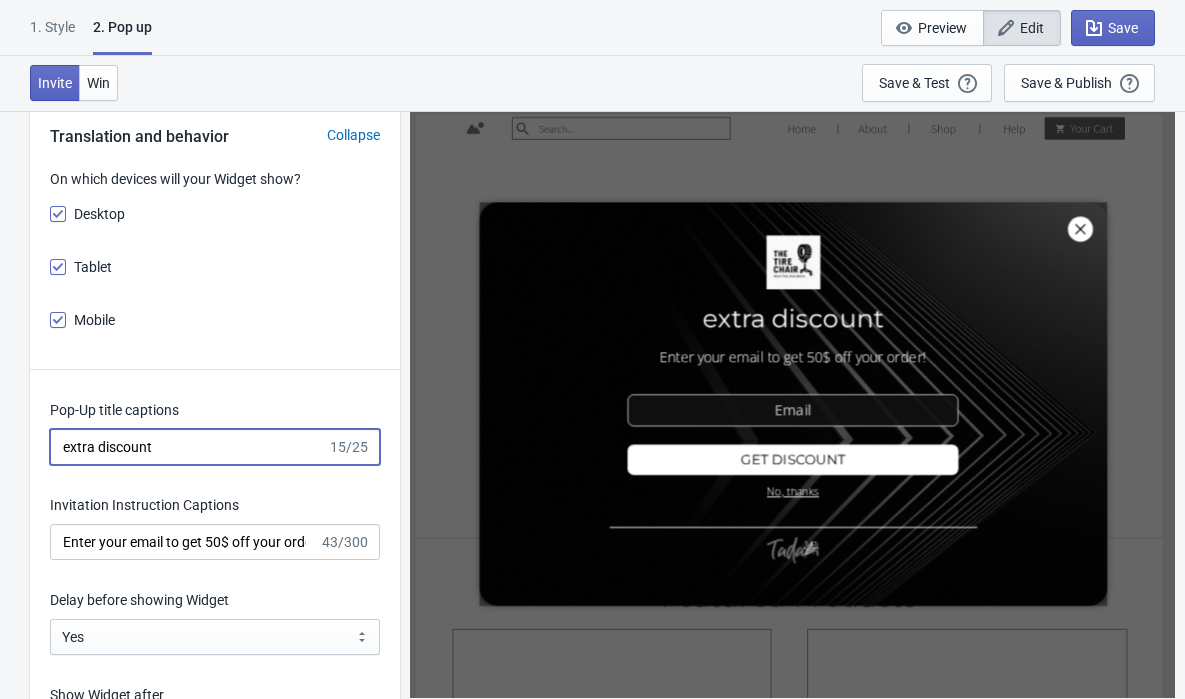 click on "extra discount" at bounding box center [188, 447] 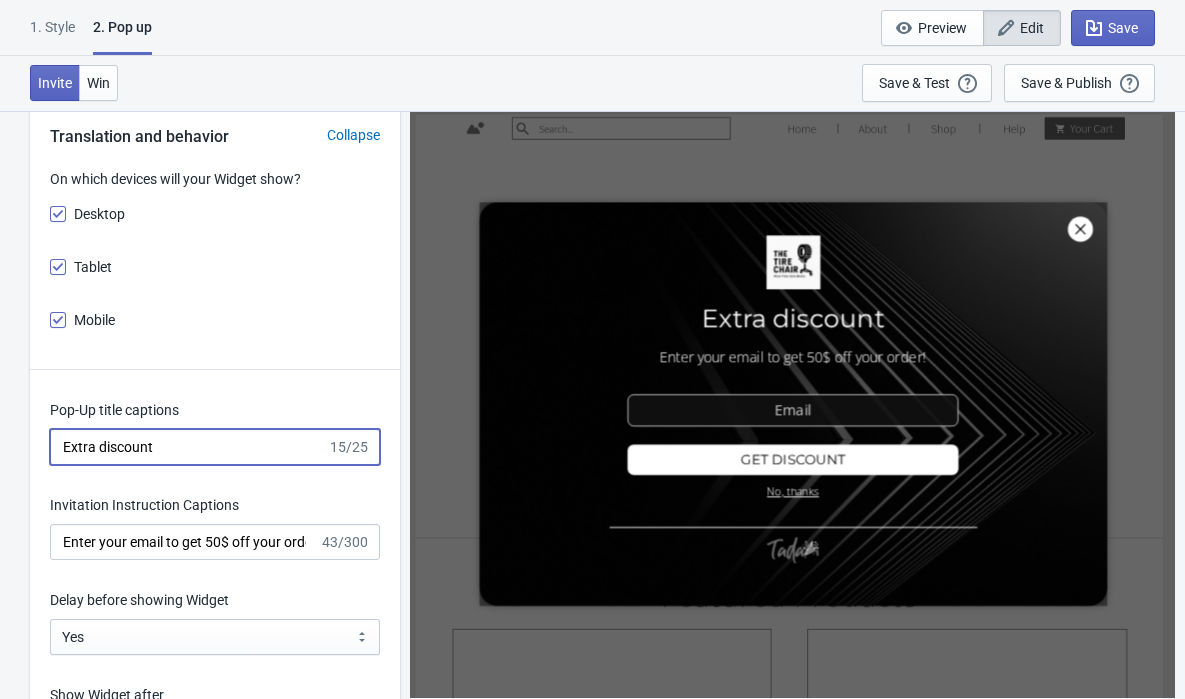 click on "Extra discount" at bounding box center [188, 447] 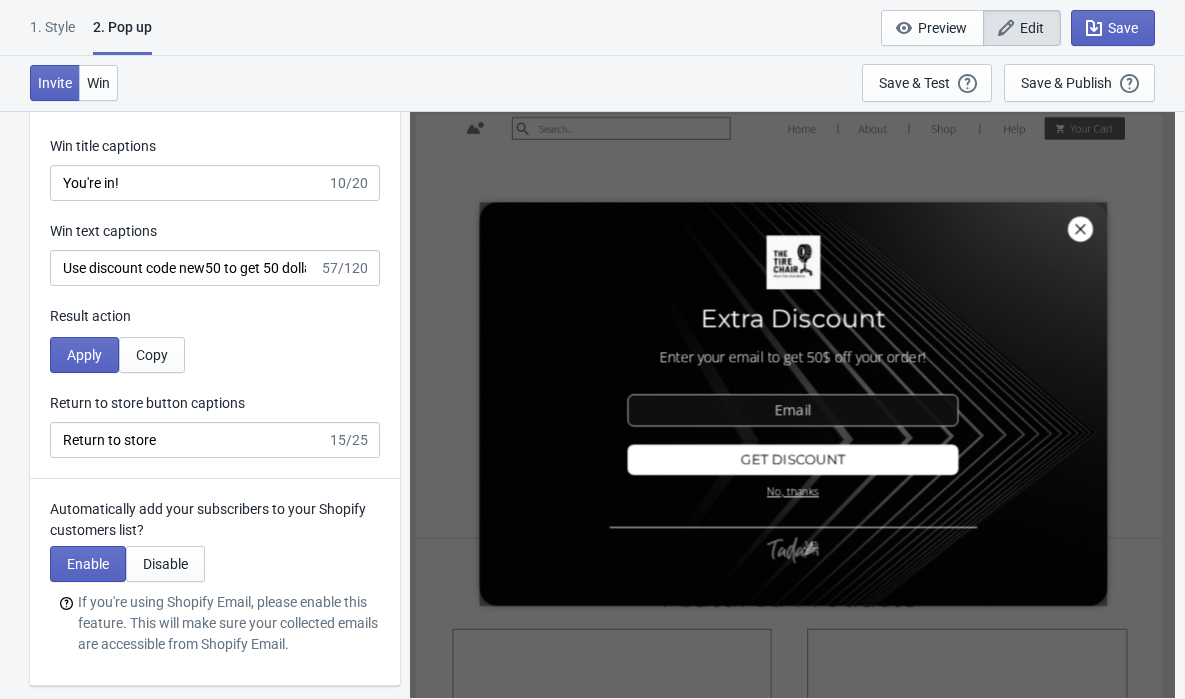 scroll, scrollTop: 3742, scrollLeft: 0, axis: vertical 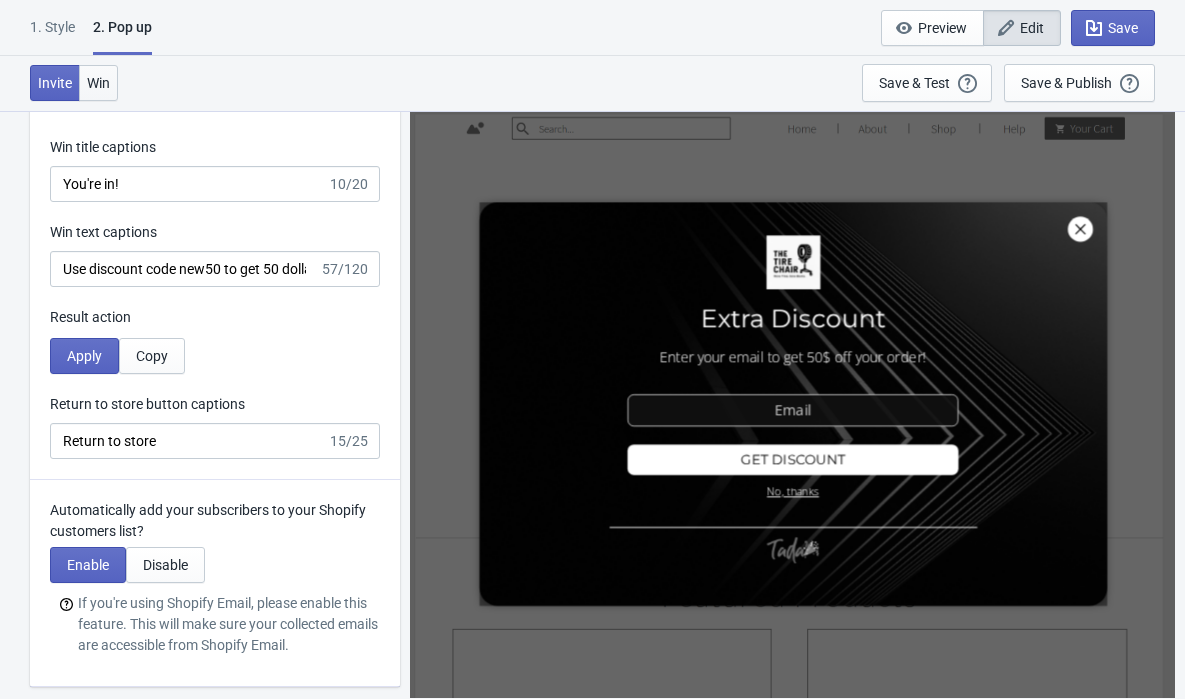 click on "Win" at bounding box center (98, 83) 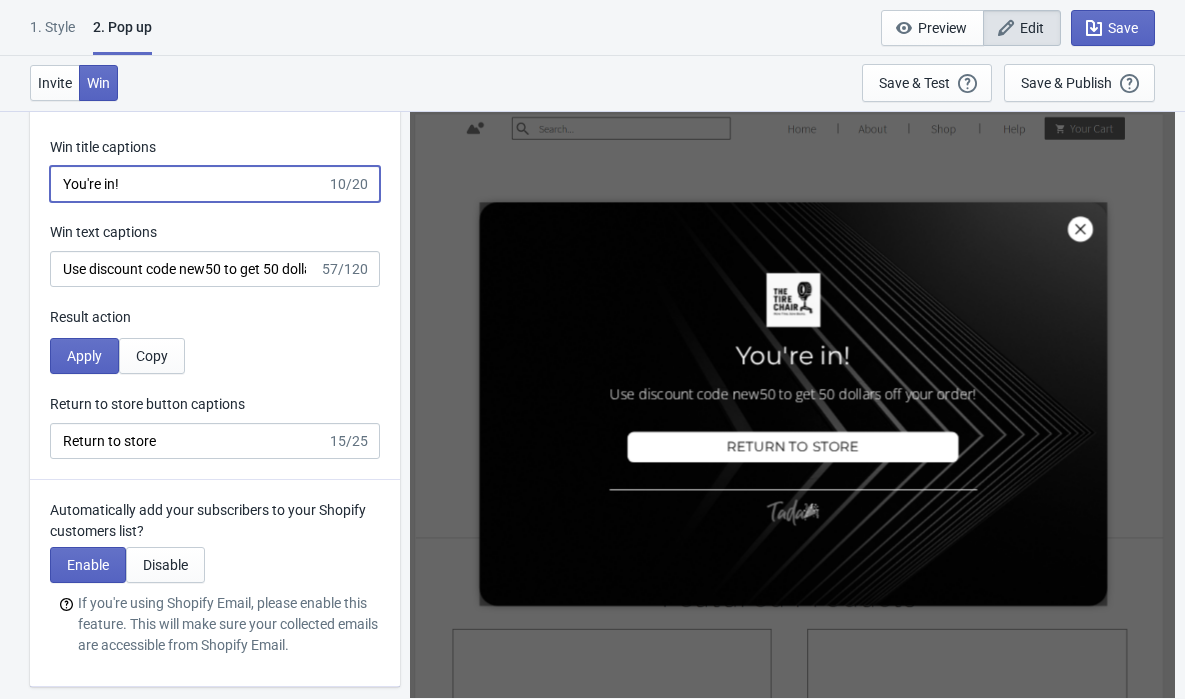 click on "You're in!" at bounding box center [188, 184] 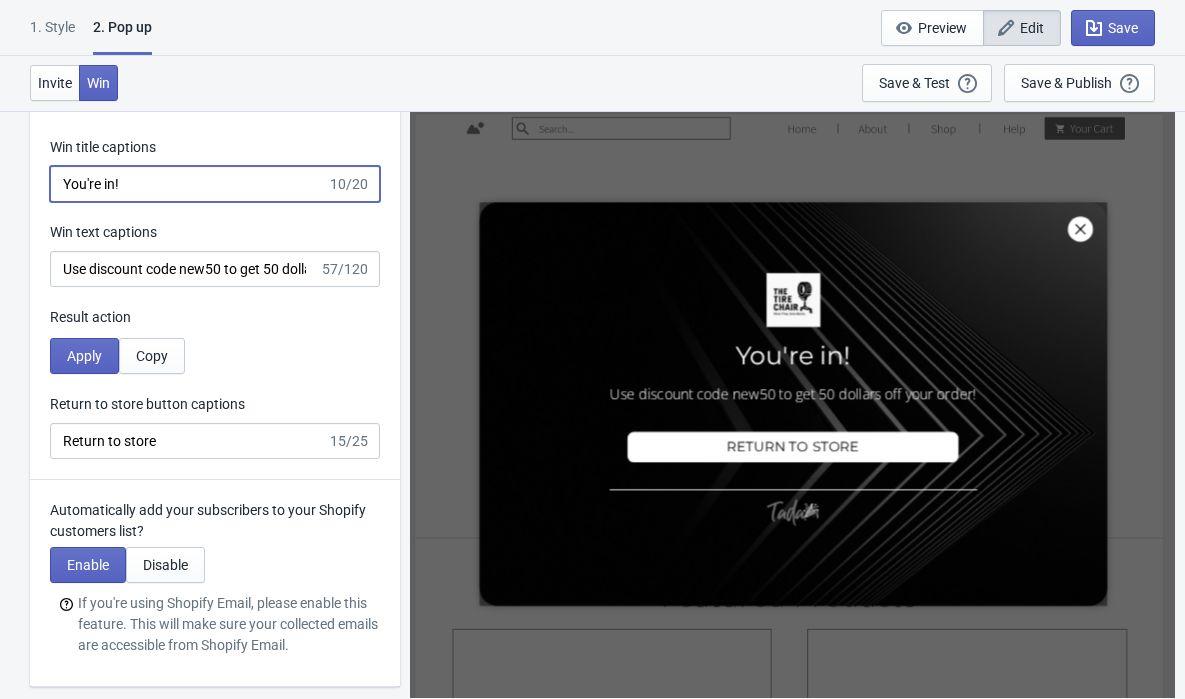 click on "You're in!" at bounding box center [188, 184] 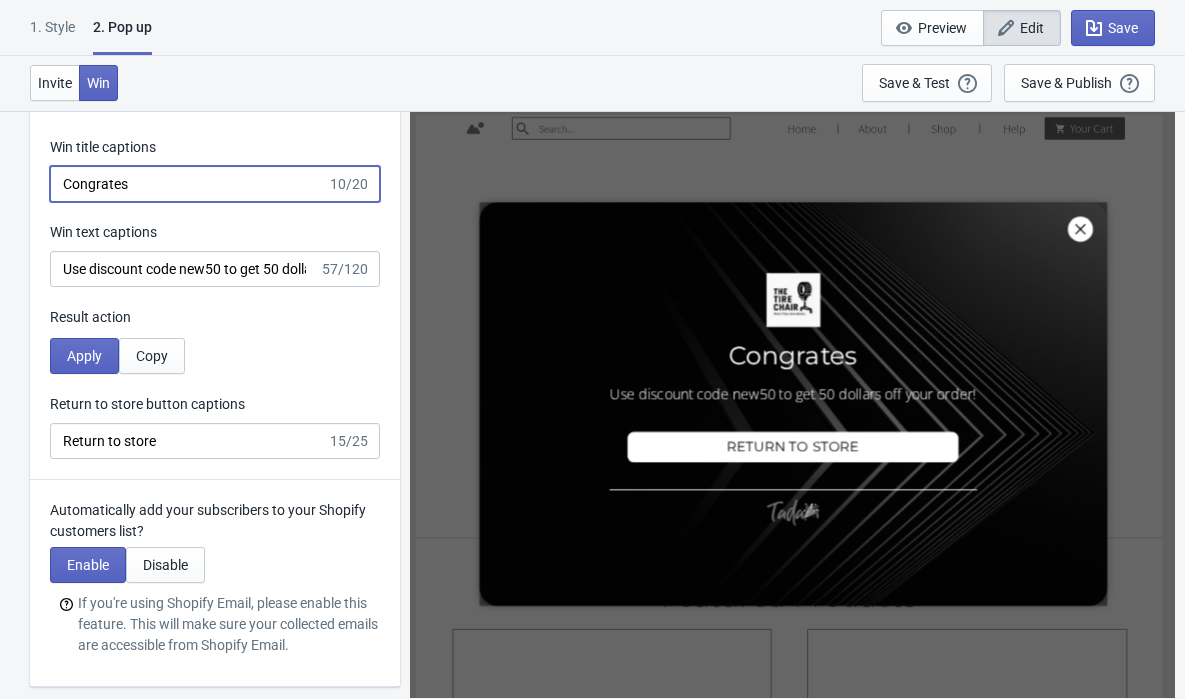 click on "Congrates" at bounding box center (188, 184) 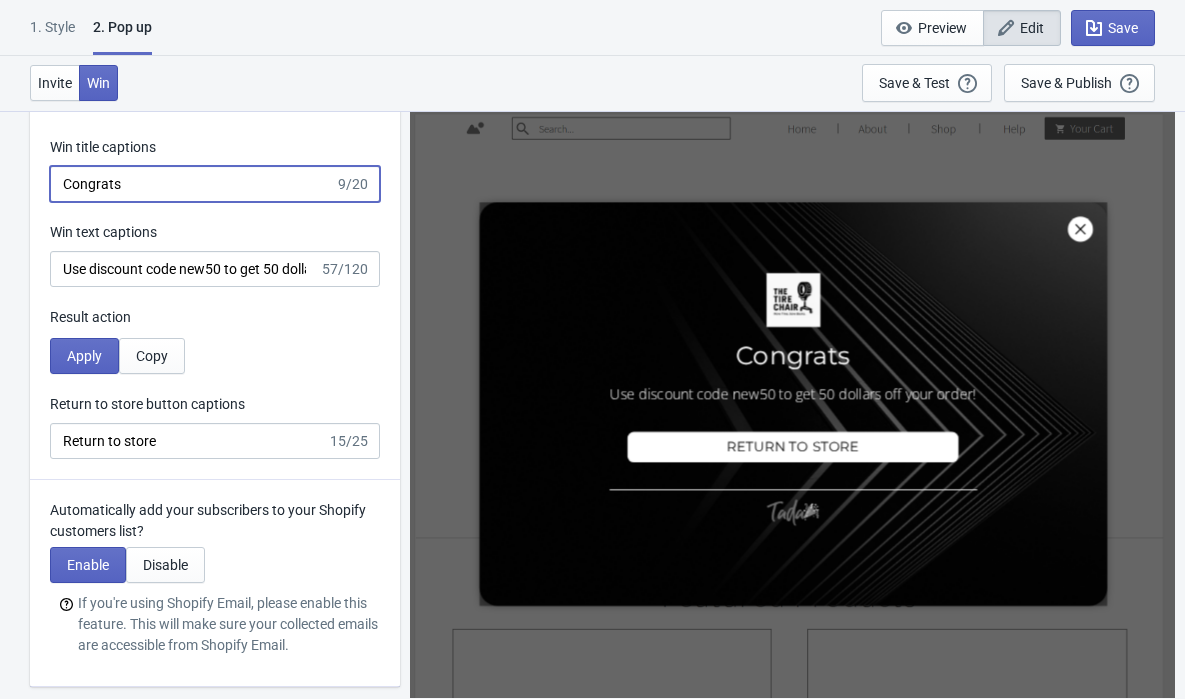 drag, startPoint x: 183, startPoint y: 175, endPoint x: 72, endPoint y: 175, distance: 111 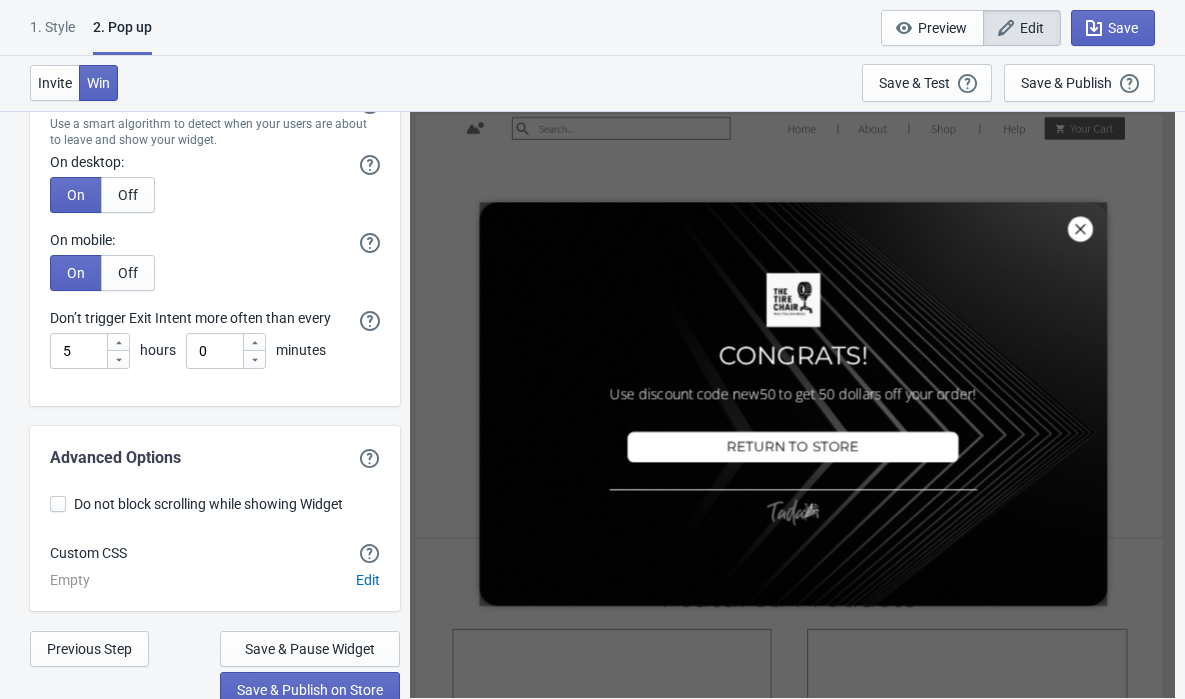 scroll, scrollTop: 4570, scrollLeft: 0, axis: vertical 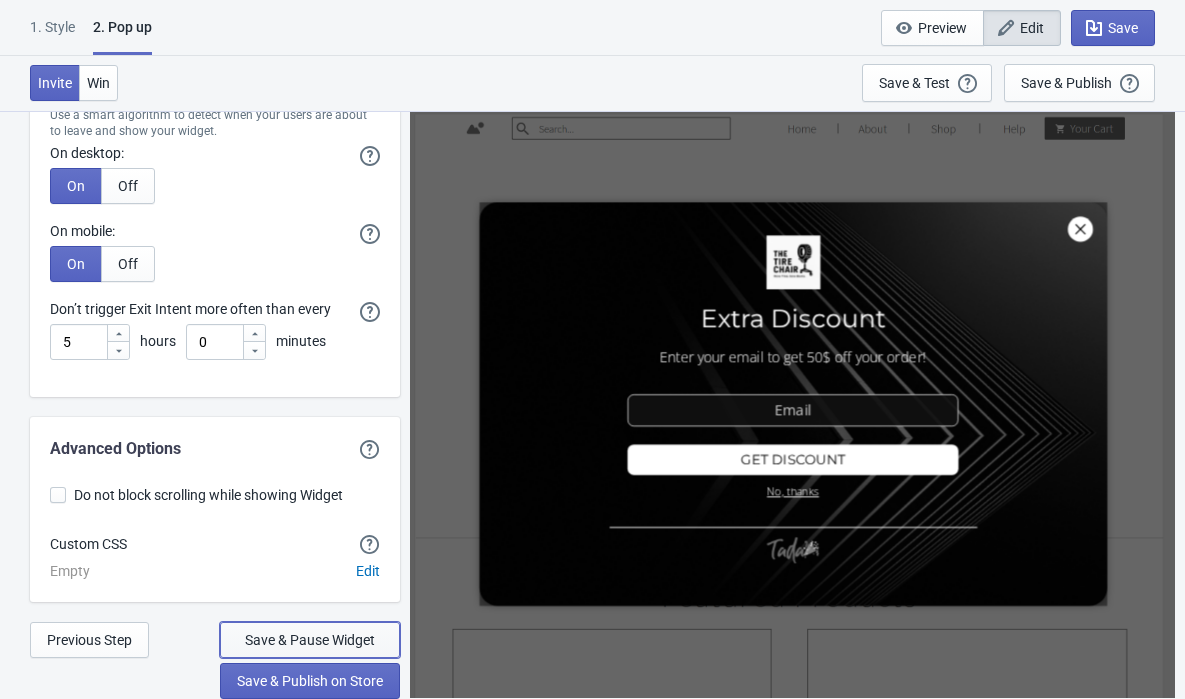 click on "Save & Pause Widget" at bounding box center [310, 640] 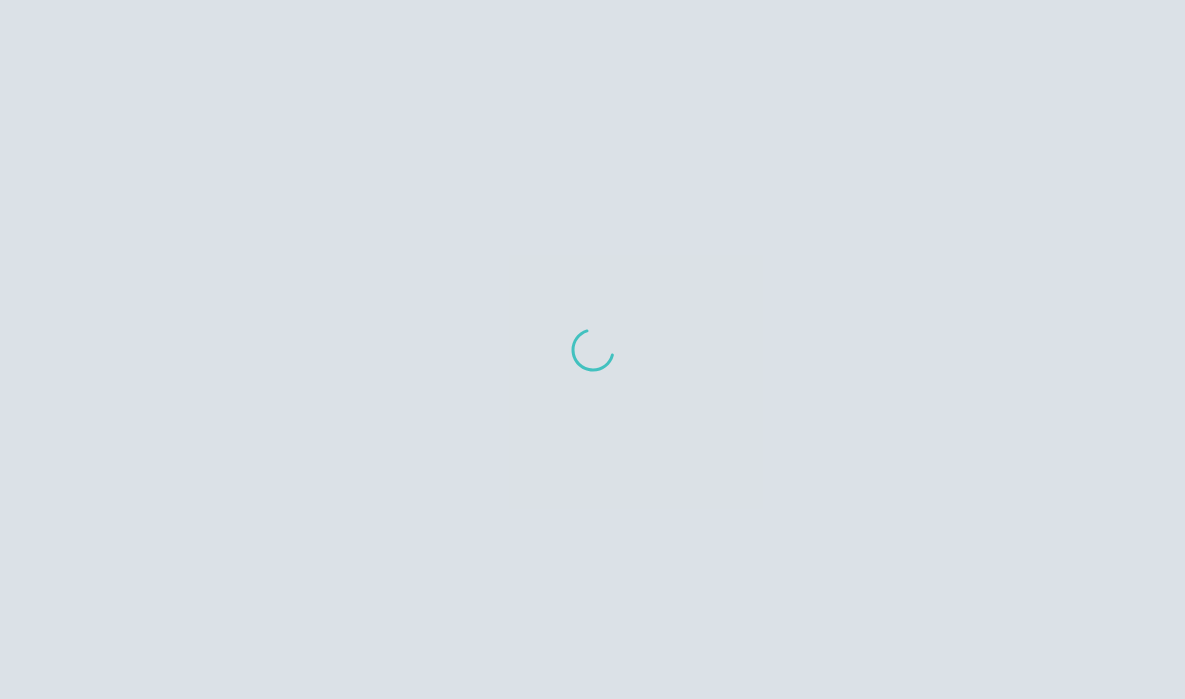 scroll, scrollTop: 1421, scrollLeft: 0, axis: vertical 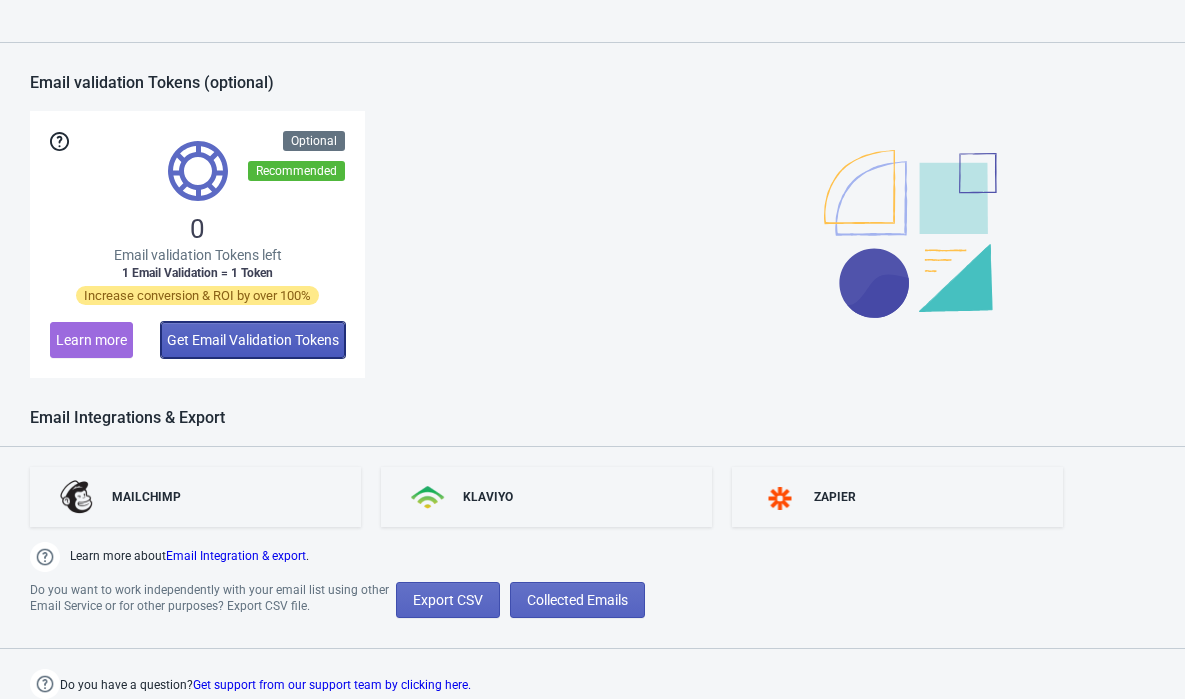 click on "Get Email Validation Tokens" at bounding box center (253, 340) 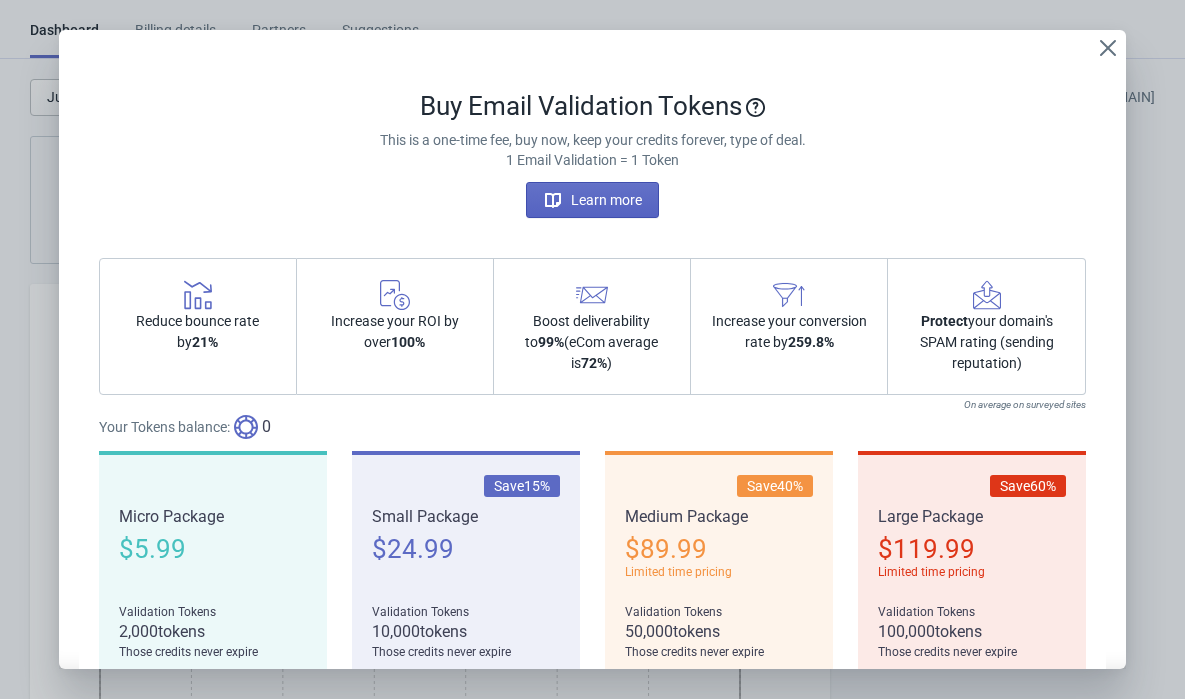 scroll, scrollTop: 0, scrollLeft: 0, axis: both 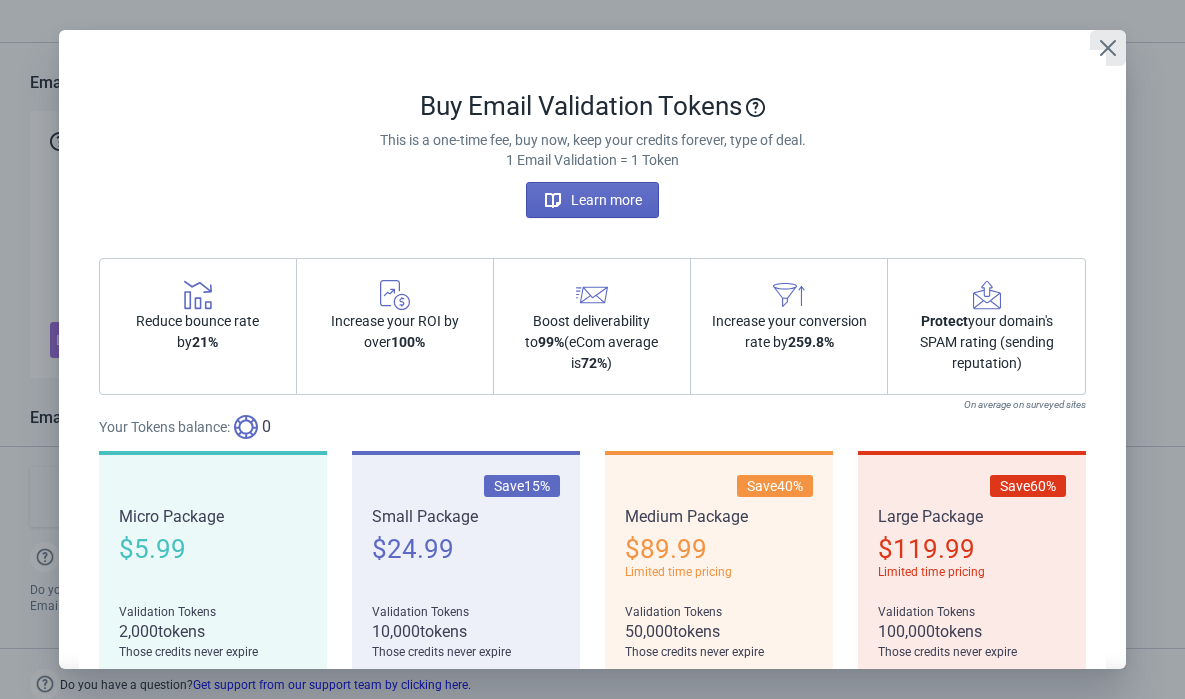 click 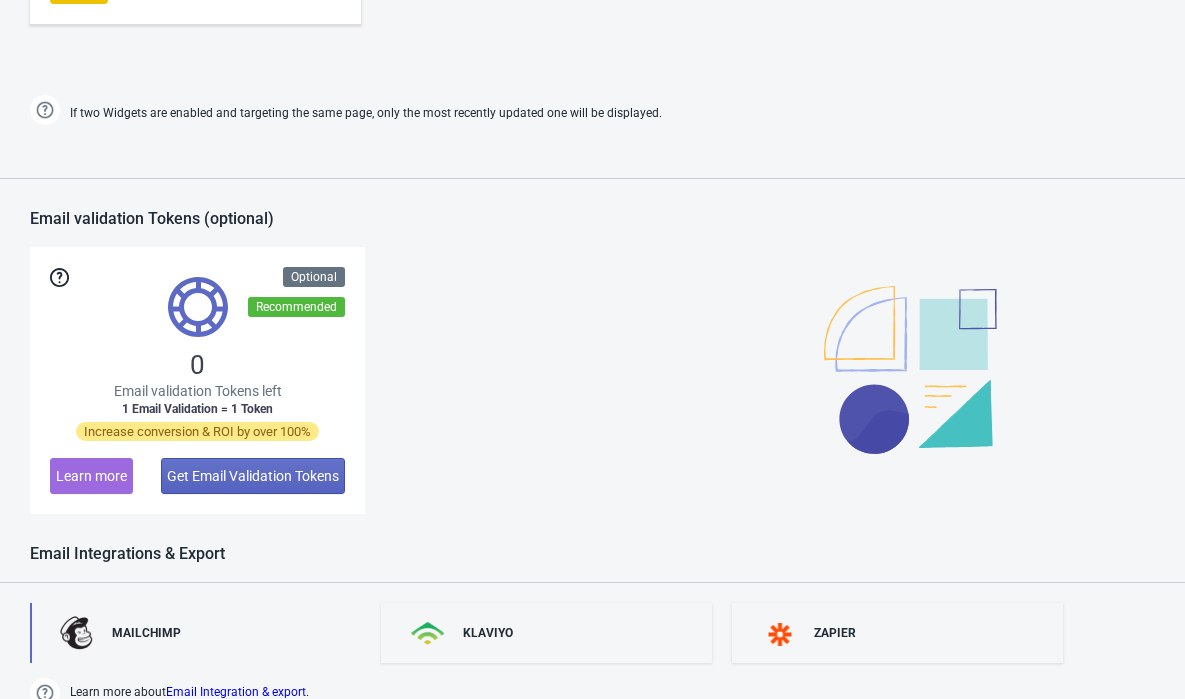 scroll, scrollTop: 1421, scrollLeft: 0, axis: vertical 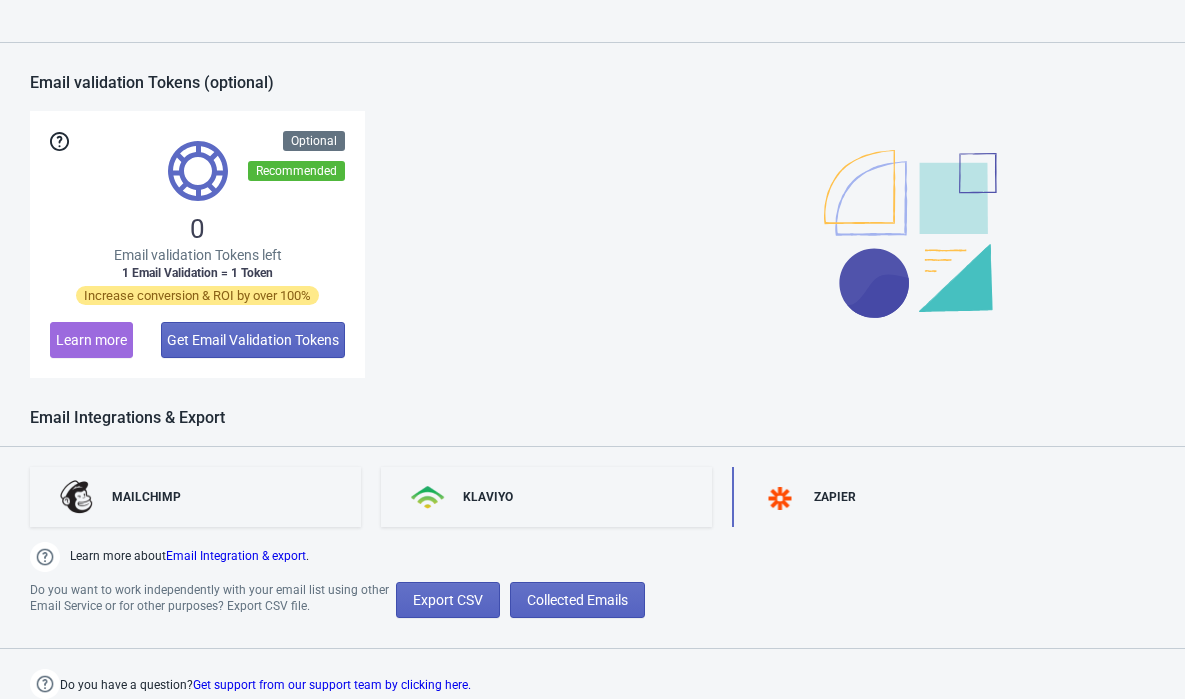 click at bounding box center [780, 498] 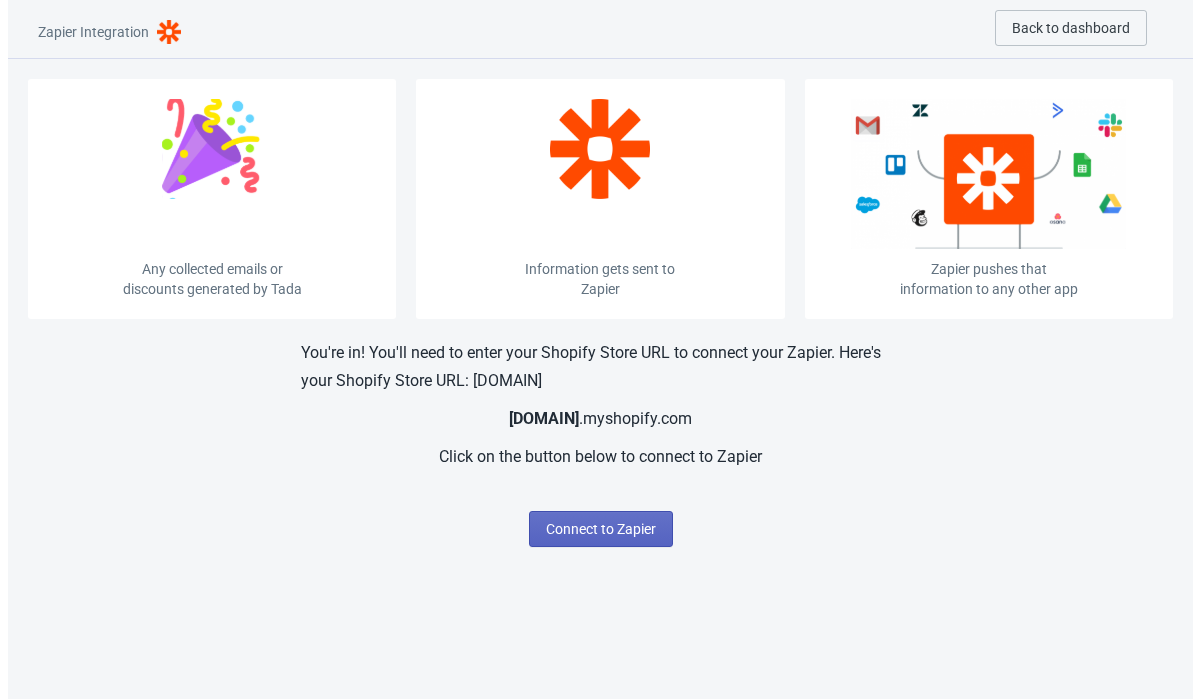 scroll, scrollTop: 0, scrollLeft: 0, axis: both 